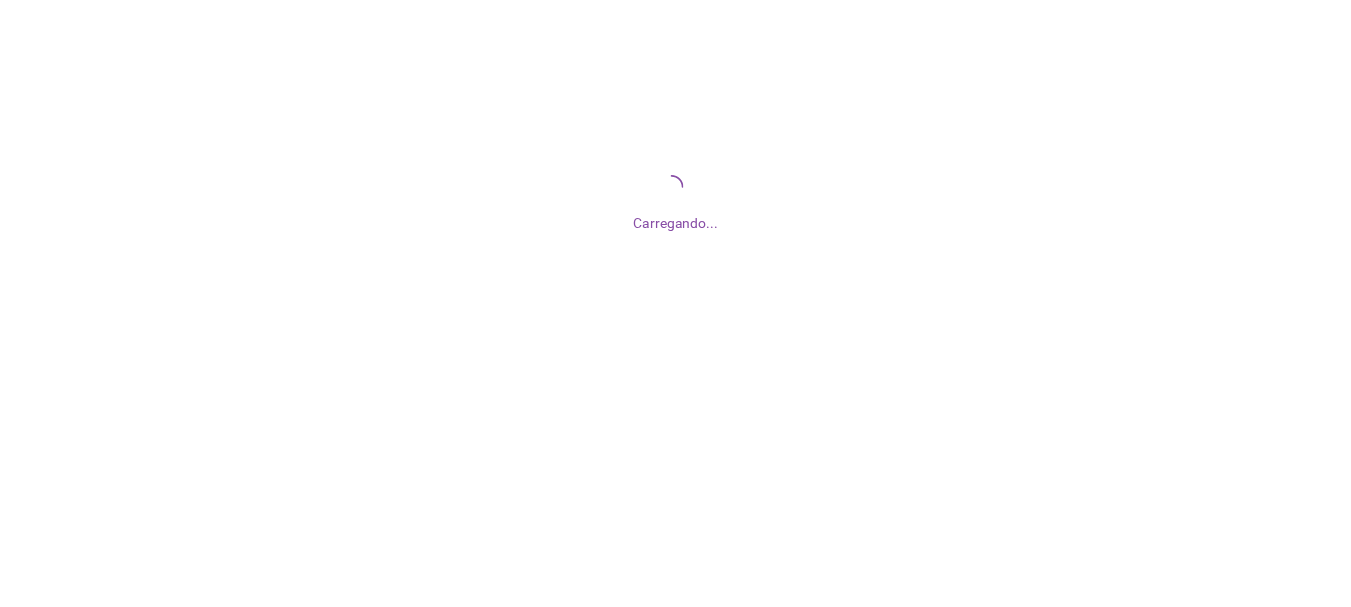 scroll, scrollTop: 0, scrollLeft: 0, axis: both 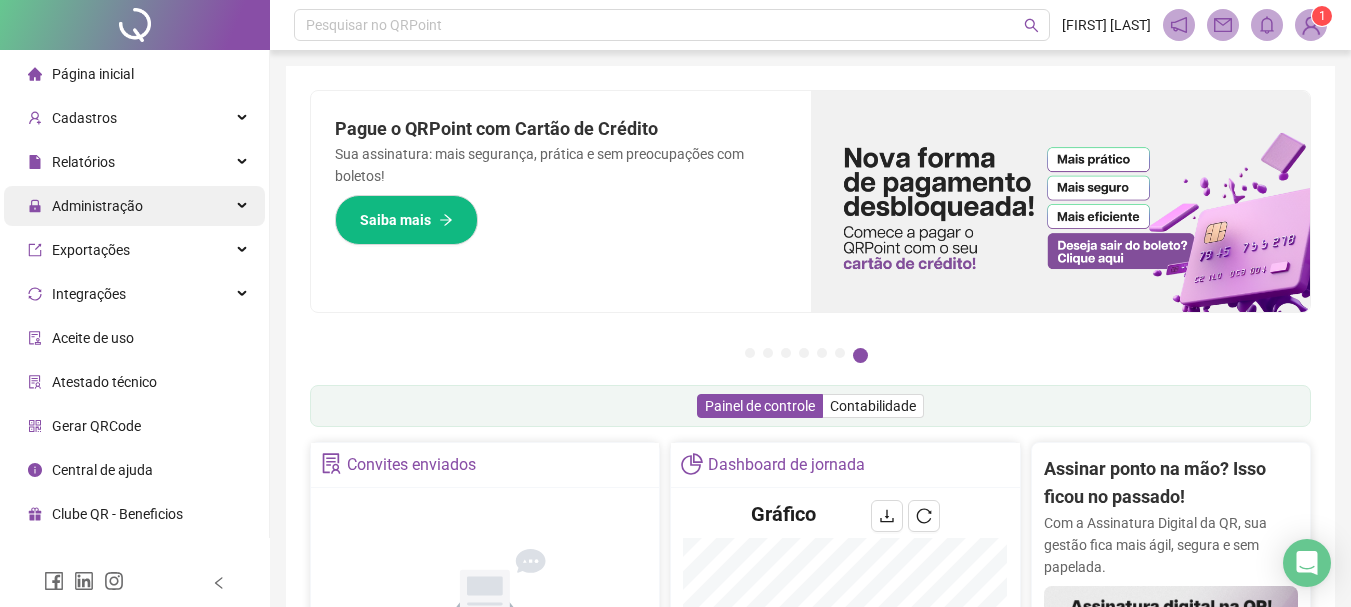 click at bounding box center [244, 206] 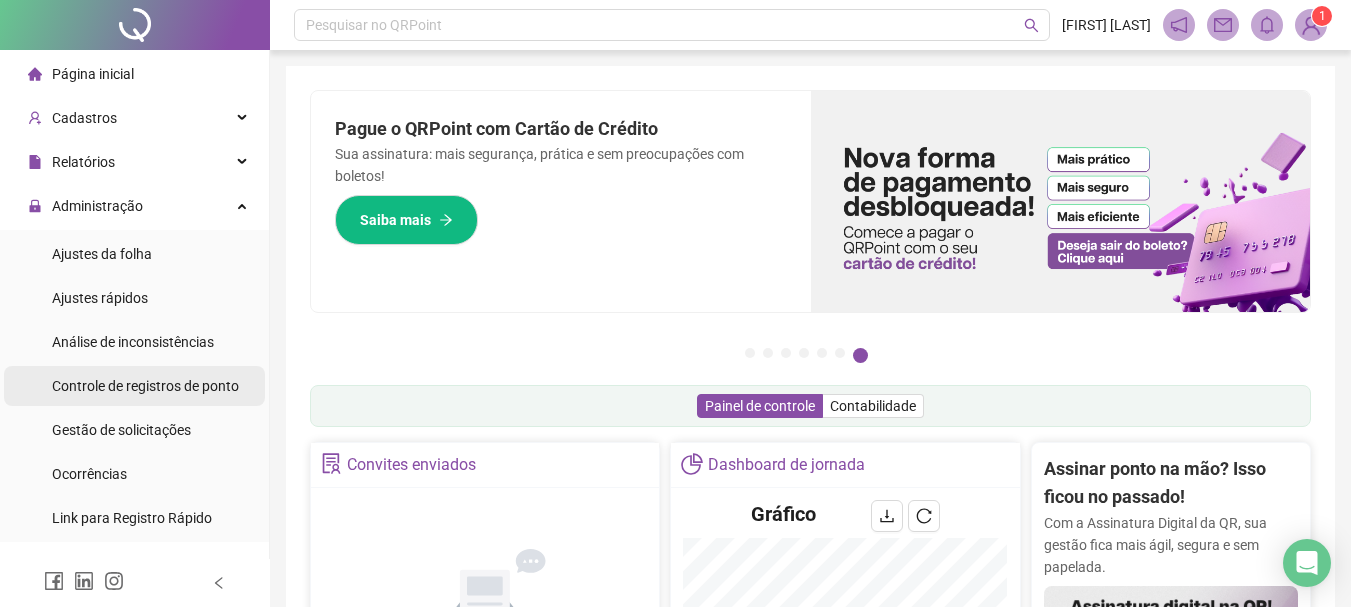 click on "Controle de registros de ponto" at bounding box center (145, 386) 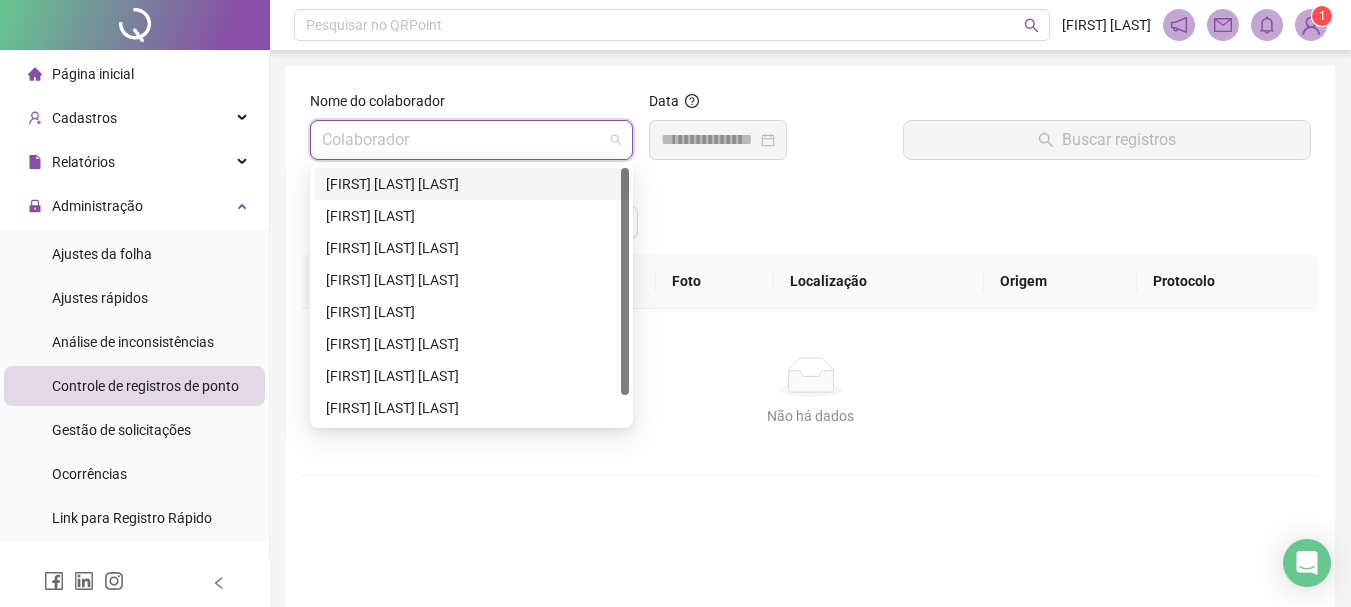 click at bounding box center [462, 140] 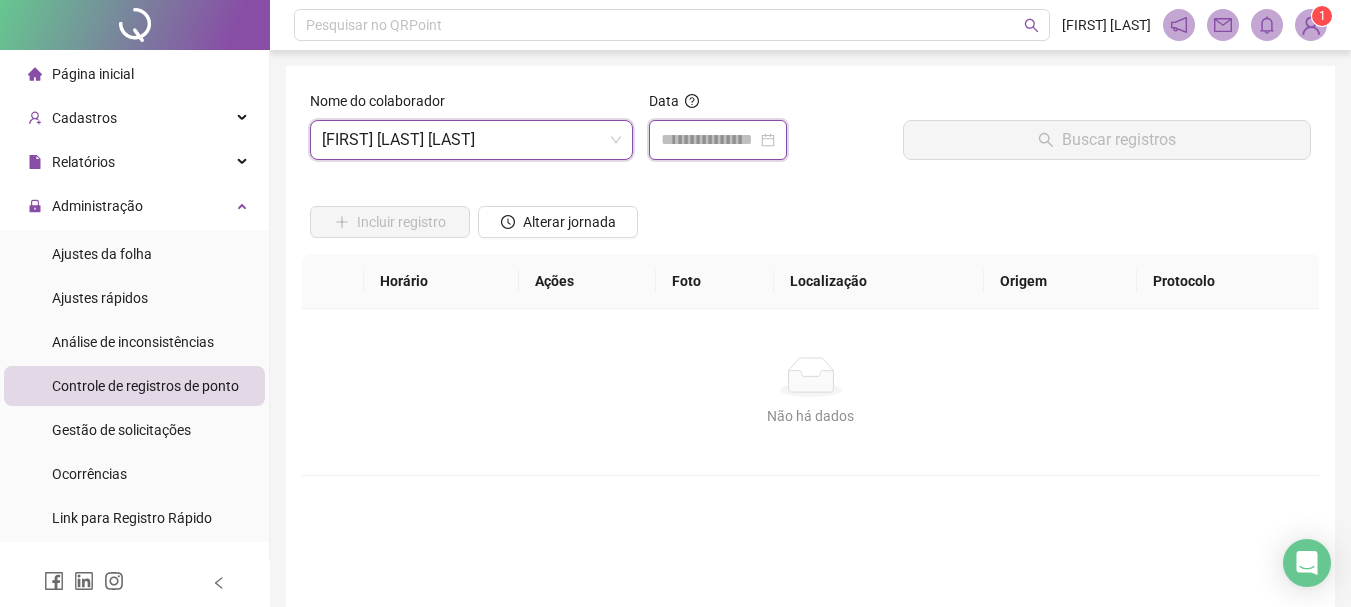 click at bounding box center [709, 140] 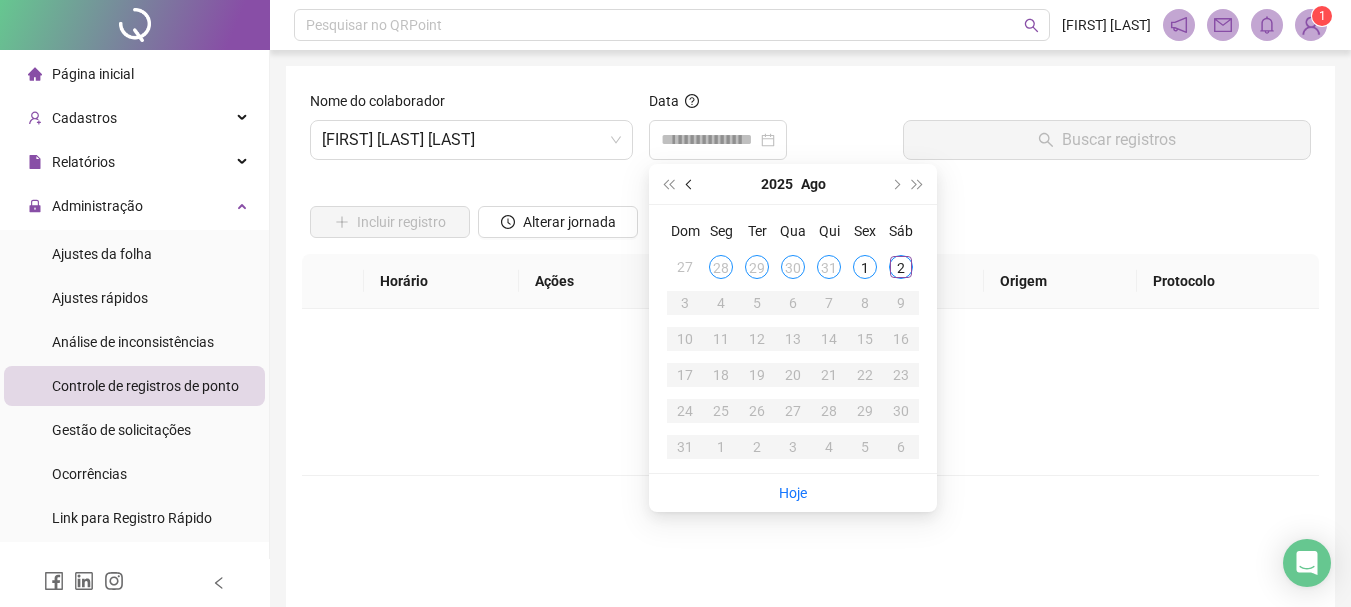 click at bounding box center [690, 184] 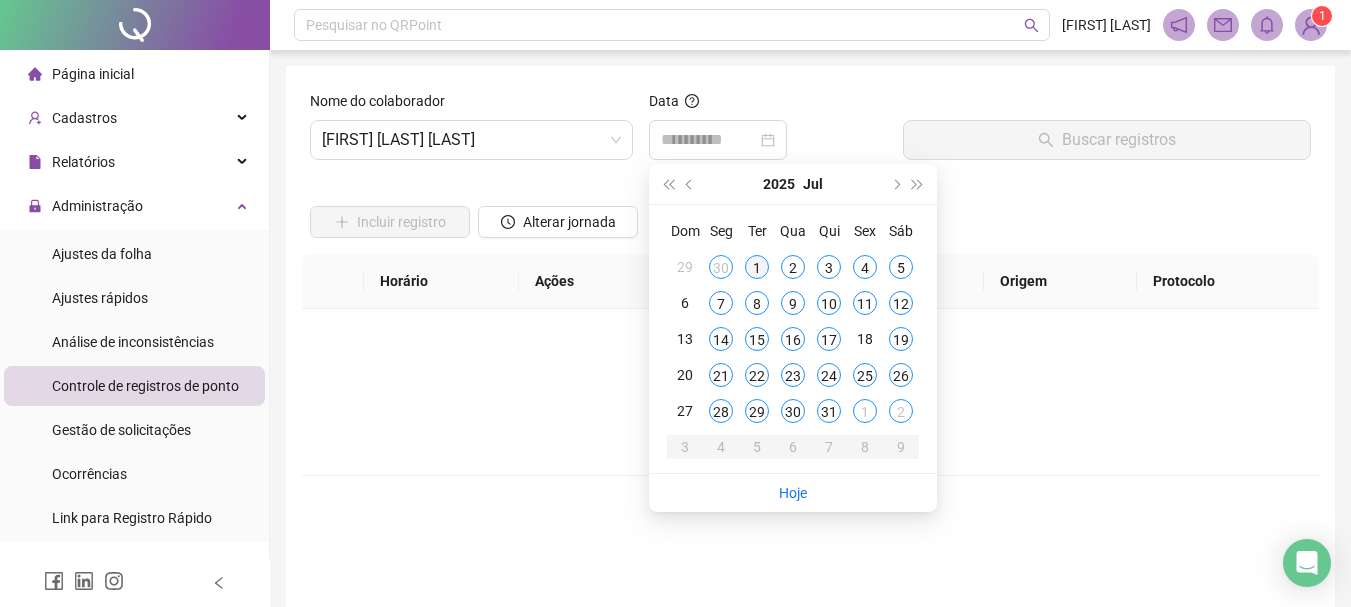 click on "1" at bounding box center [757, 267] 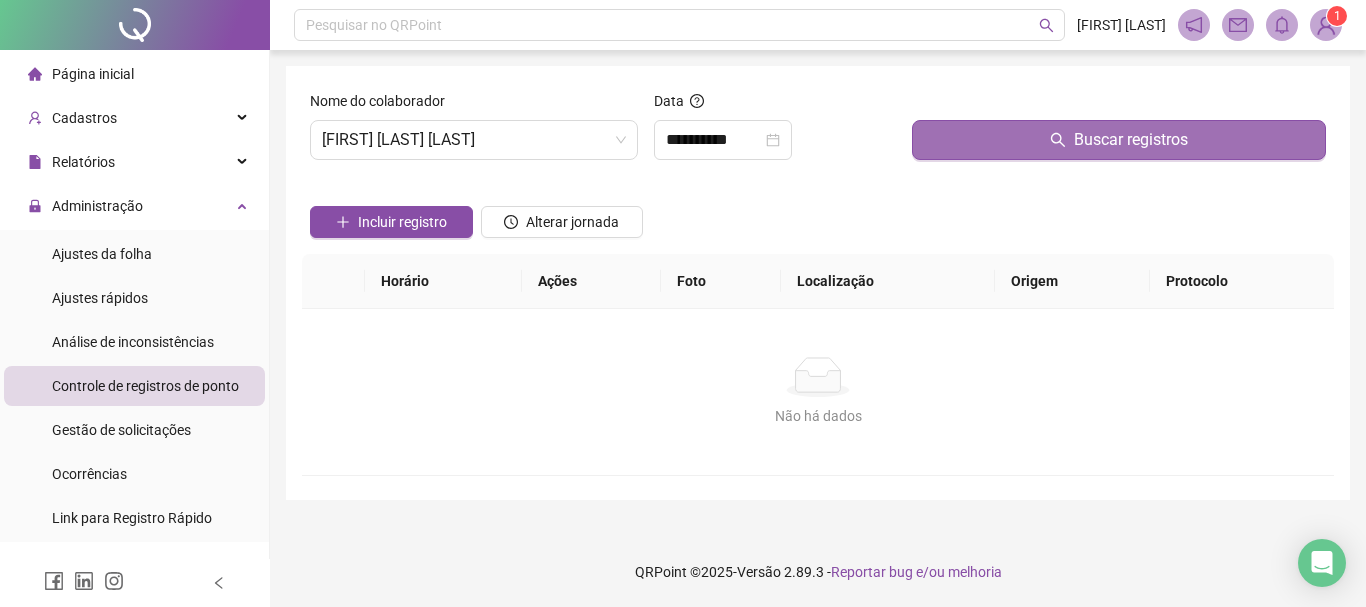 click on "Buscar registros" at bounding box center (1119, 140) 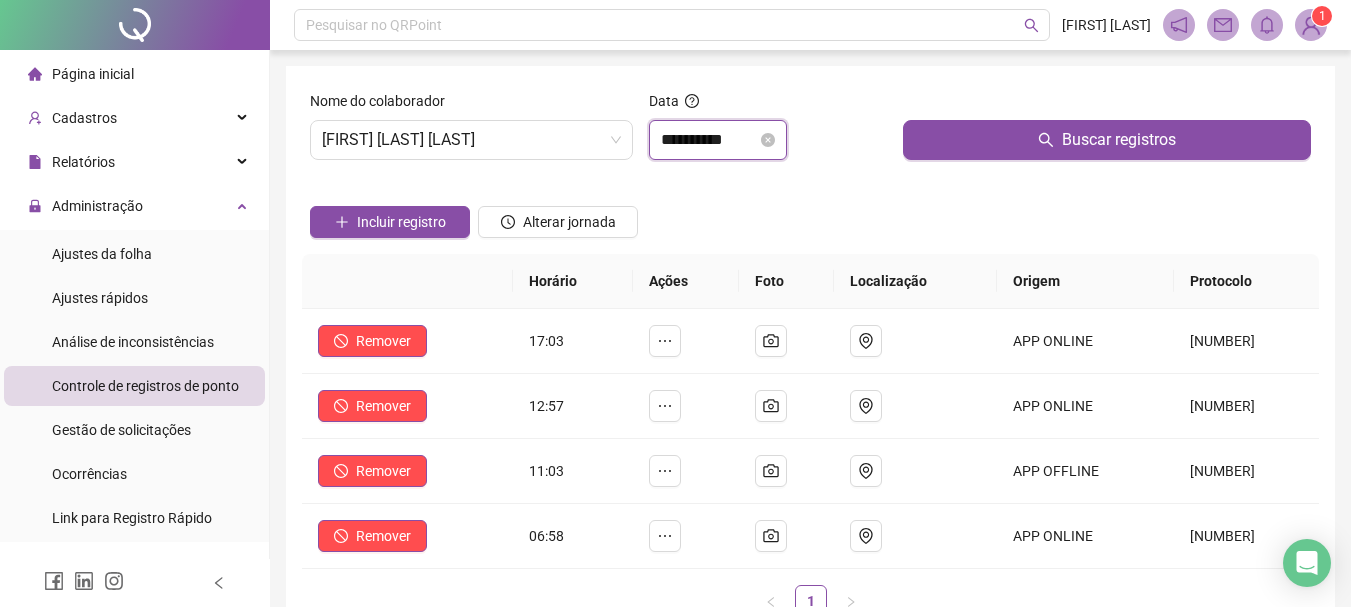 click on "**********" at bounding box center (709, 140) 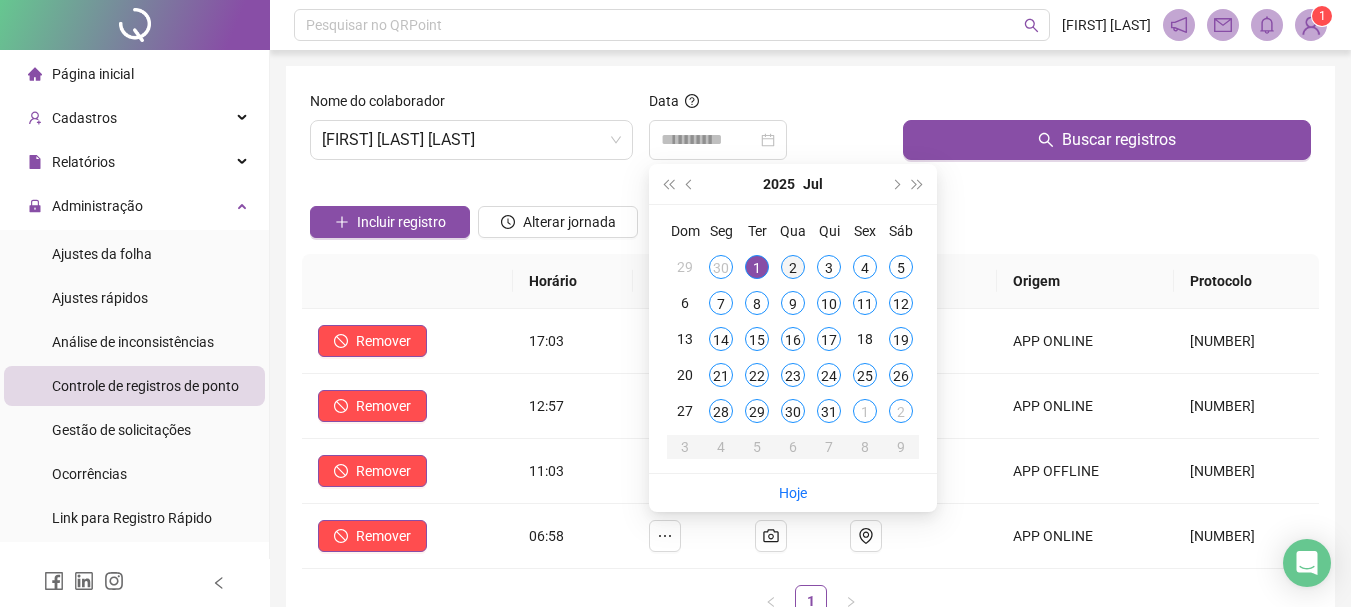 click on "2" at bounding box center (793, 267) 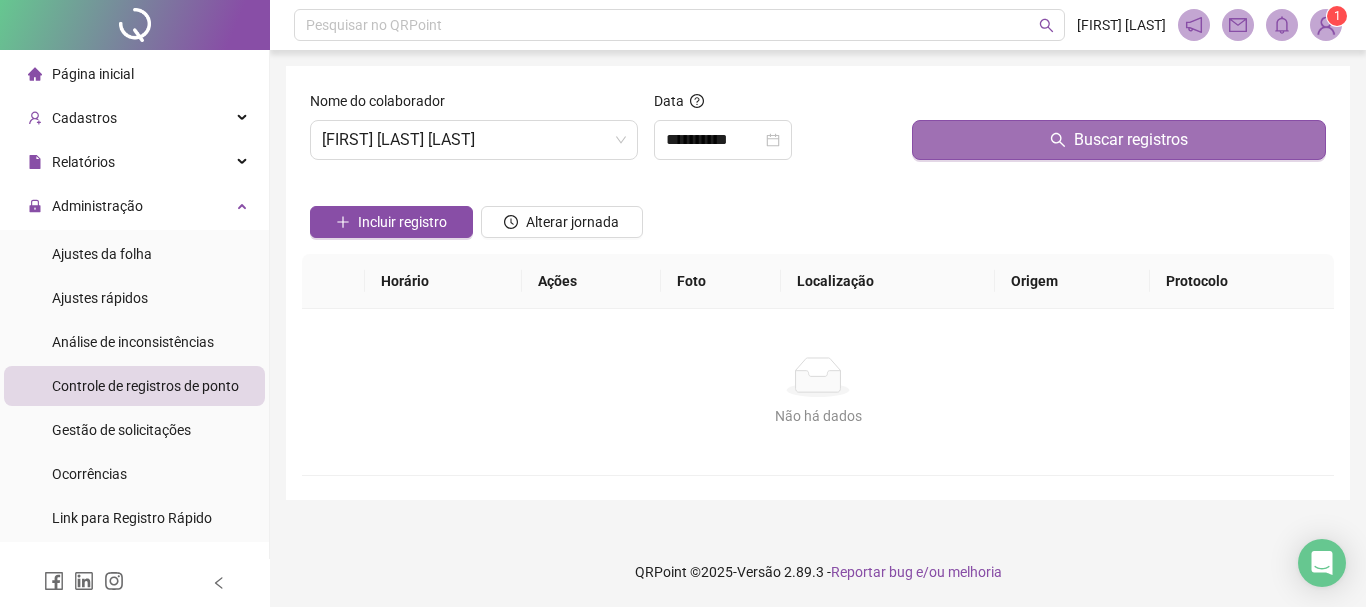 click on "Buscar registros" at bounding box center (1119, 140) 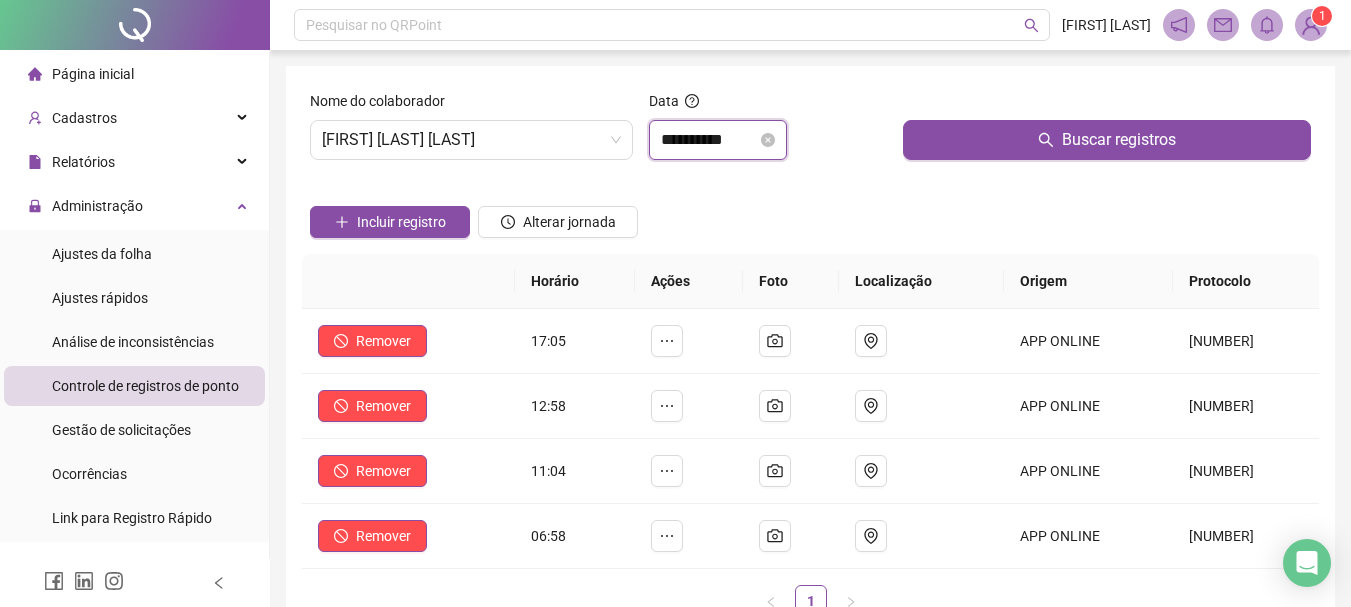 click on "**********" at bounding box center (709, 140) 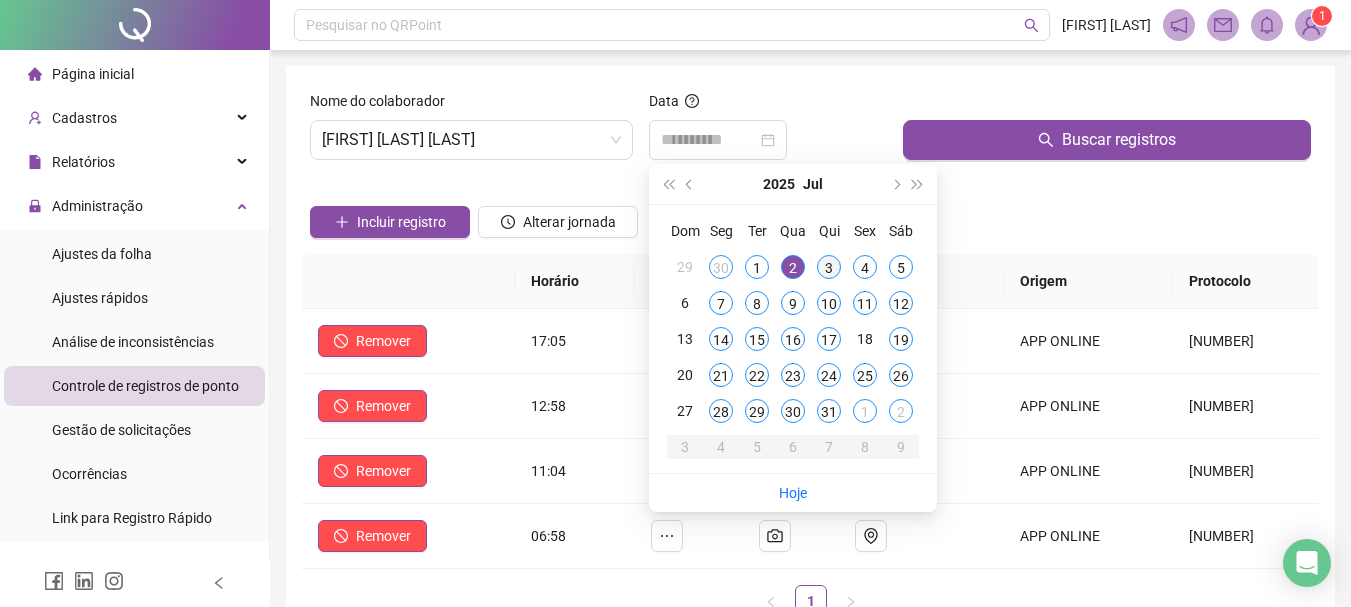 click on "3" at bounding box center [829, 267] 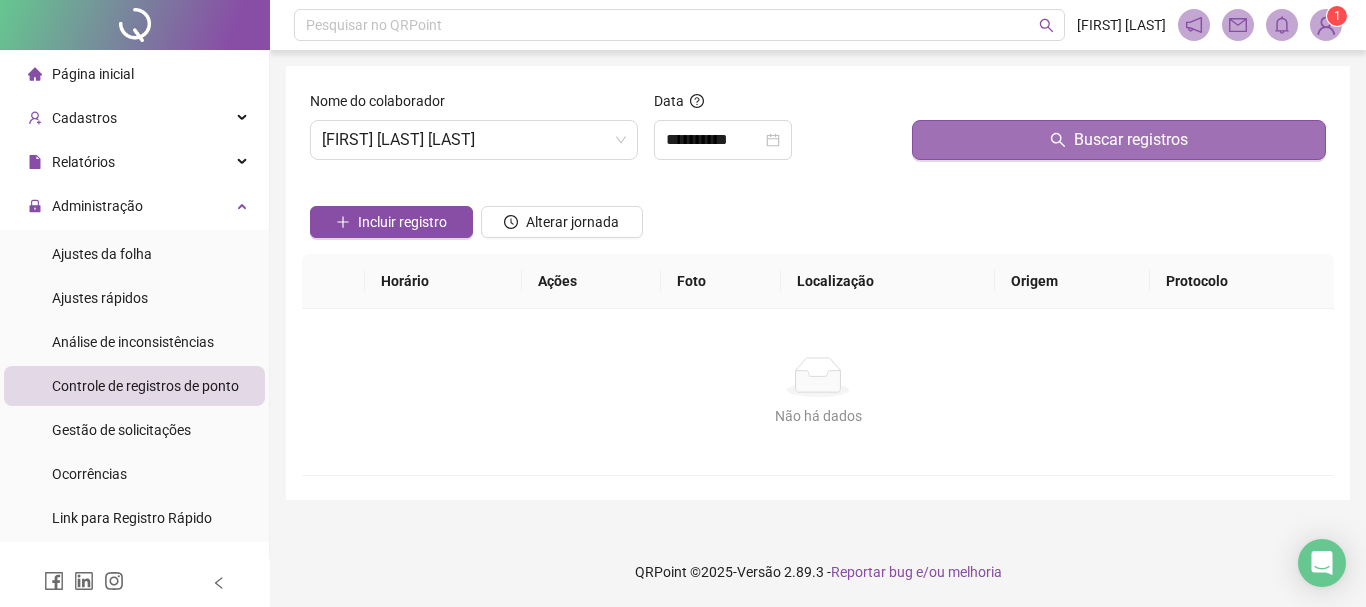 click on "Buscar registros" at bounding box center (1119, 140) 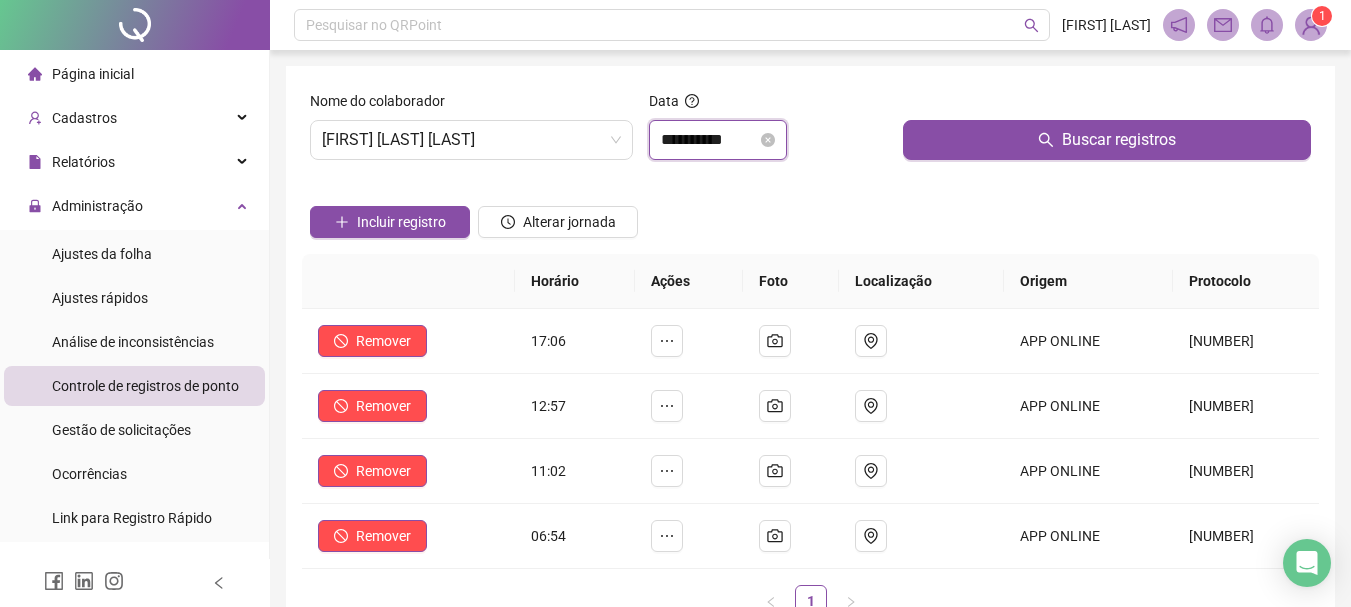 click on "**********" at bounding box center (709, 140) 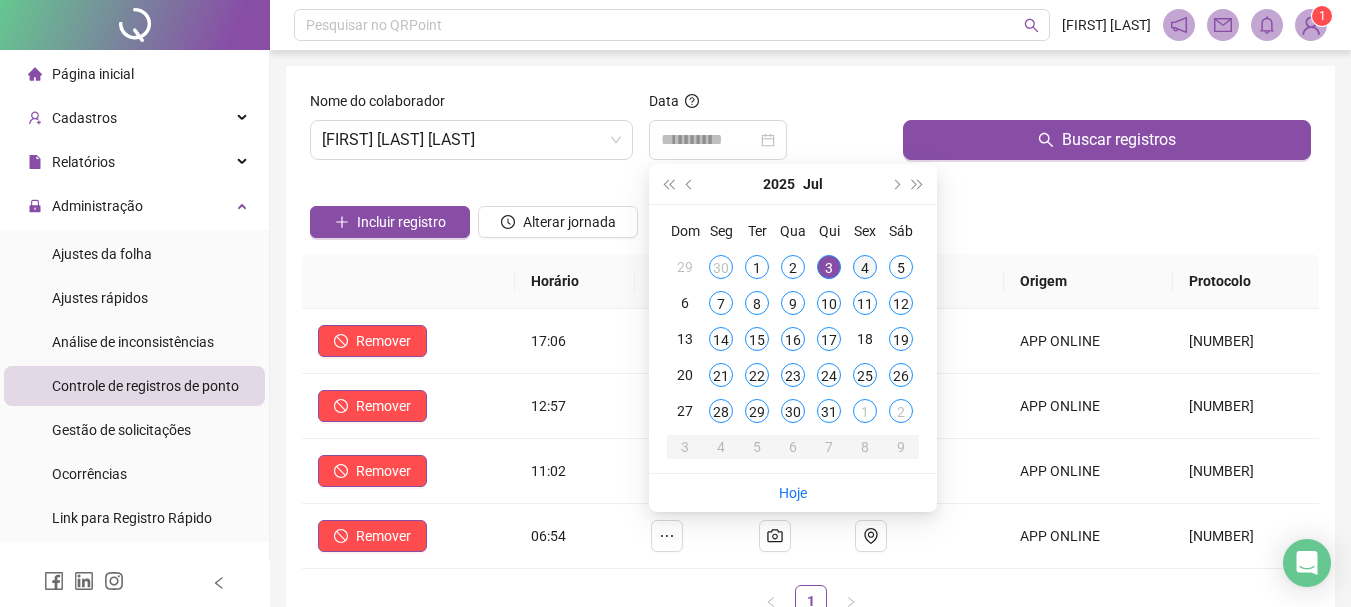 click on "4" at bounding box center [865, 267] 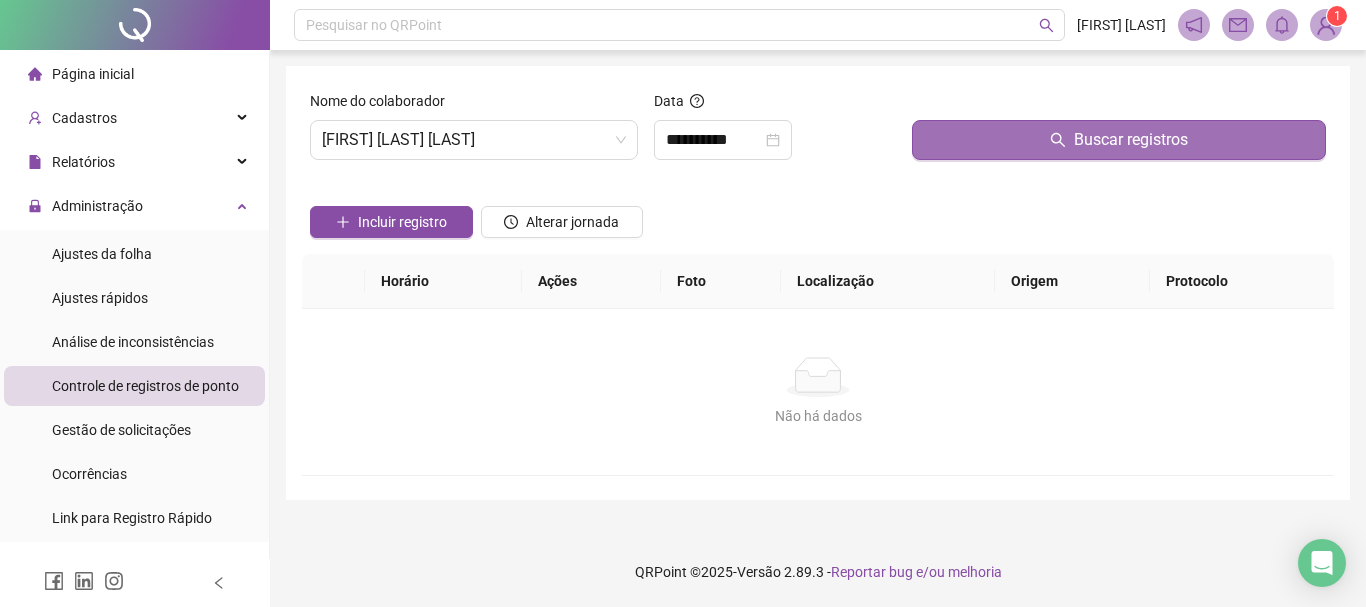 click on "Buscar registros" at bounding box center (1119, 140) 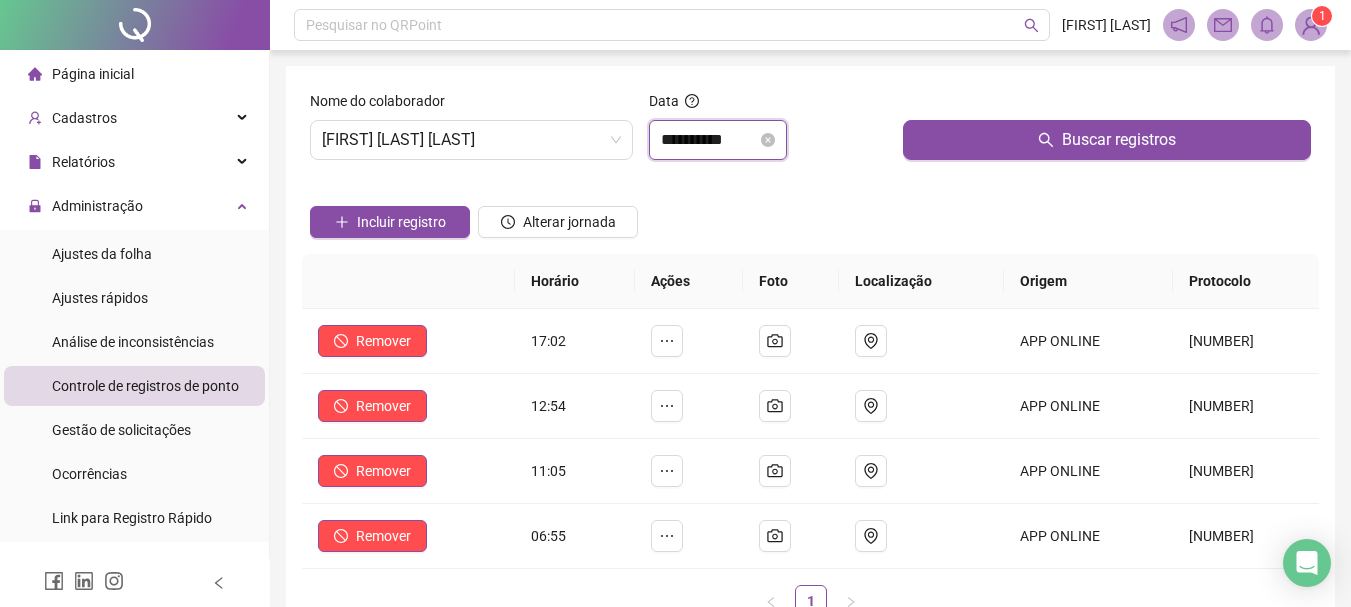 click on "**********" at bounding box center [709, 140] 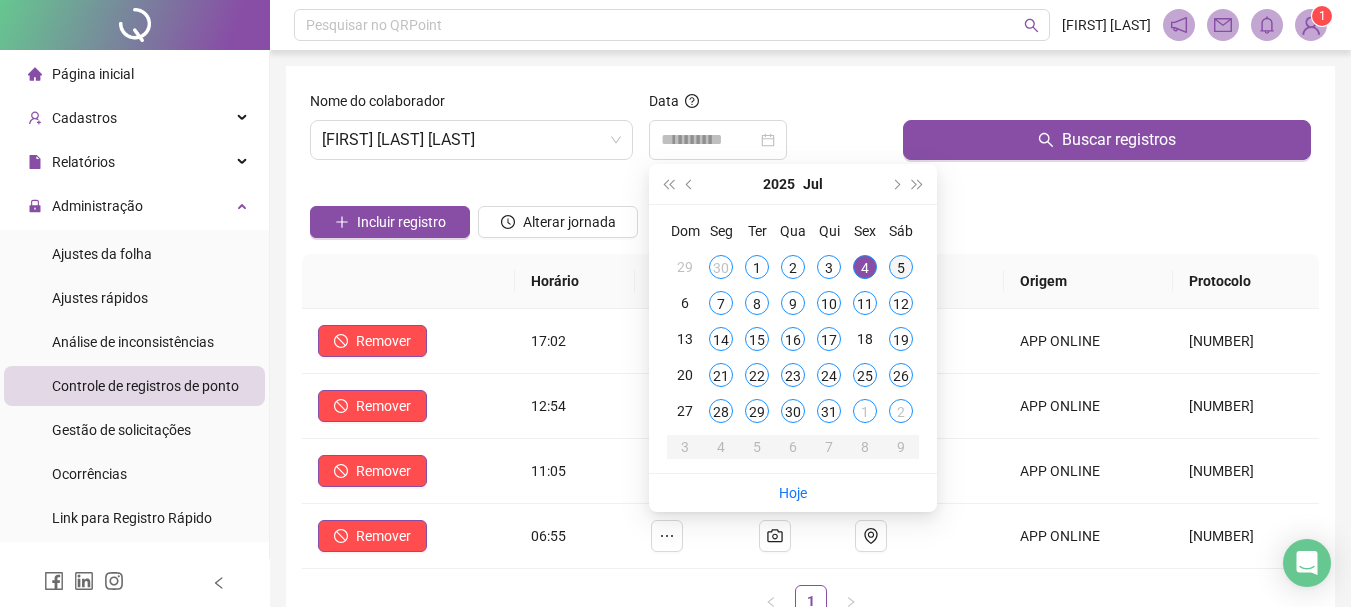 click on "5" at bounding box center [901, 267] 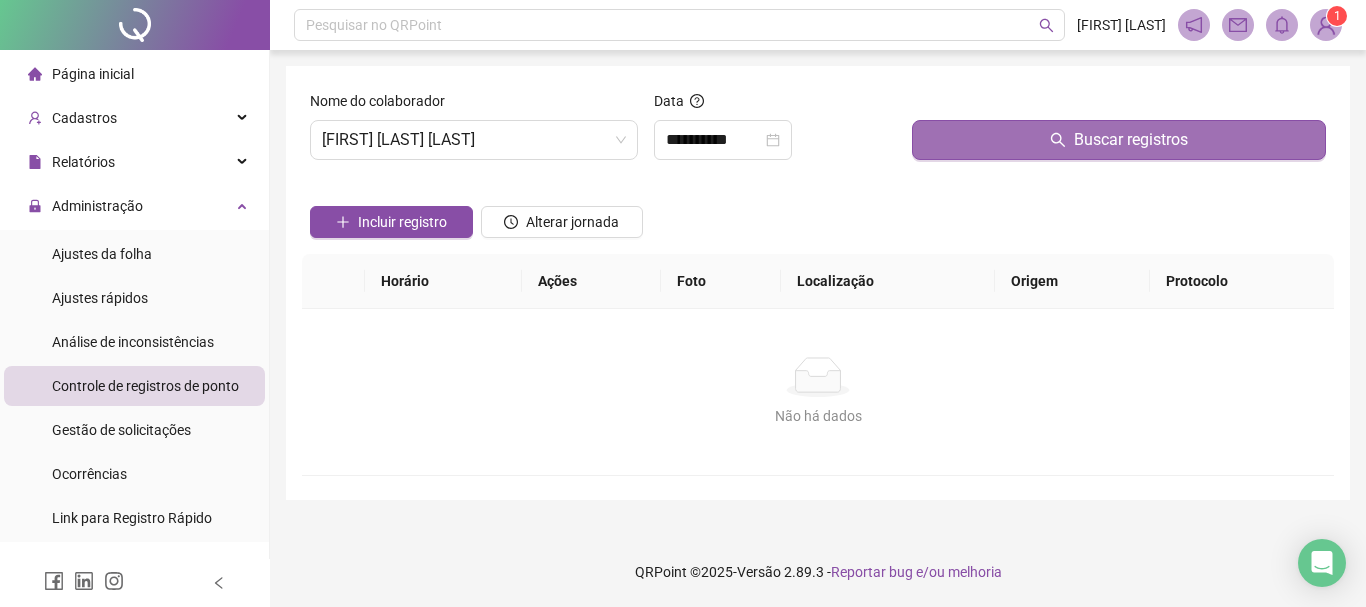 click on "Buscar registros" at bounding box center [1119, 140] 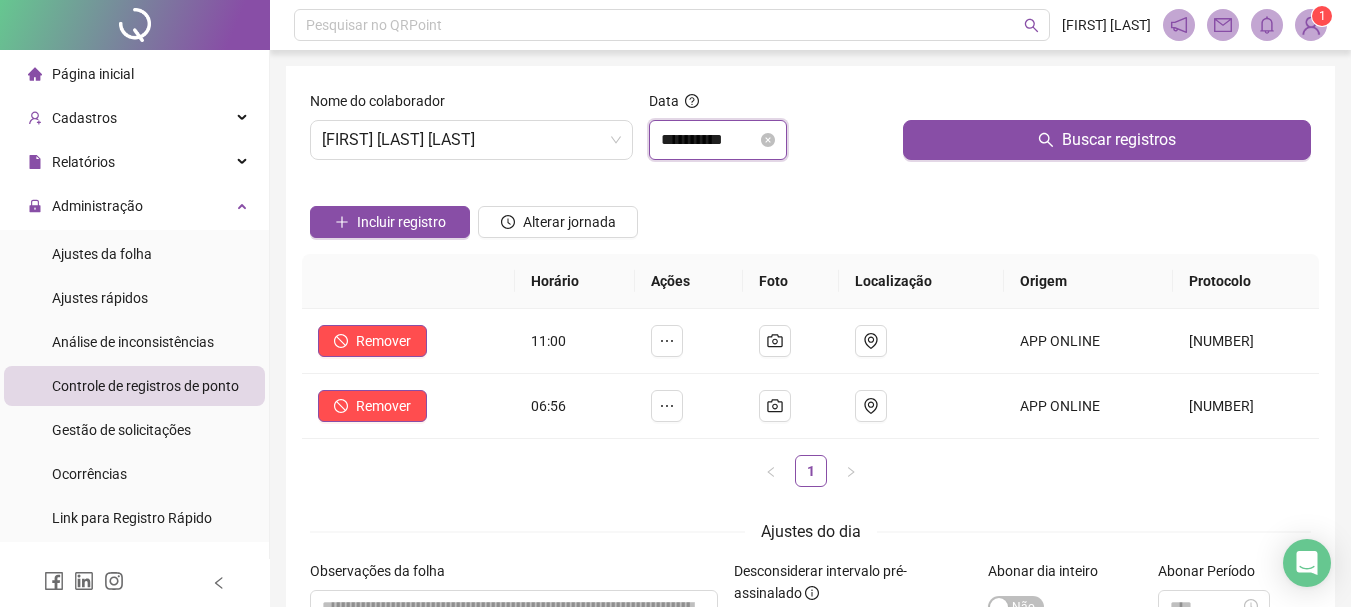 click on "**********" at bounding box center [709, 140] 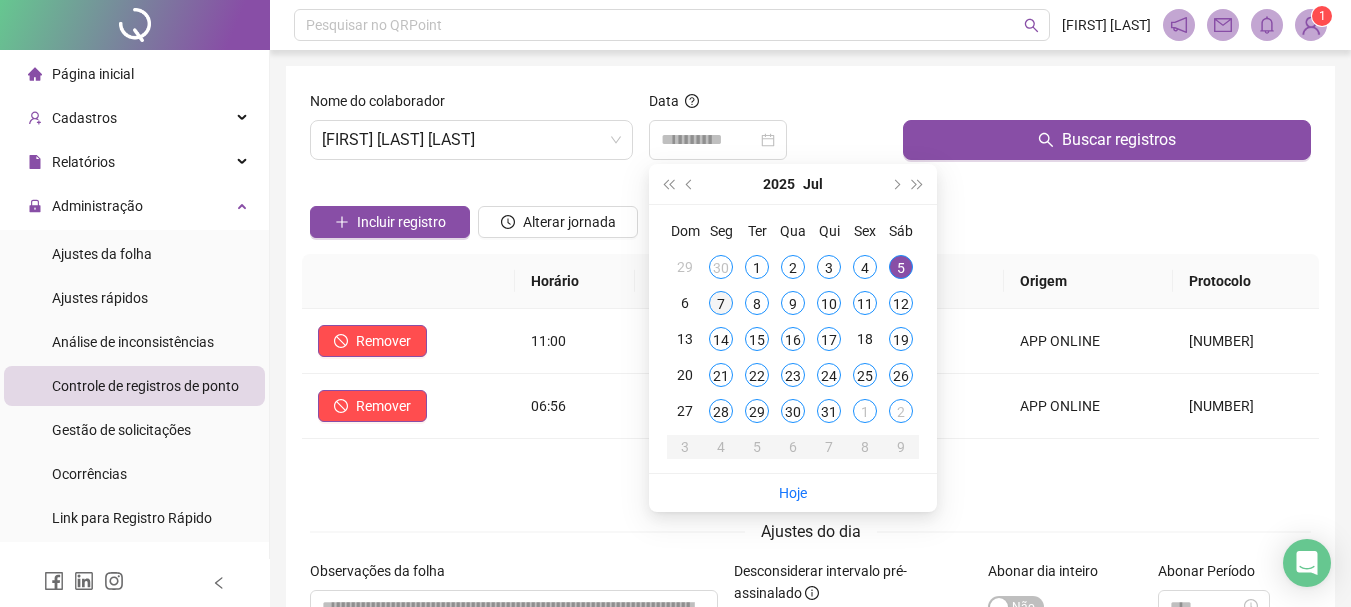click on "7" at bounding box center [721, 303] 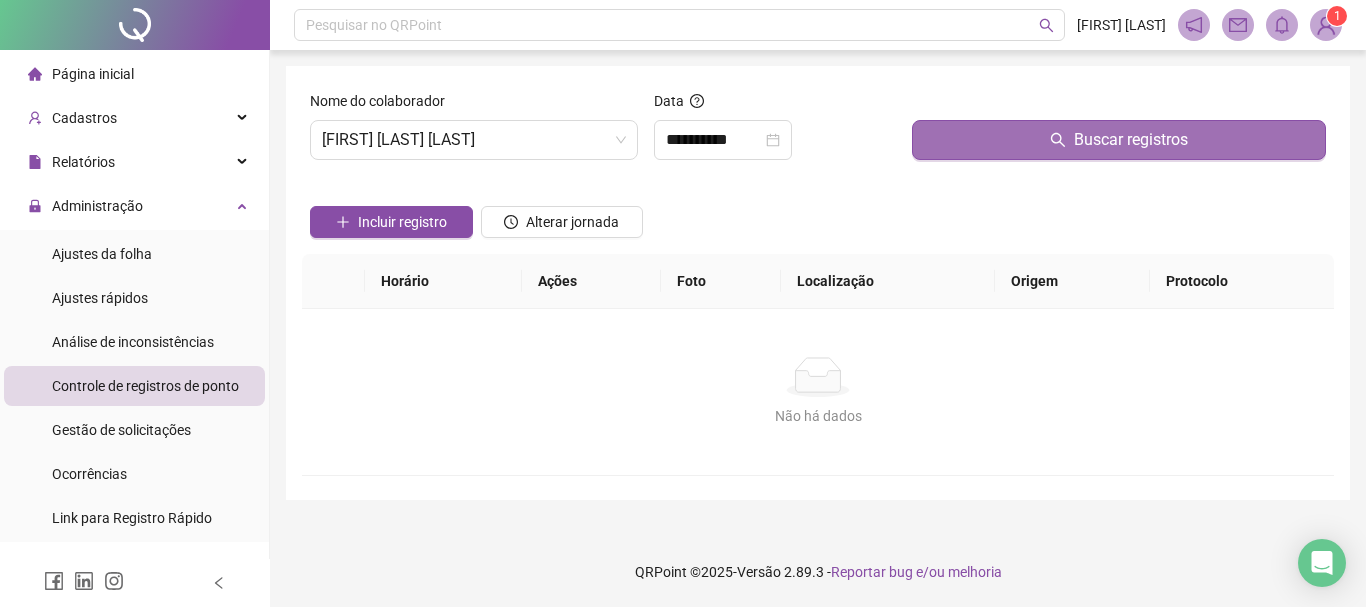 click on "Buscar registros" at bounding box center [1119, 140] 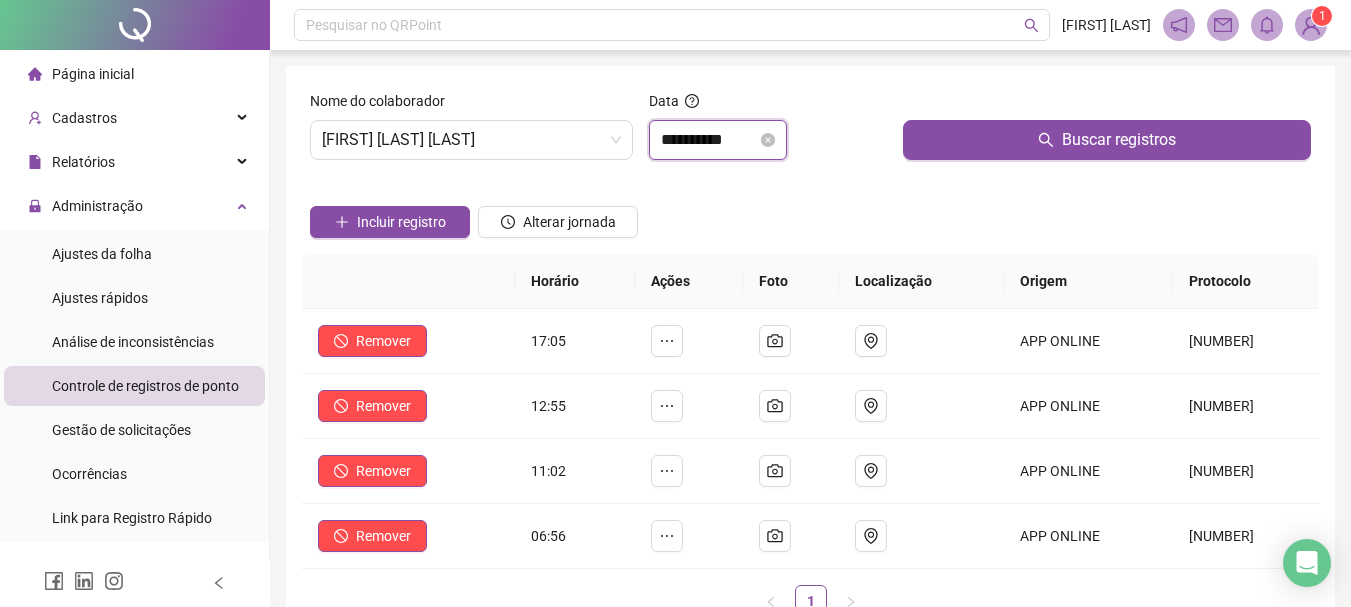 click on "**********" at bounding box center (709, 140) 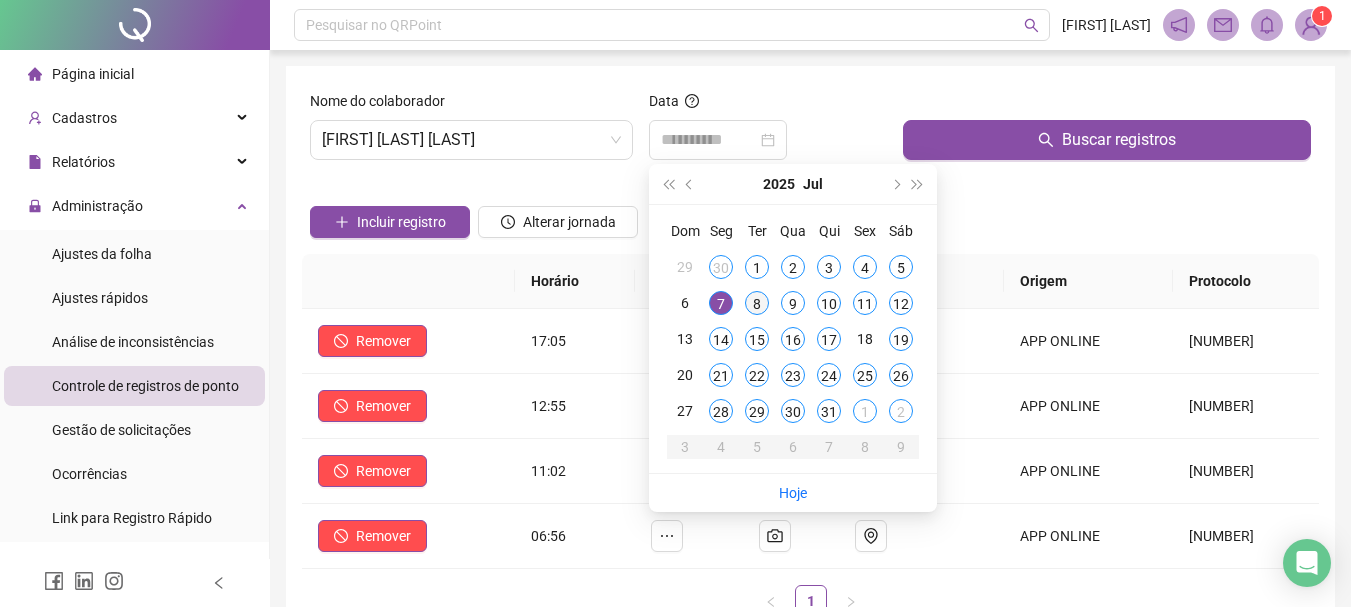 click on "8" at bounding box center [757, 303] 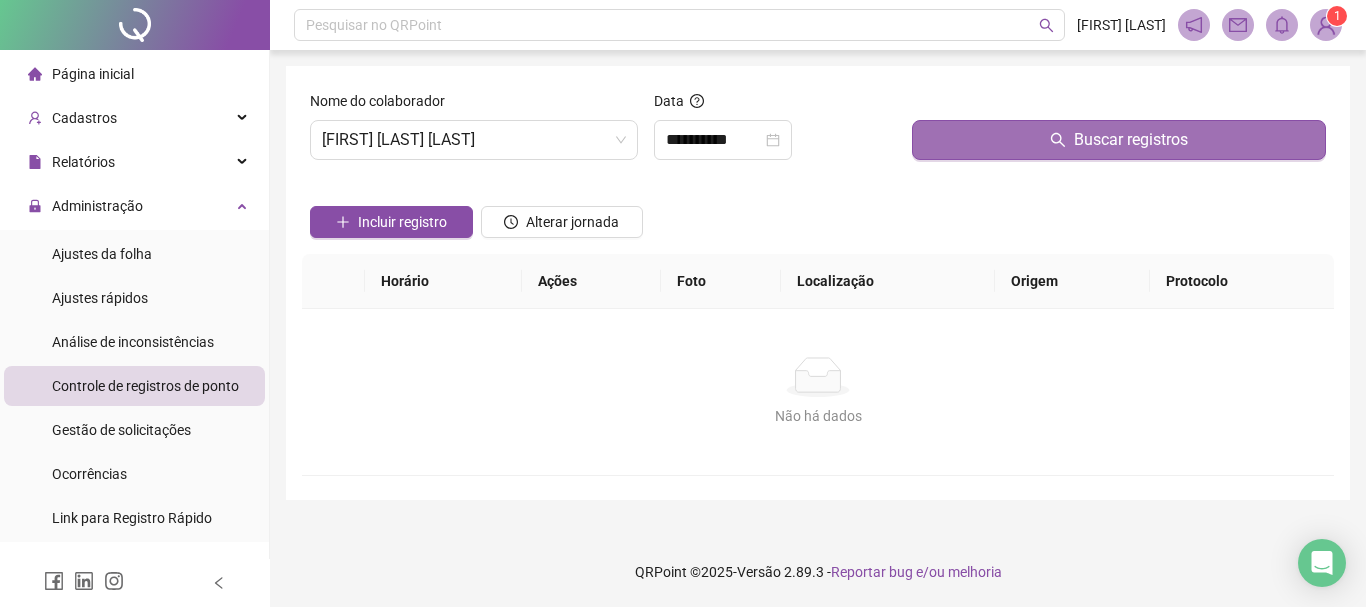 click on "Buscar registros" at bounding box center (1119, 140) 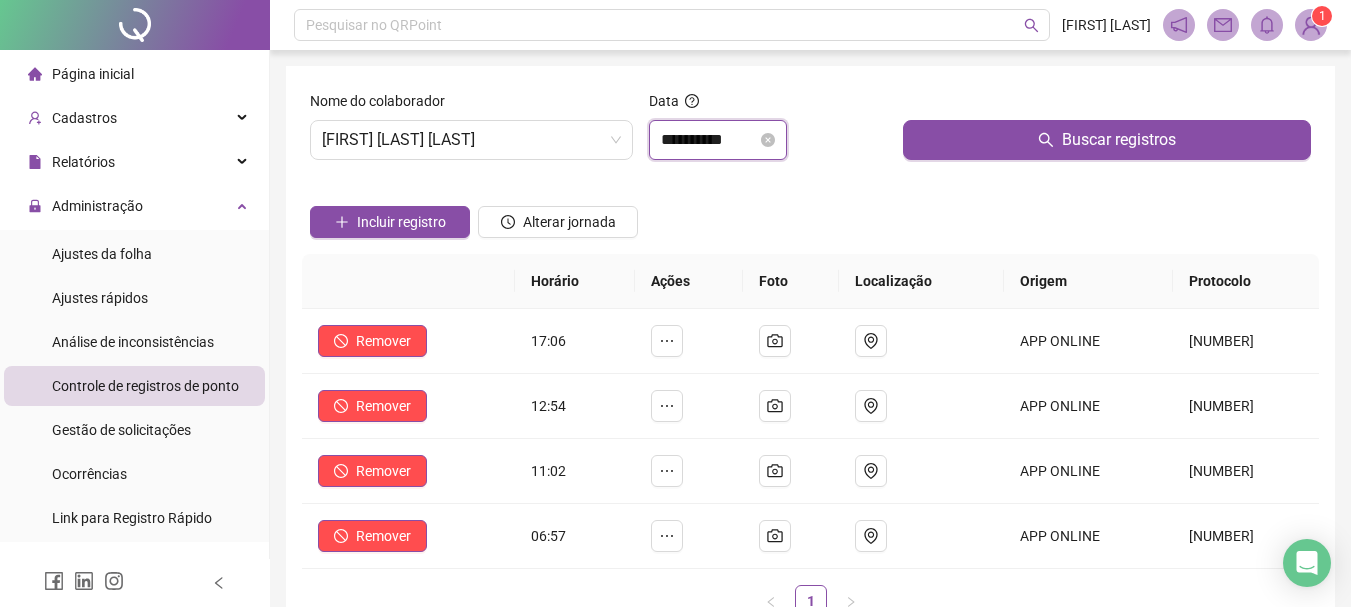 click on "**********" at bounding box center (709, 140) 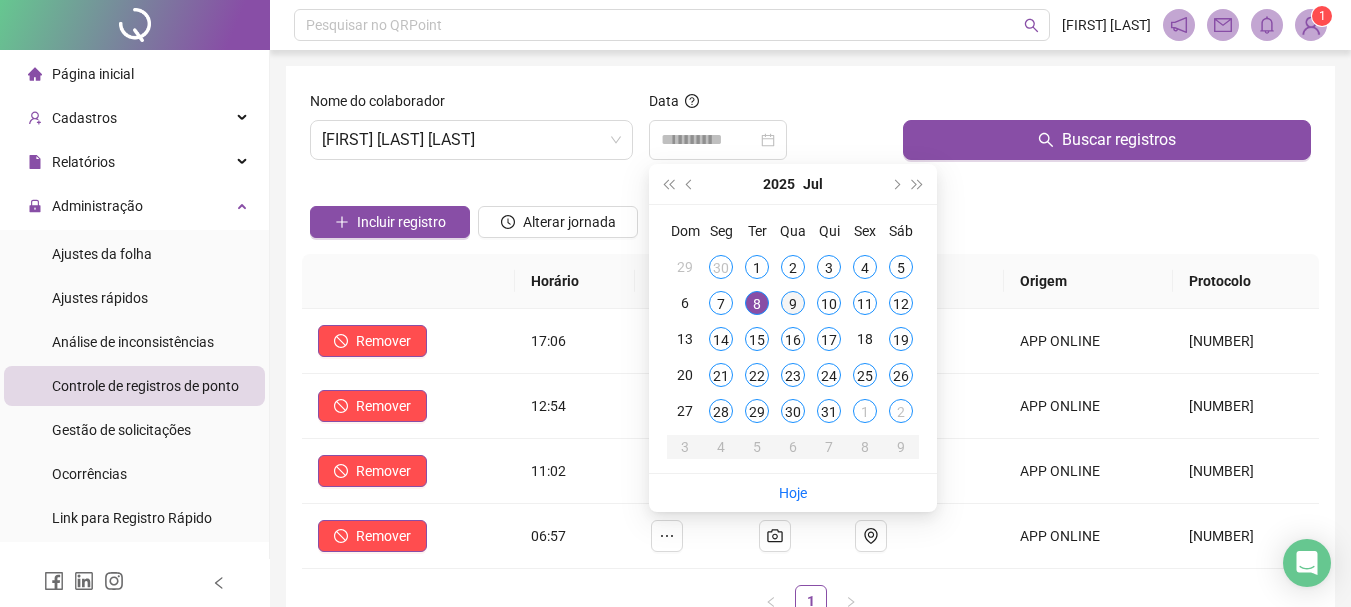click on "9" at bounding box center [793, 303] 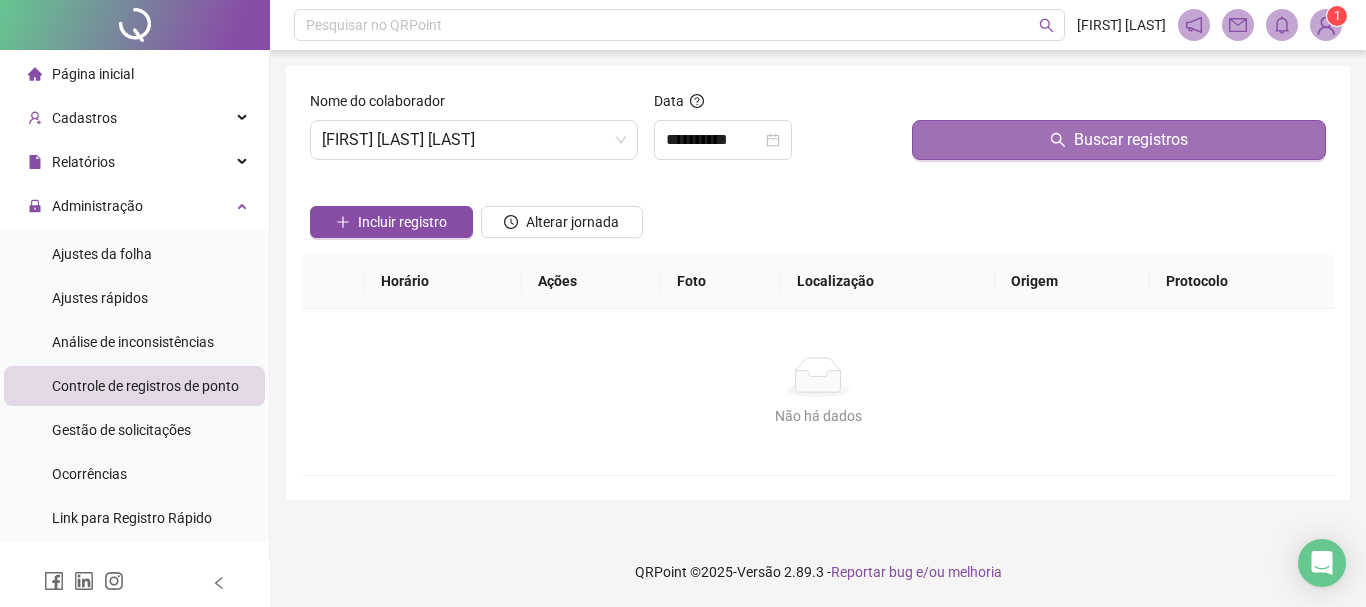 click on "Buscar registros" at bounding box center [1119, 140] 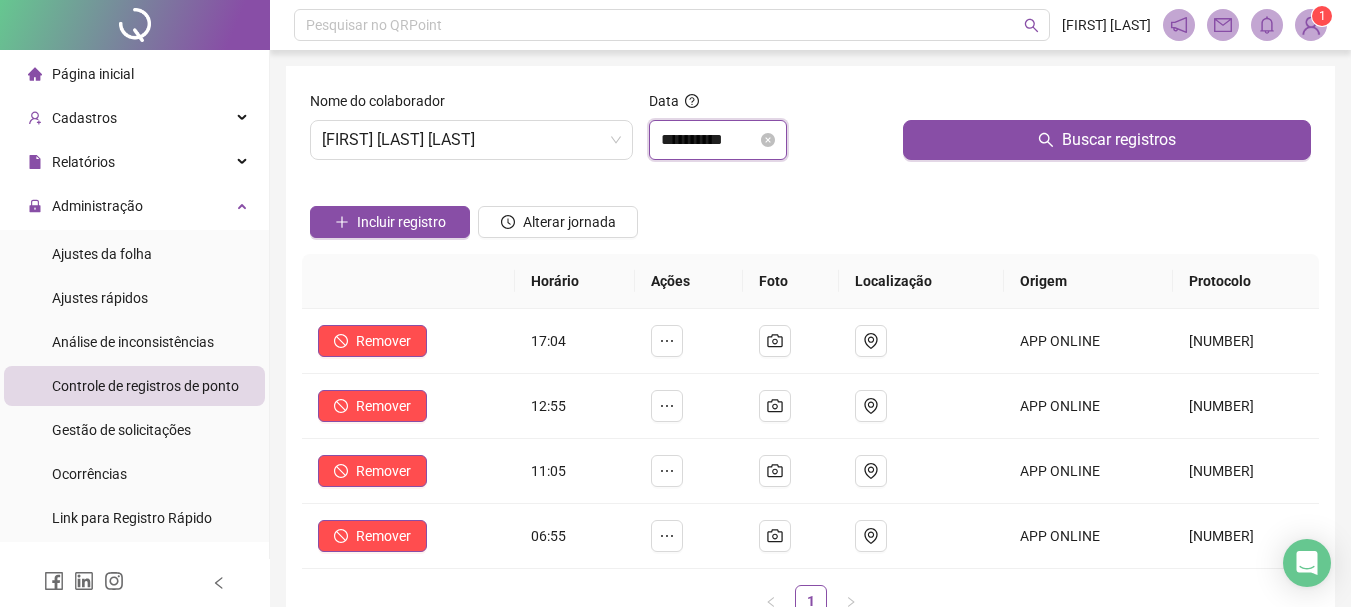 click on "**********" at bounding box center (709, 140) 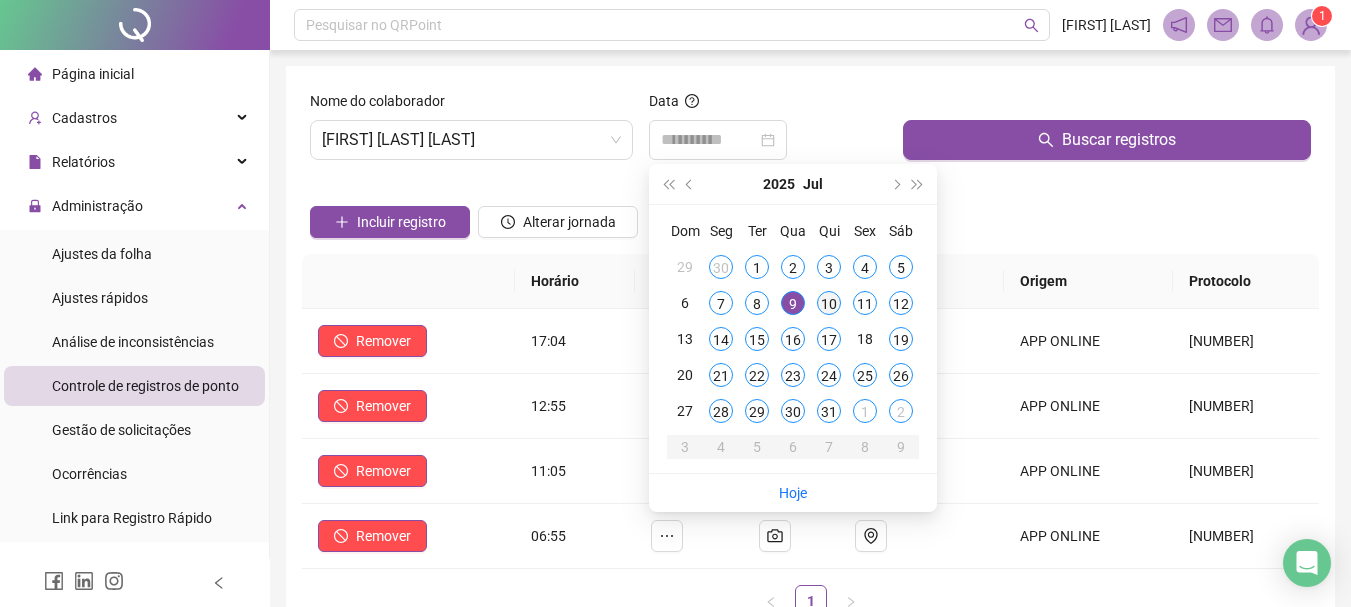 click on "10" at bounding box center (829, 303) 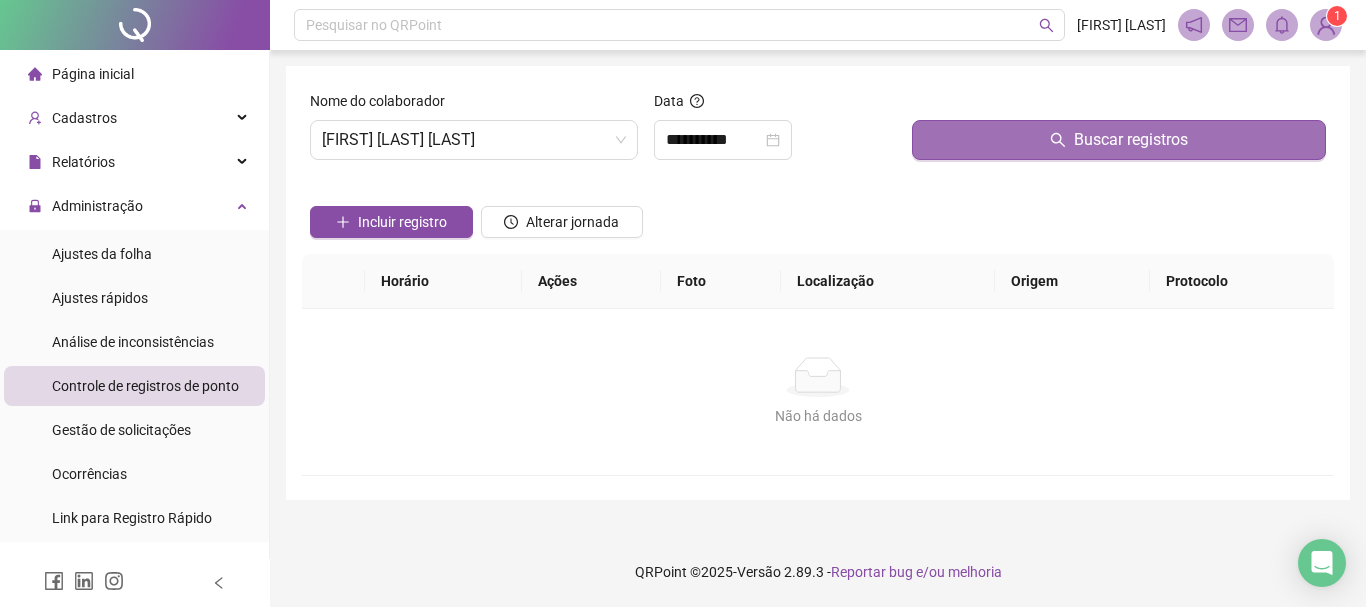 click on "Buscar registros" at bounding box center (1119, 140) 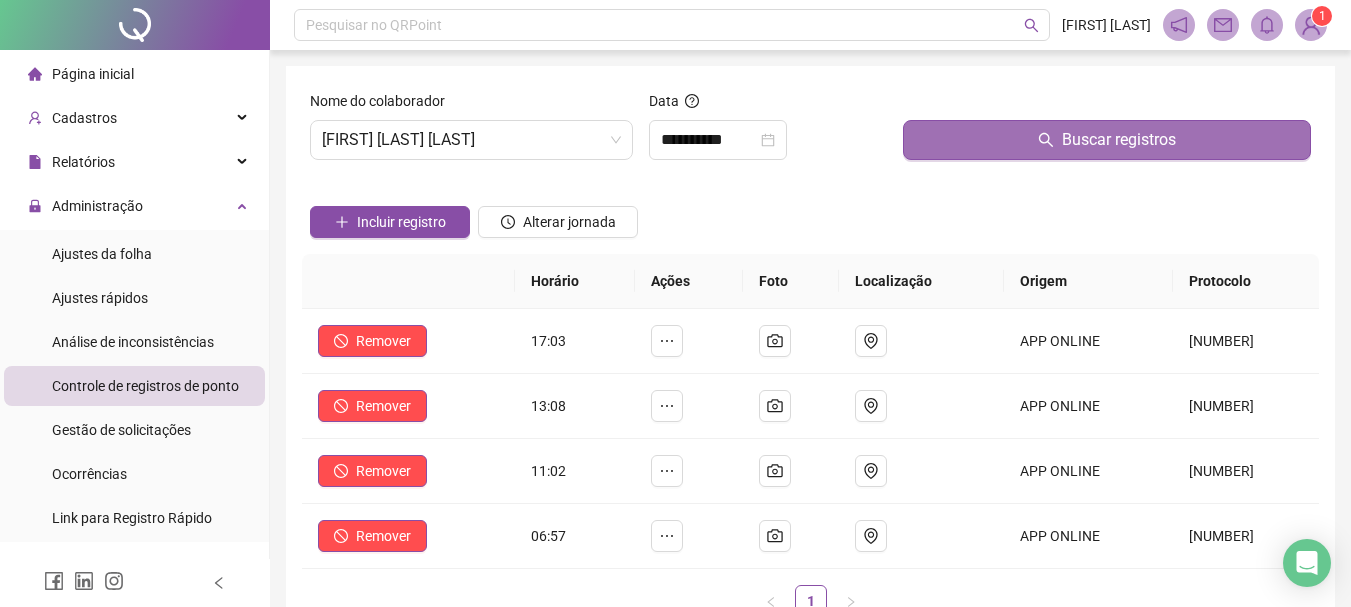 click on "Buscar registros" at bounding box center [1107, 140] 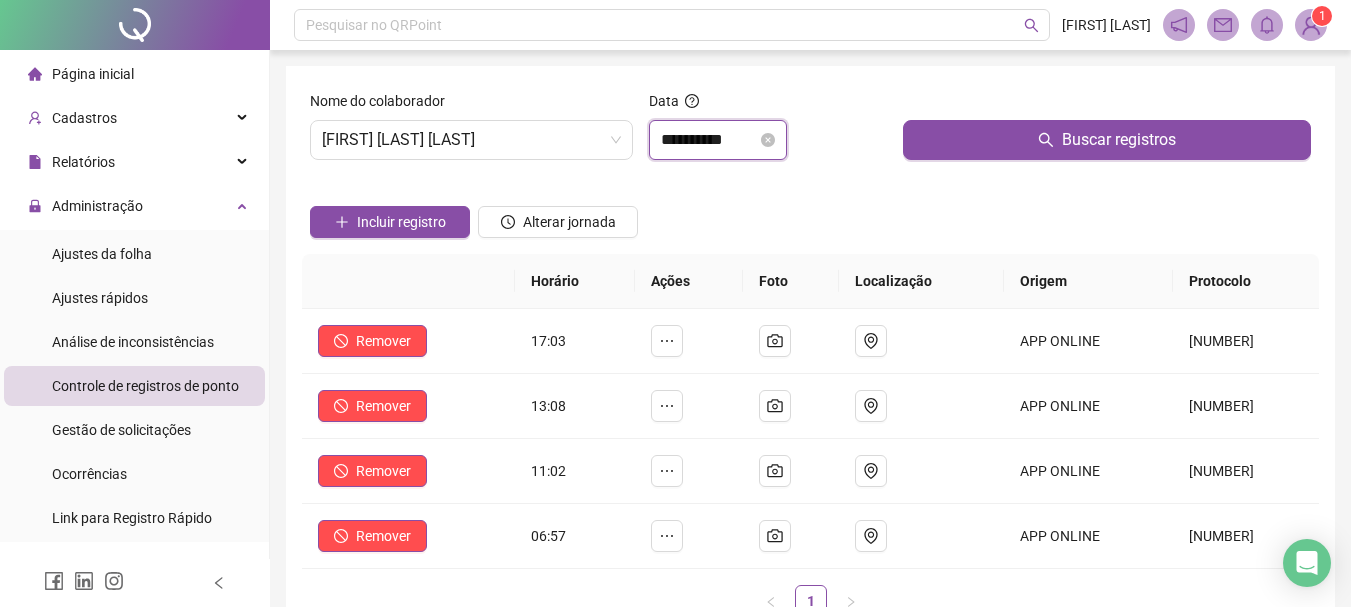click on "**********" at bounding box center [709, 140] 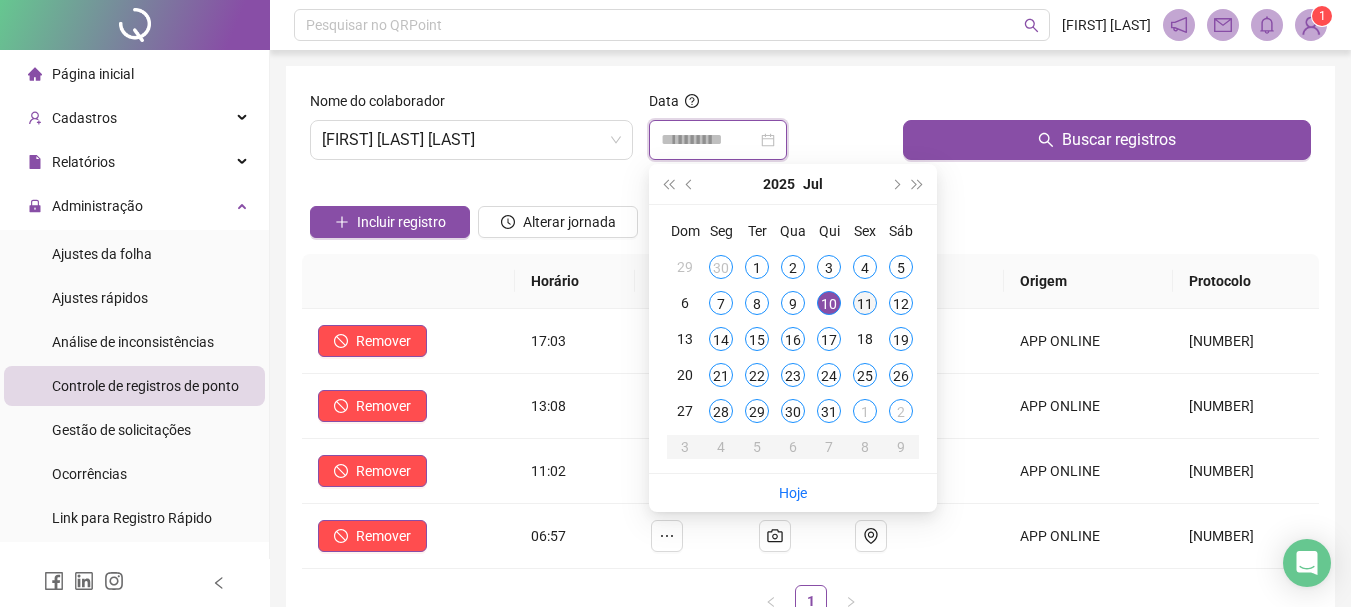 type on "**********" 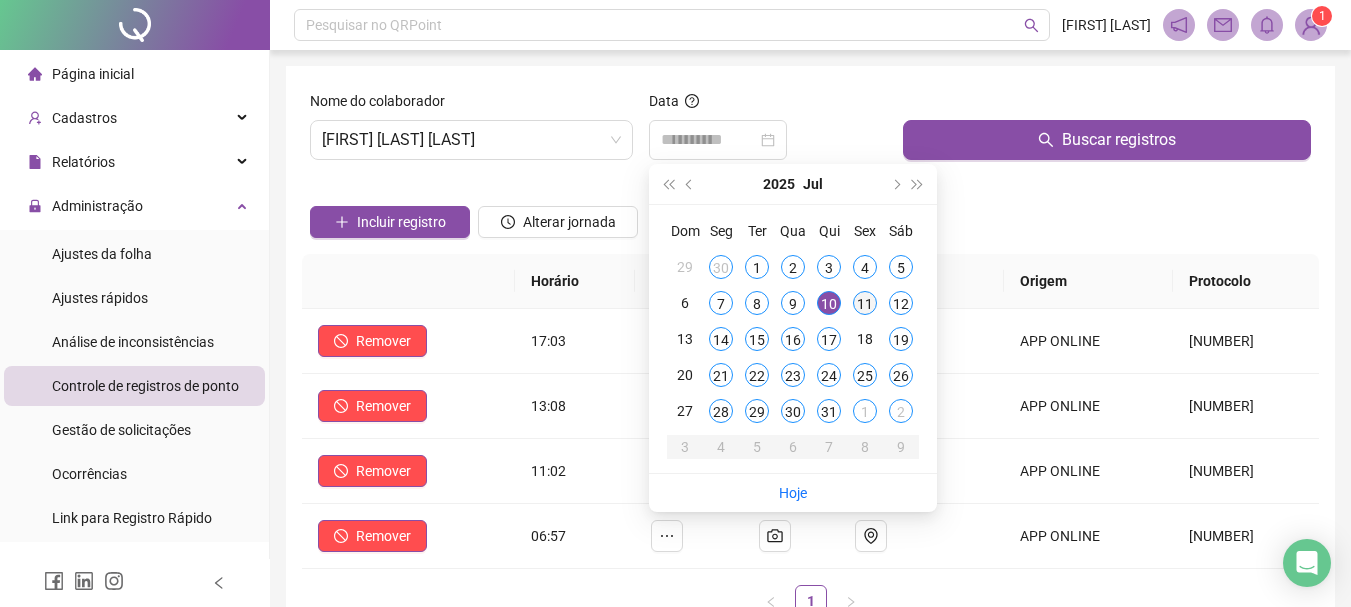 click on "11" at bounding box center [865, 303] 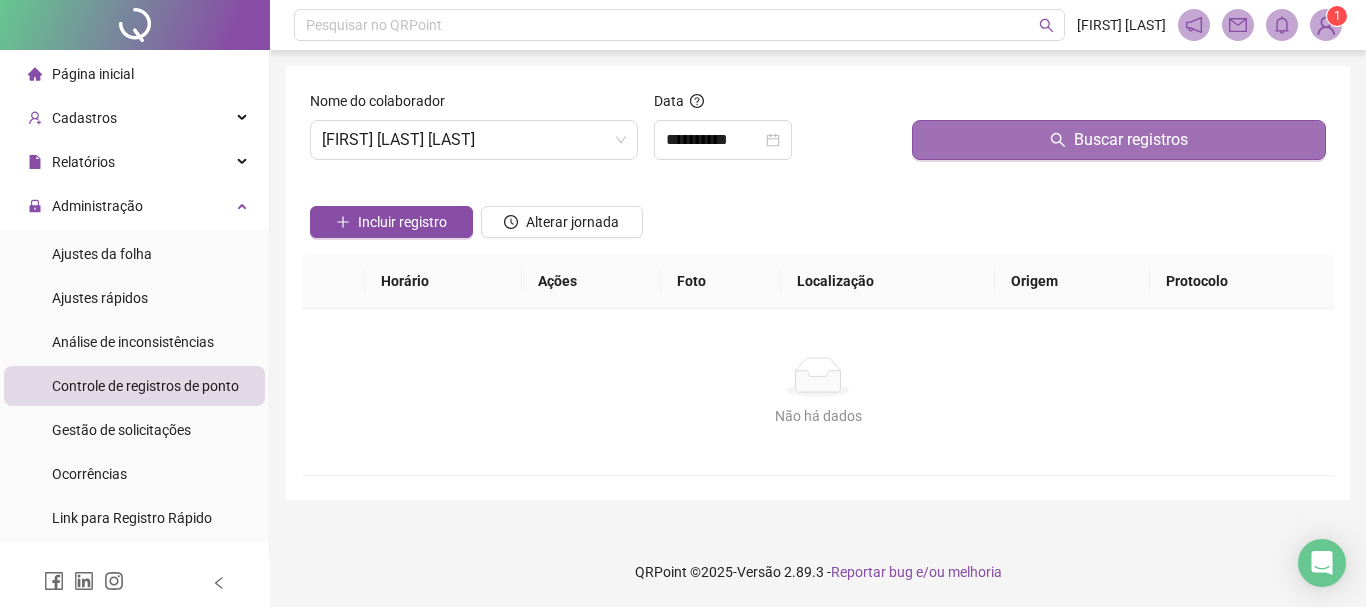 click on "Buscar registros" at bounding box center (1119, 140) 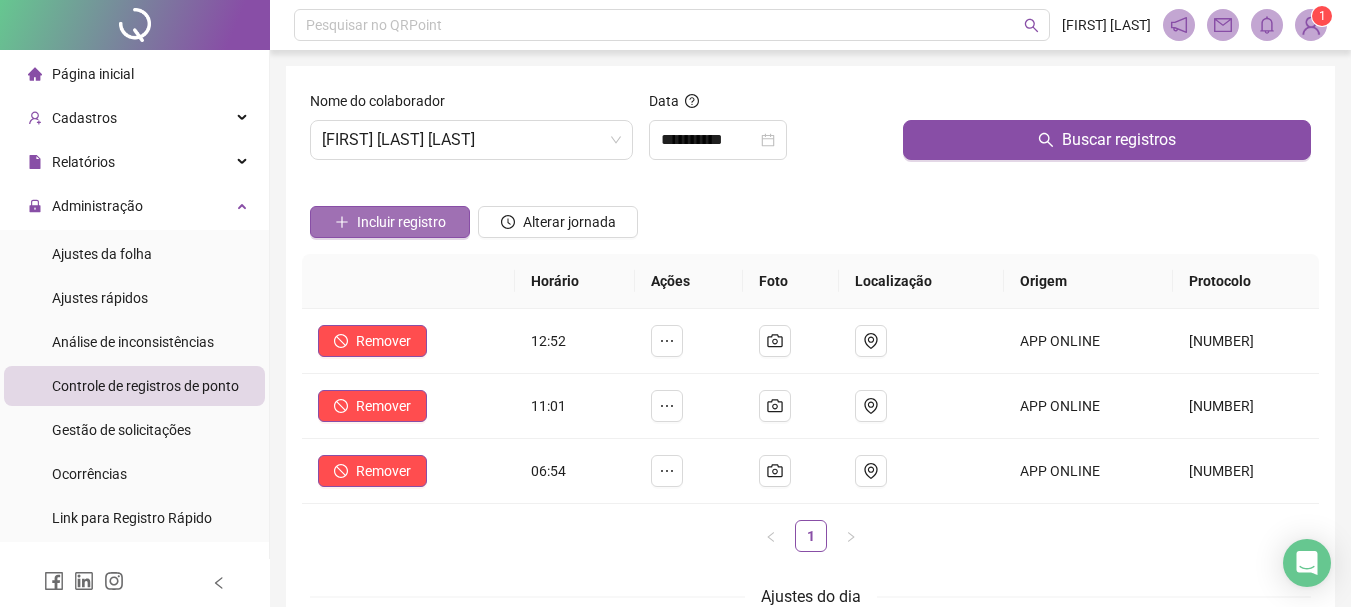 click on "Incluir registro" at bounding box center (401, 222) 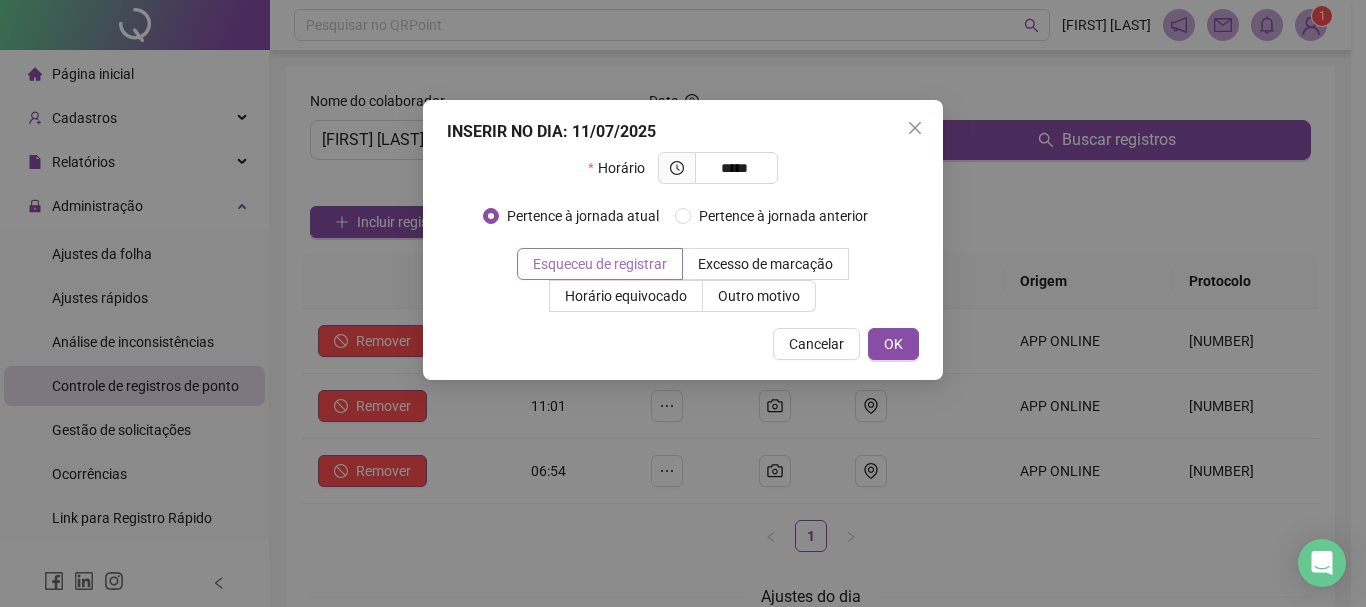 type on "*****" 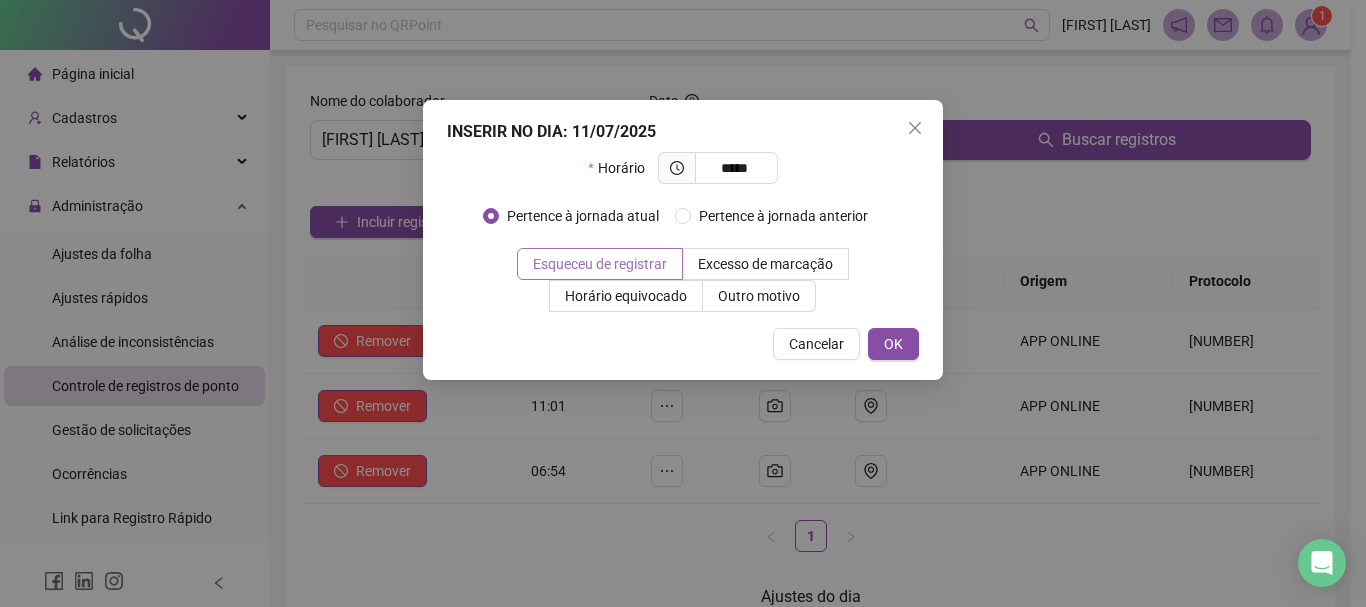 click on "Esqueceu de registrar" at bounding box center (600, 264) 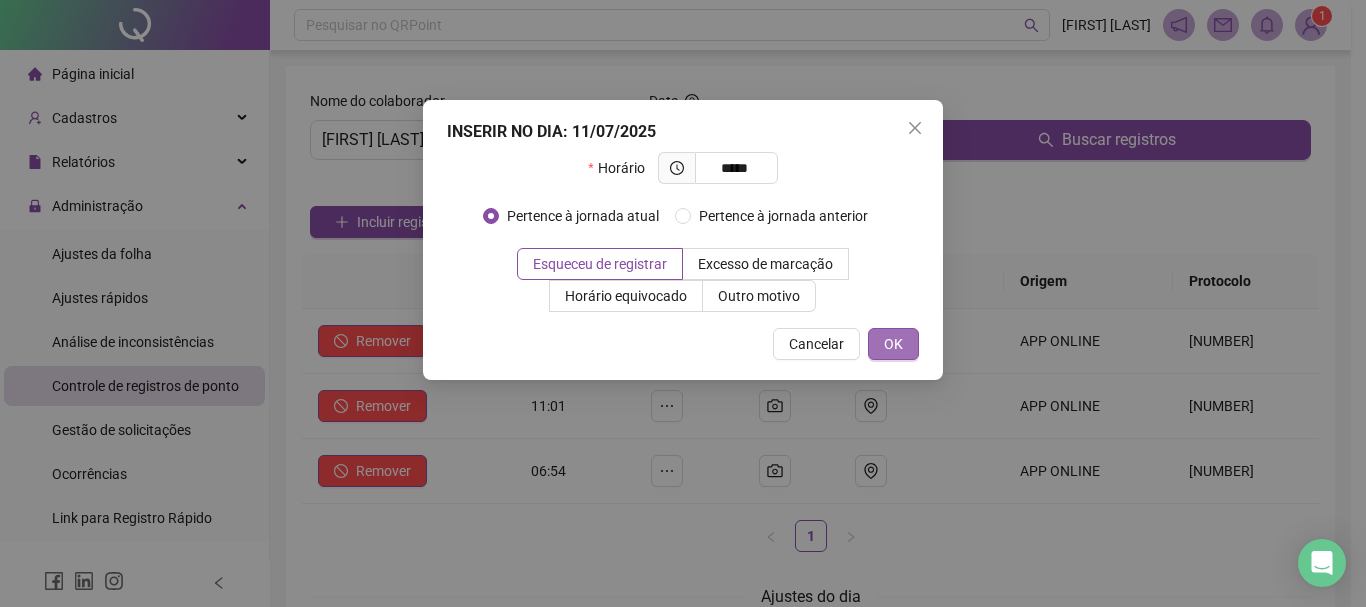 click on "OK" at bounding box center [893, 344] 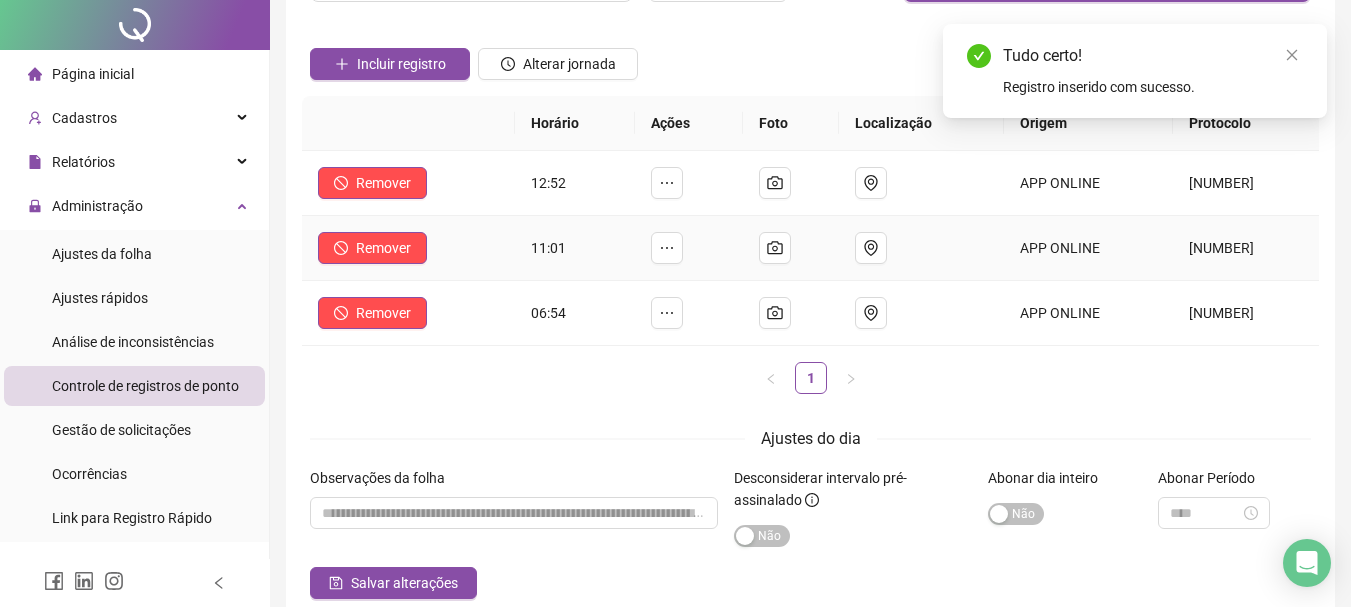 scroll, scrollTop: 260, scrollLeft: 0, axis: vertical 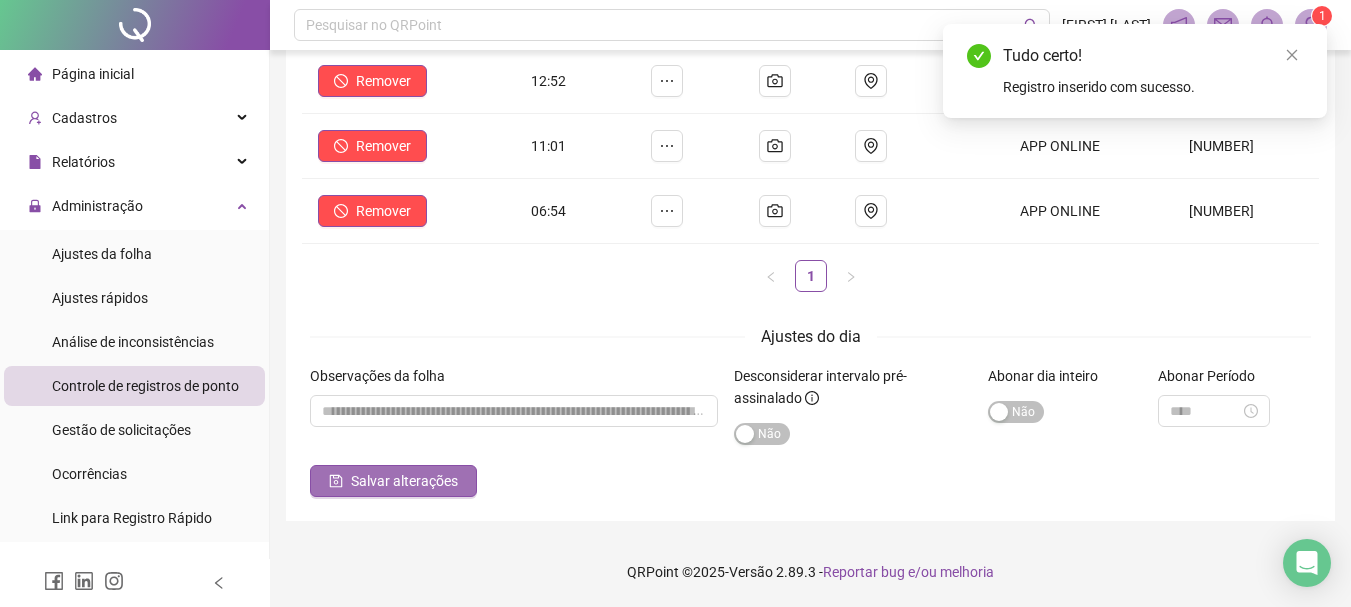 click on "Salvar alterações" at bounding box center (404, 481) 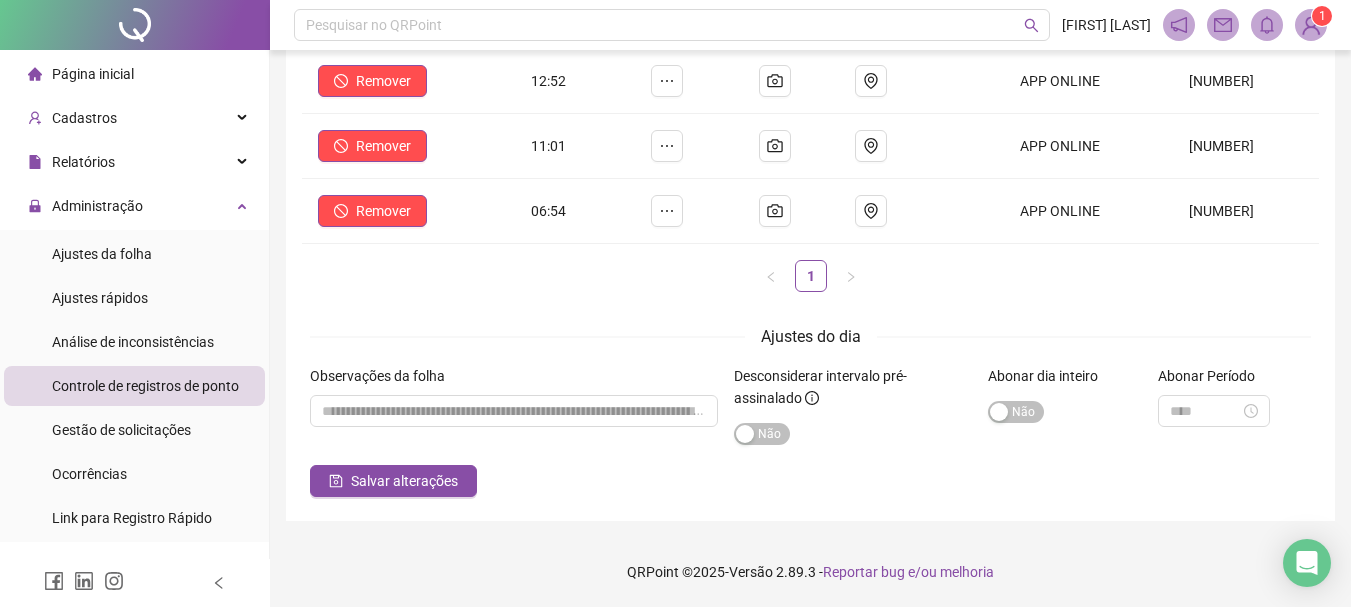 scroll, scrollTop: 0, scrollLeft: 0, axis: both 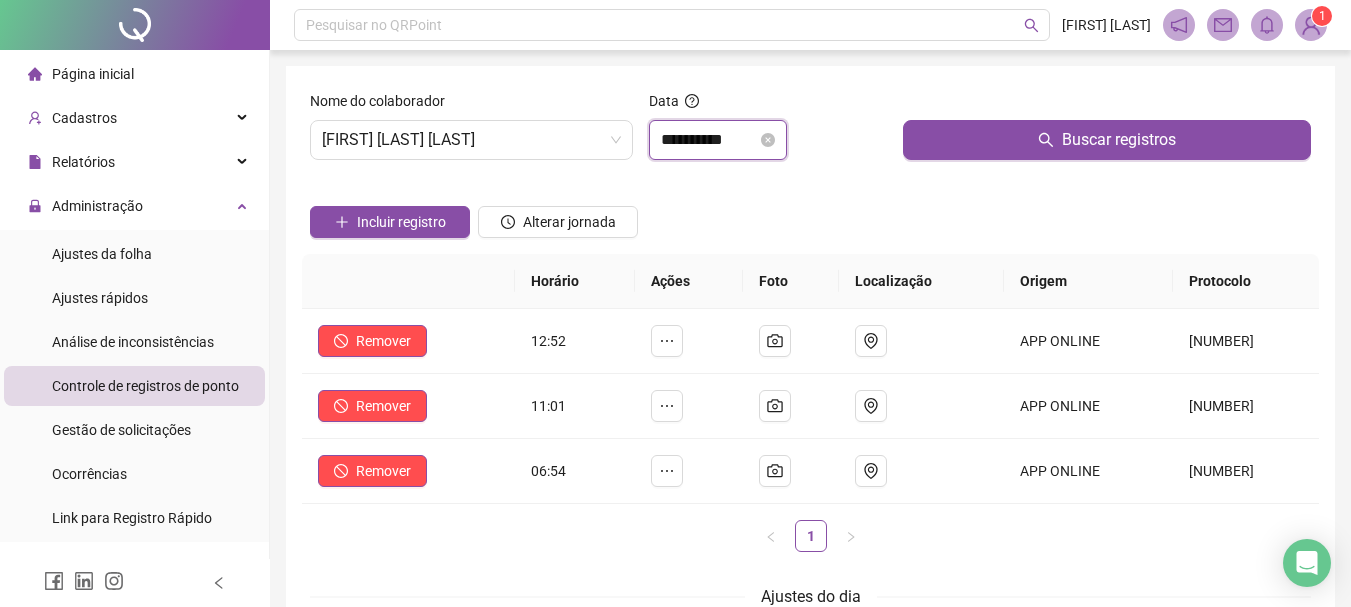 click on "**********" at bounding box center (709, 140) 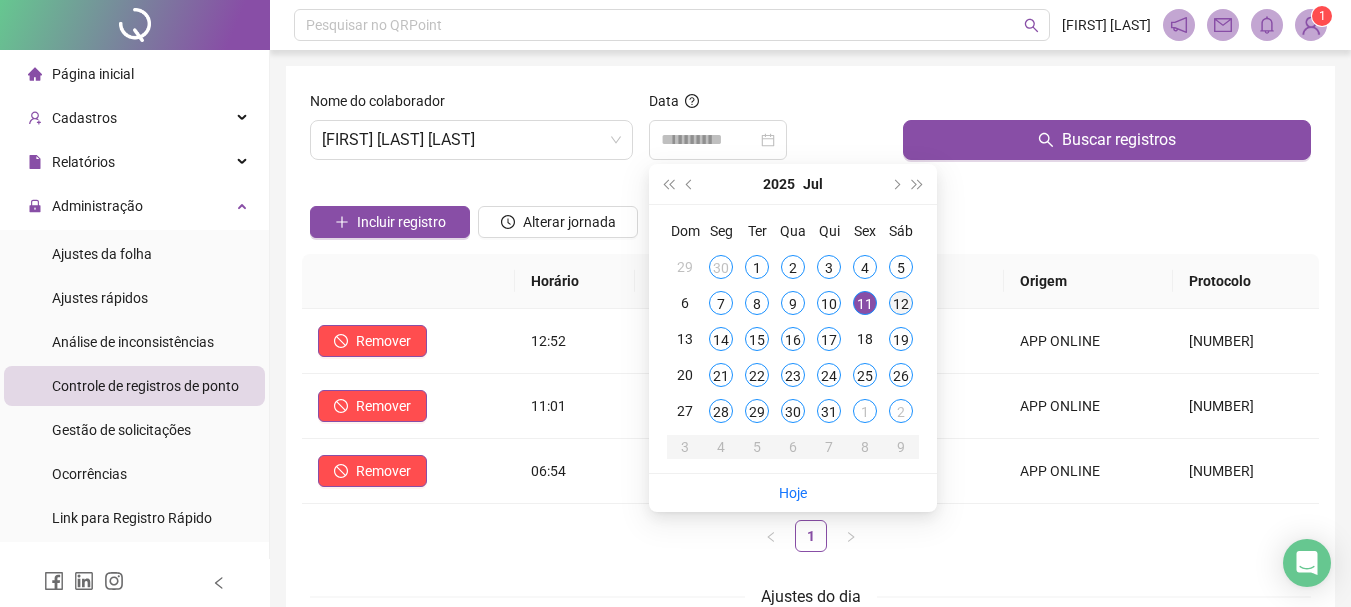click on "12" at bounding box center [901, 303] 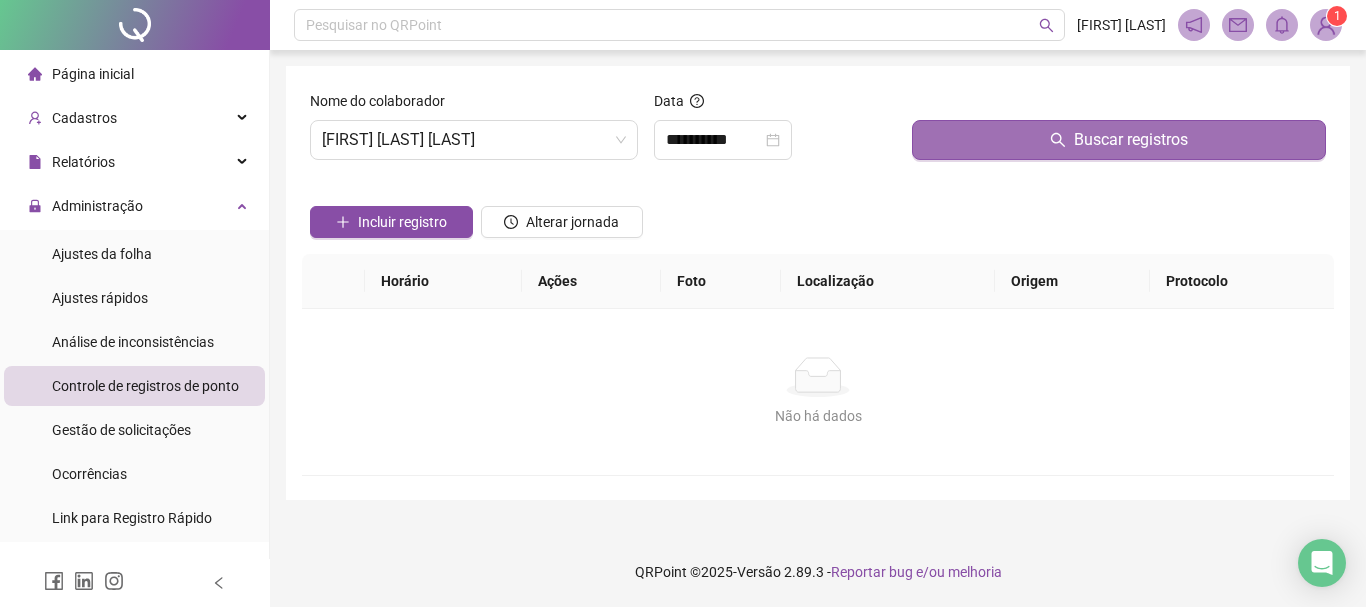 click on "Buscar registros" at bounding box center (1119, 140) 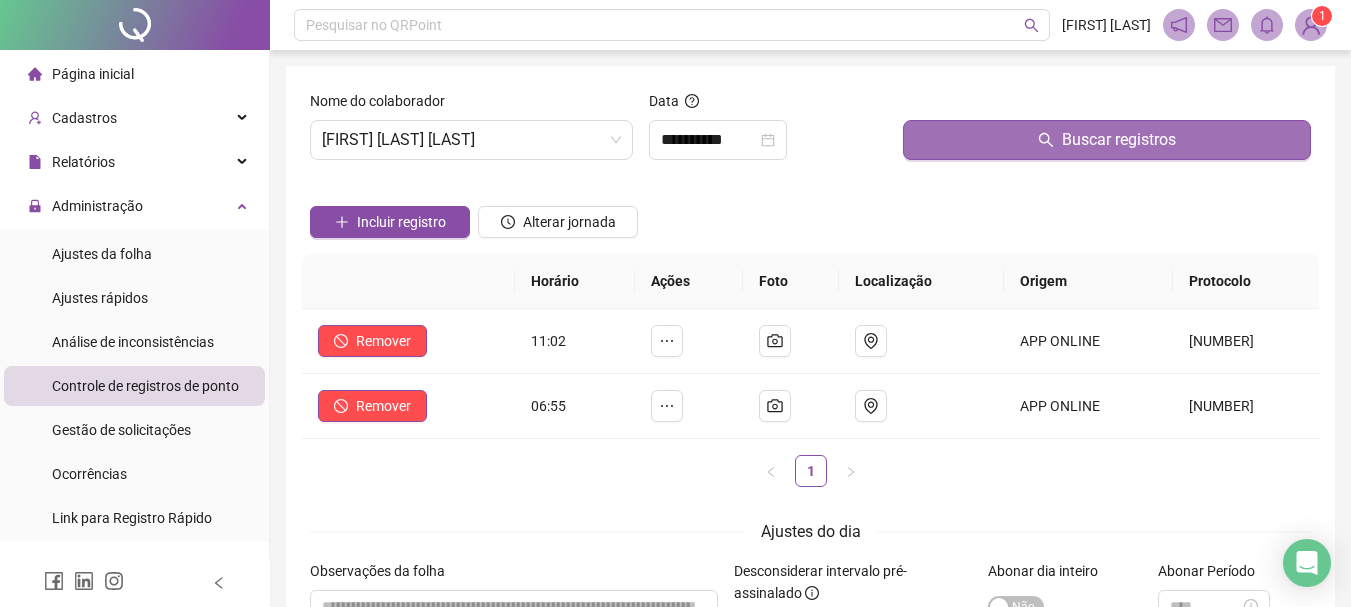 click on "Buscar registros" at bounding box center [1107, 140] 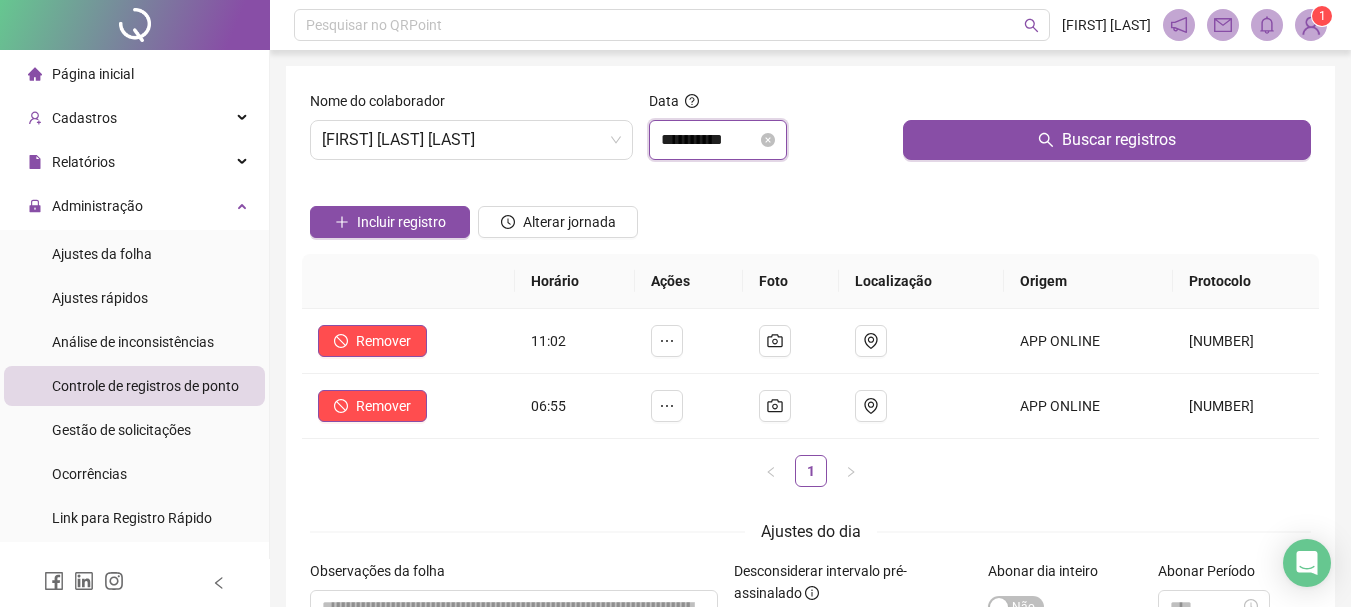 click on "**********" at bounding box center (709, 140) 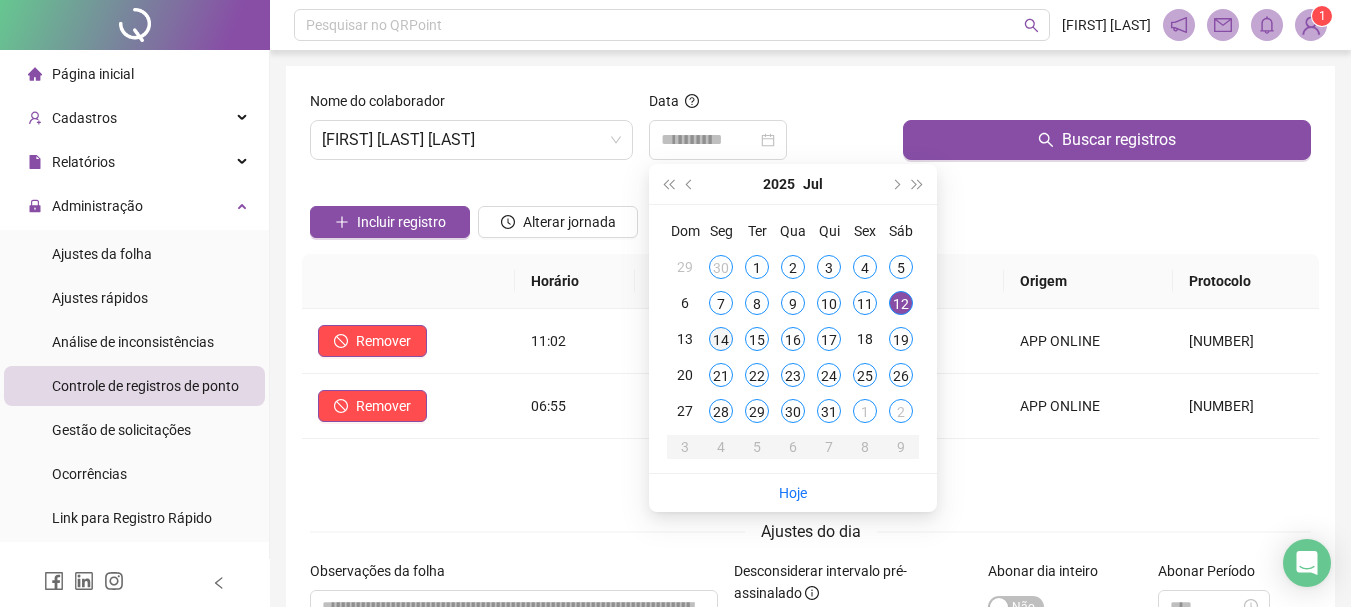click on "14" at bounding box center (721, 339) 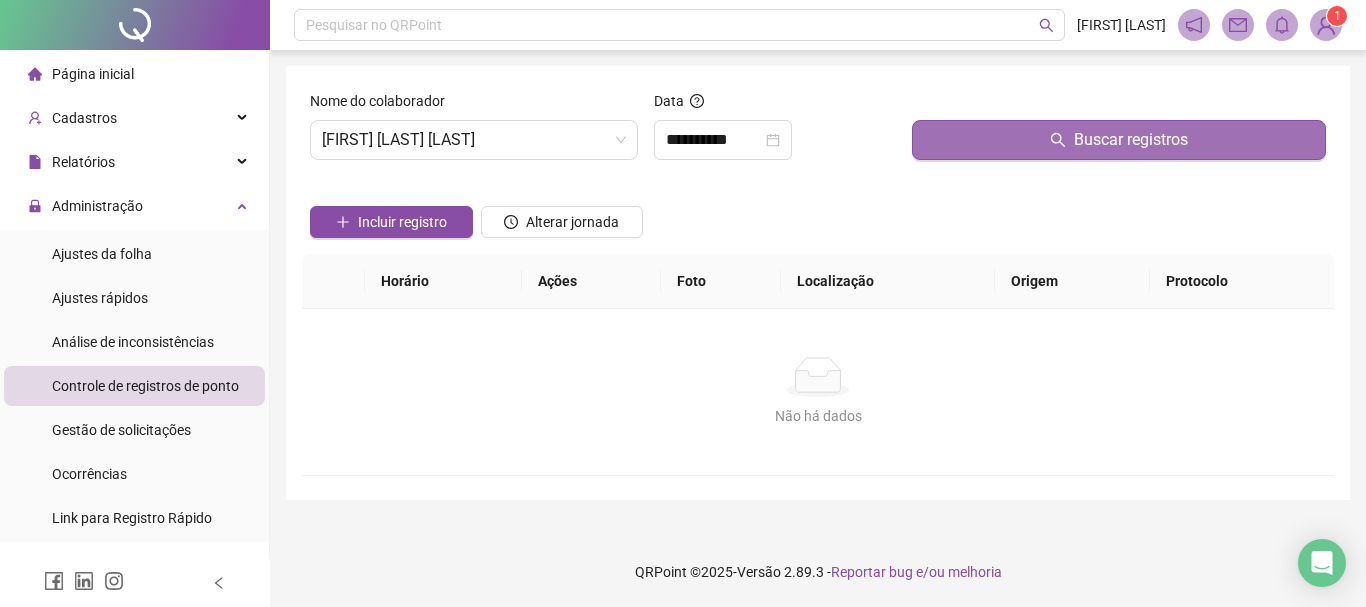 click on "Buscar registros" at bounding box center (1119, 140) 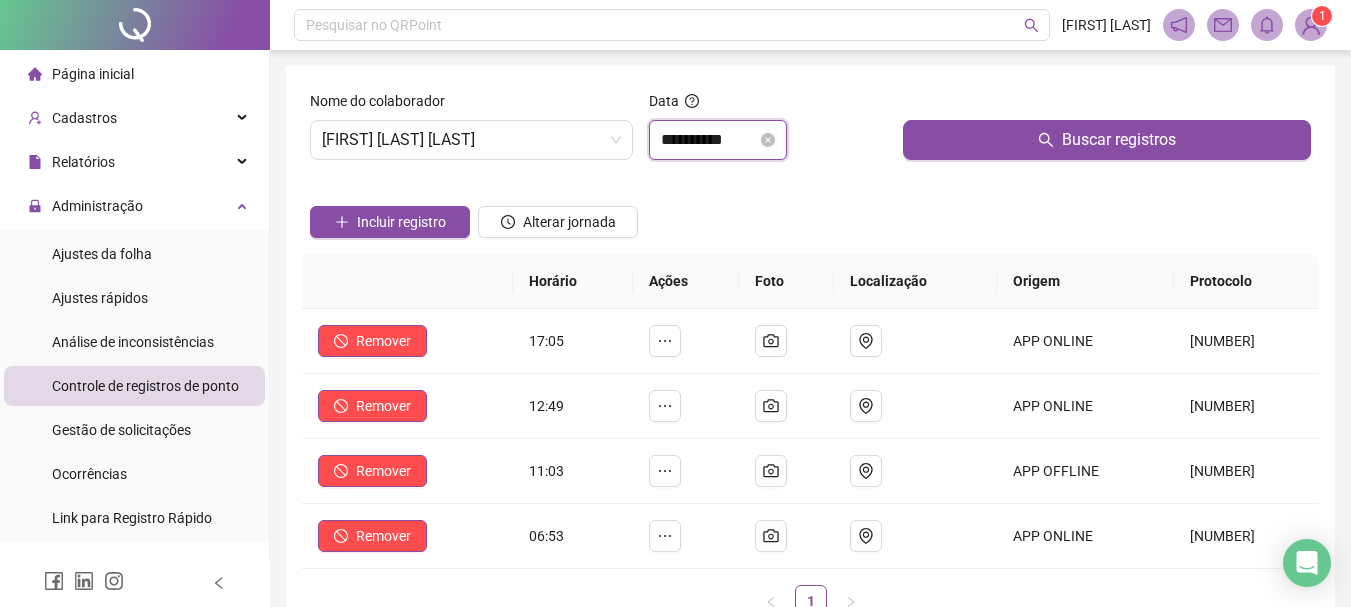 click on "**********" at bounding box center [709, 140] 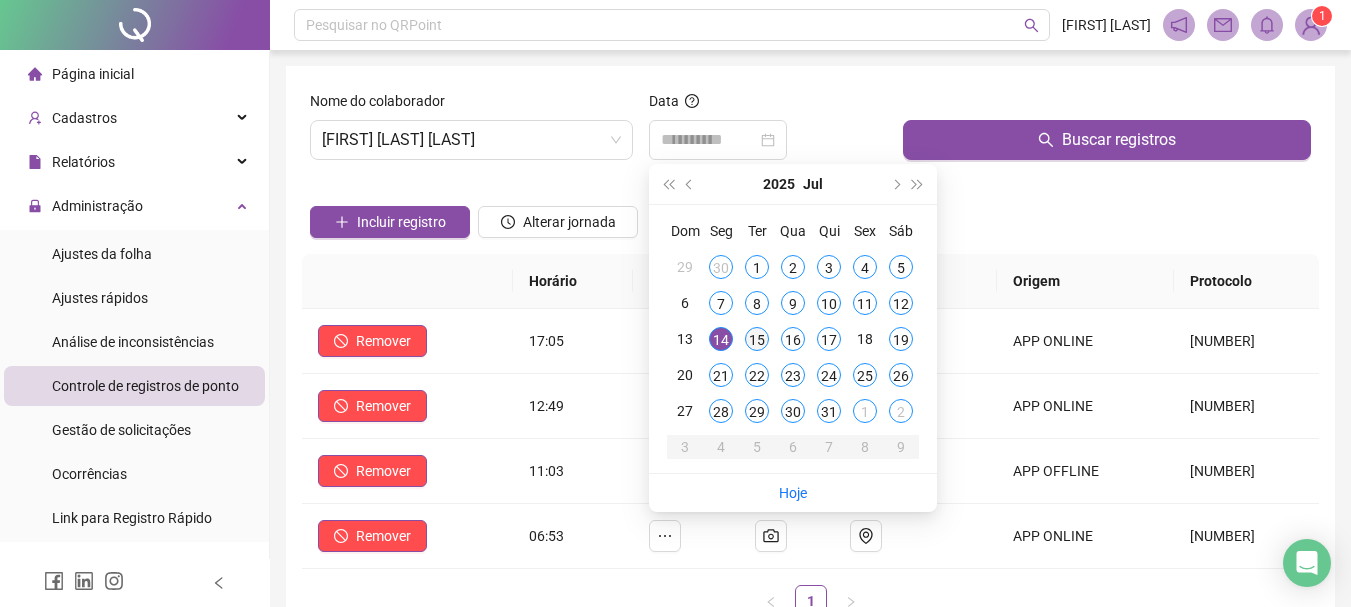 click on "15" at bounding box center (757, 339) 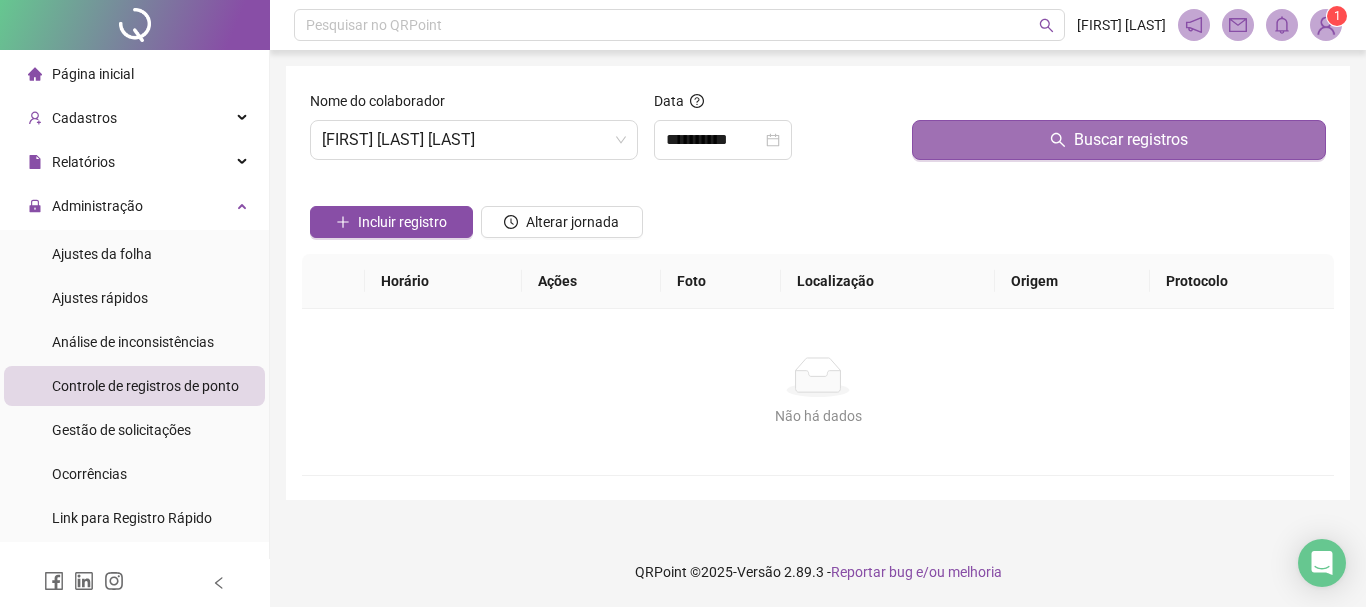 click on "Buscar registros" at bounding box center (1119, 140) 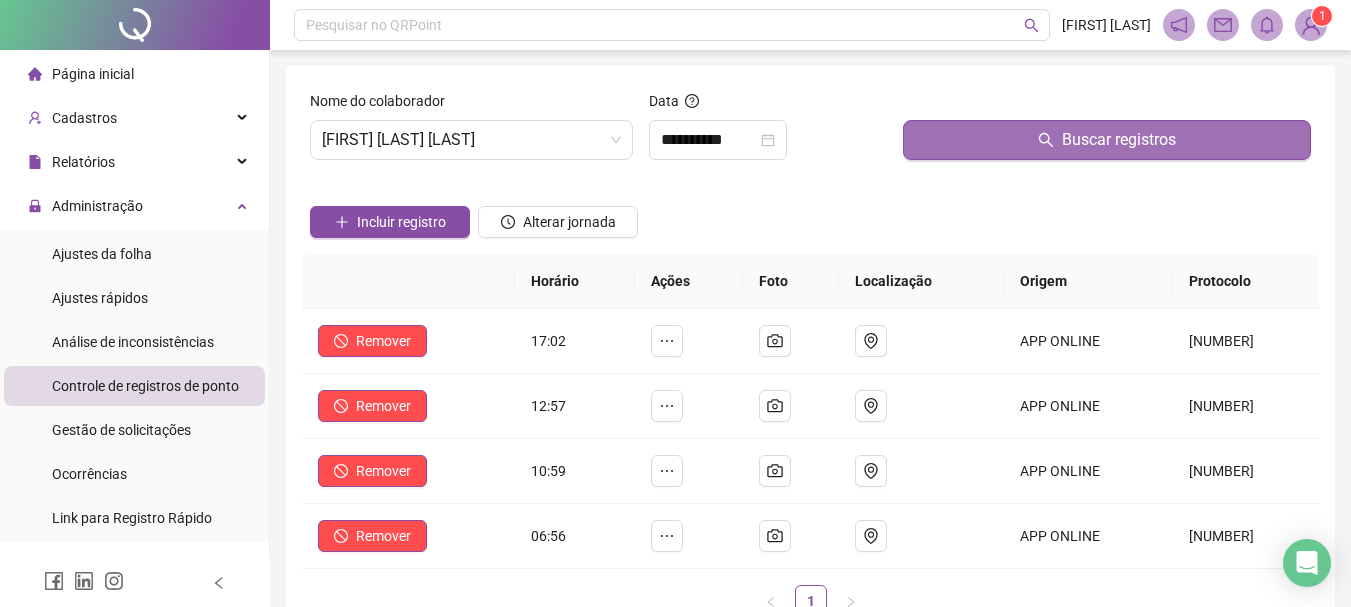 click on "Buscar registros" at bounding box center [1107, 140] 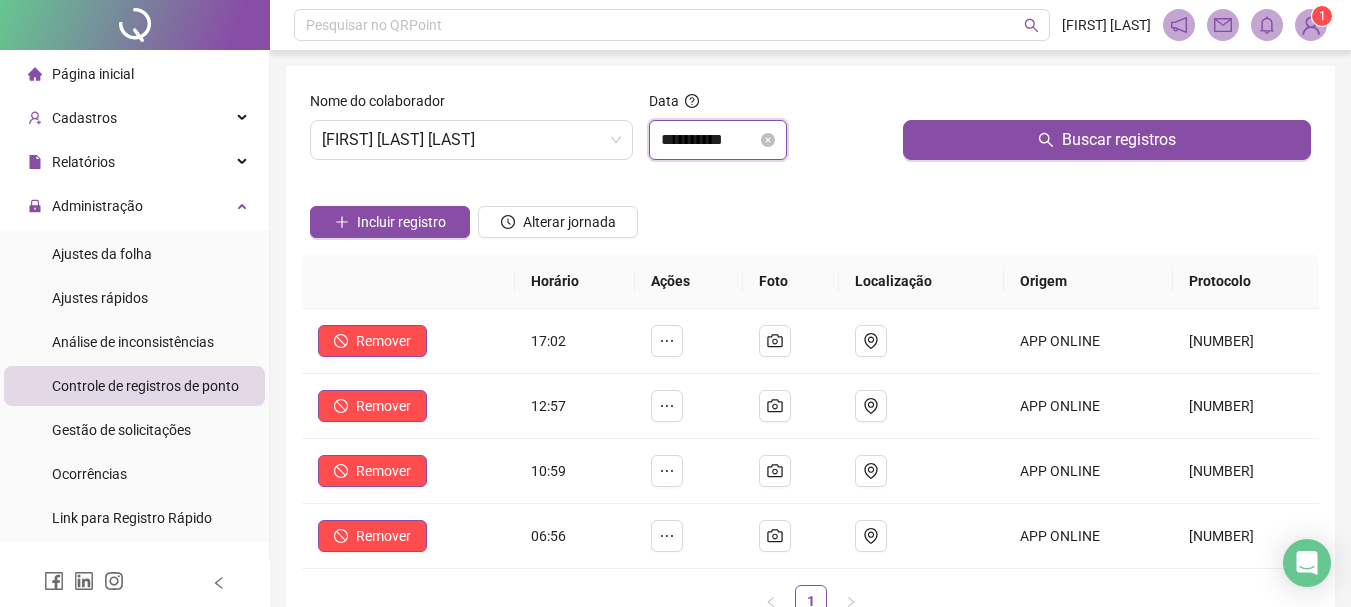 click on "**********" at bounding box center [709, 140] 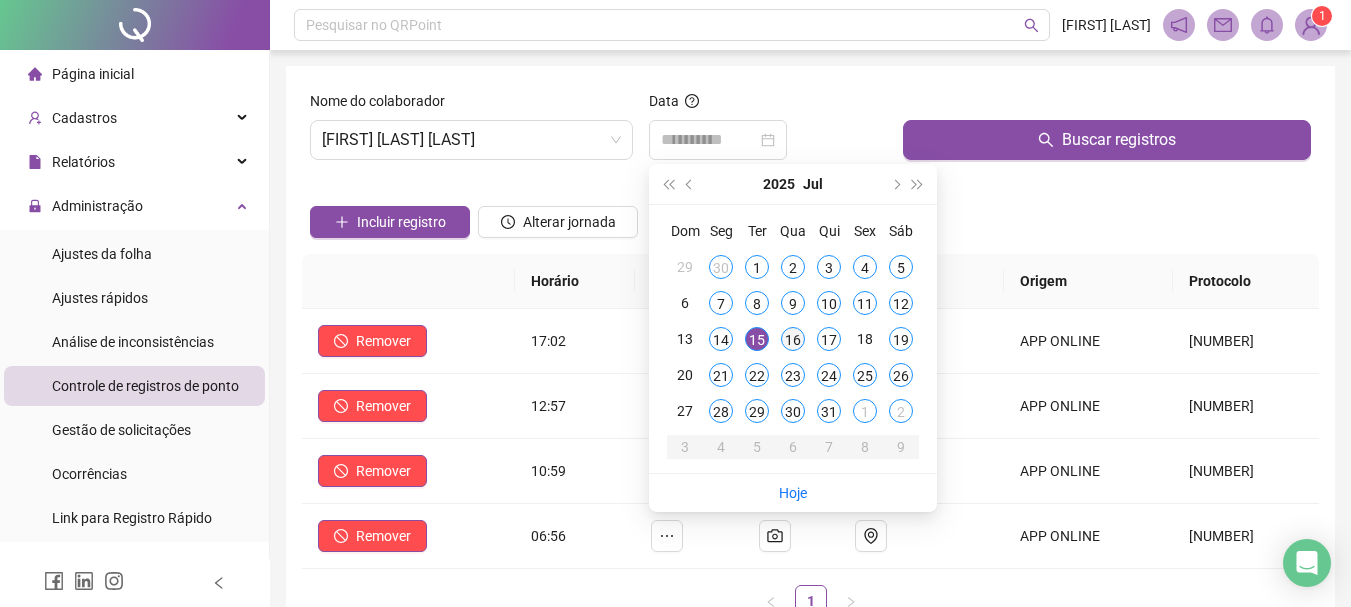 click on "16" at bounding box center [793, 339] 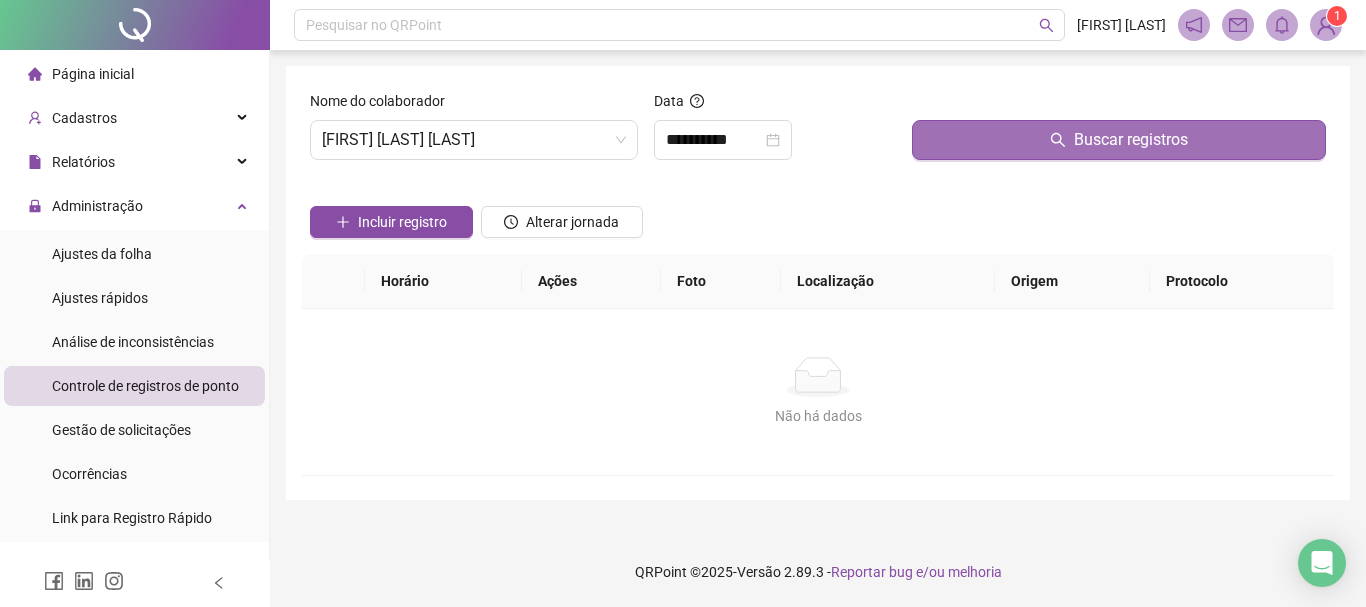 click on "Buscar registros" at bounding box center [1119, 140] 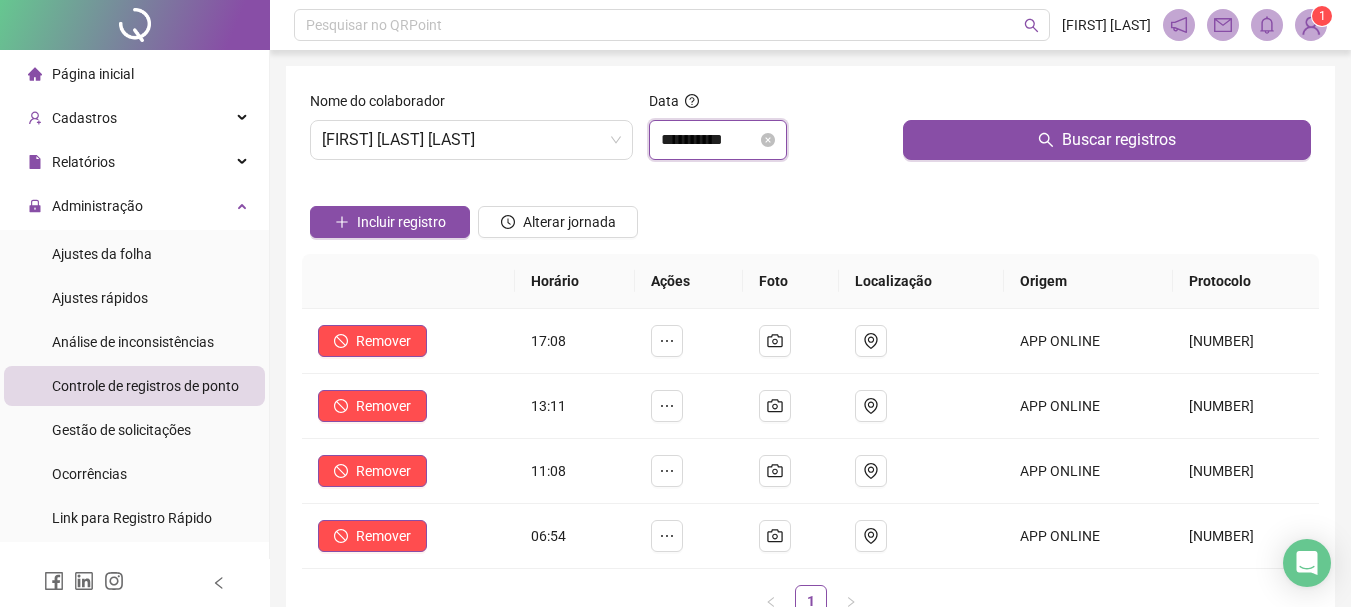 click on "**********" at bounding box center [709, 140] 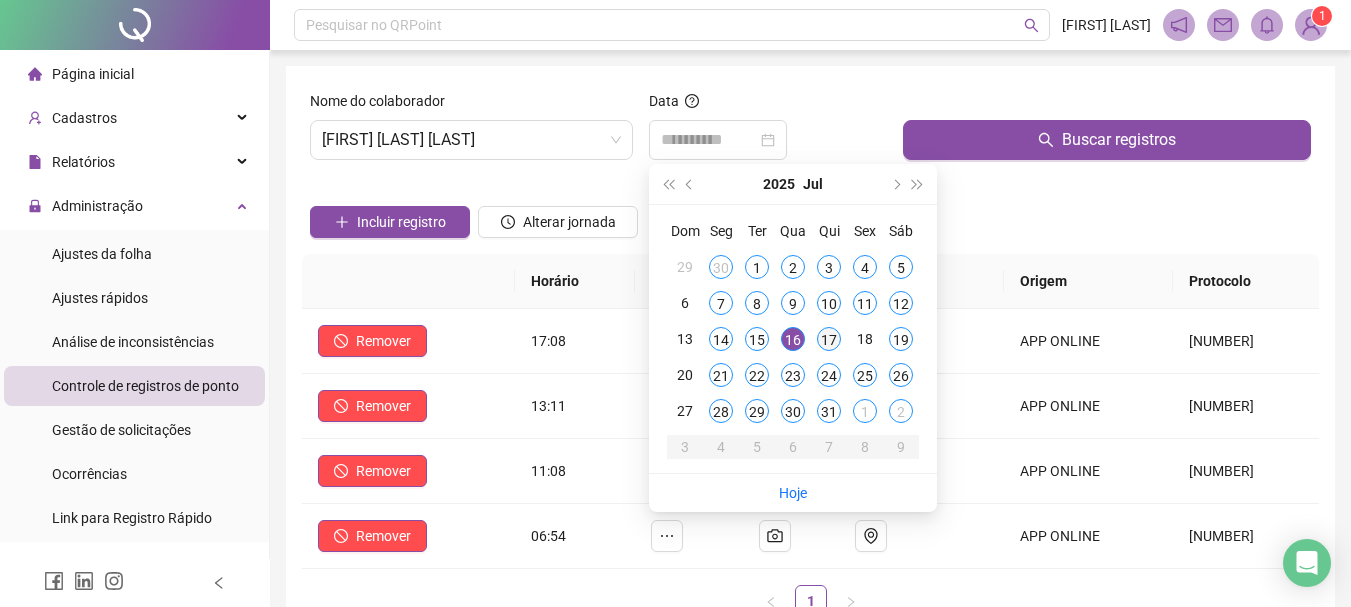 click on "17" at bounding box center (829, 339) 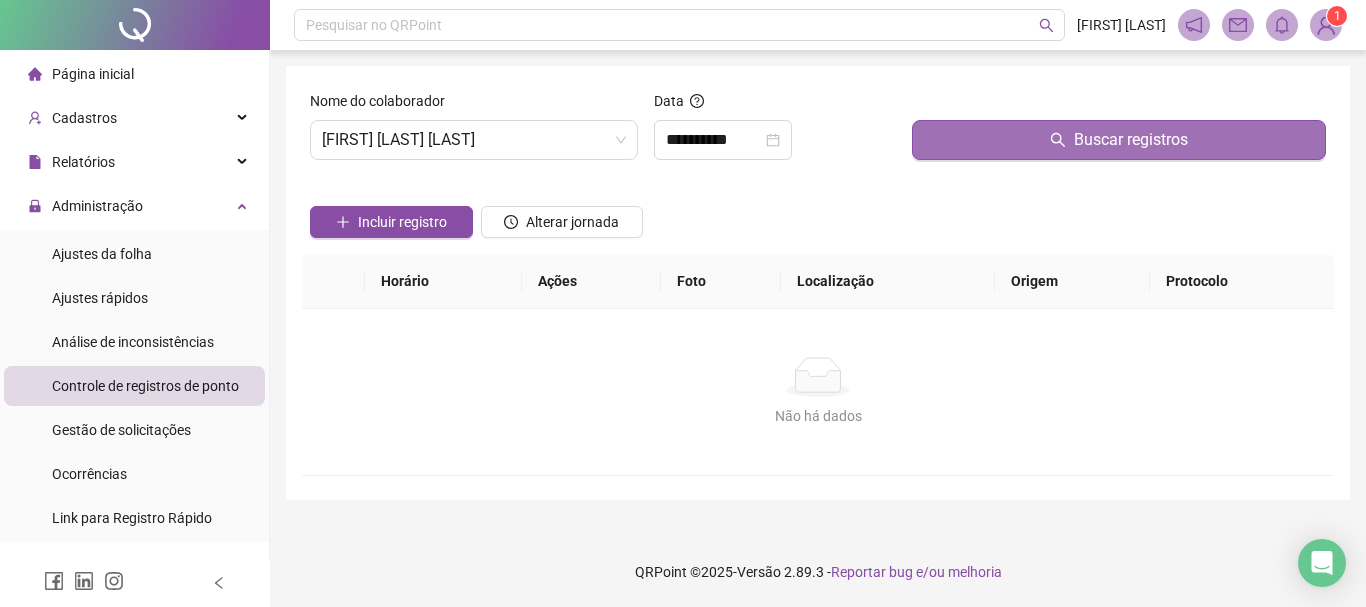 click on "Buscar registros" at bounding box center (1119, 140) 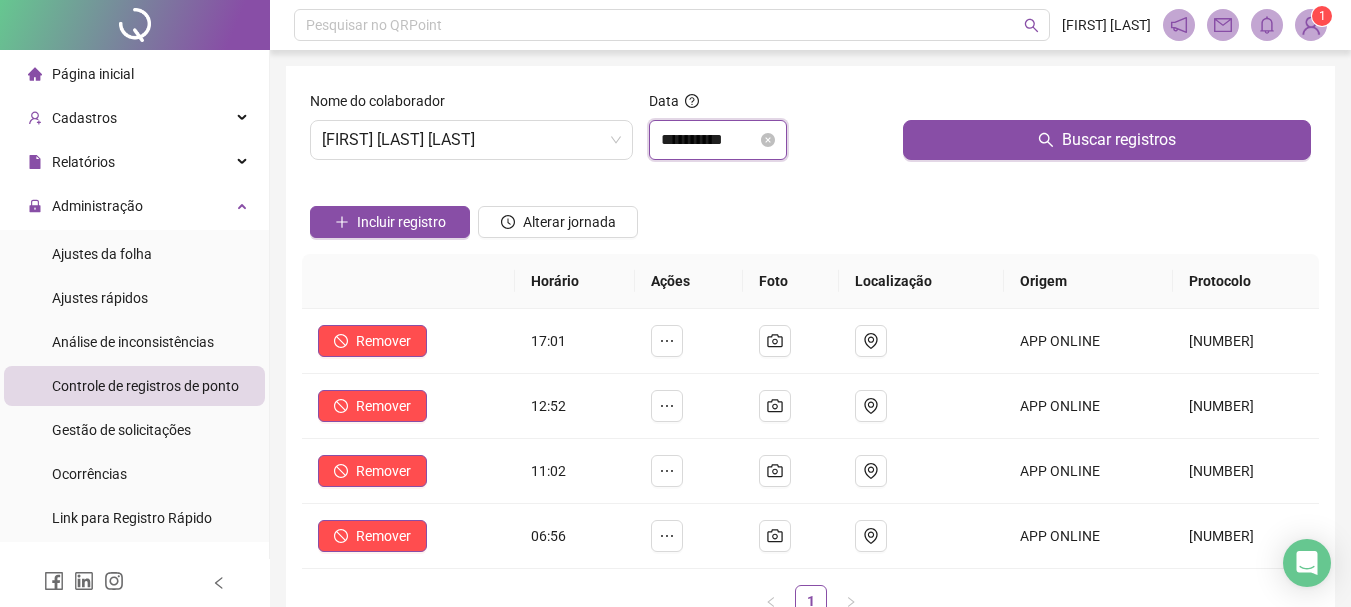 click on "**********" at bounding box center (709, 140) 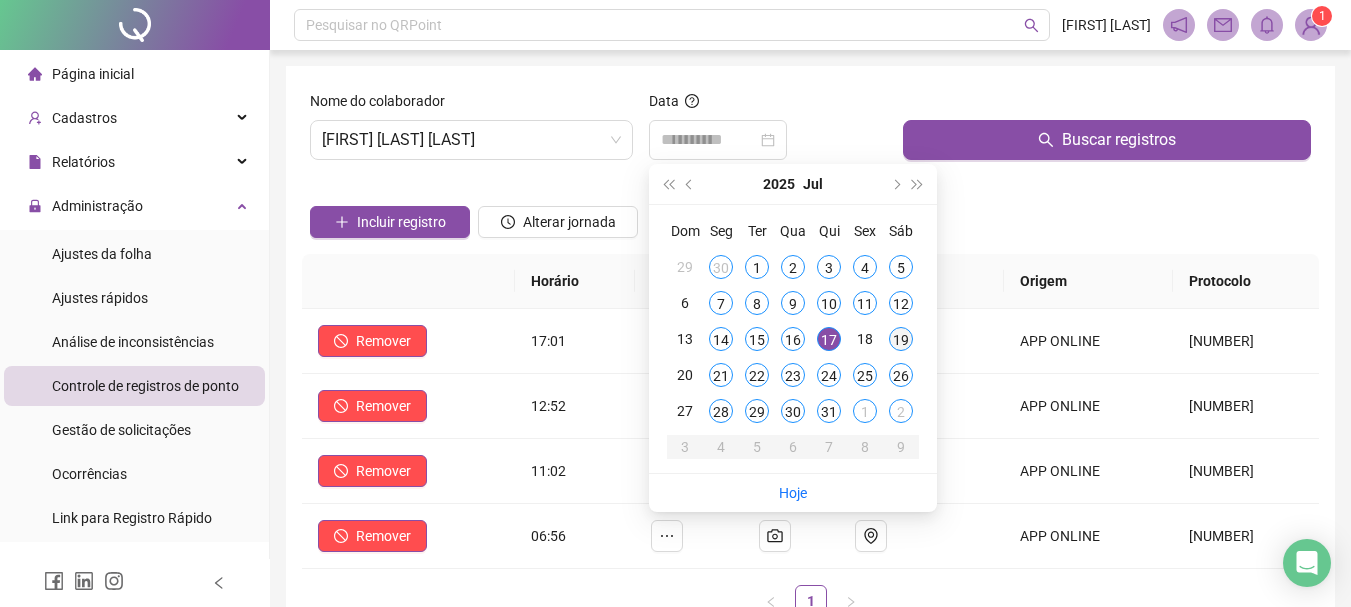 click on "19" at bounding box center (901, 339) 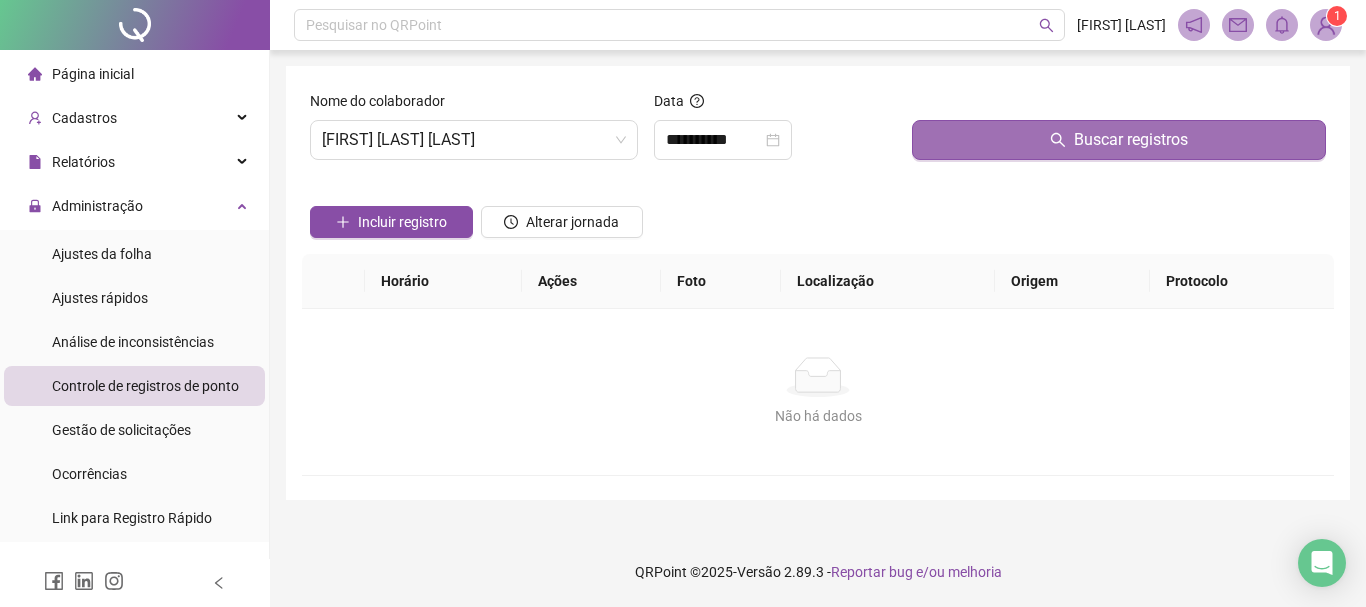 click on "Buscar registros" at bounding box center [1119, 140] 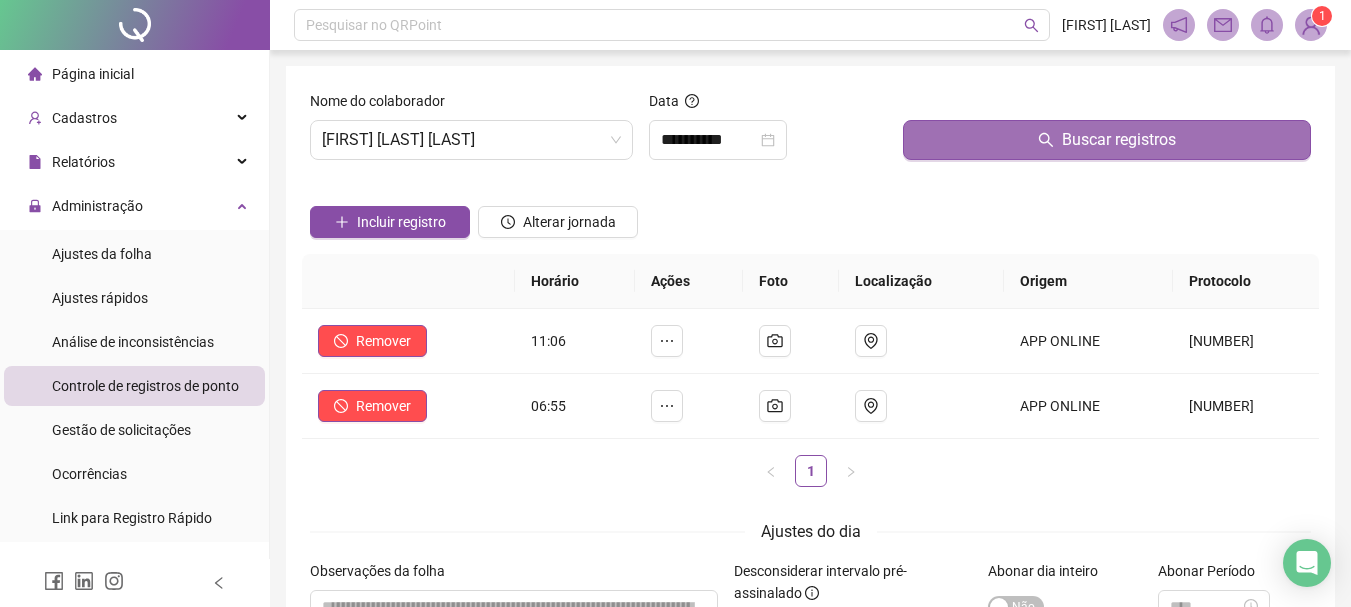 click on "Buscar registros" at bounding box center [1107, 140] 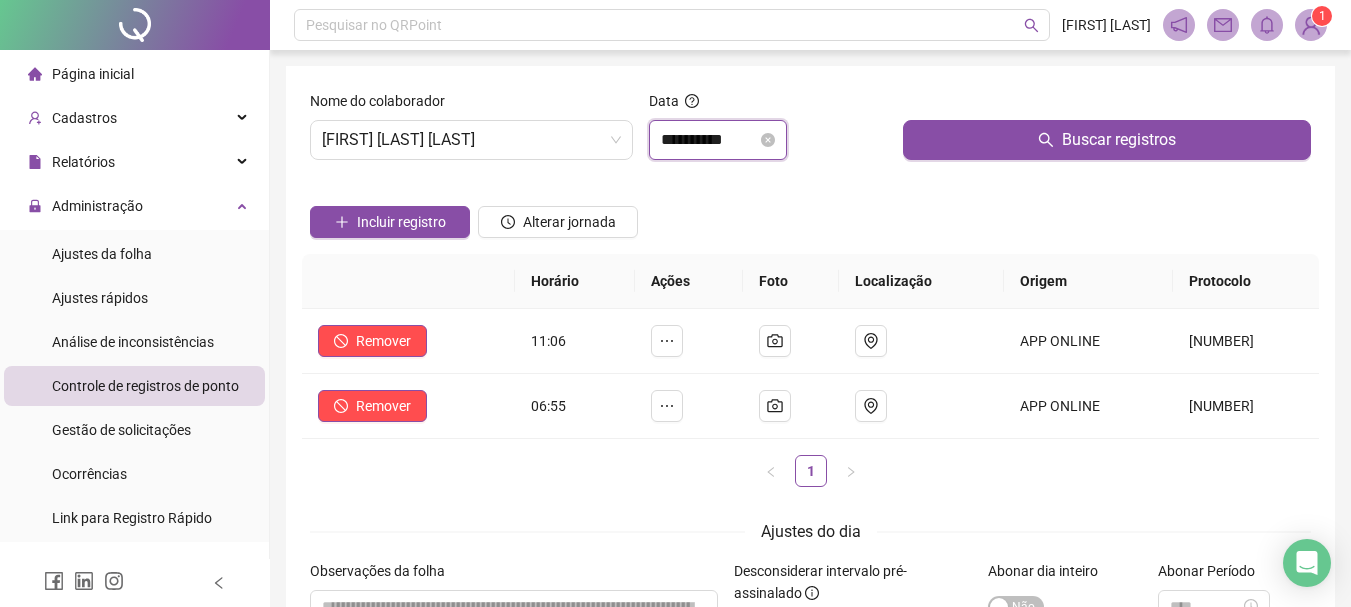 click on "**********" at bounding box center [709, 140] 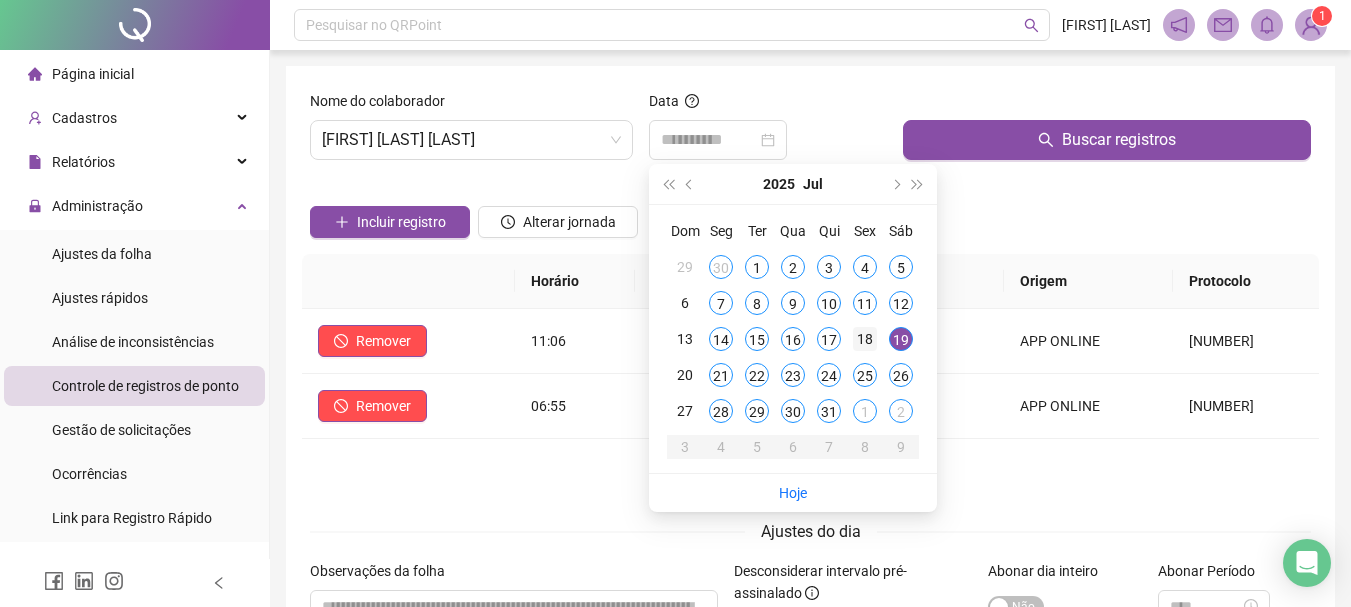 click on "18" at bounding box center [865, 339] 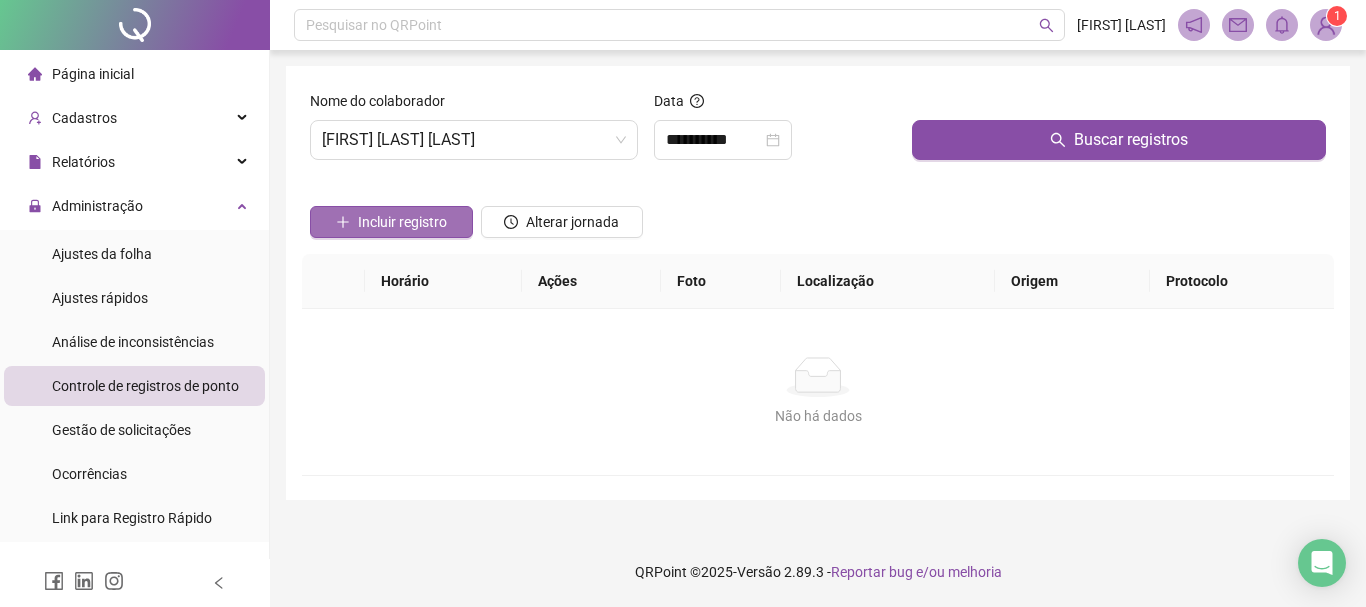 click on "Incluir registro" at bounding box center (391, 222) 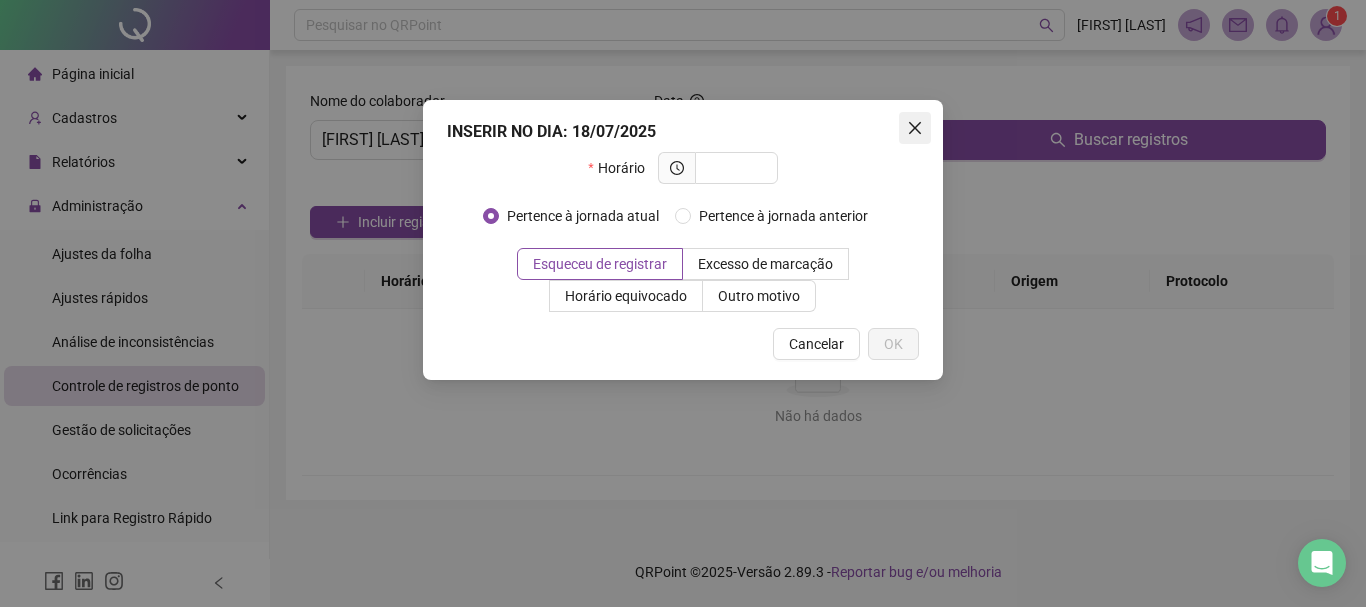 click at bounding box center (915, 128) 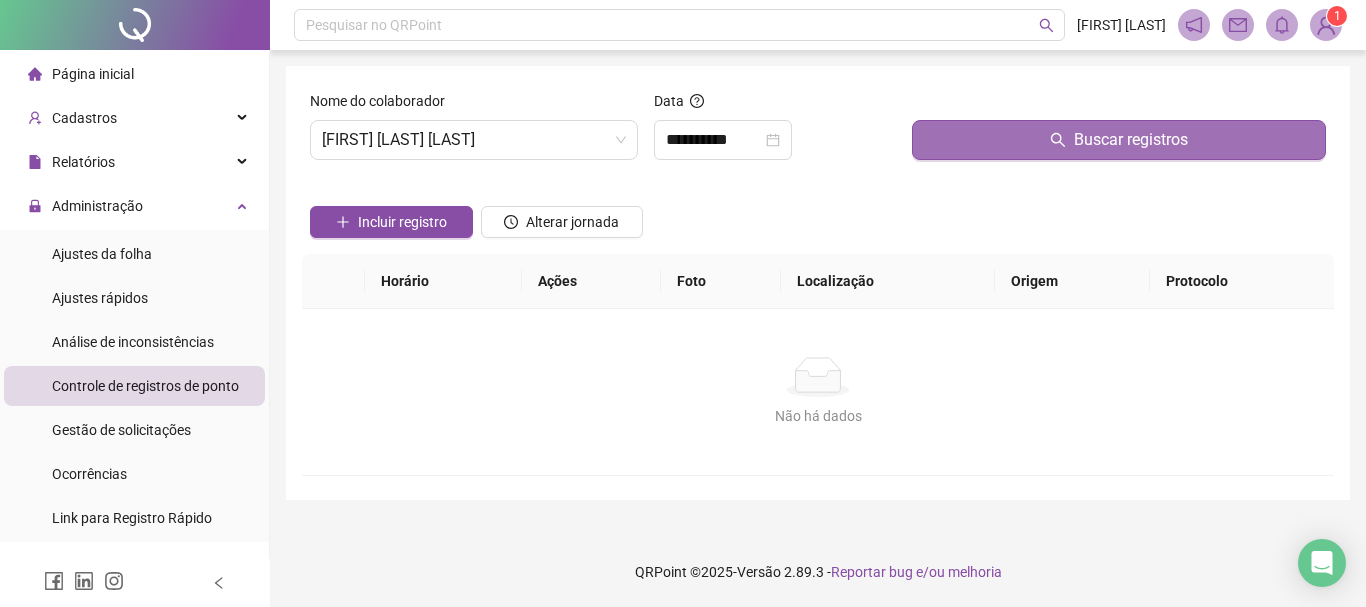 click on "Buscar registros" at bounding box center (1119, 140) 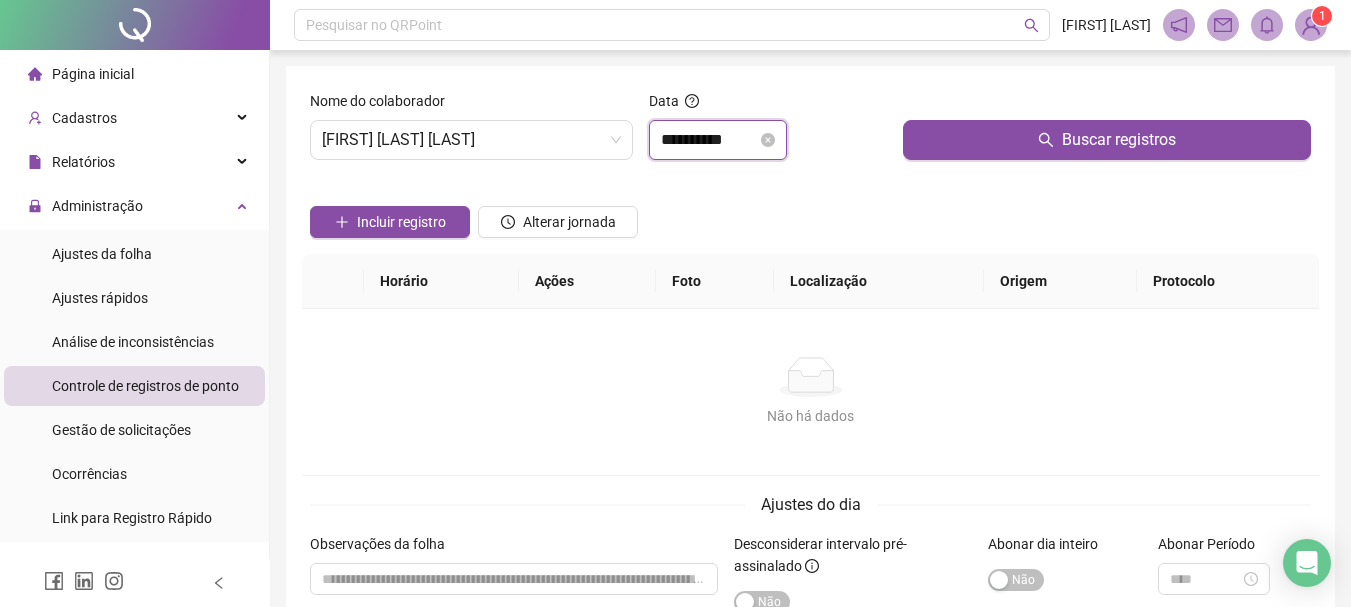 click on "**********" at bounding box center (709, 140) 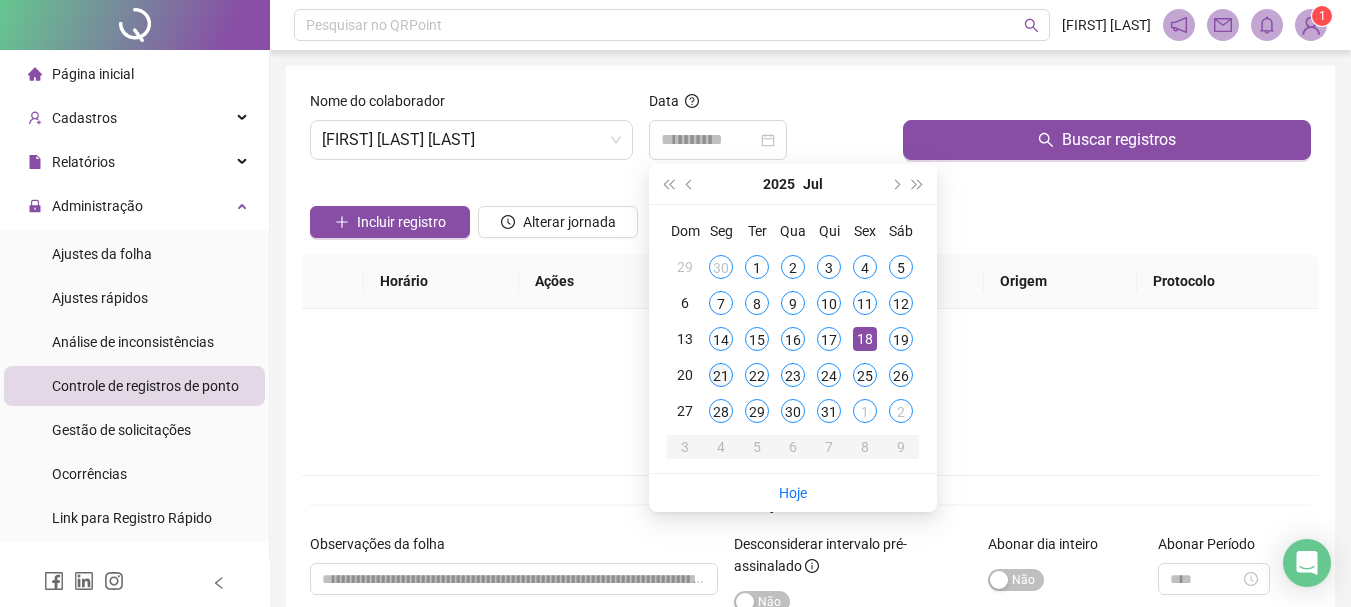 click on "21" at bounding box center (721, 375) 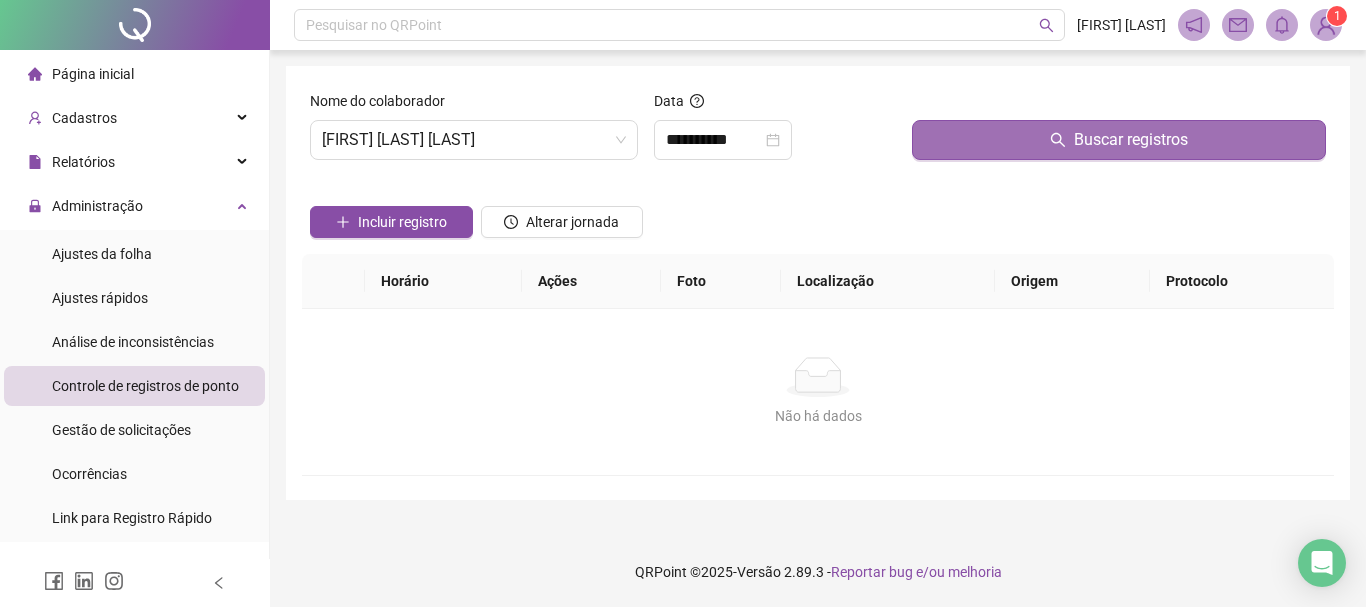 click on "Buscar registros" at bounding box center (1119, 140) 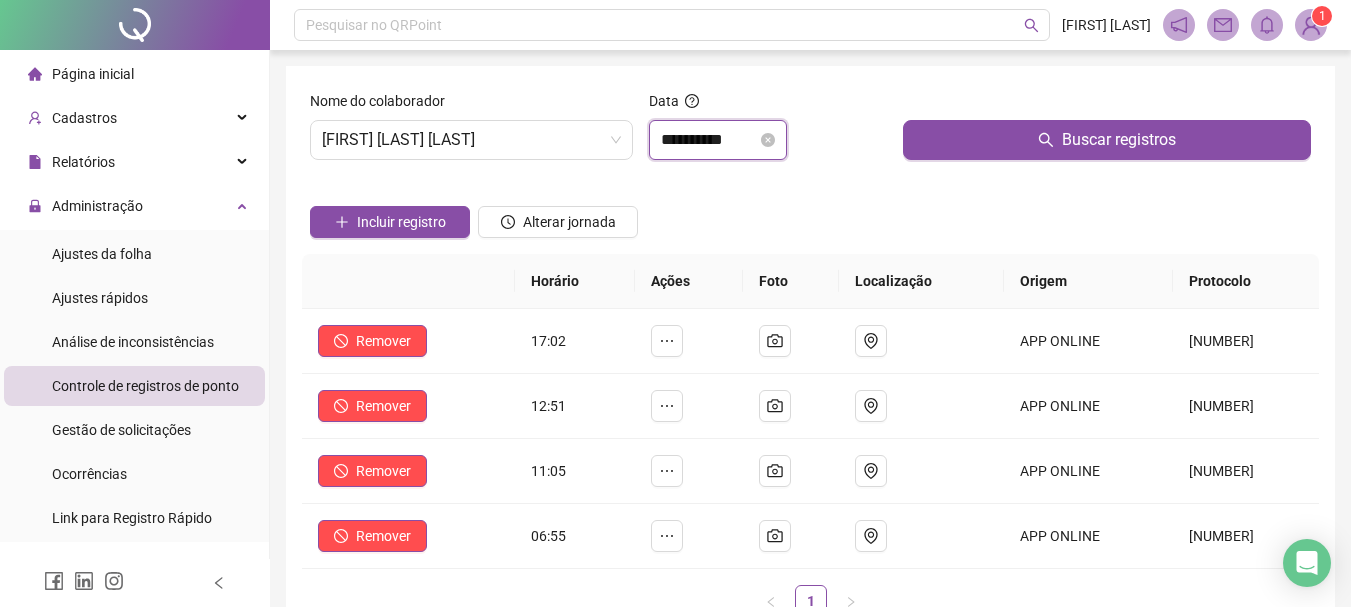 click on "**********" at bounding box center (709, 140) 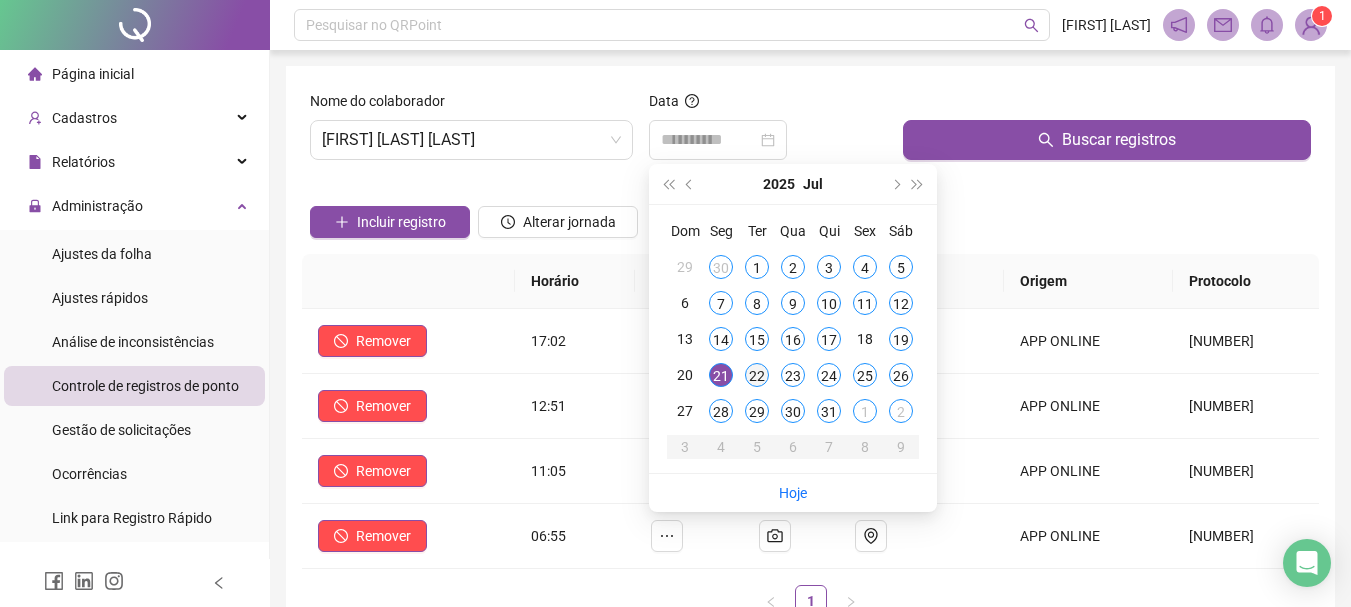 click on "22" at bounding box center (757, 375) 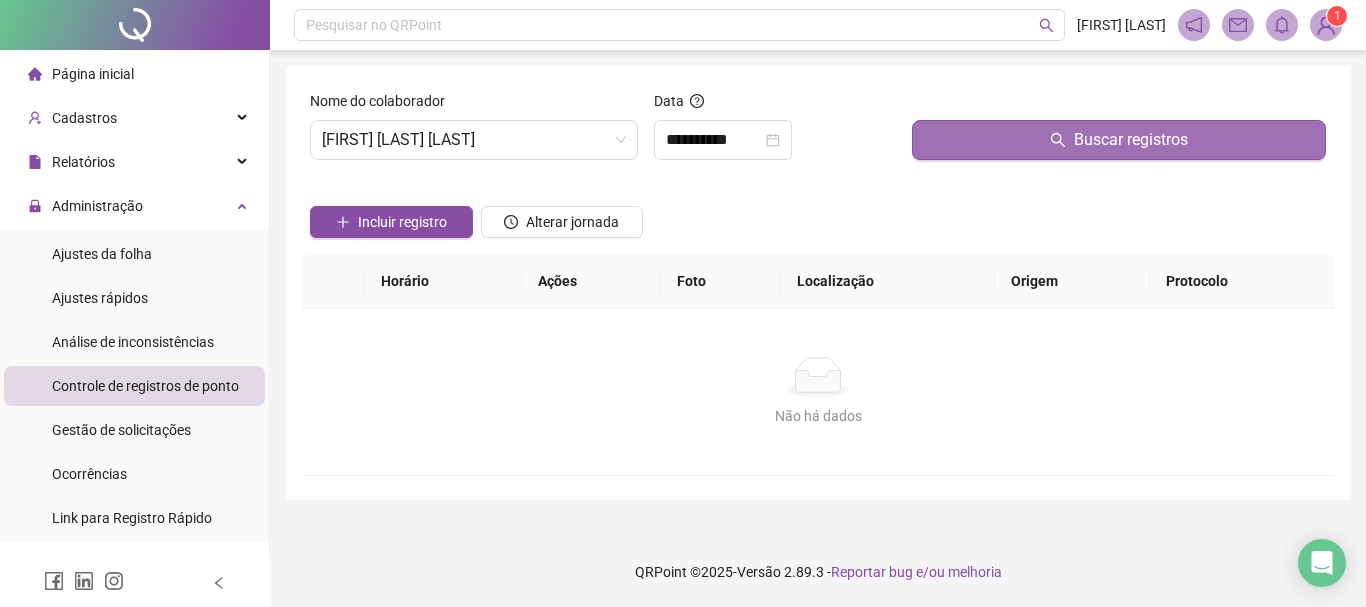 click on "Buscar registros" at bounding box center (1119, 140) 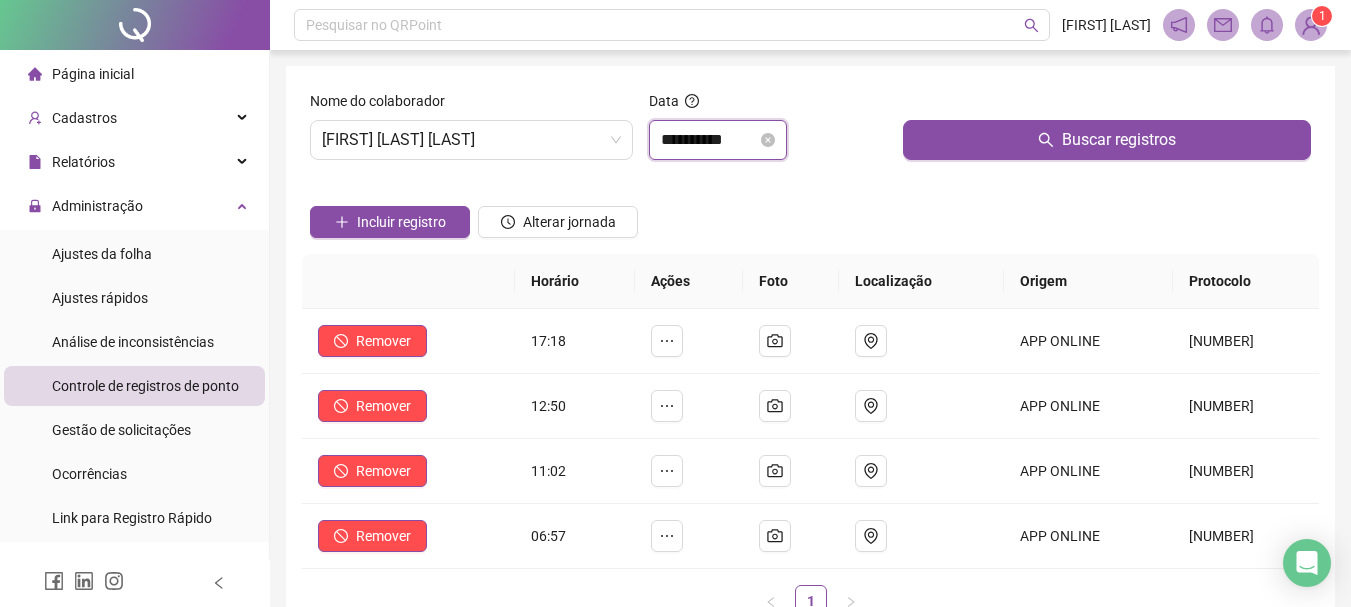 click on "**********" at bounding box center (709, 140) 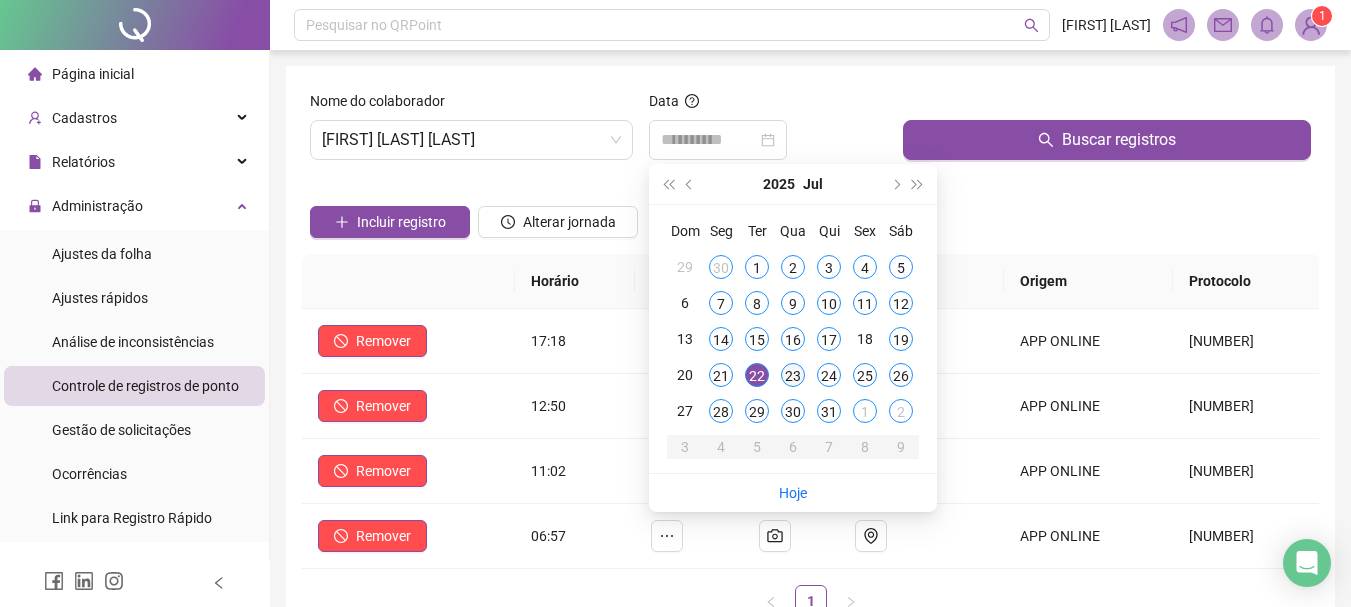 click on "23" at bounding box center (793, 375) 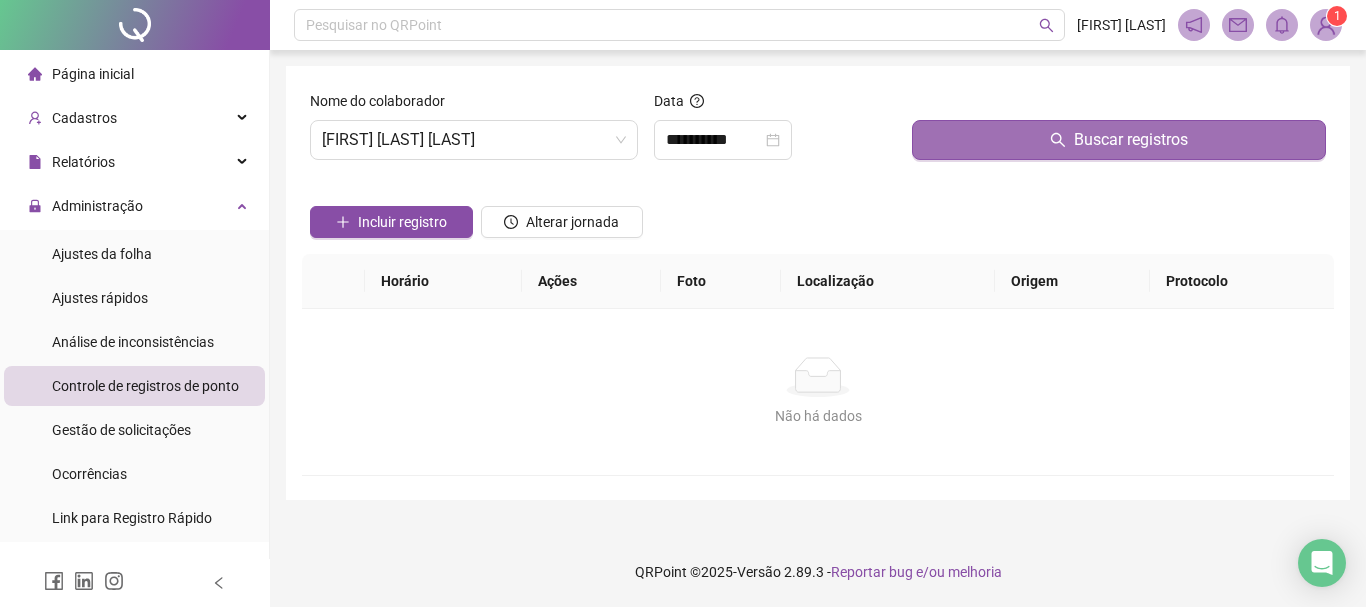 click on "Buscar registros" at bounding box center (1119, 140) 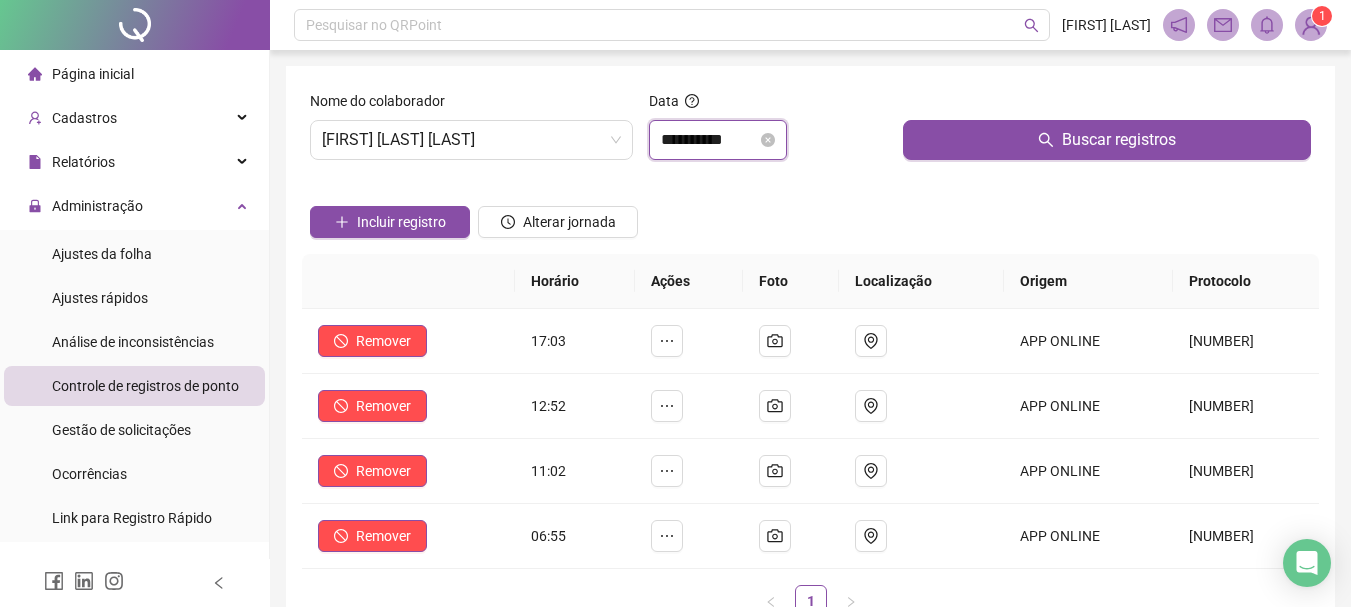 click on "**********" at bounding box center [709, 140] 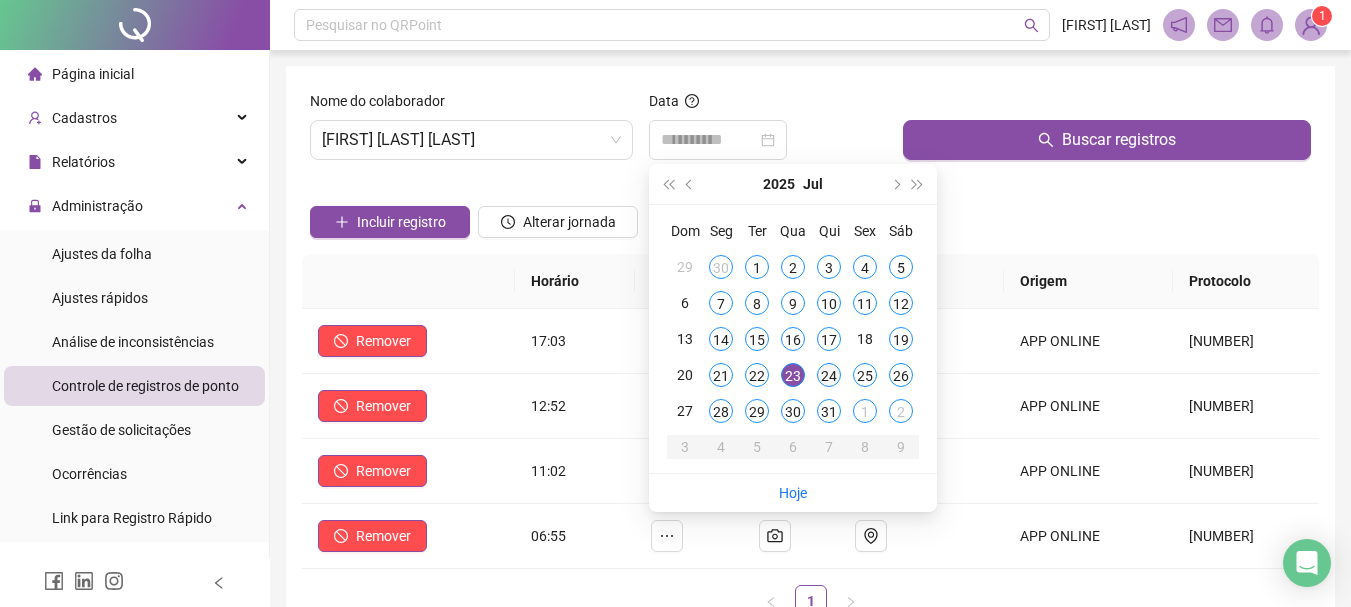 click on "24" at bounding box center (829, 375) 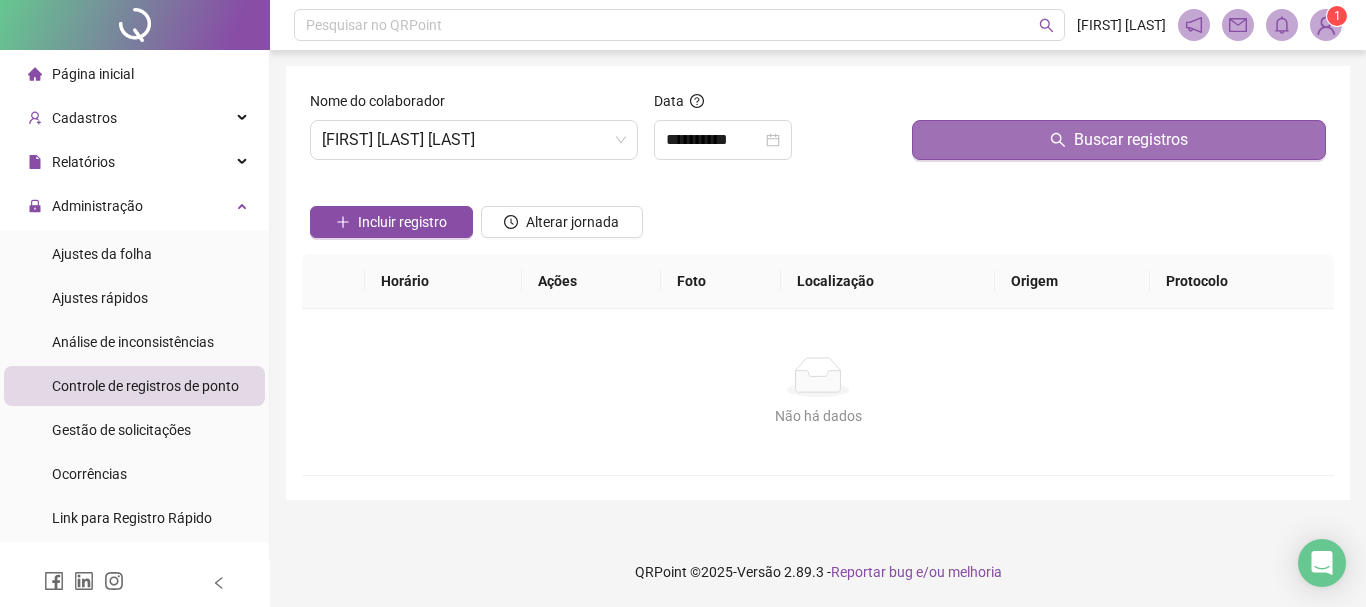click on "Buscar registros" at bounding box center [1119, 140] 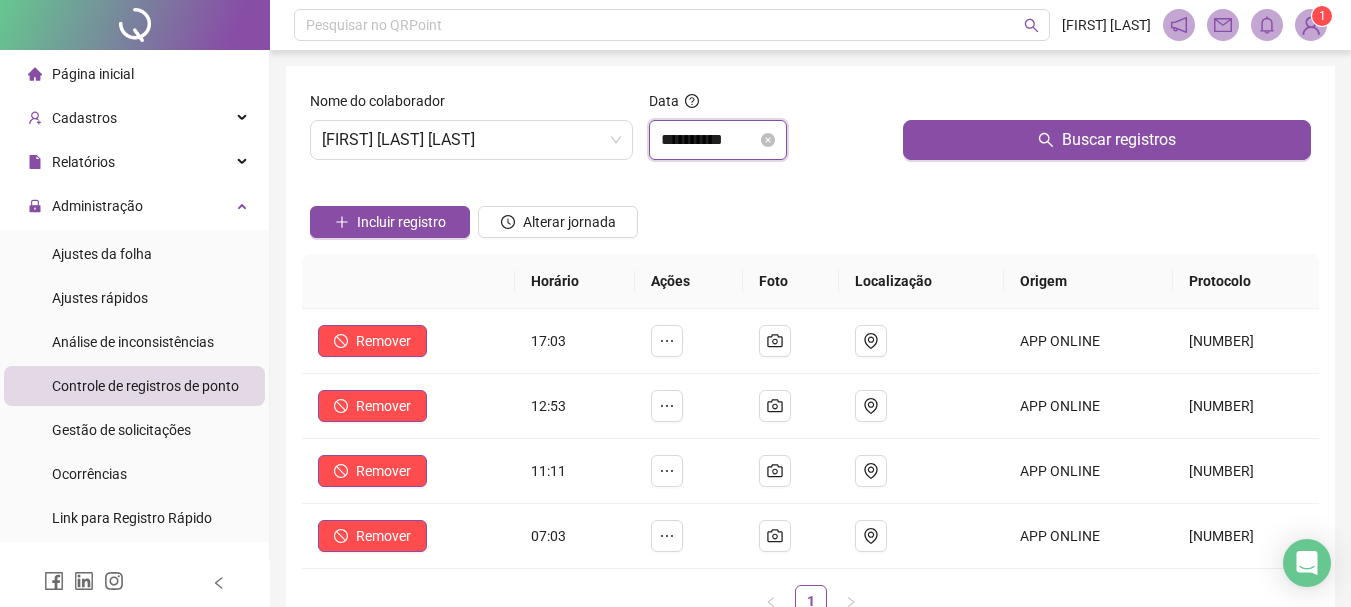 click on "**********" at bounding box center [709, 140] 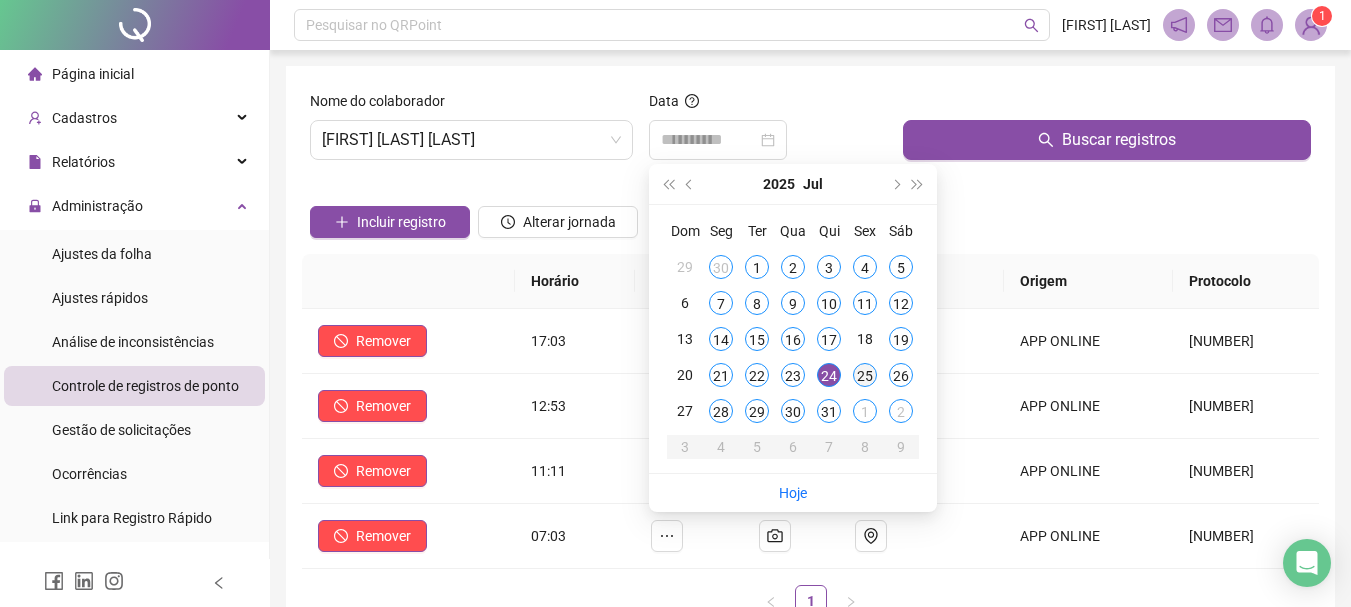 click on "25" at bounding box center (865, 375) 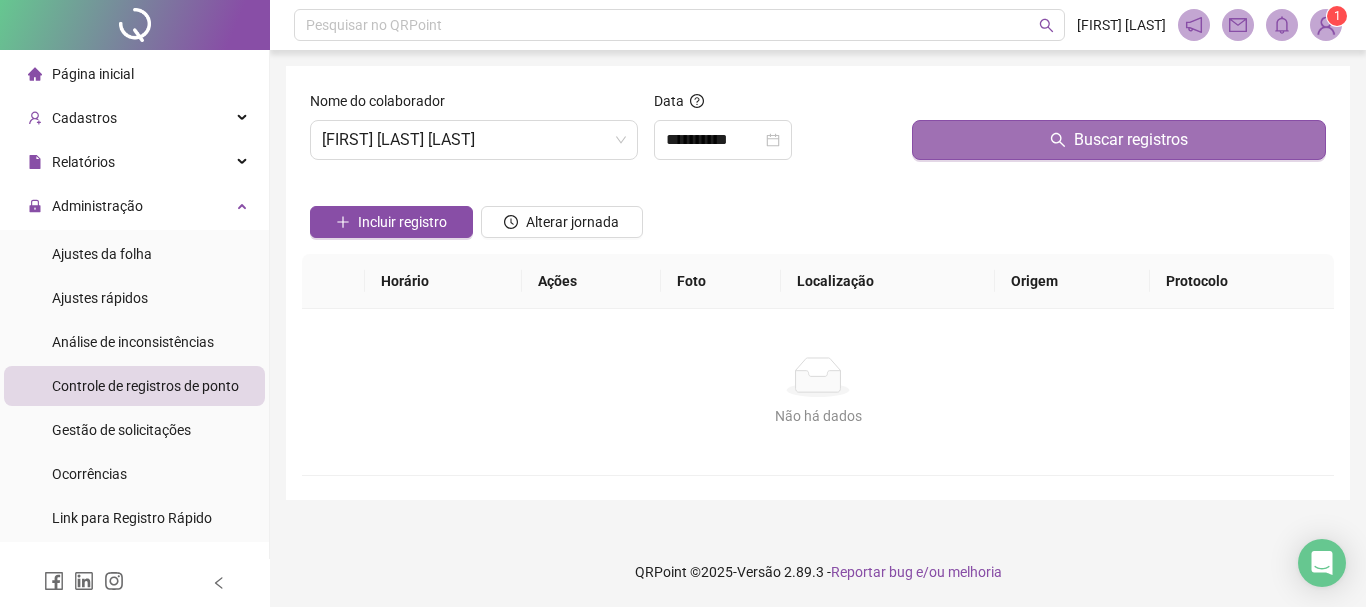 click on "Buscar registros" at bounding box center [1119, 140] 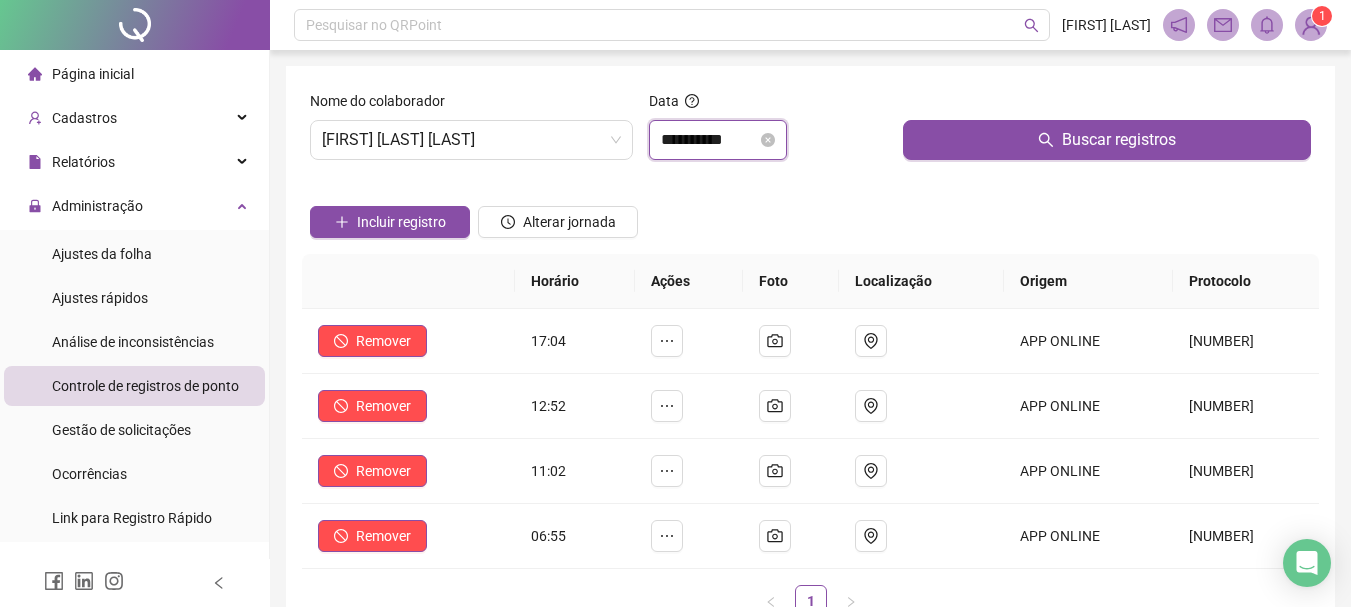click on "**********" at bounding box center [709, 140] 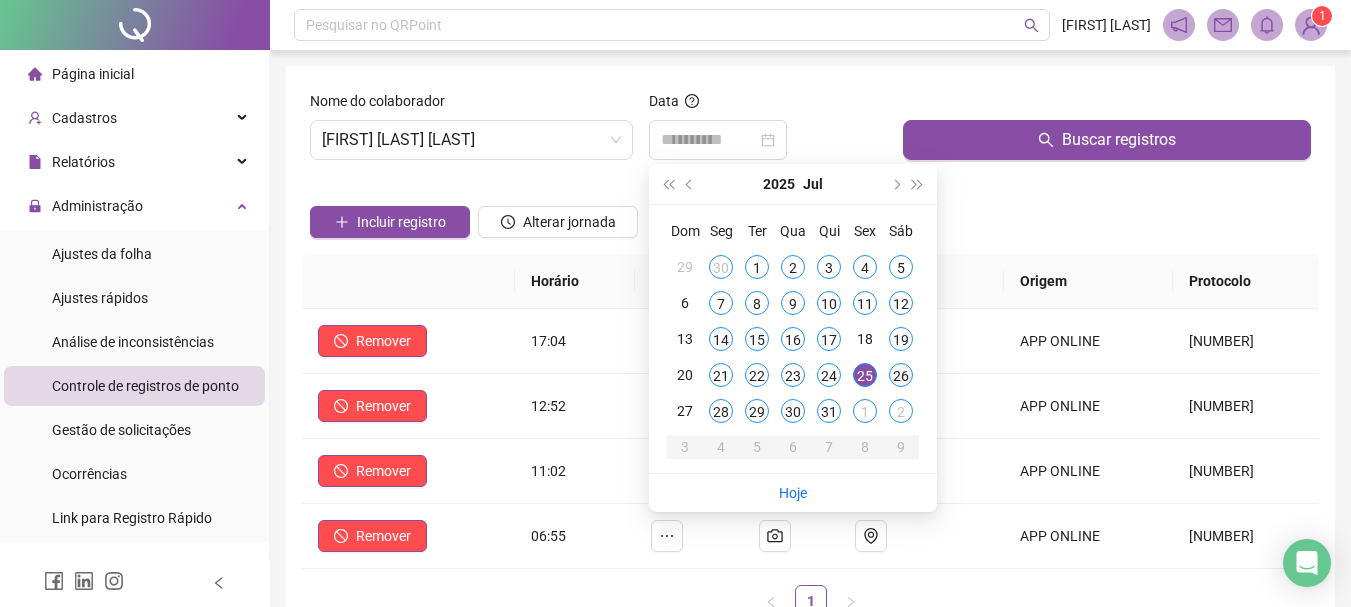 click on "26" at bounding box center (901, 375) 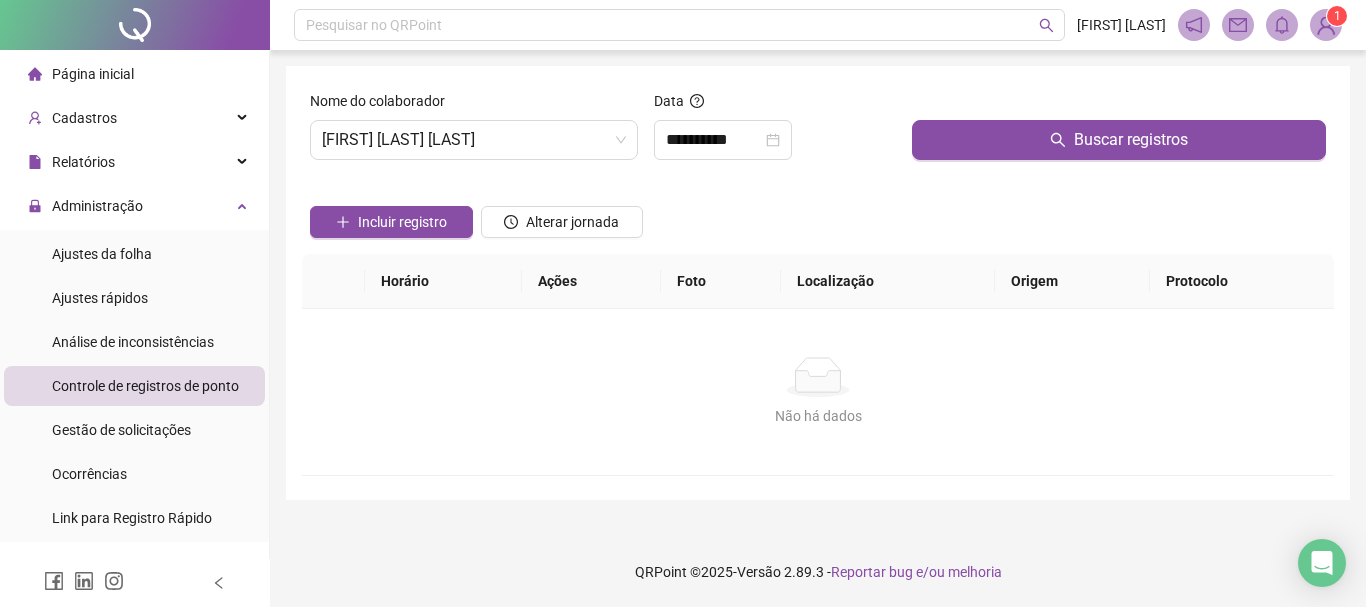 click at bounding box center [1119, 105] 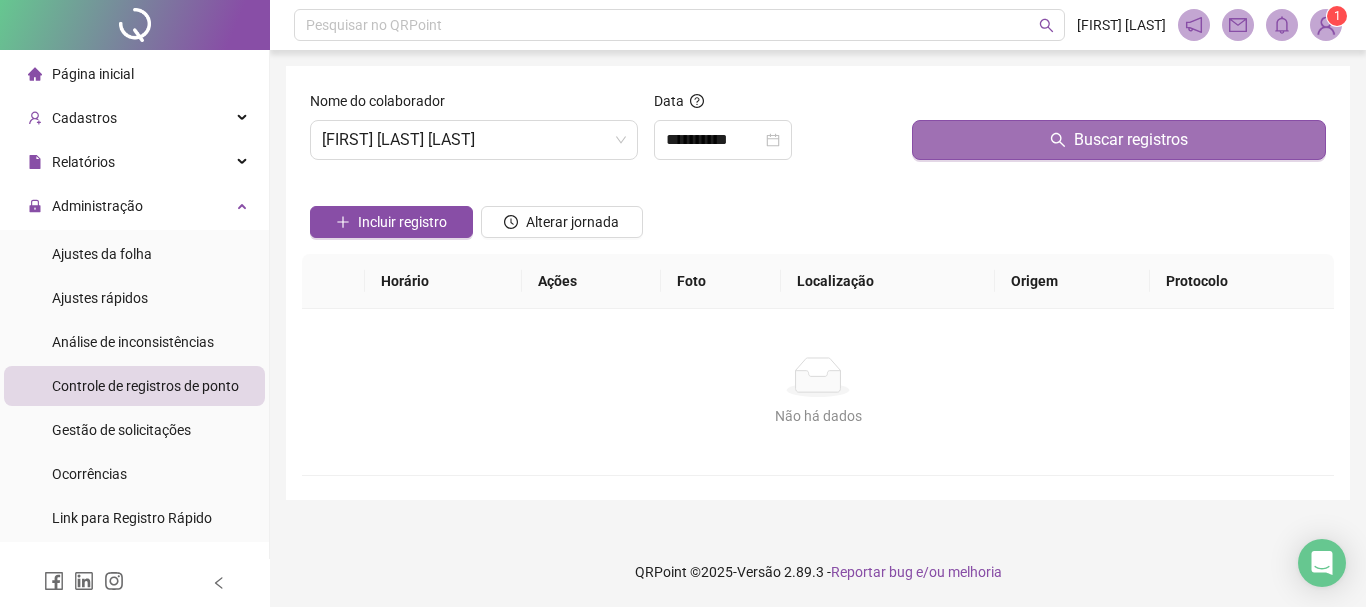 click on "Buscar registros" at bounding box center (1119, 140) 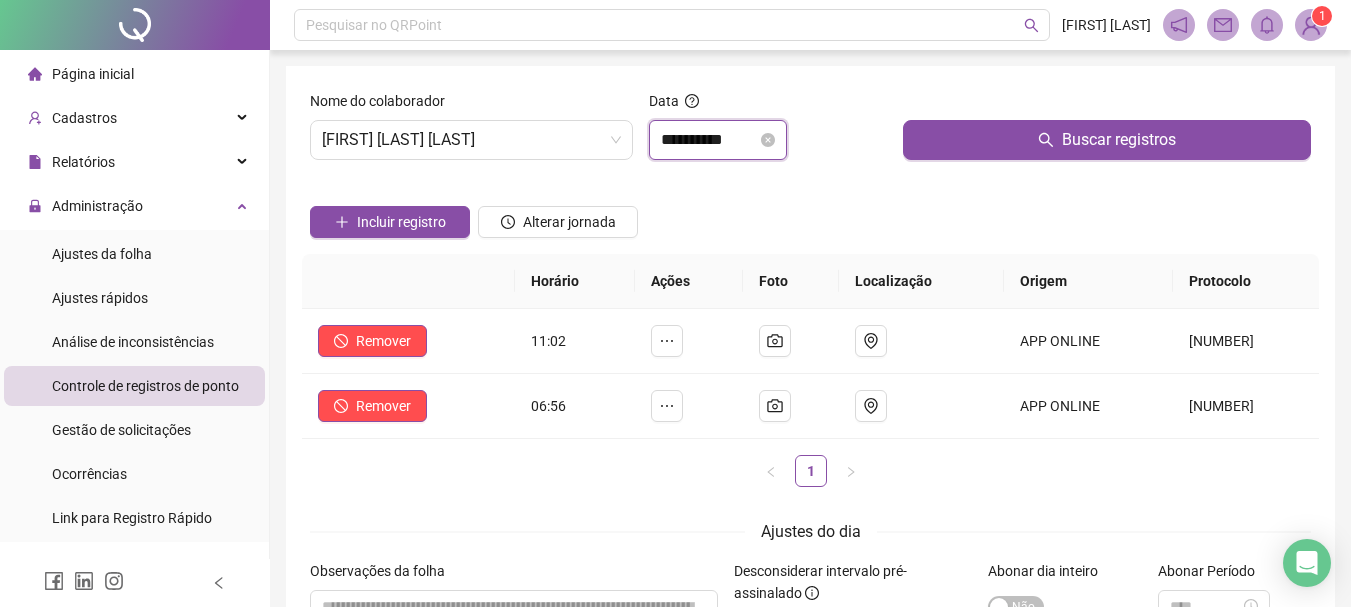 click on "**********" at bounding box center [709, 140] 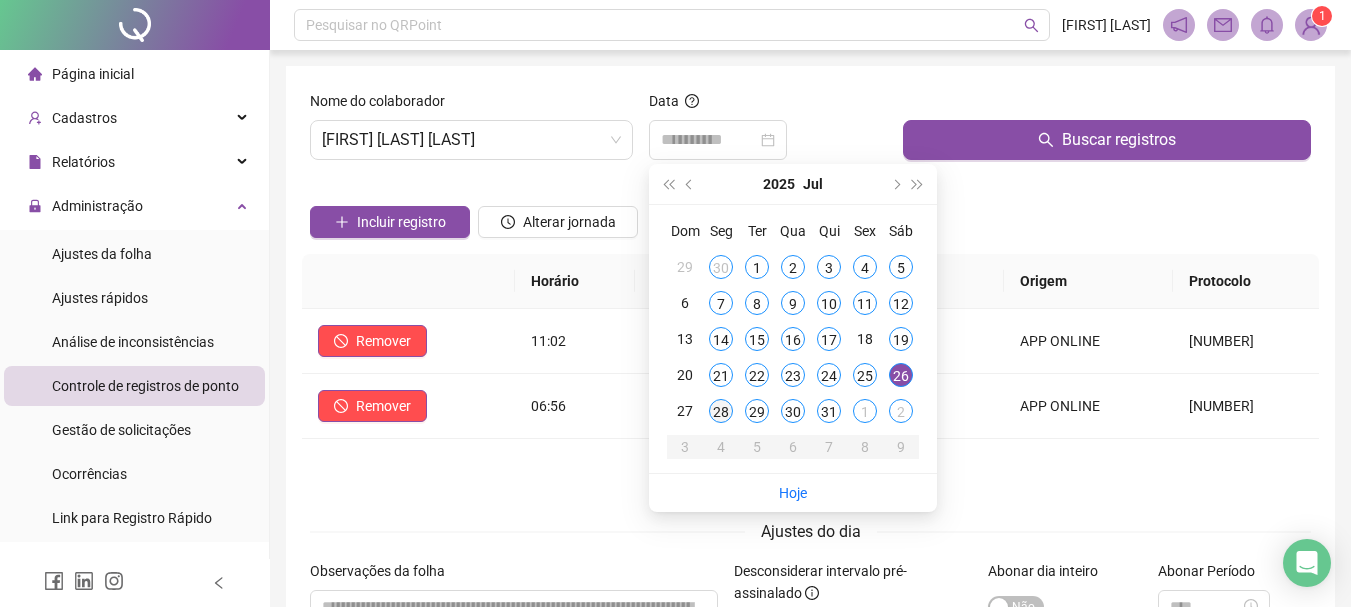 click on "28" at bounding box center [721, 411] 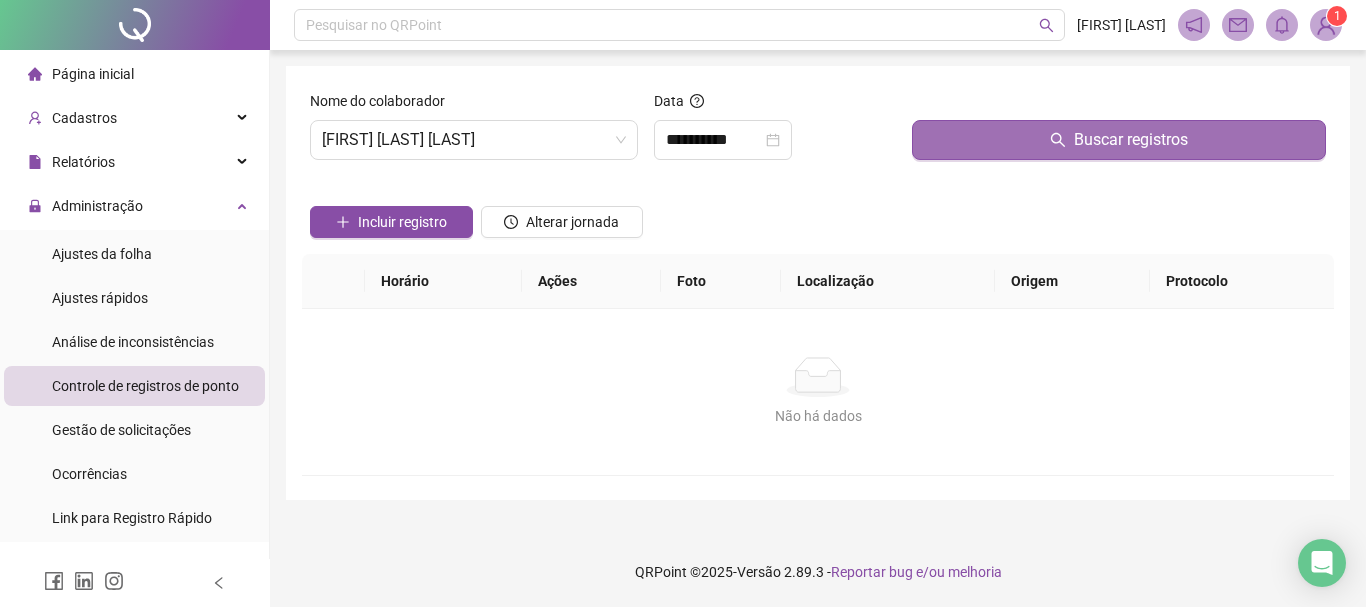 click on "Buscar registros" at bounding box center [1119, 140] 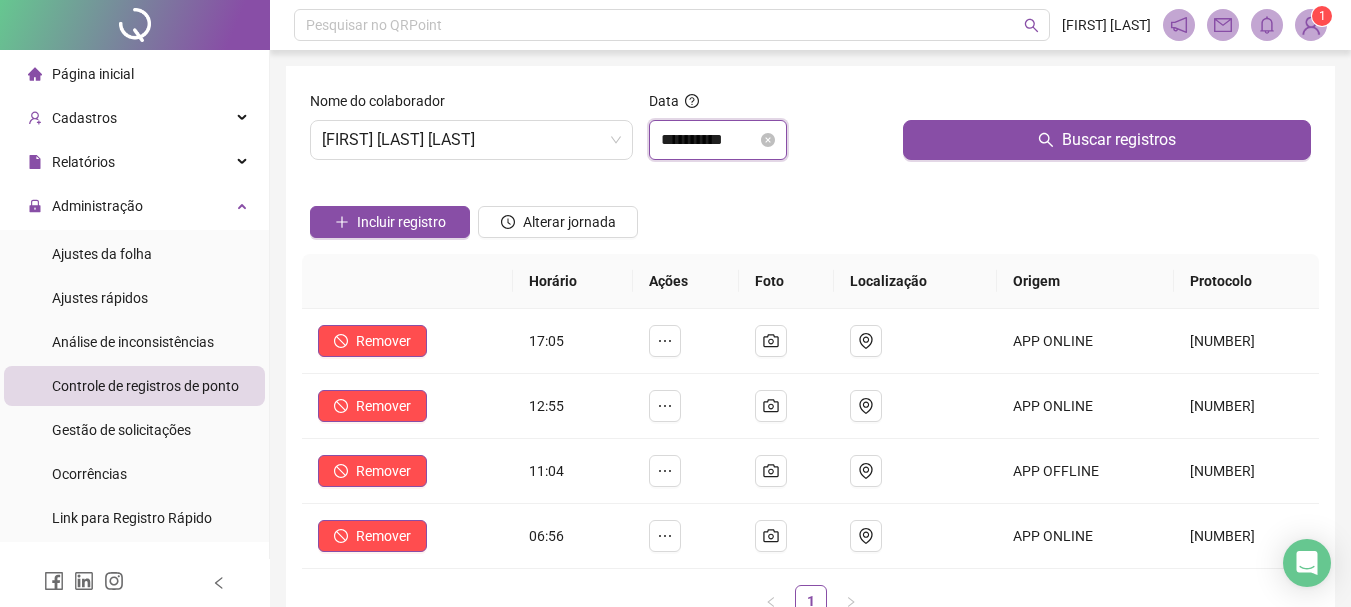 click on "**********" at bounding box center (709, 140) 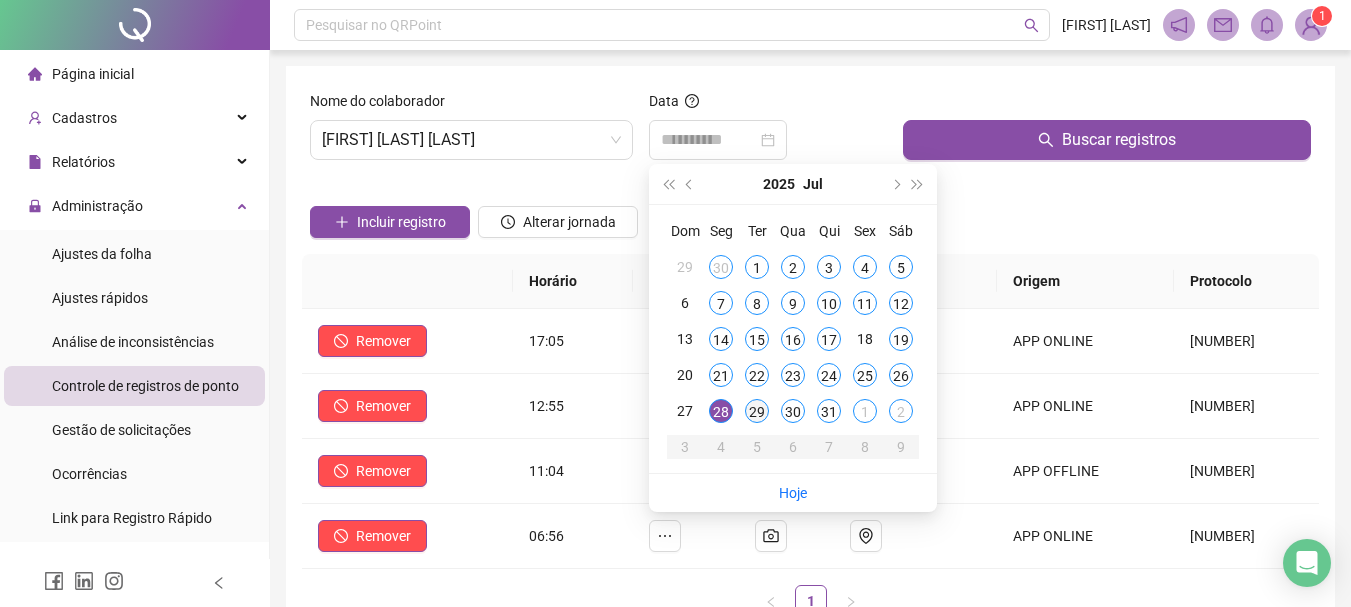 click on "29" at bounding box center (757, 411) 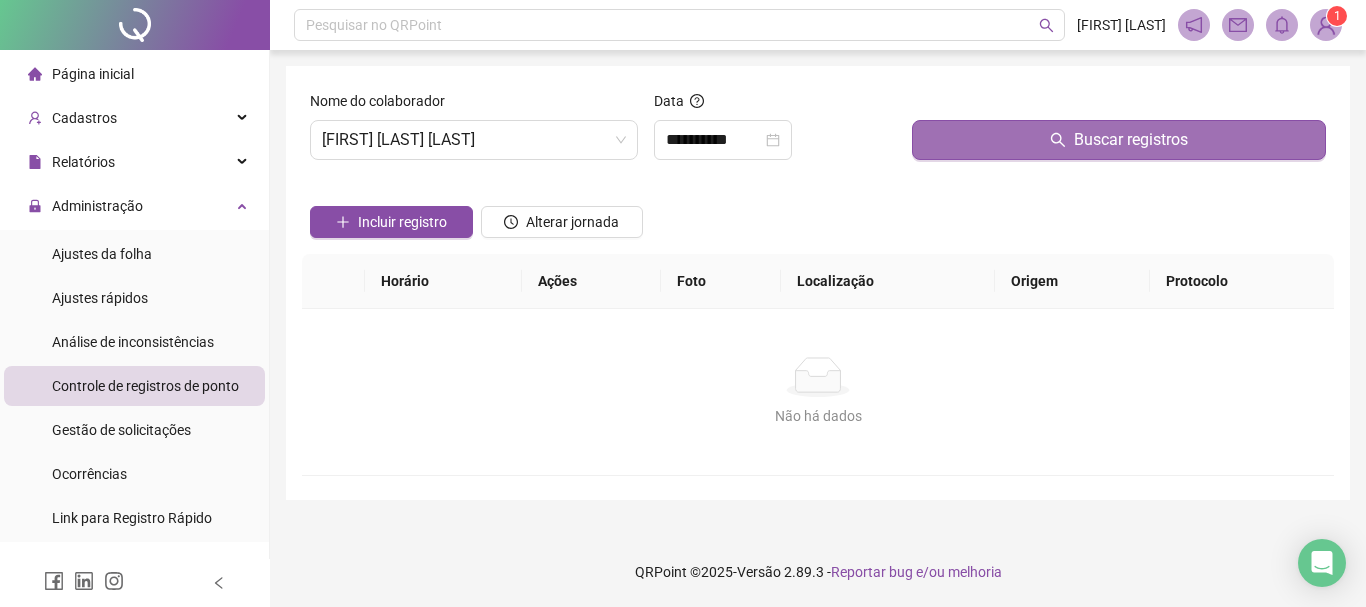 click on "Buscar registros" at bounding box center [1119, 140] 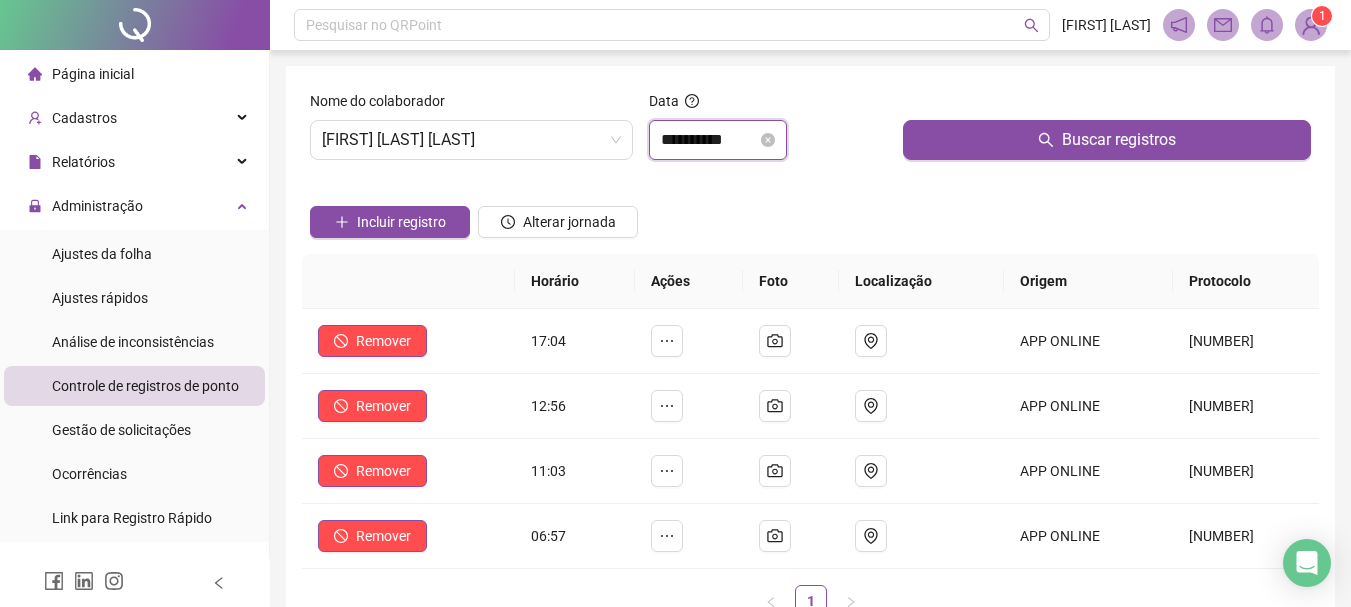 click on "**********" at bounding box center (709, 140) 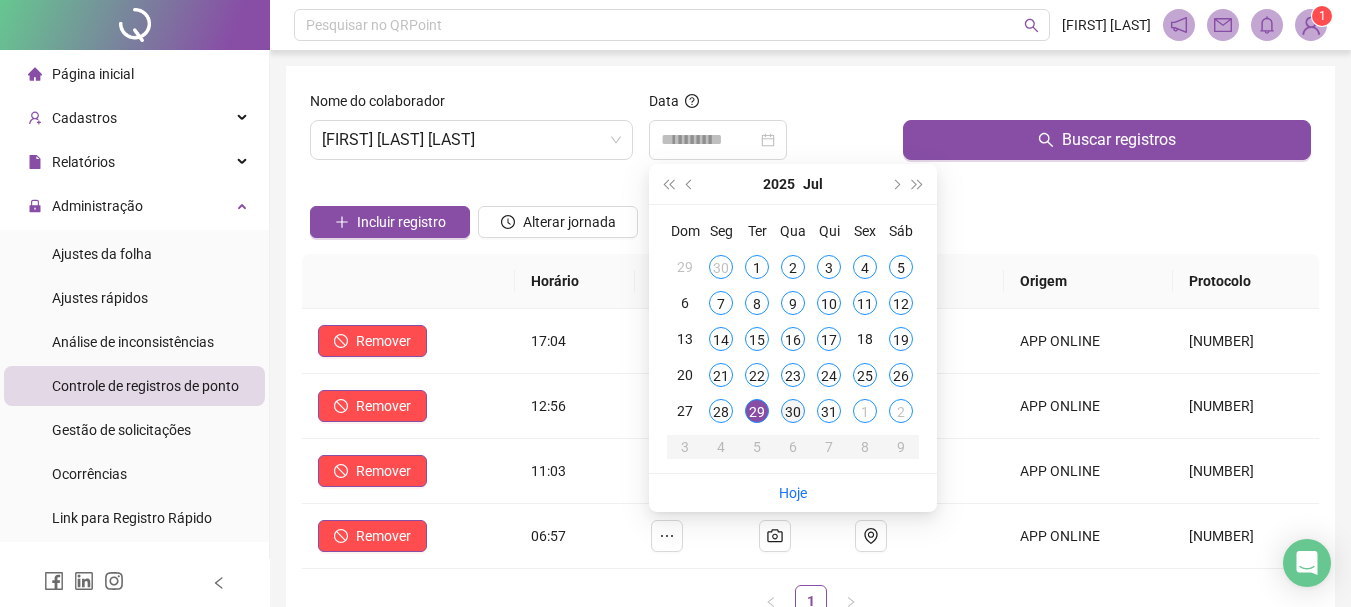 click on "30" at bounding box center (793, 411) 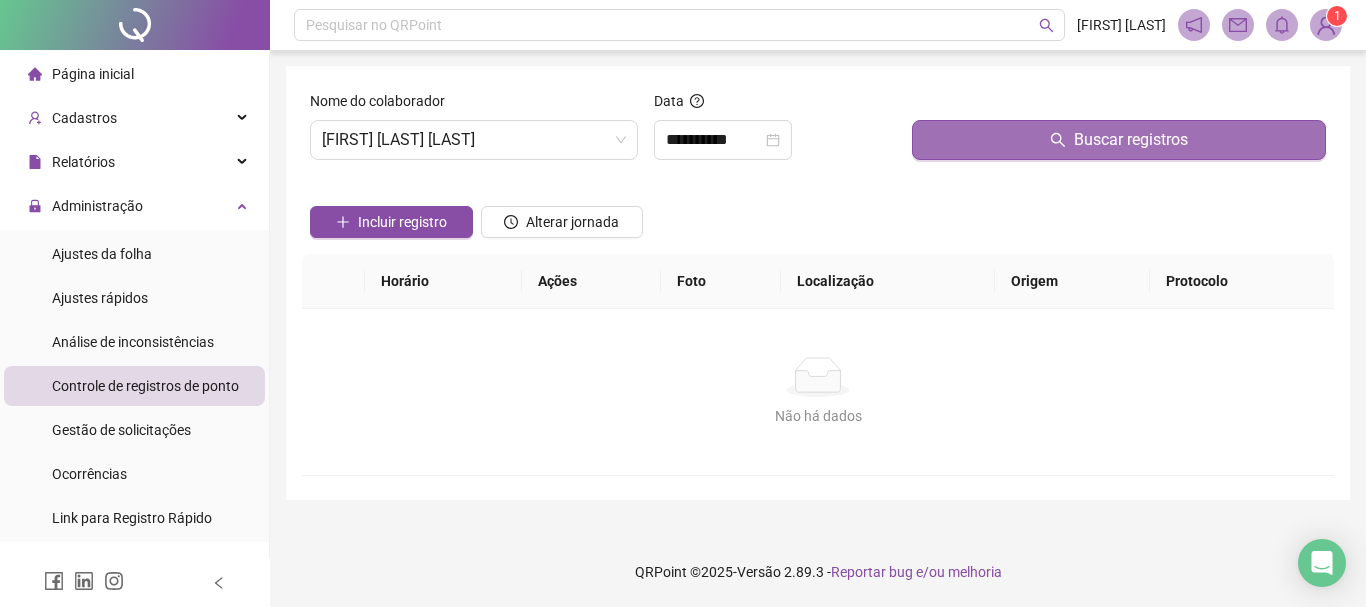 click on "Buscar registros" at bounding box center (1119, 140) 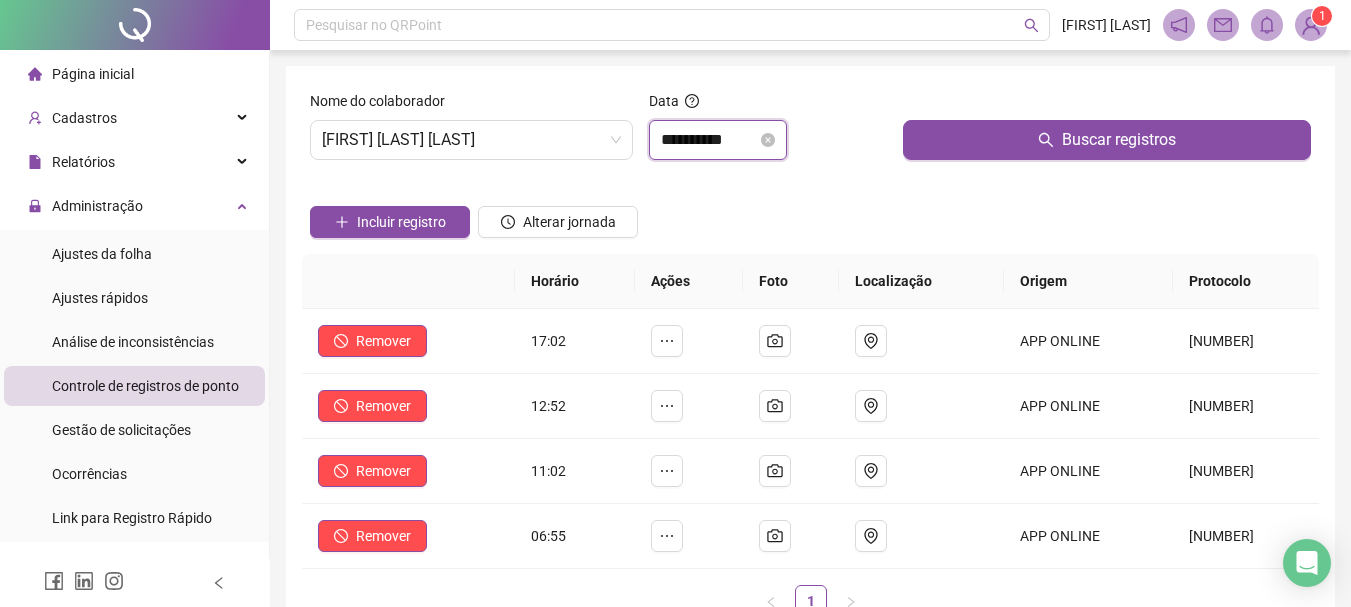 click on "**********" at bounding box center [709, 140] 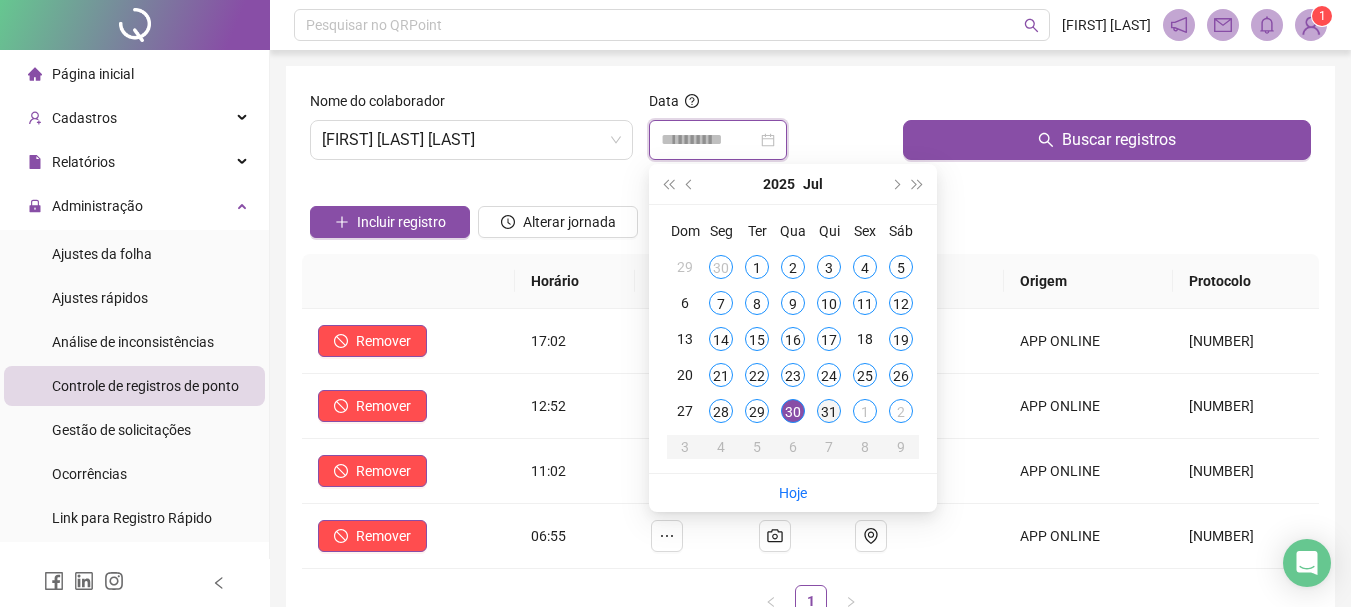 type on "**********" 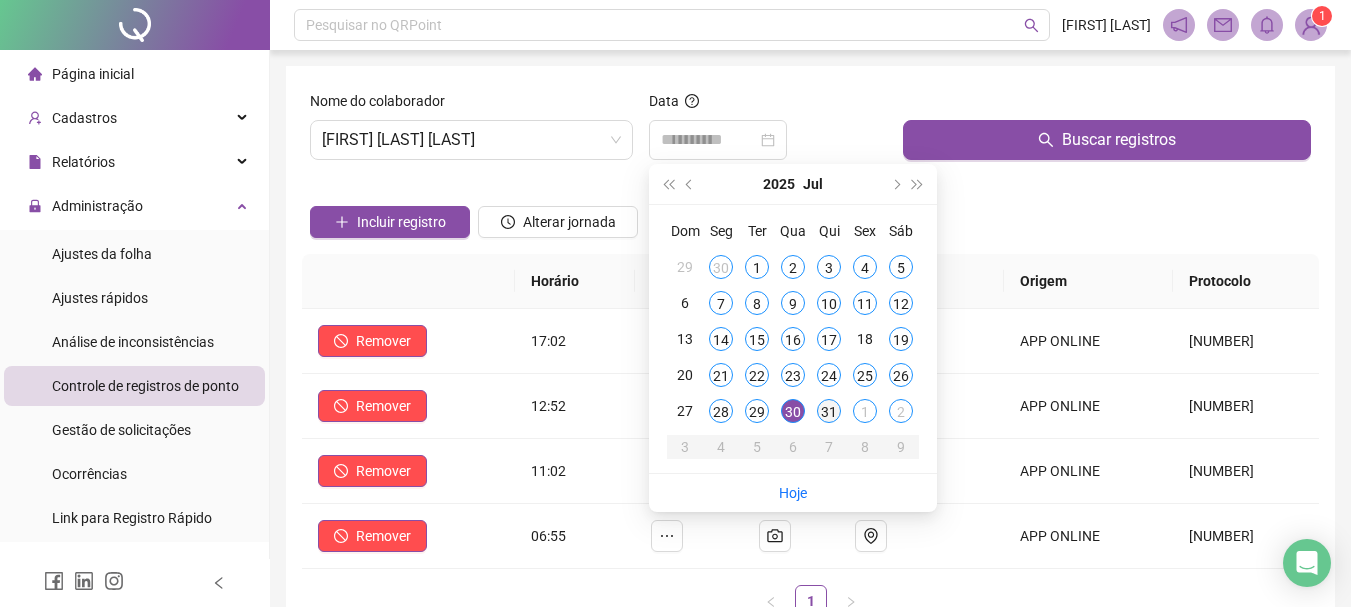 click on "31" at bounding box center [829, 411] 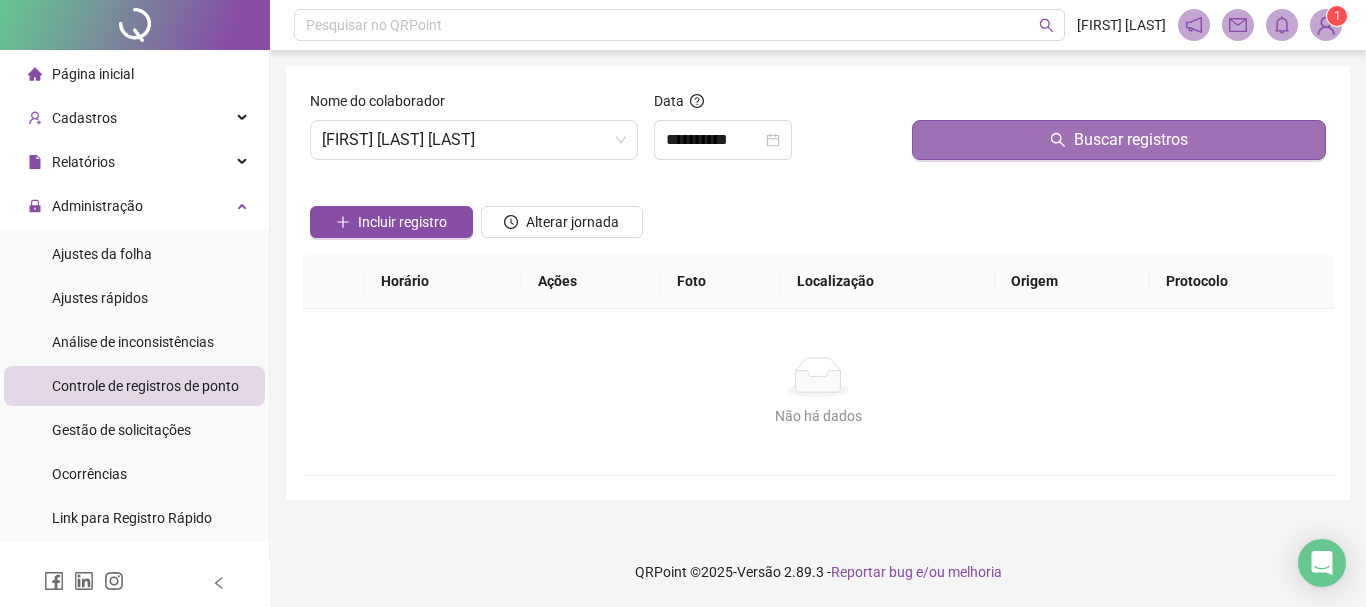 click on "Buscar registros" at bounding box center [1119, 140] 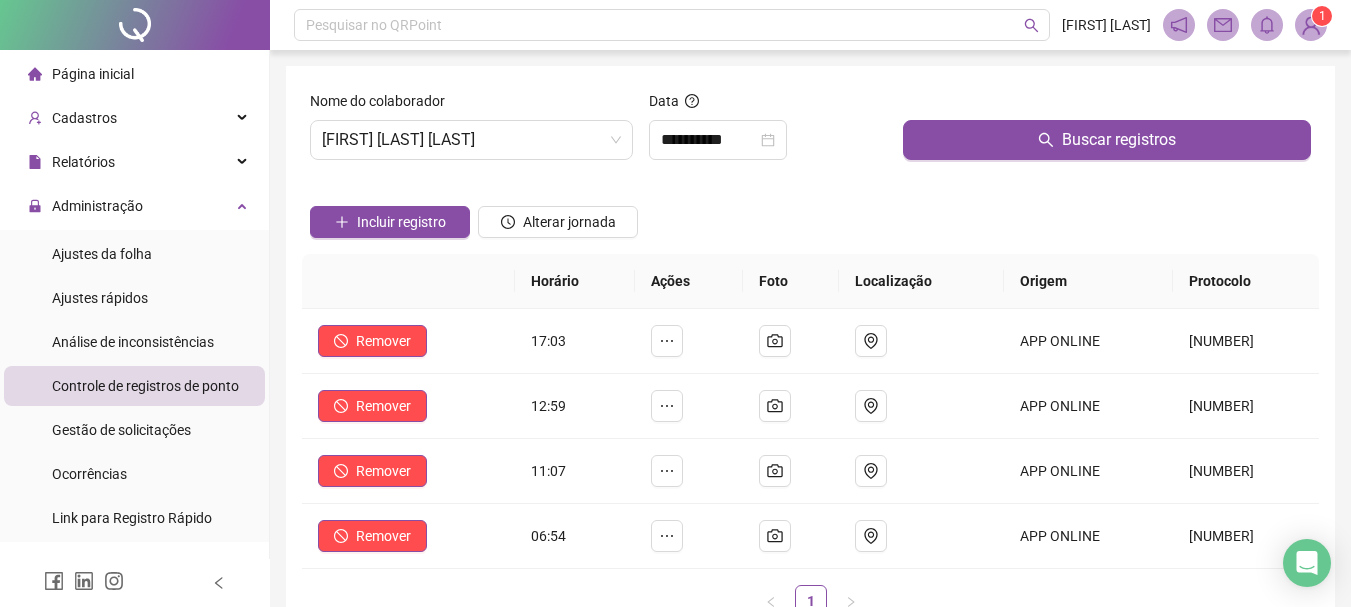 click on "Incluir registro   Alterar jornada" at bounding box center [810, 215] 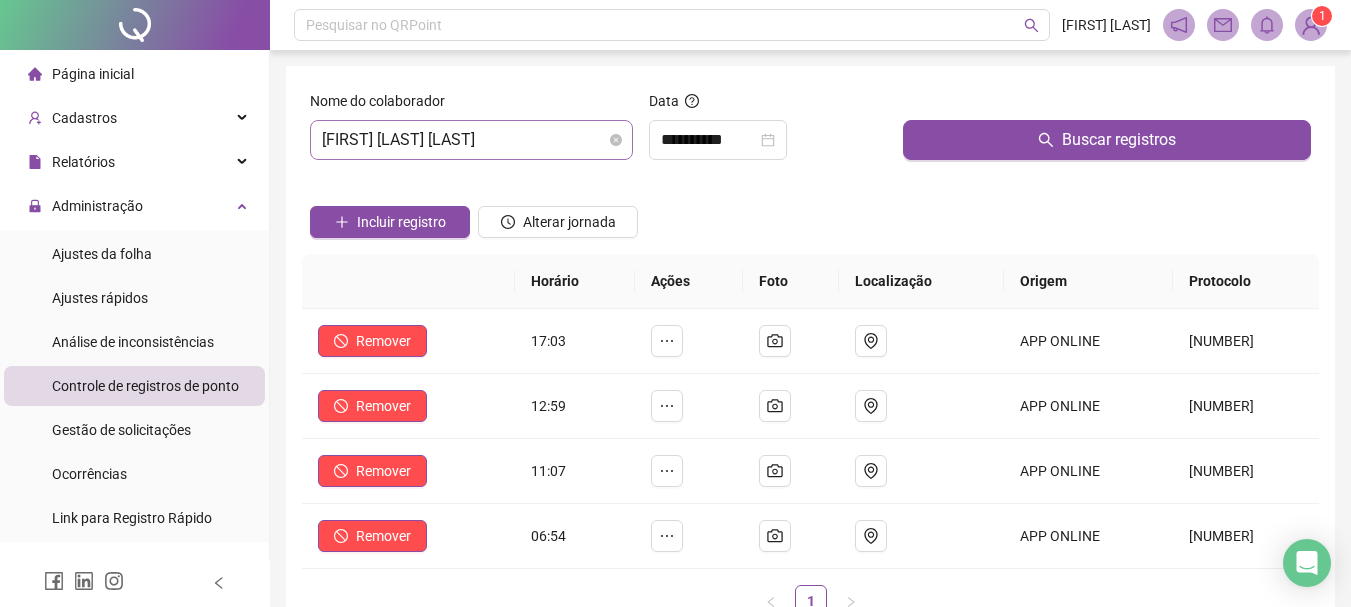 click on "[FIRST] [LAST] [LAST]" at bounding box center [471, 140] 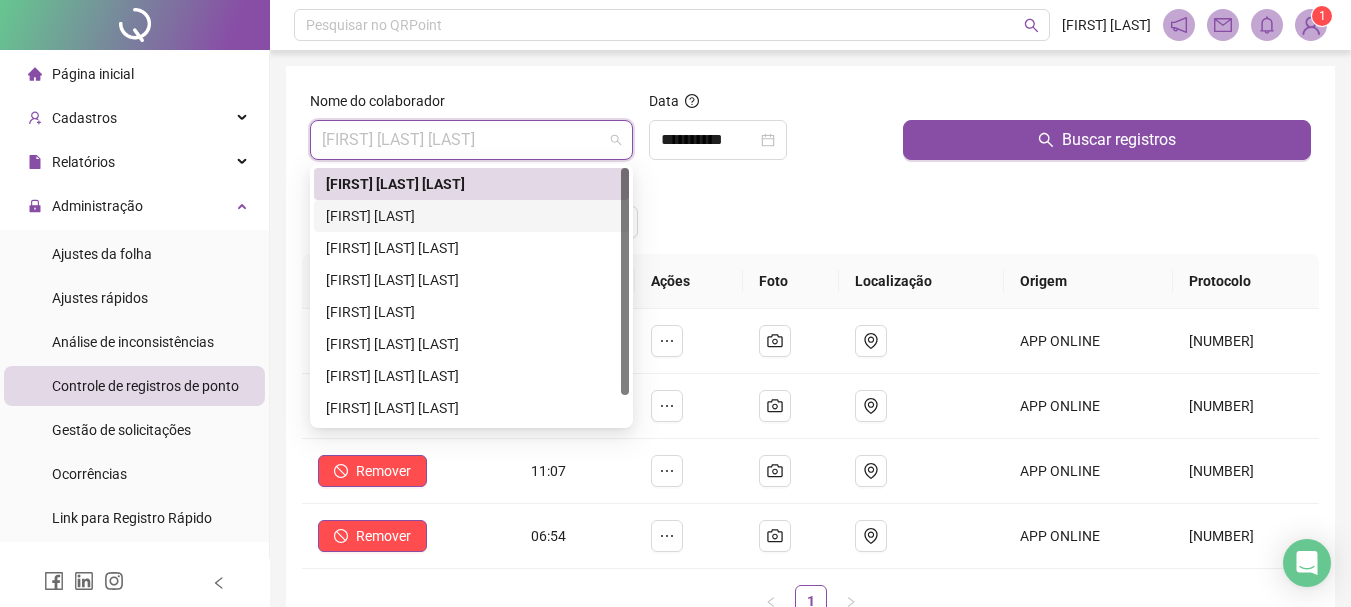 click on "[FIRST] [LAST]" at bounding box center [471, 216] 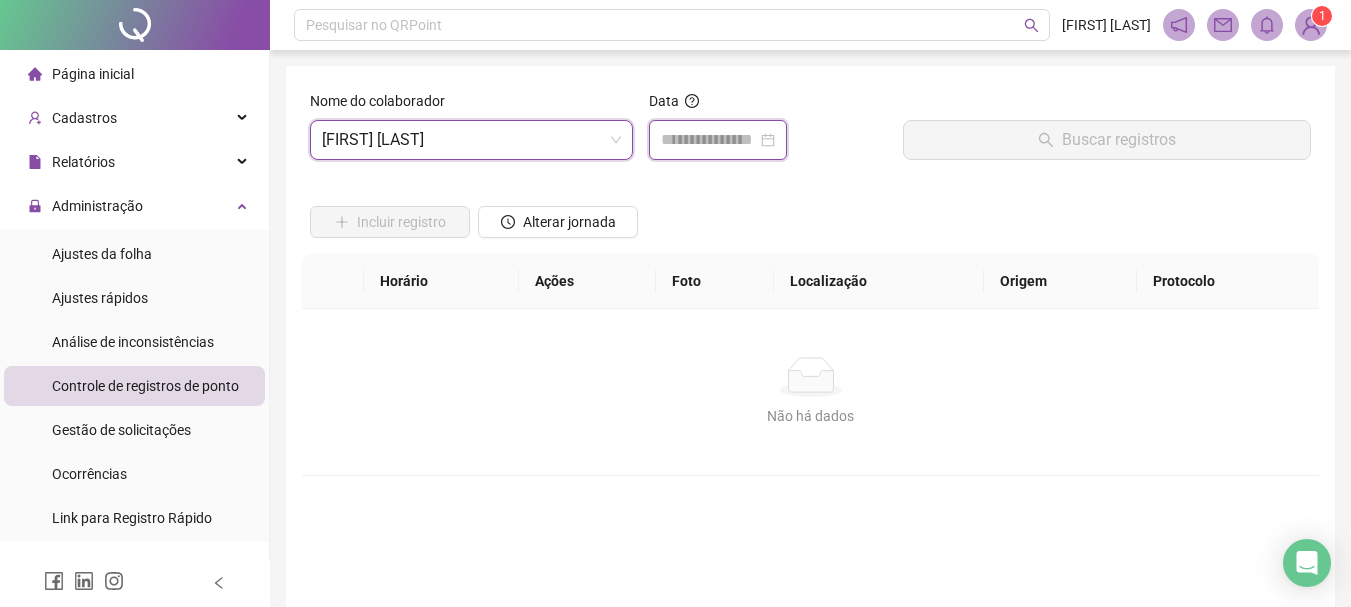 click at bounding box center [709, 140] 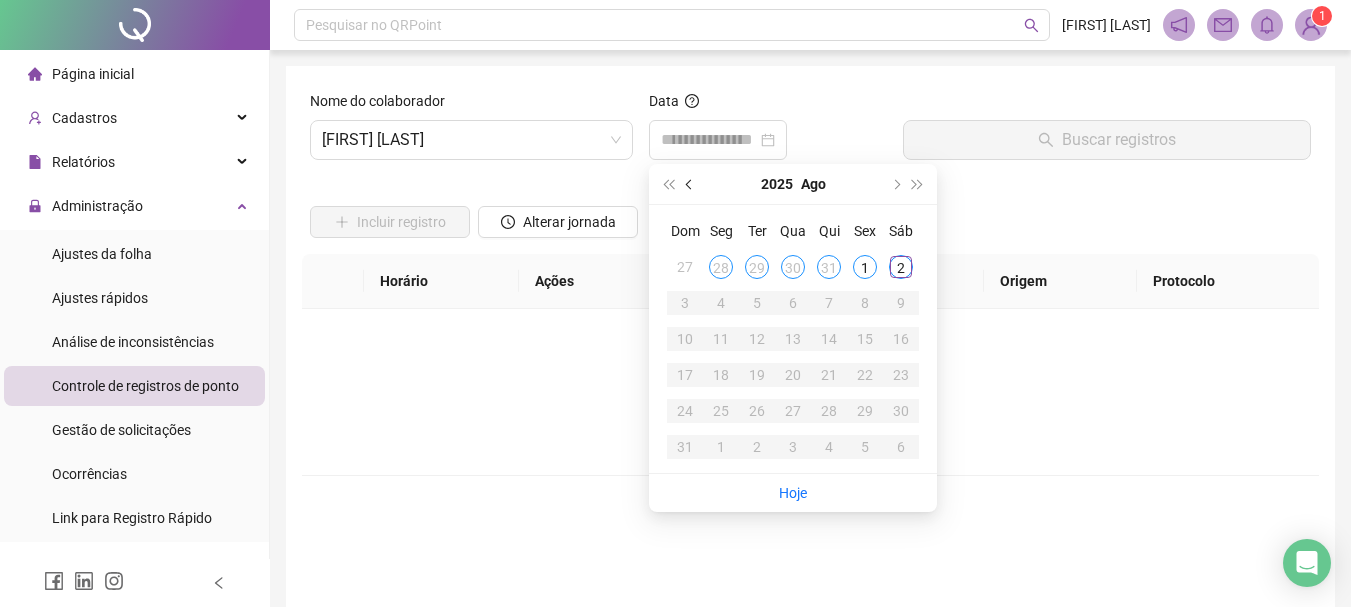 click at bounding box center [690, 184] 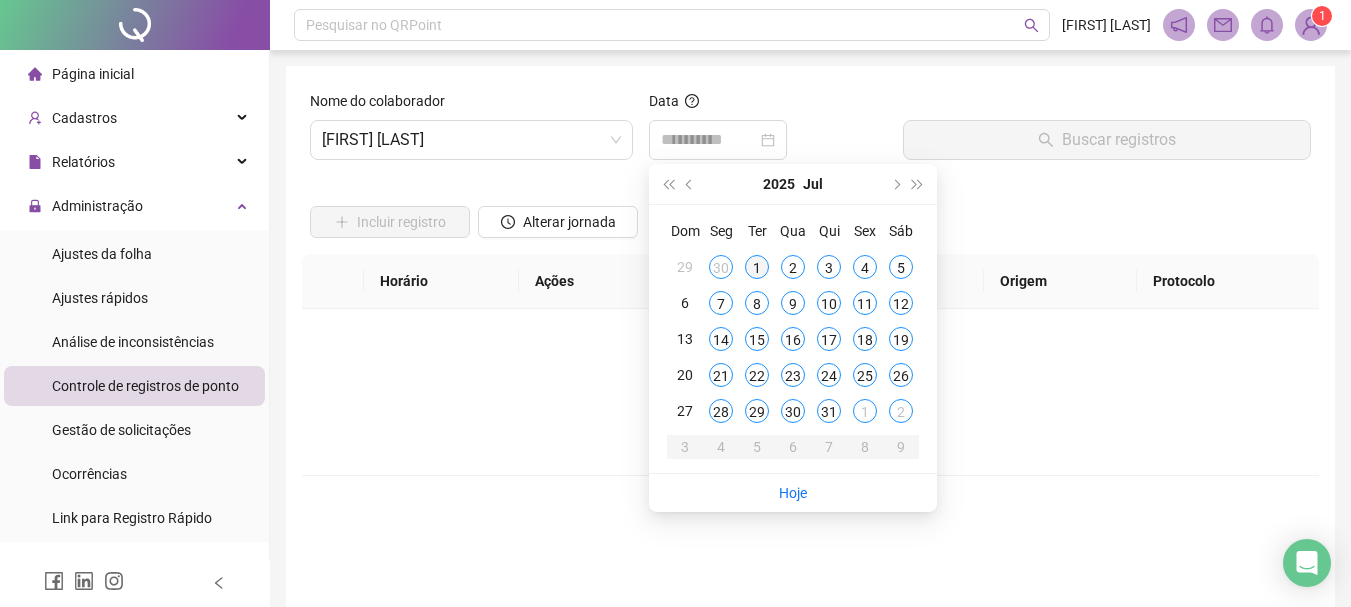 click on "1" at bounding box center [757, 267] 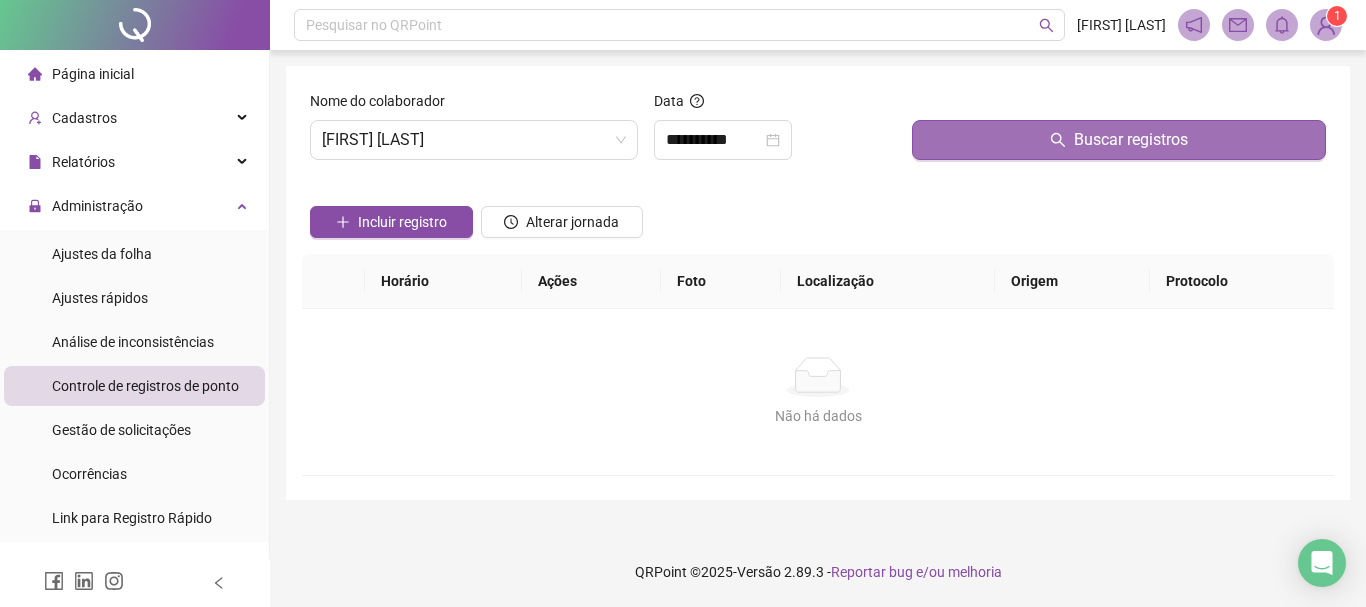 click on "Buscar registros" at bounding box center (1119, 140) 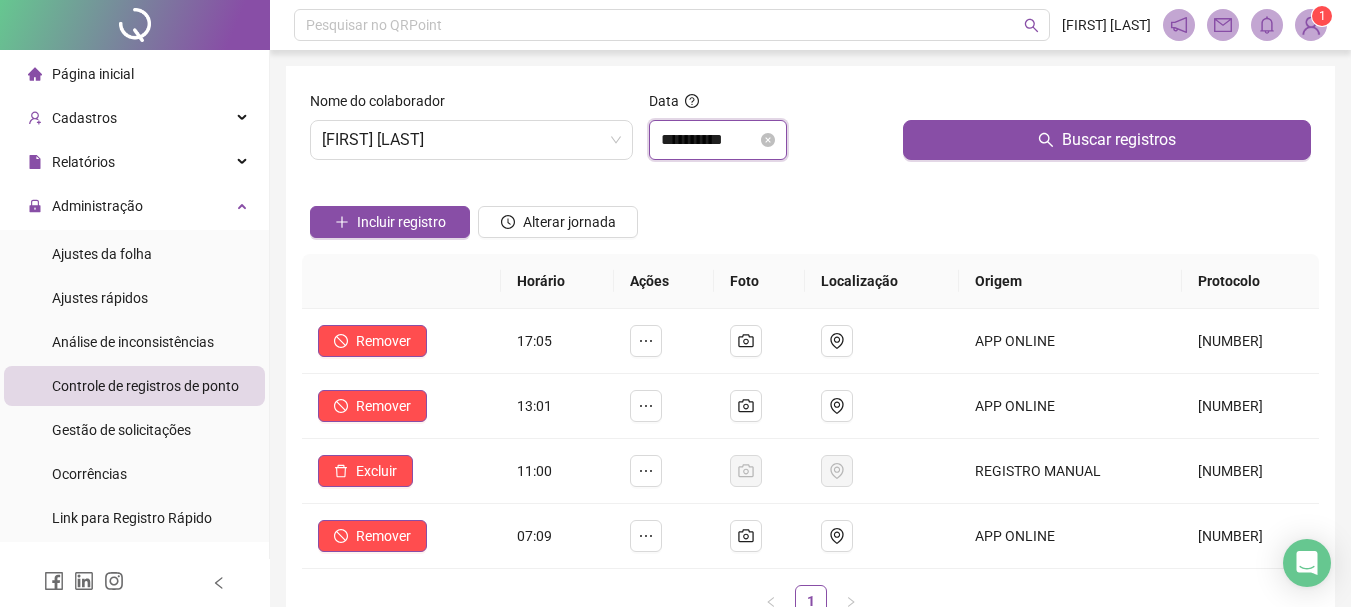 click on "**********" at bounding box center [709, 140] 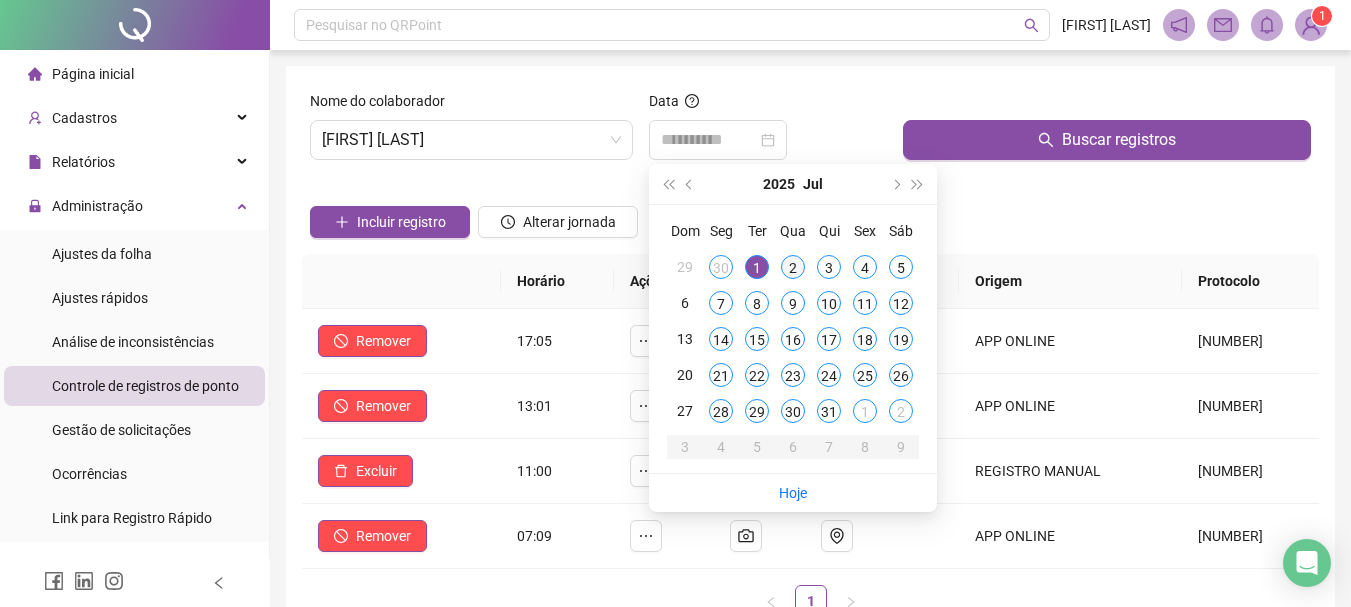 click on "2" at bounding box center [793, 267] 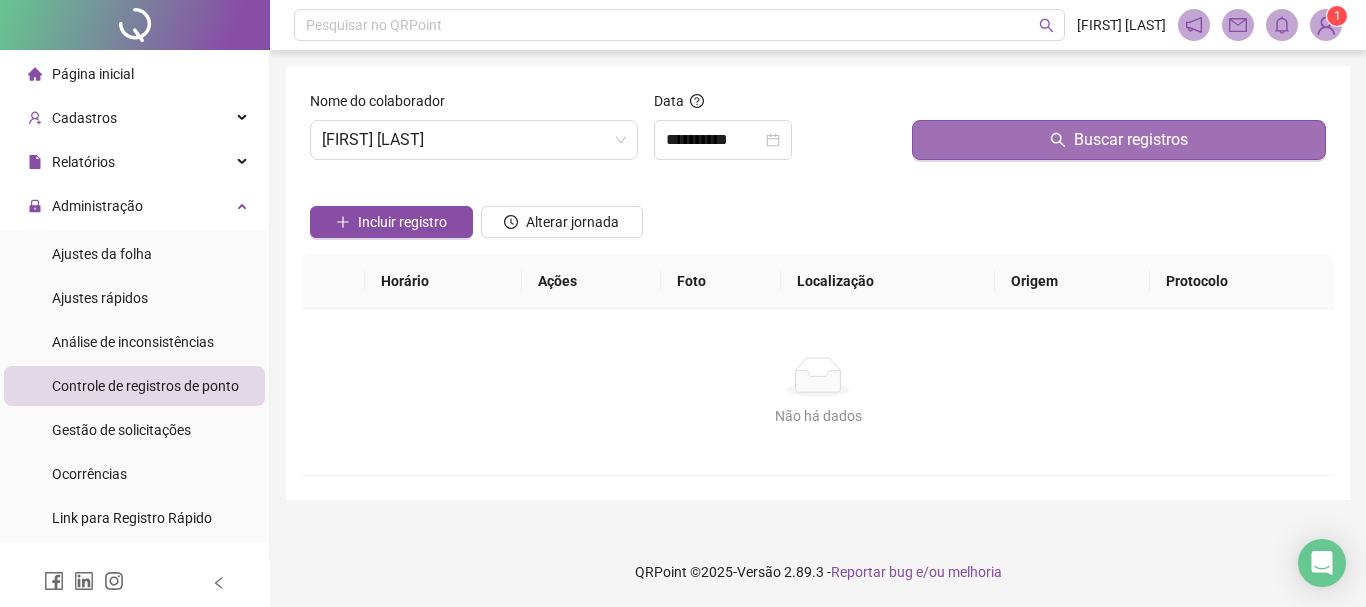 click on "Buscar registros" at bounding box center (1119, 140) 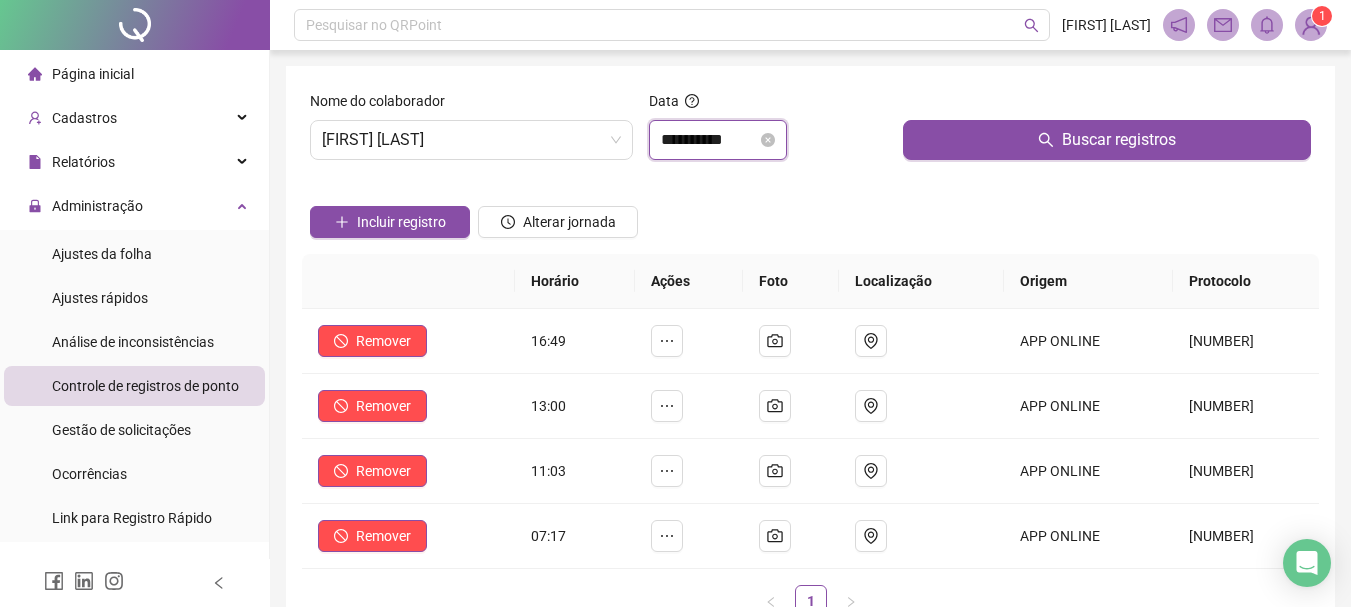 click on "**********" at bounding box center [709, 140] 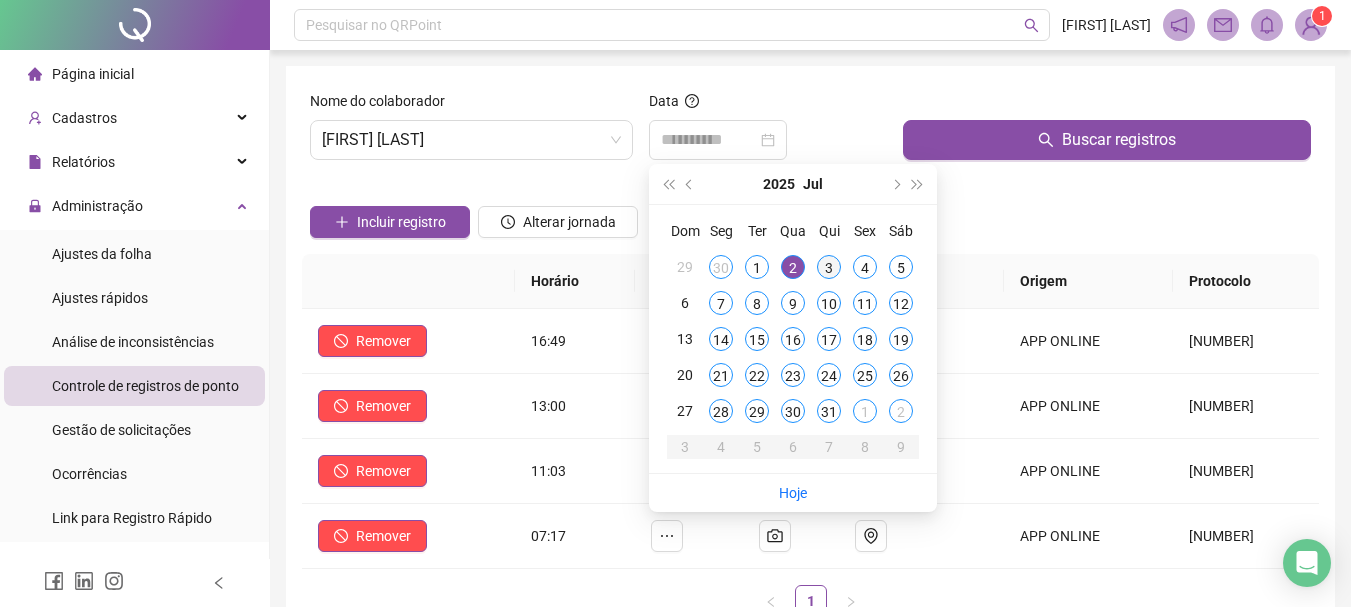 click on "3" at bounding box center (829, 267) 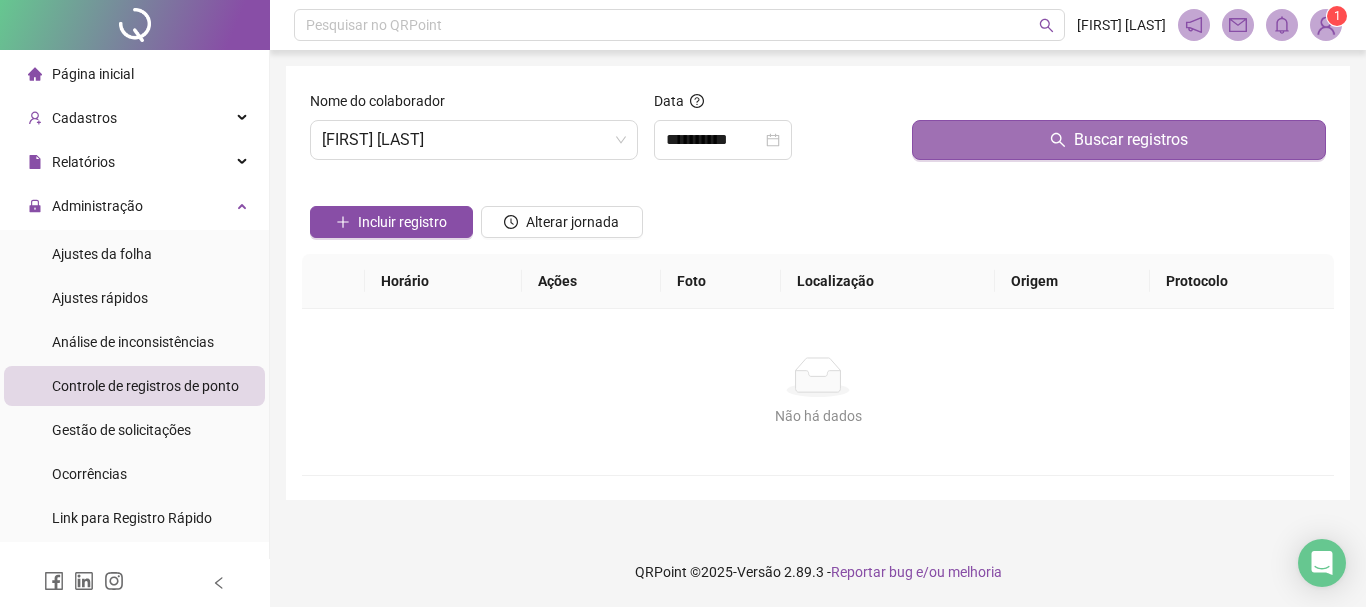 click on "Buscar registros" at bounding box center [1119, 140] 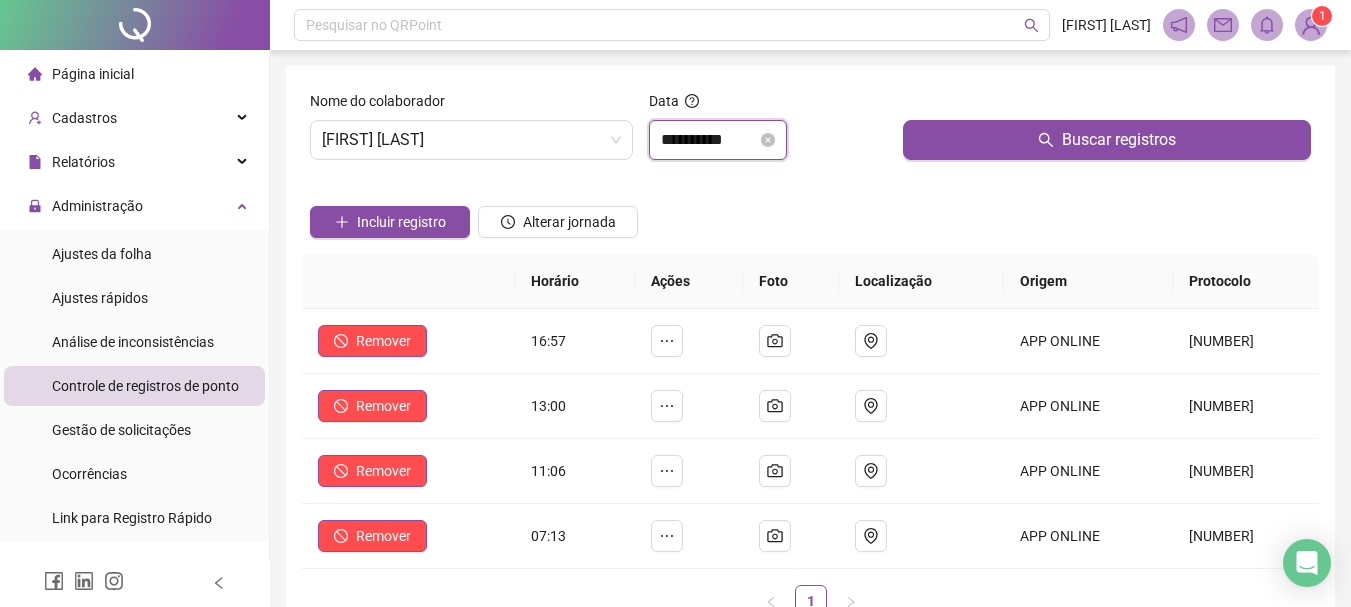 click on "**********" at bounding box center [709, 140] 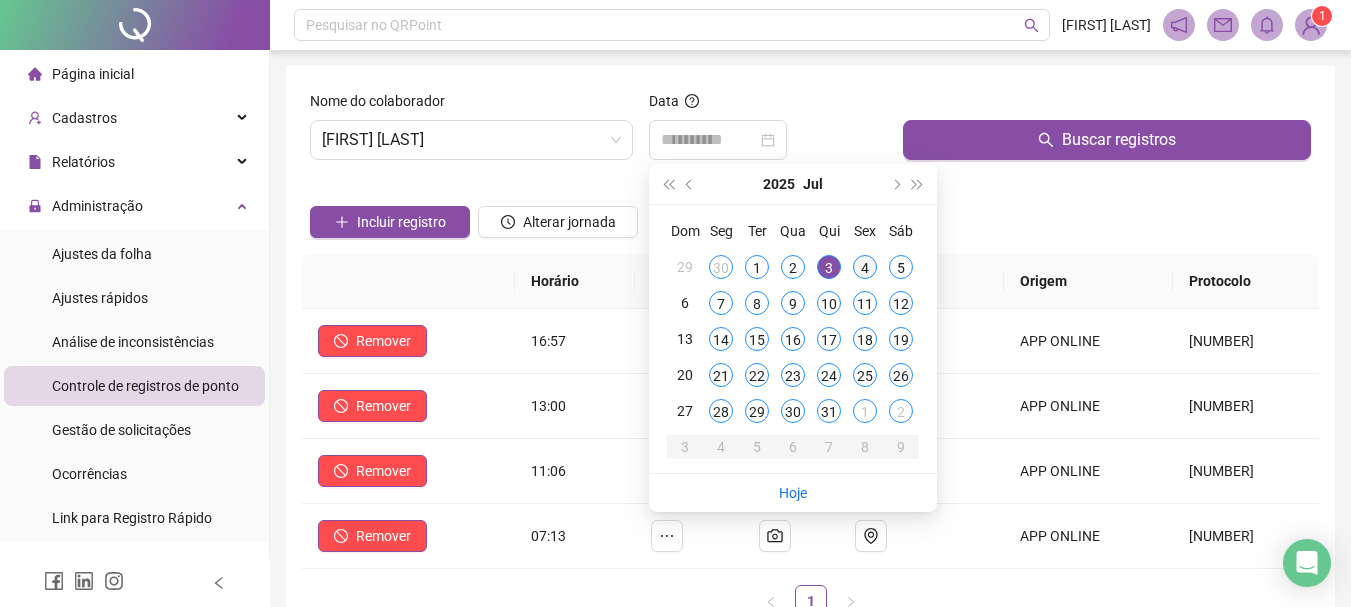 click on "4" at bounding box center (865, 267) 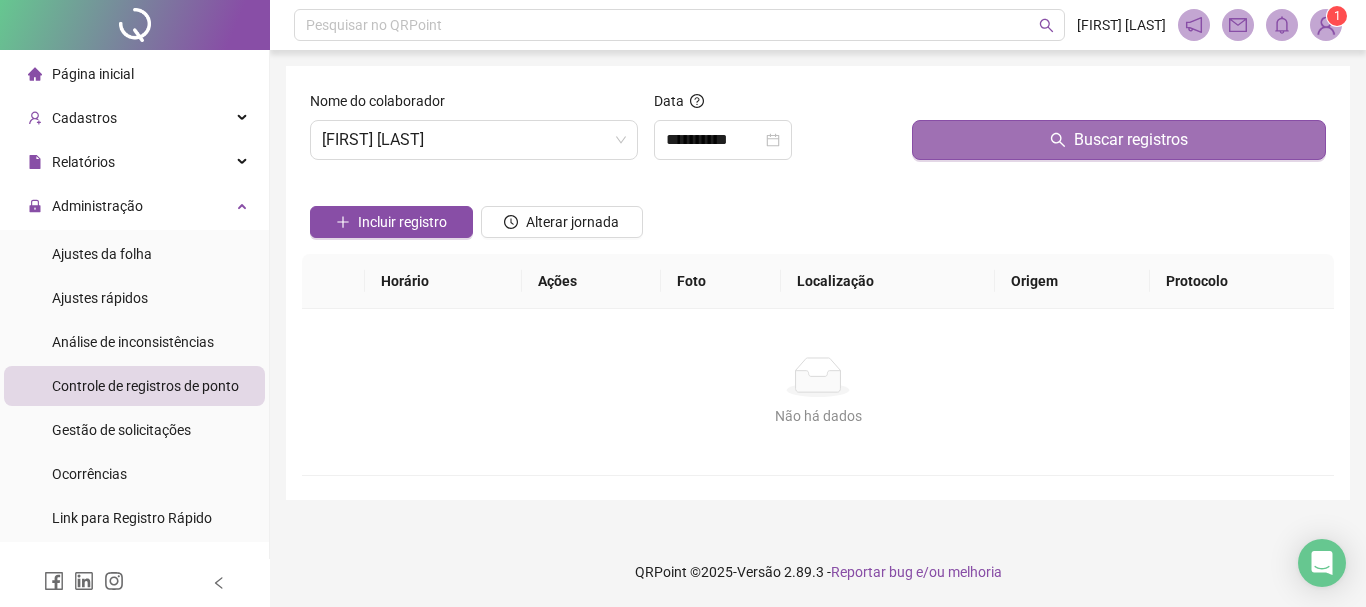 click on "Buscar registros" at bounding box center (1119, 140) 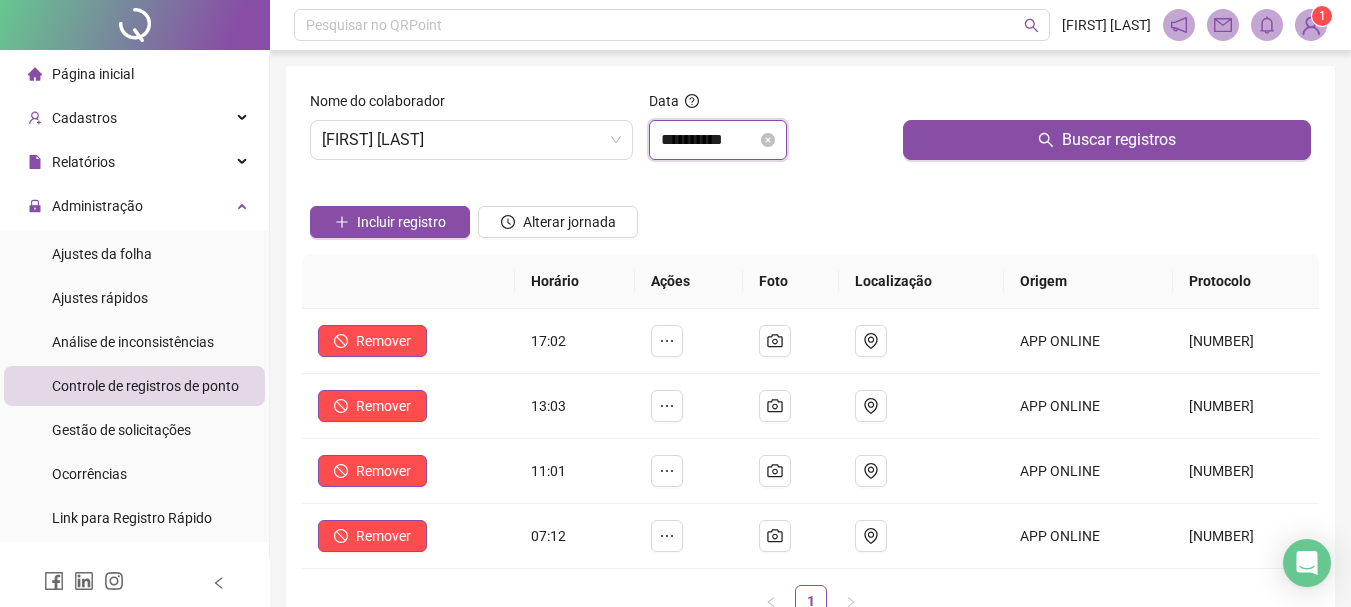 click on "**********" at bounding box center (709, 140) 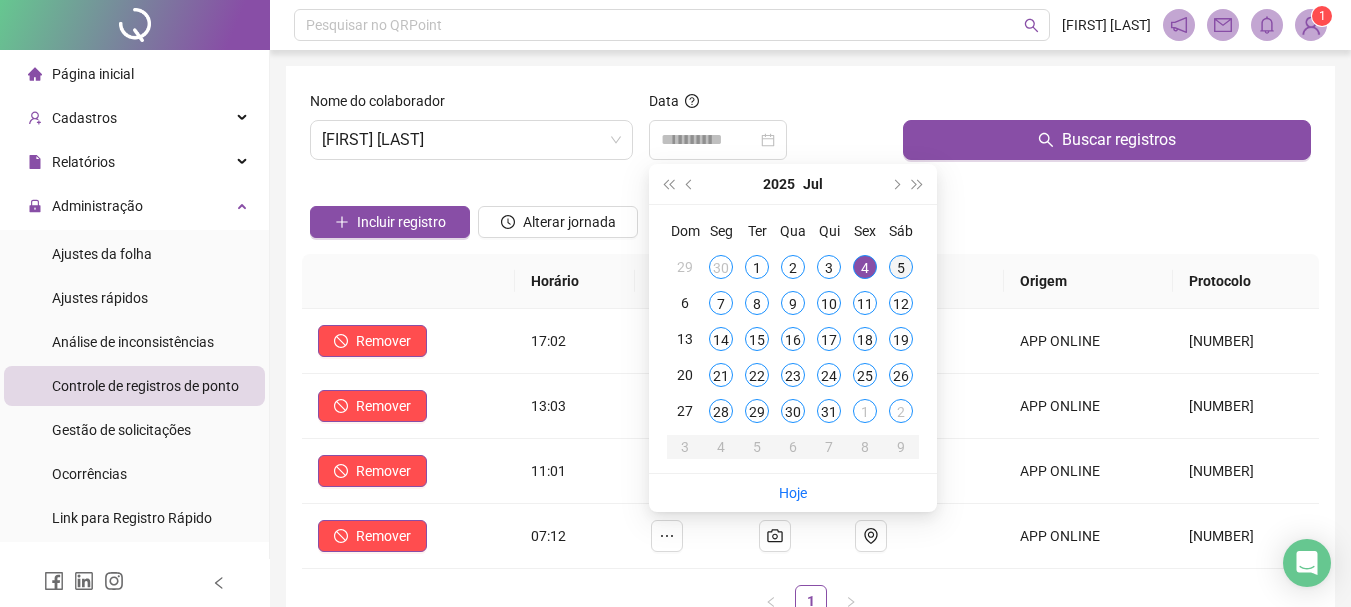 click on "5" at bounding box center (901, 267) 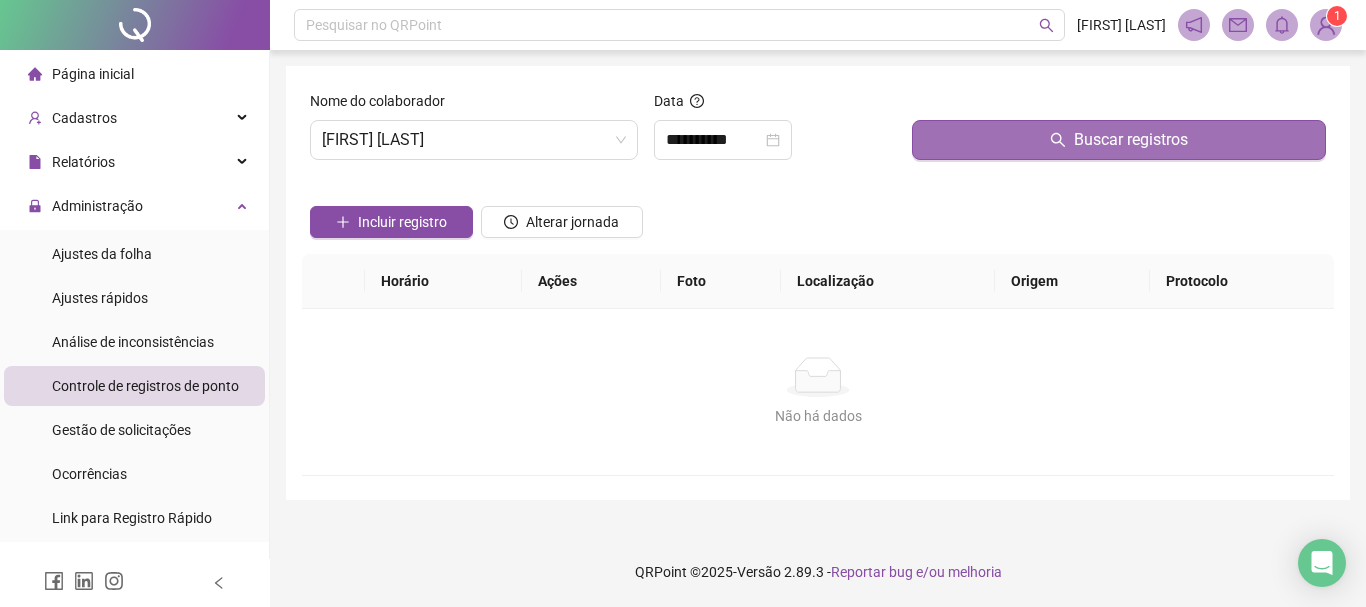 click on "Buscar registros" at bounding box center (1119, 140) 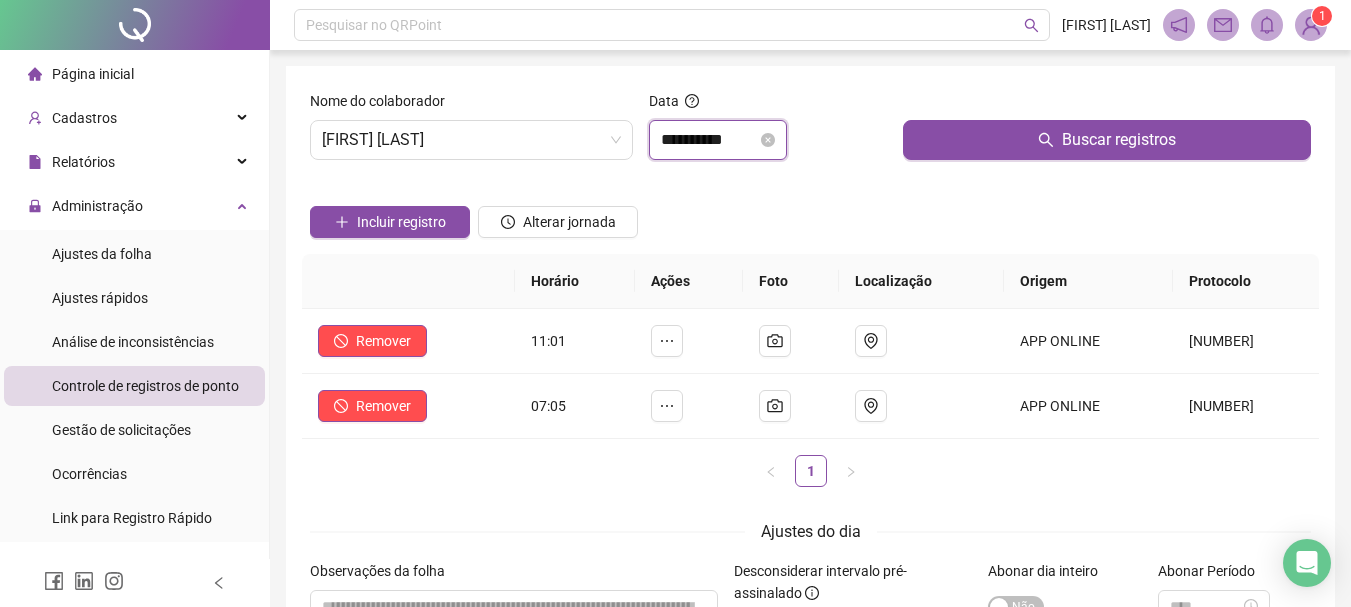 click on "**********" at bounding box center [709, 140] 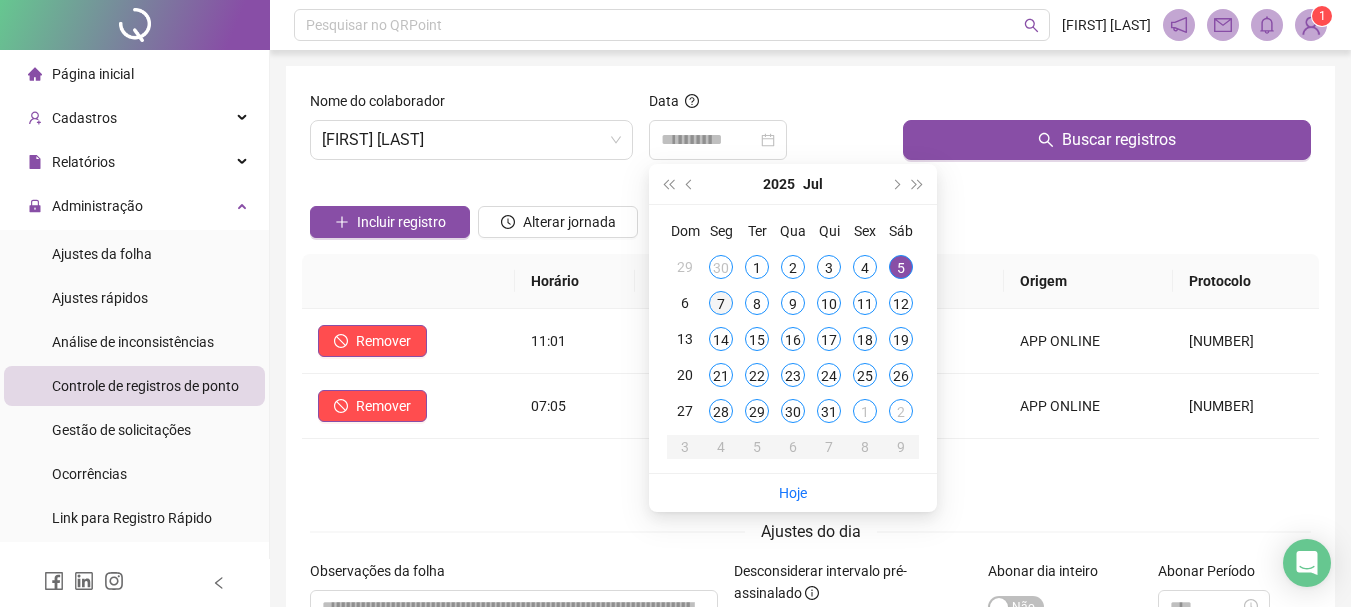 click on "7" at bounding box center (721, 303) 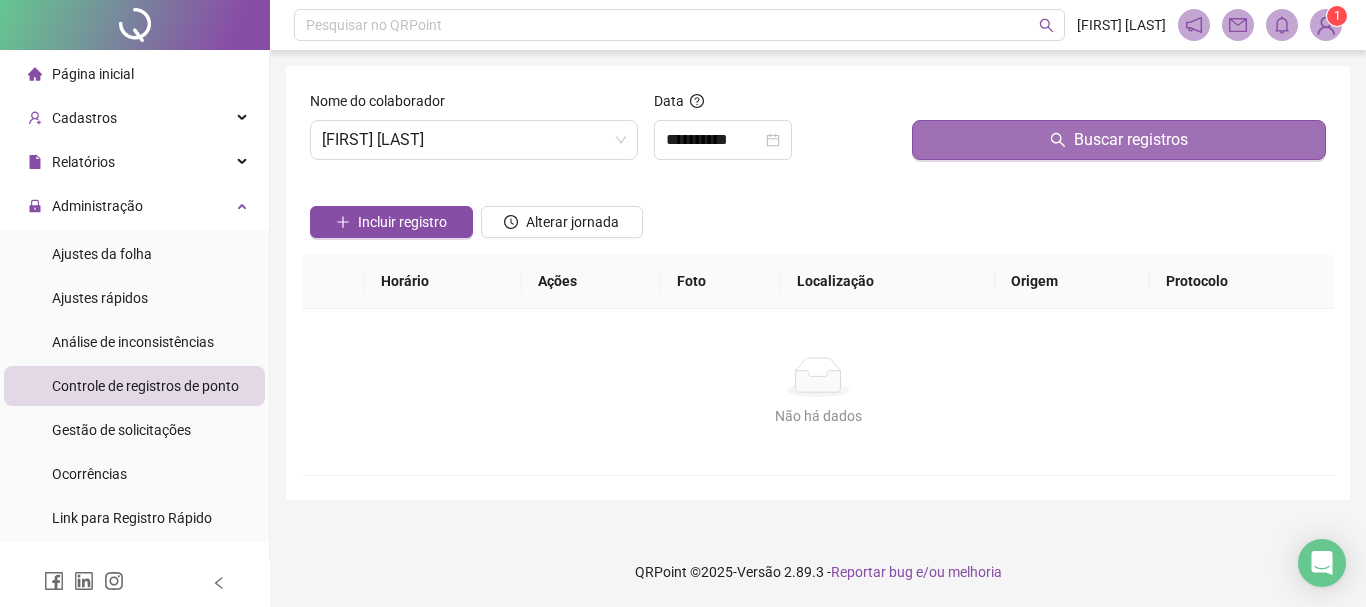 click on "Buscar registros" at bounding box center (1119, 140) 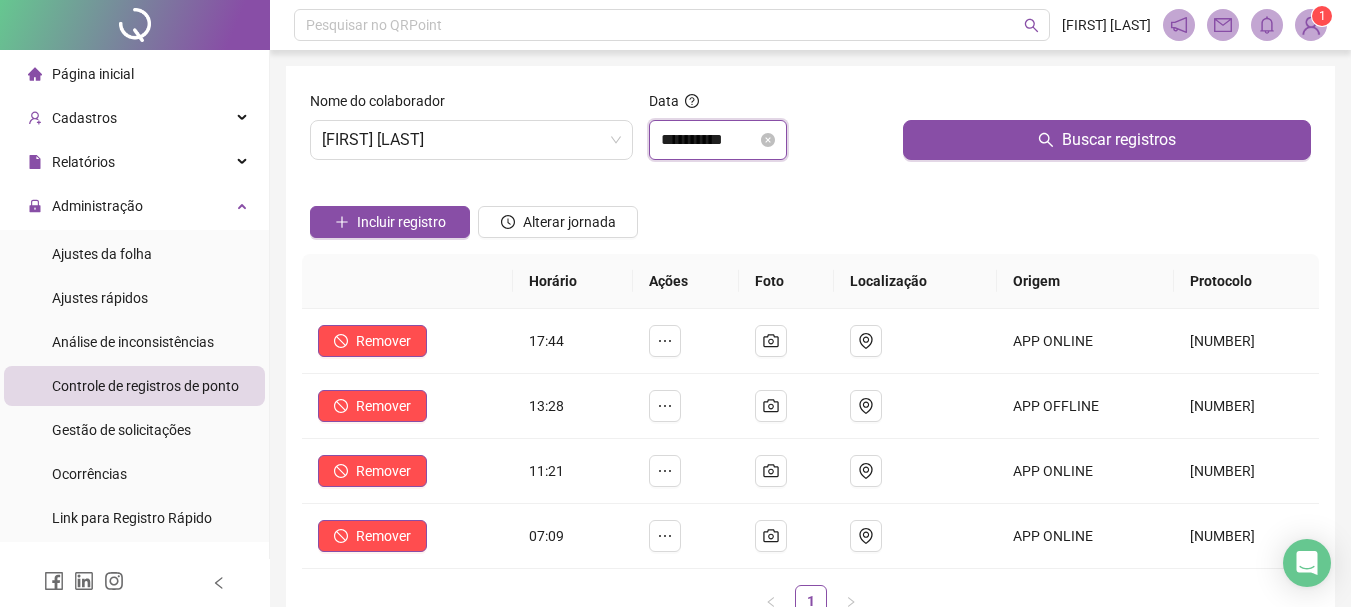 click on "**********" at bounding box center [709, 140] 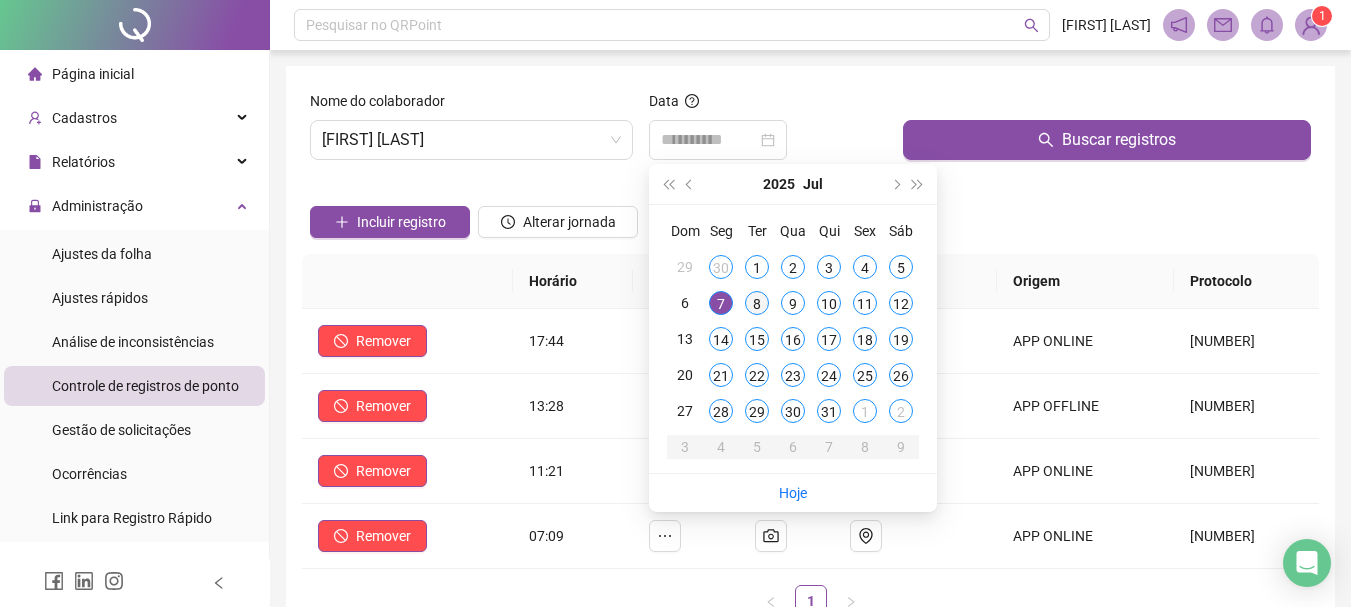 click on "8" at bounding box center (757, 303) 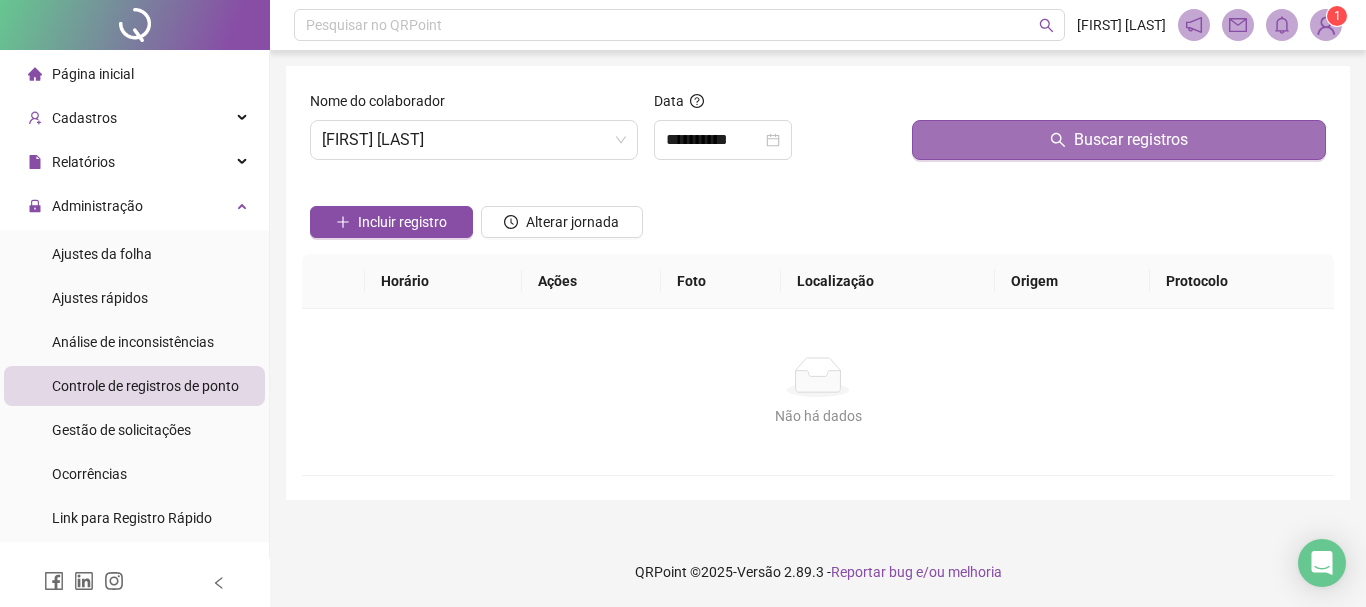 click on "Buscar registros" at bounding box center [1119, 140] 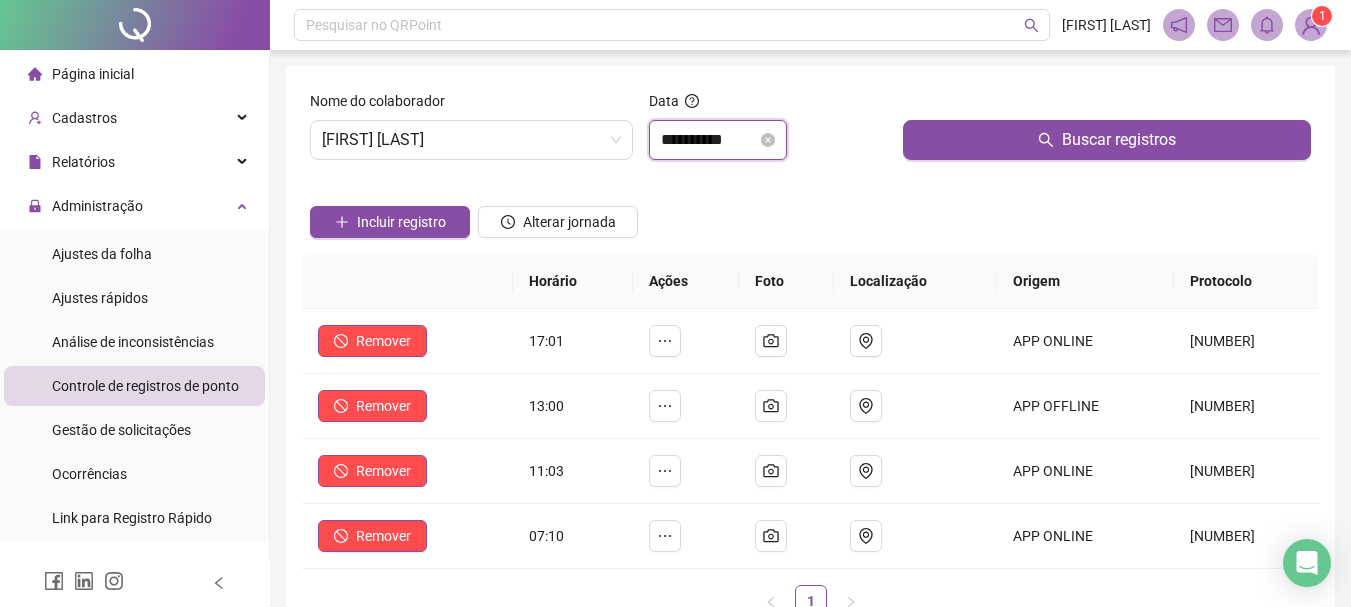 click on "**********" at bounding box center (709, 140) 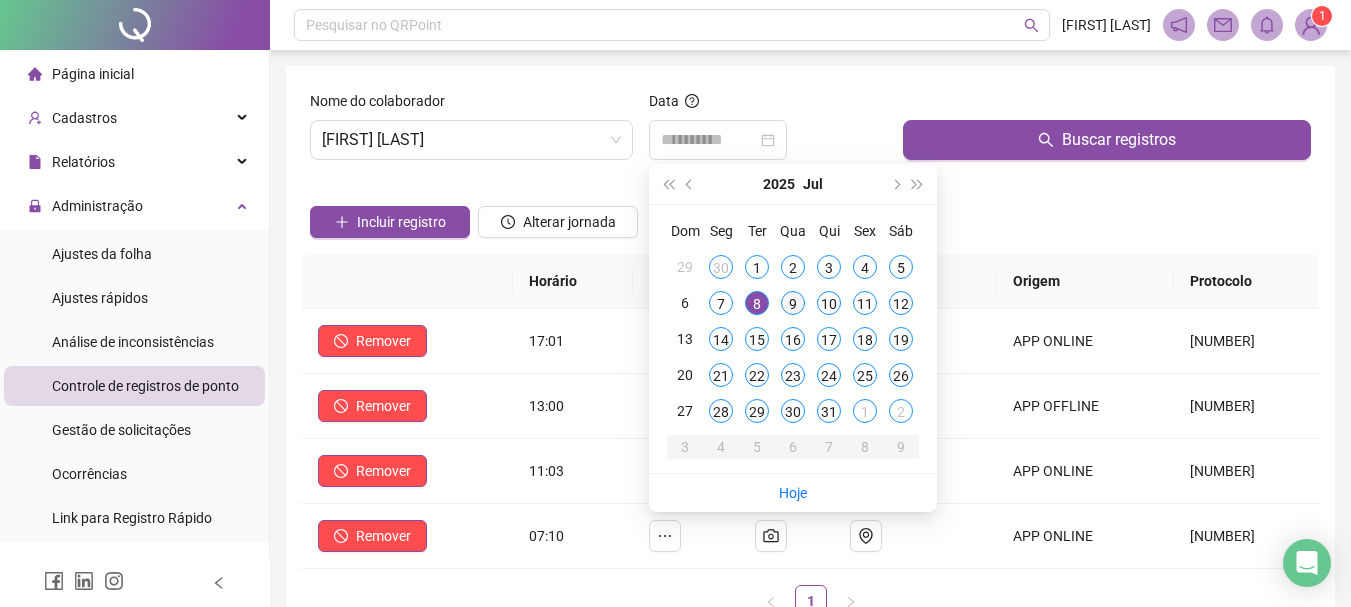 click on "9" at bounding box center (793, 303) 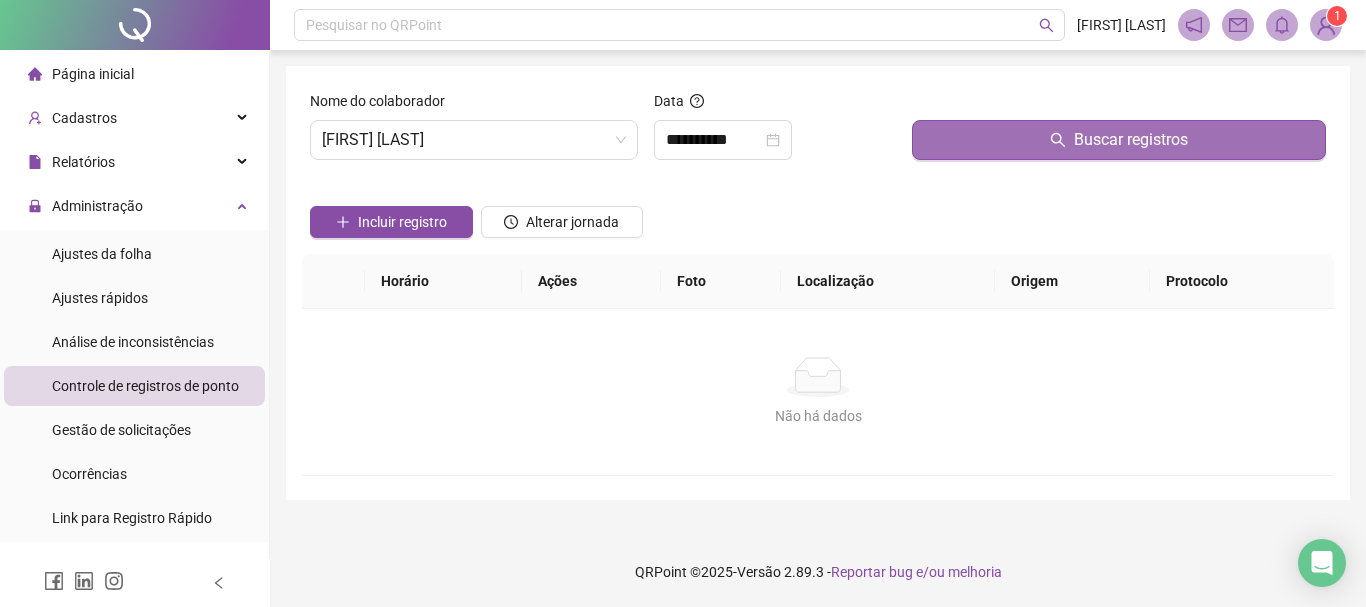 click on "Buscar registros" at bounding box center (1119, 140) 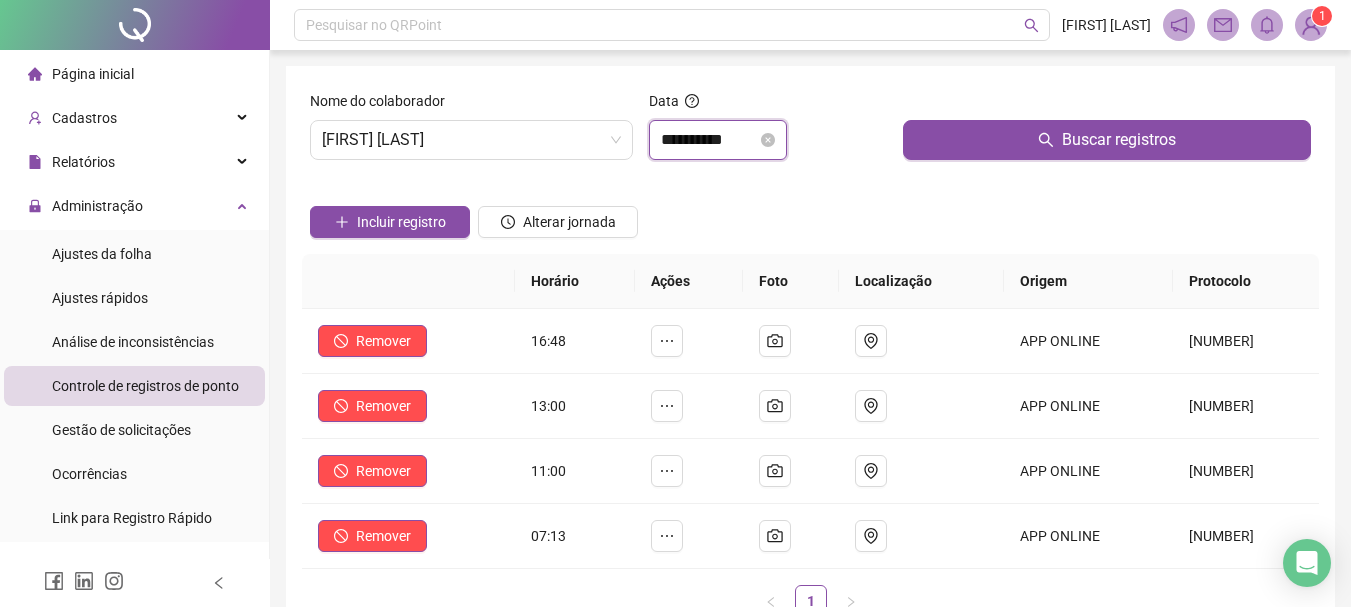 click on "**********" at bounding box center [709, 140] 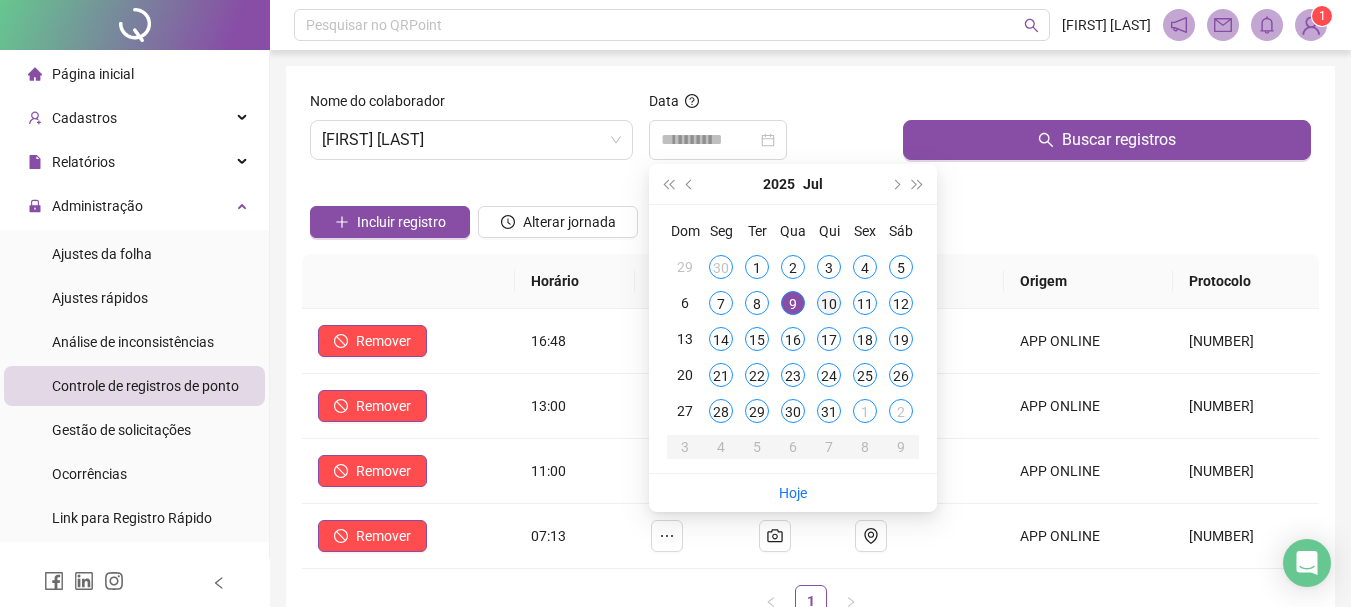 click on "10" at bounding box center [829, 303] 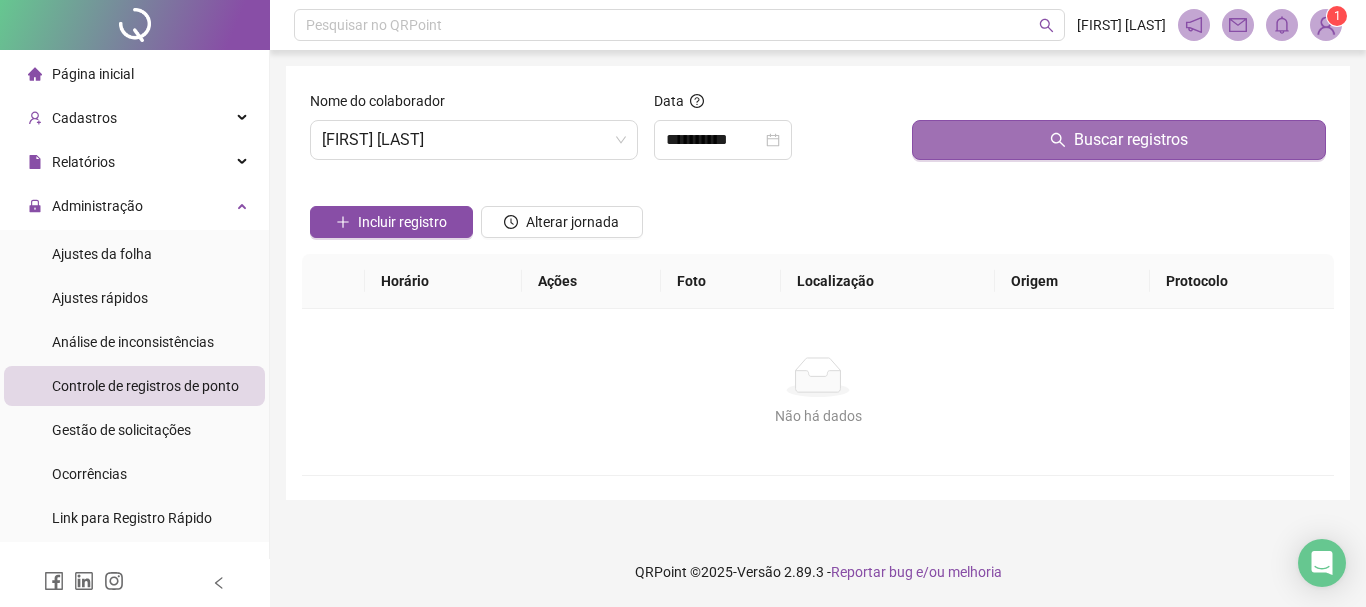 click on "Buscar registros" at bounding box center (1119, 140) 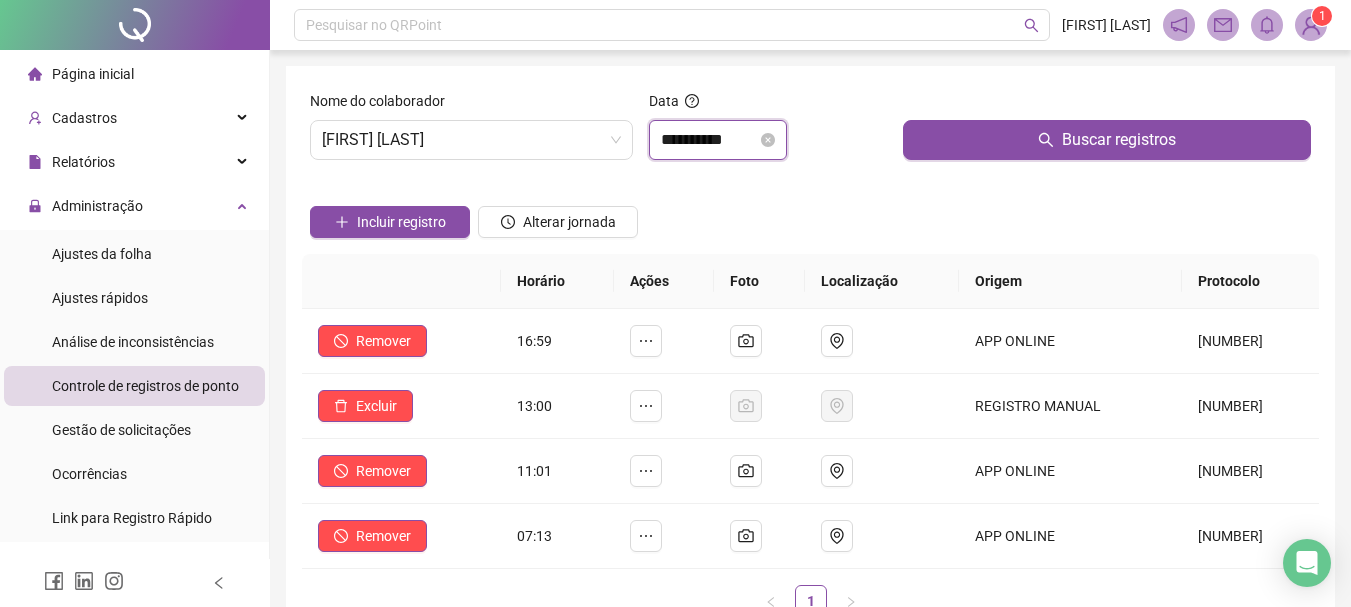 click on "**********" at bounding box center (709, 140) 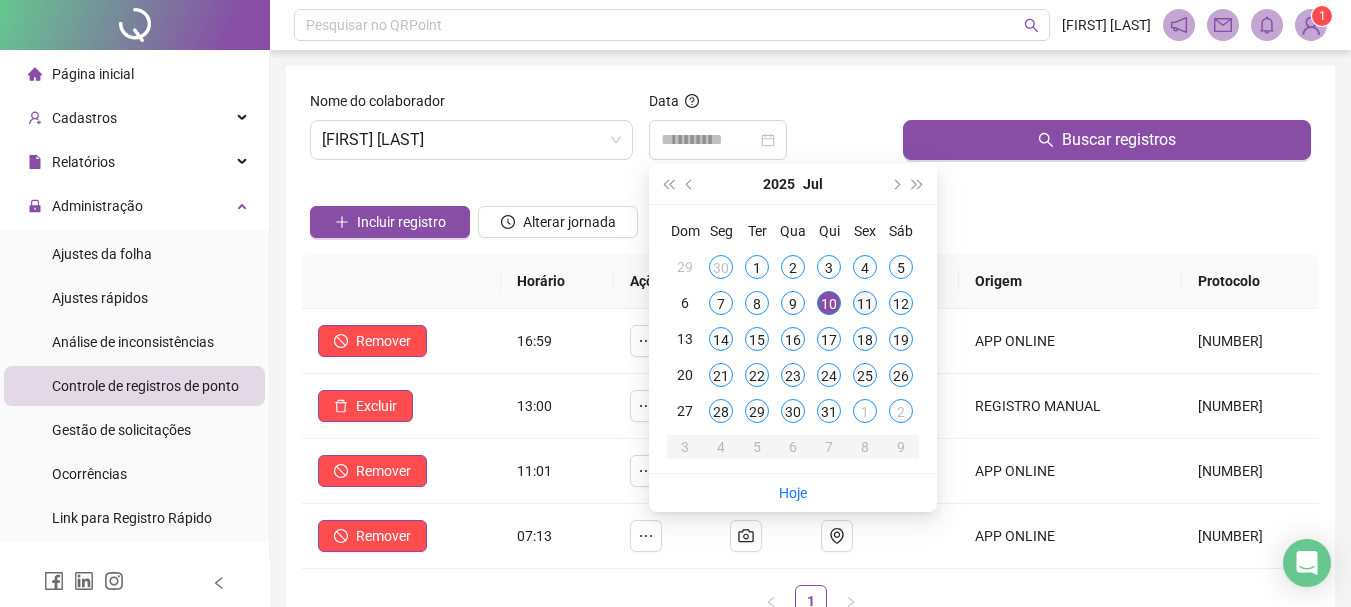 click on "11" at bounding box center (865, 303) 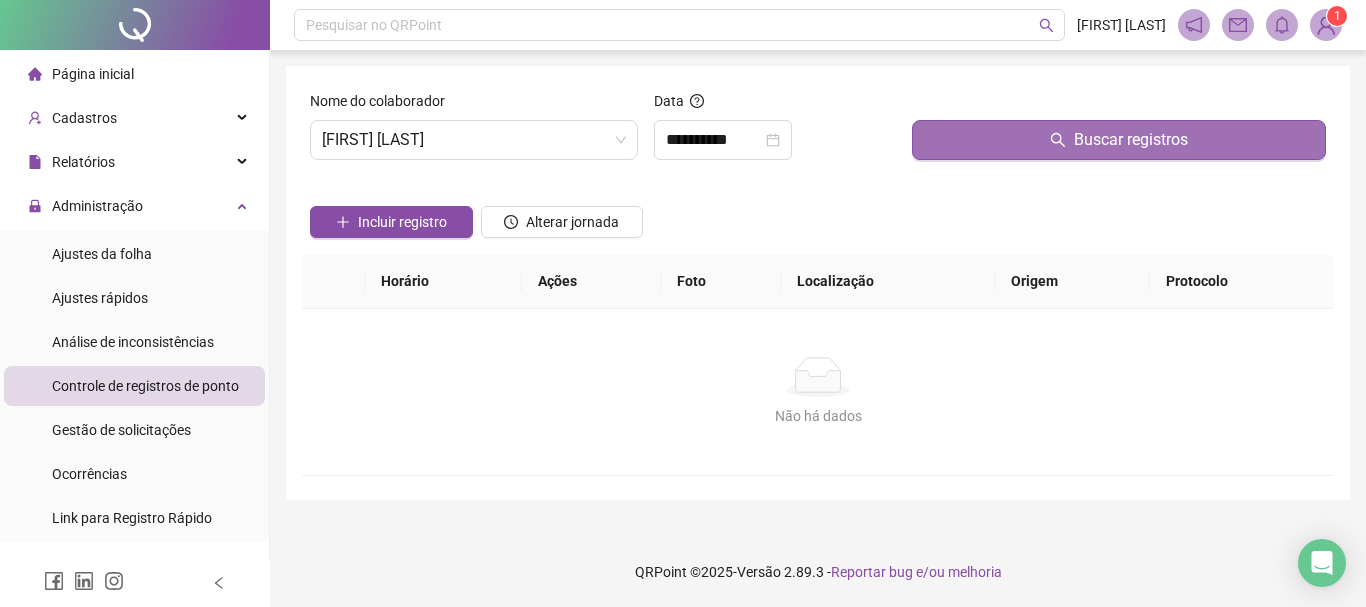 click on "Buscar registros" at bounding box center (1119, 140) 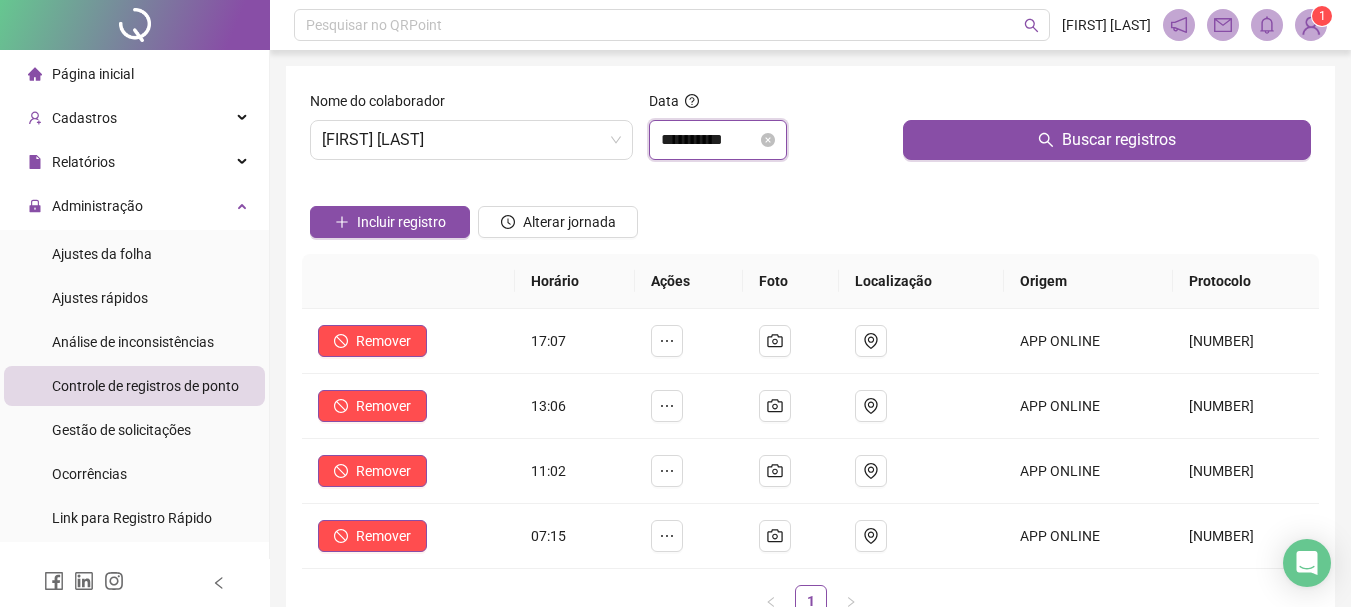 click on "**********" at bounding box center (709, 140) 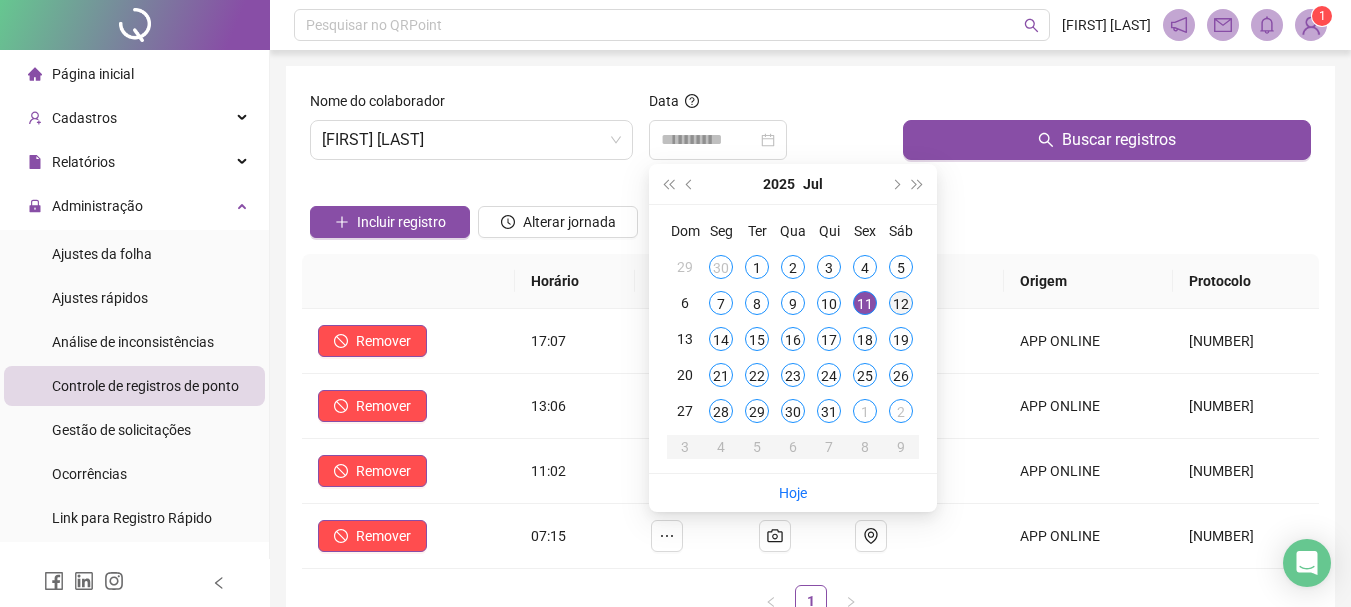 click on "12" at bounding box center (901, 303) 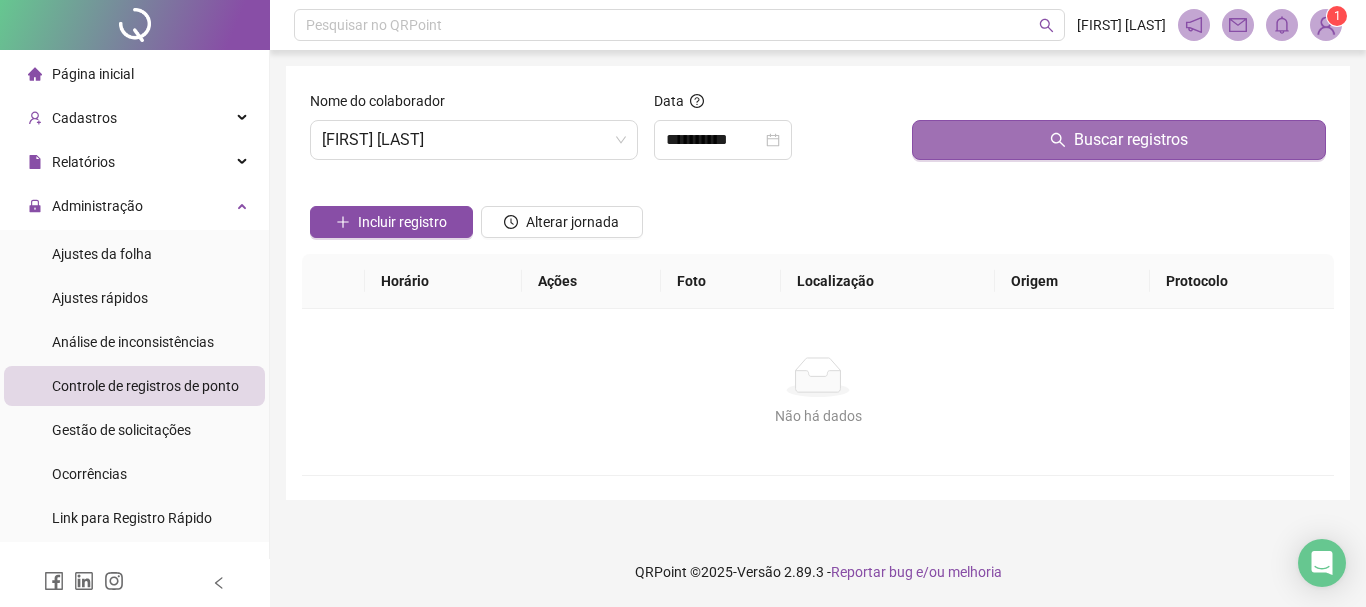 click on "Buscar registros" at bounding box center [1119, 140] 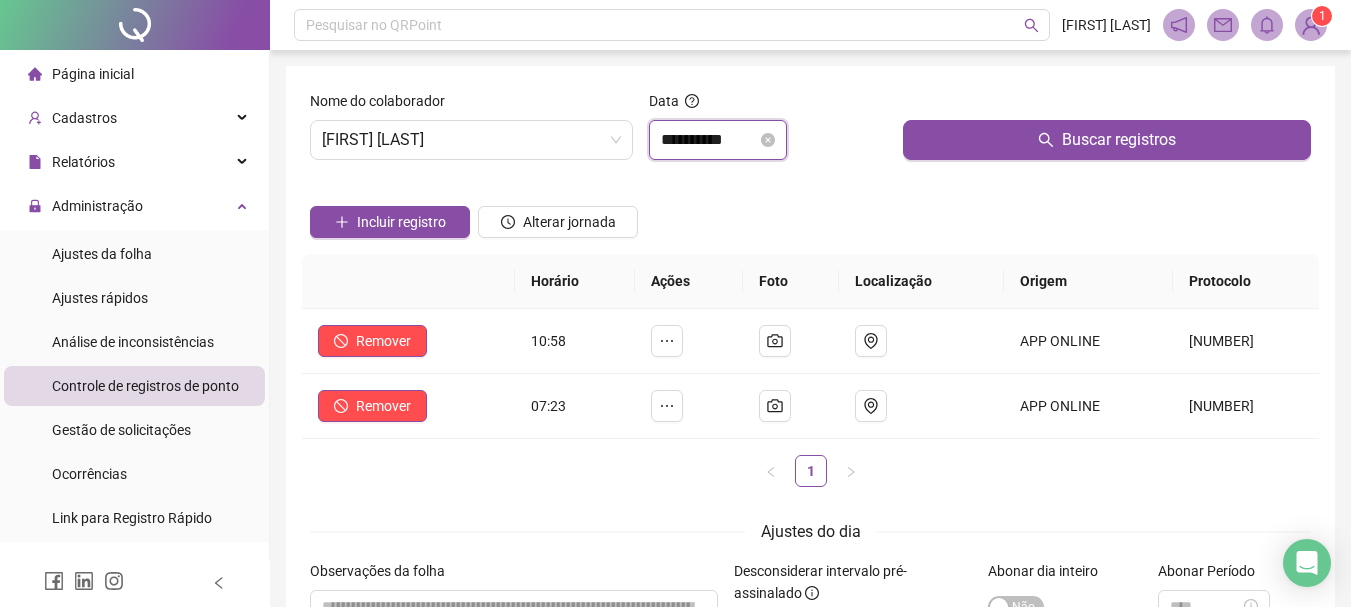 click on "**********" at bounding box center (709, 140) 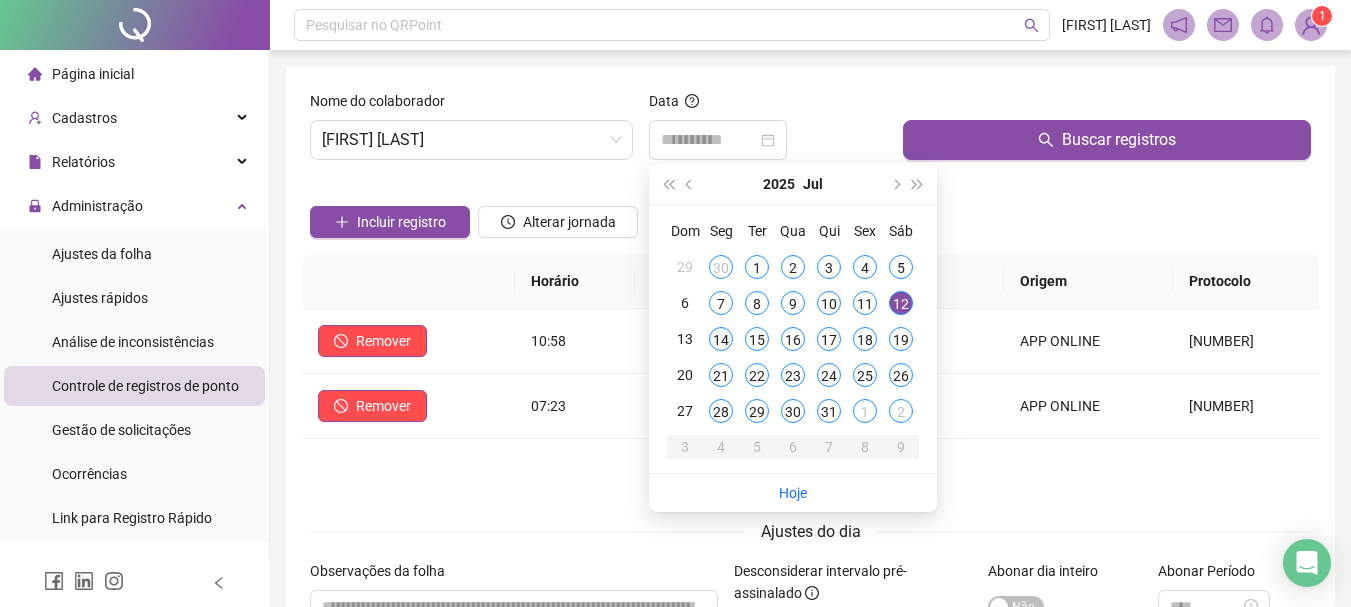 click on "14" at bounding box center (721, 339) 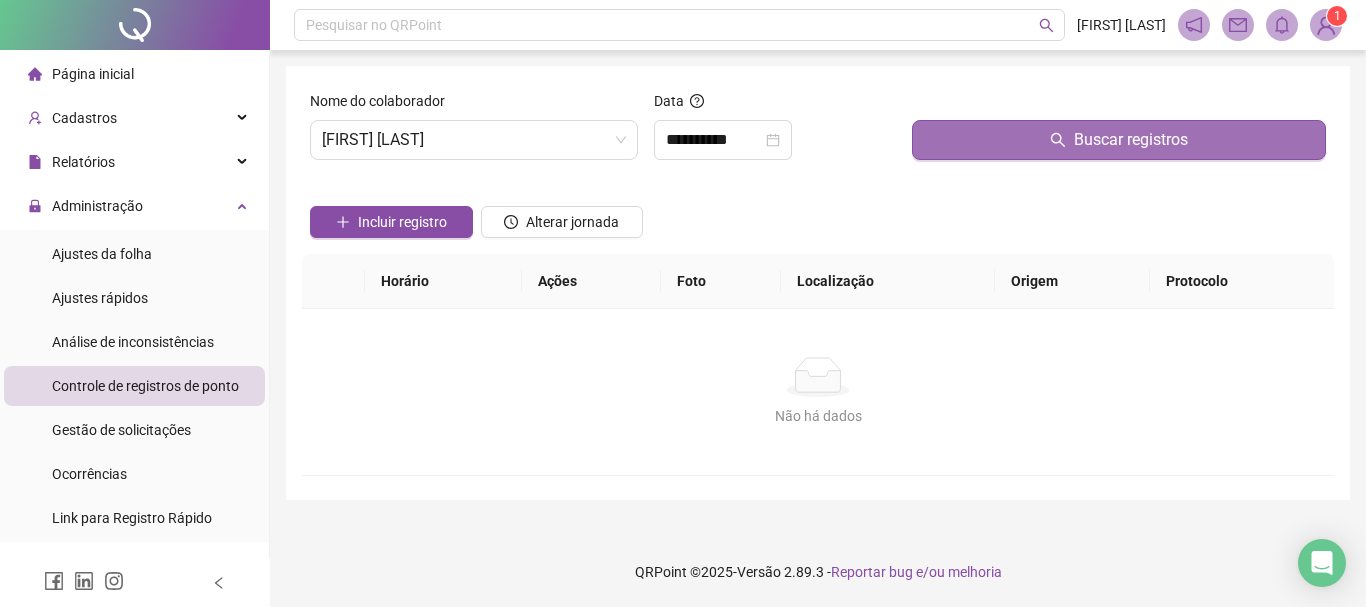 click on "Buscar registros" at bounding box center (1119, 140) 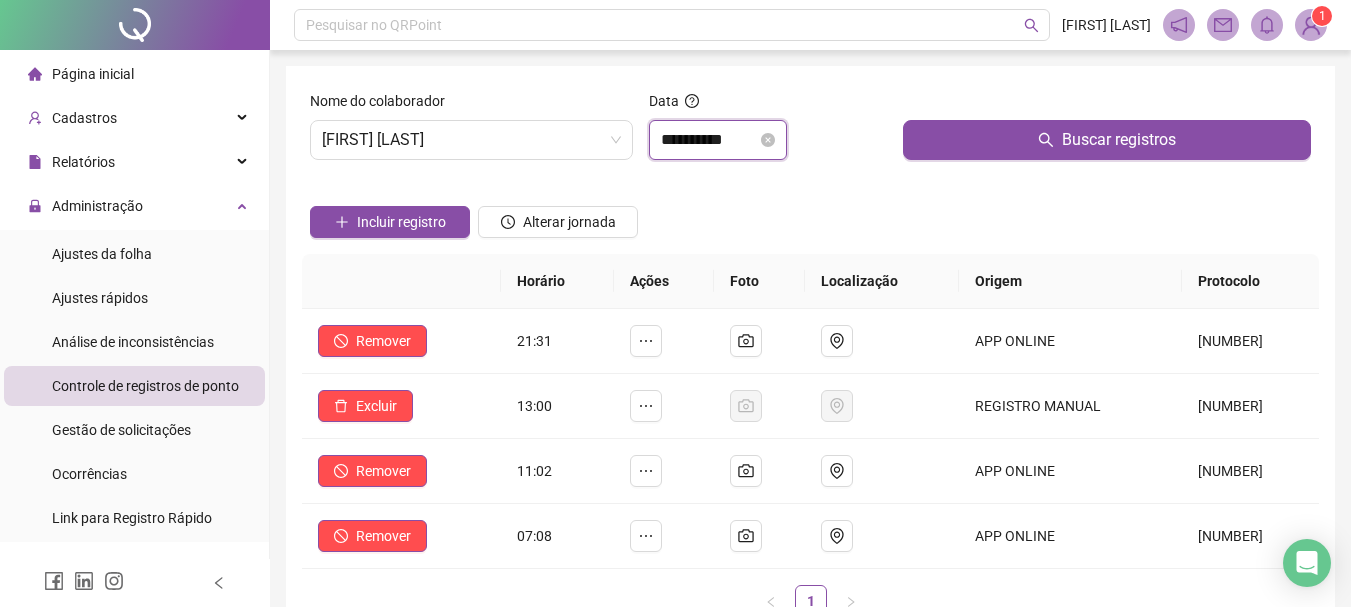 click on "**********" at bounding box center (709, 140) 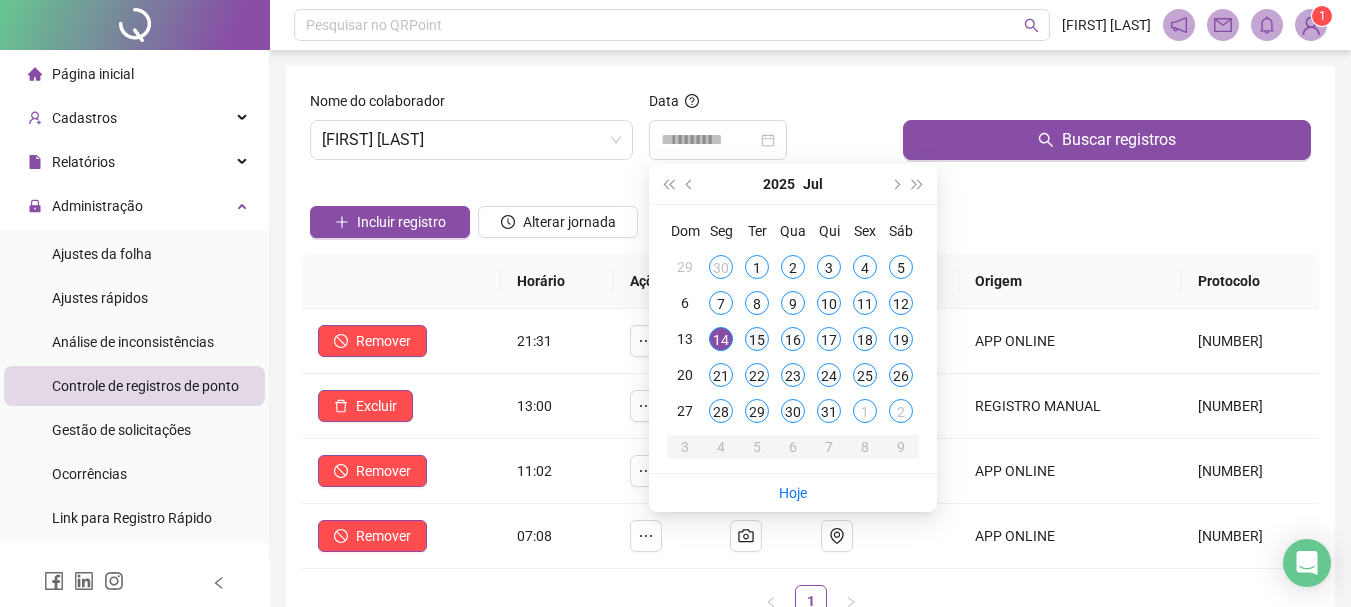 click on "15" at bounding box center [757, 339] 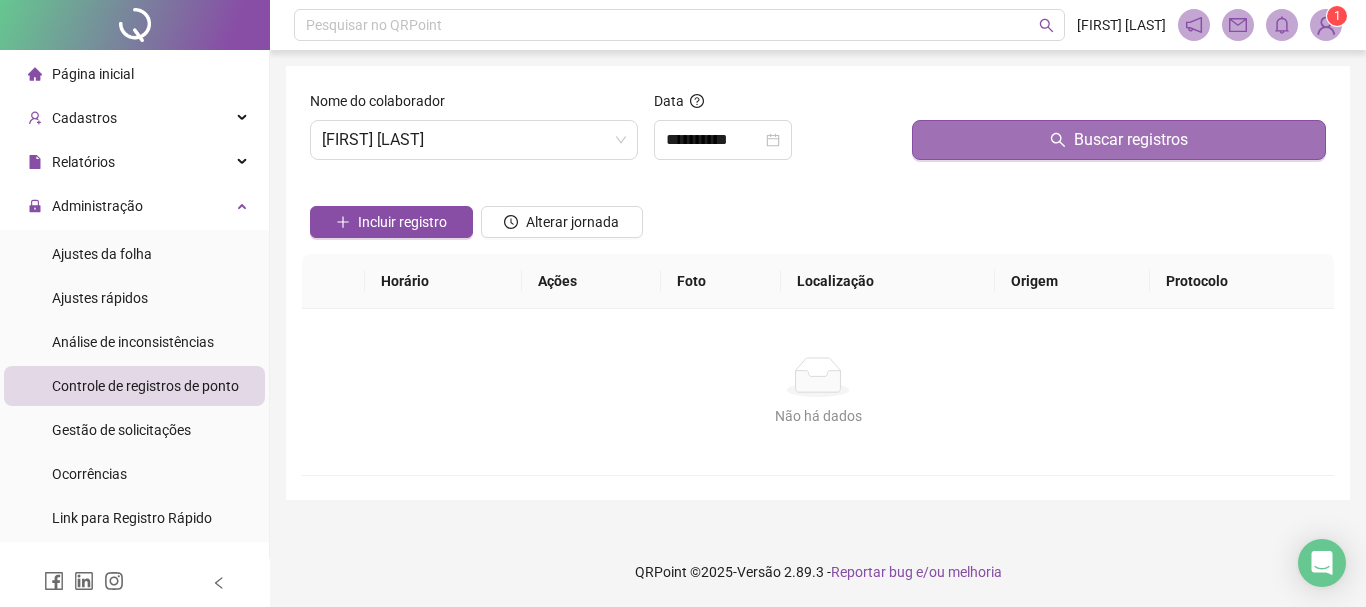 click on "Buscar registros" at bounding box center (1119, 140) 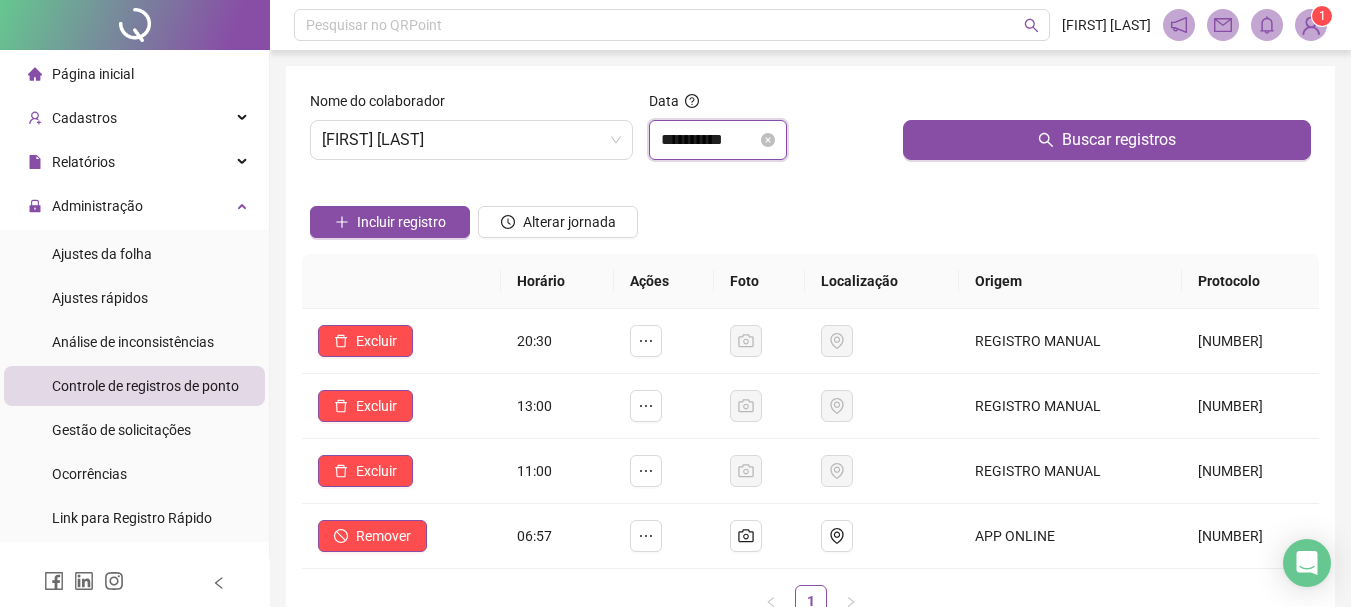 click on "**********" at bounding box center (709, 140) 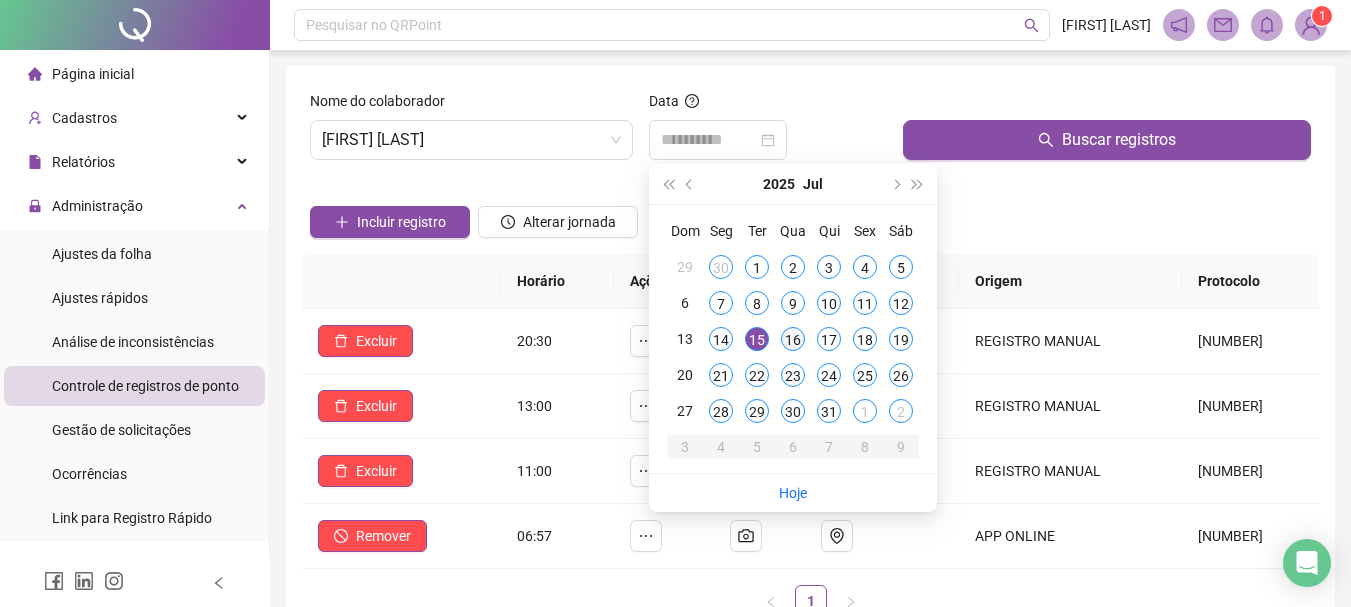 click on "16" at bounding box center (793, 339) 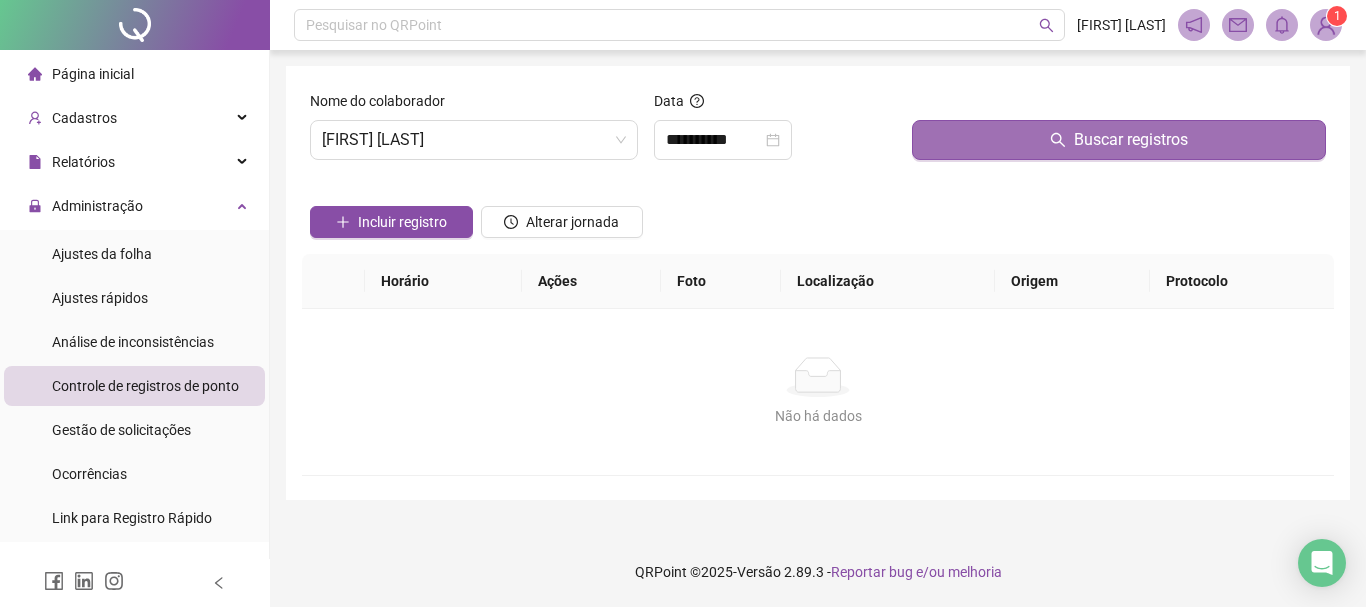 click on "Buscar registros" at bounding box center [1119, 140] 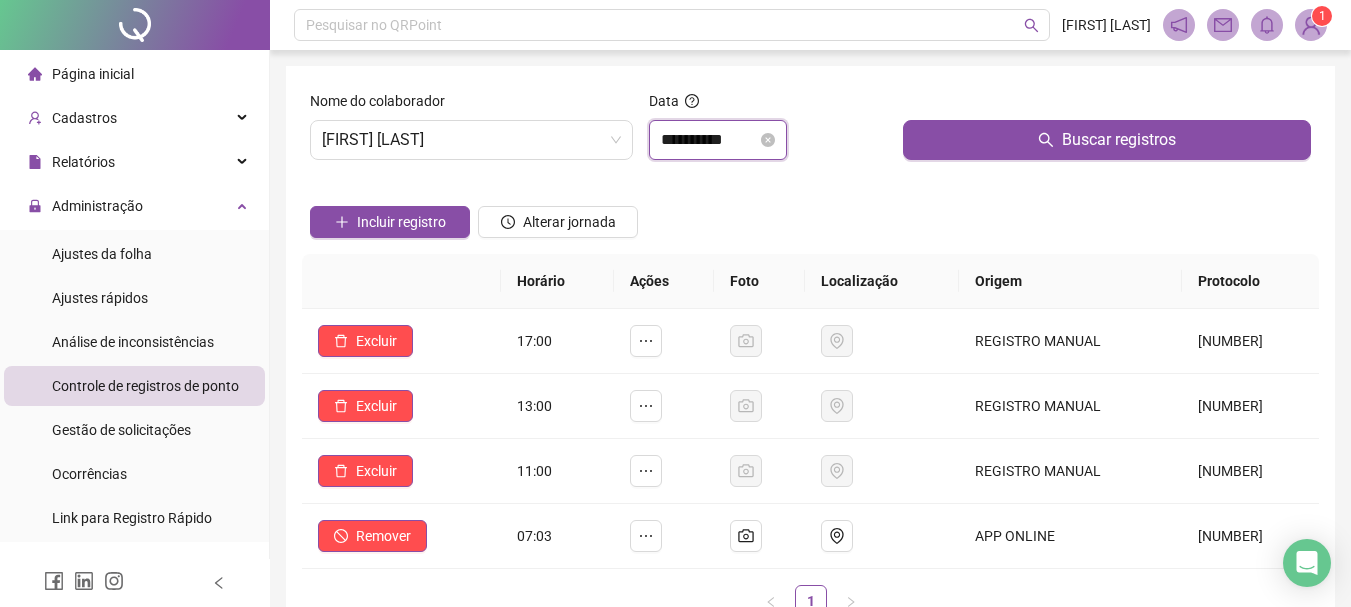 click on "**********" at bounding box center (709, 140) 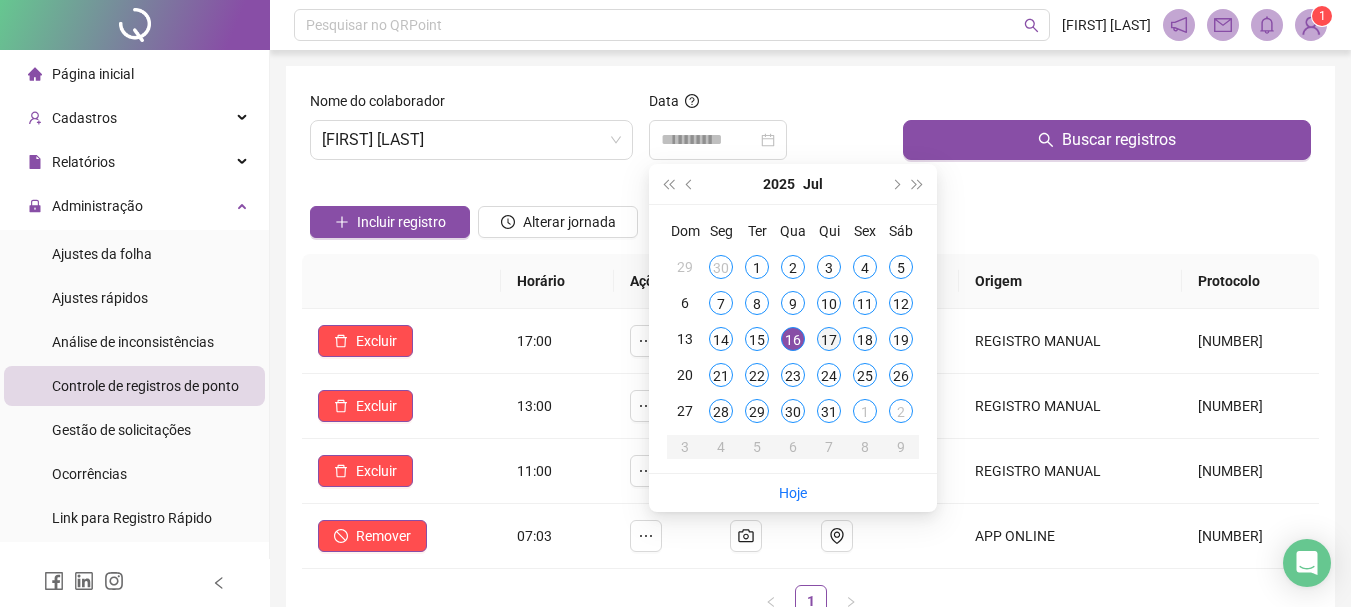 click on "17" at bounding box center [829, 339] 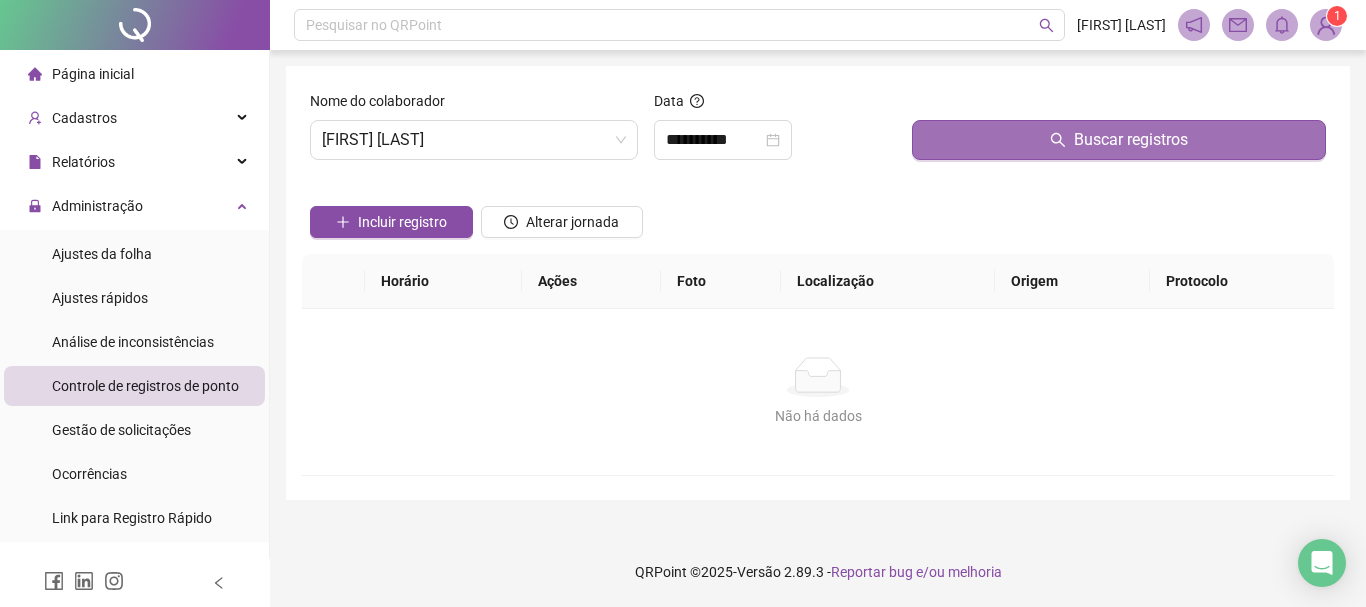 click on "Buscar registros" at bounding box center [1119, 140] 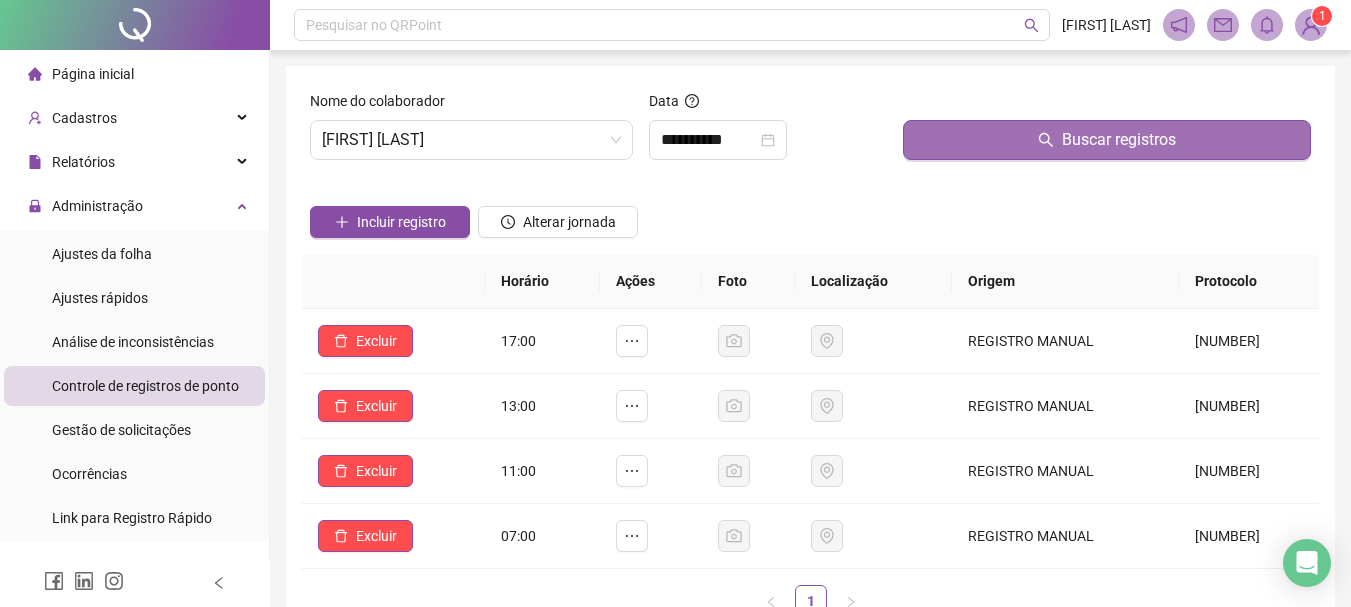 click on "Buscar registros" at bounding box center [1107, 140] 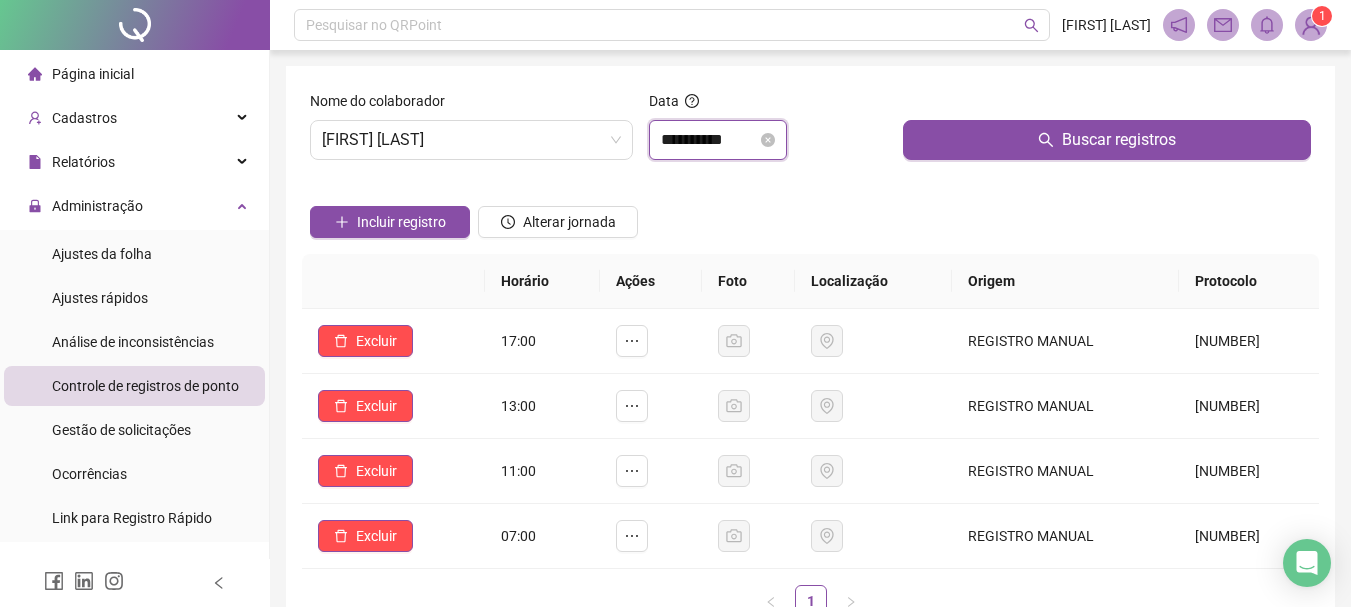 click on "**********" at bounding box center [709, 140] 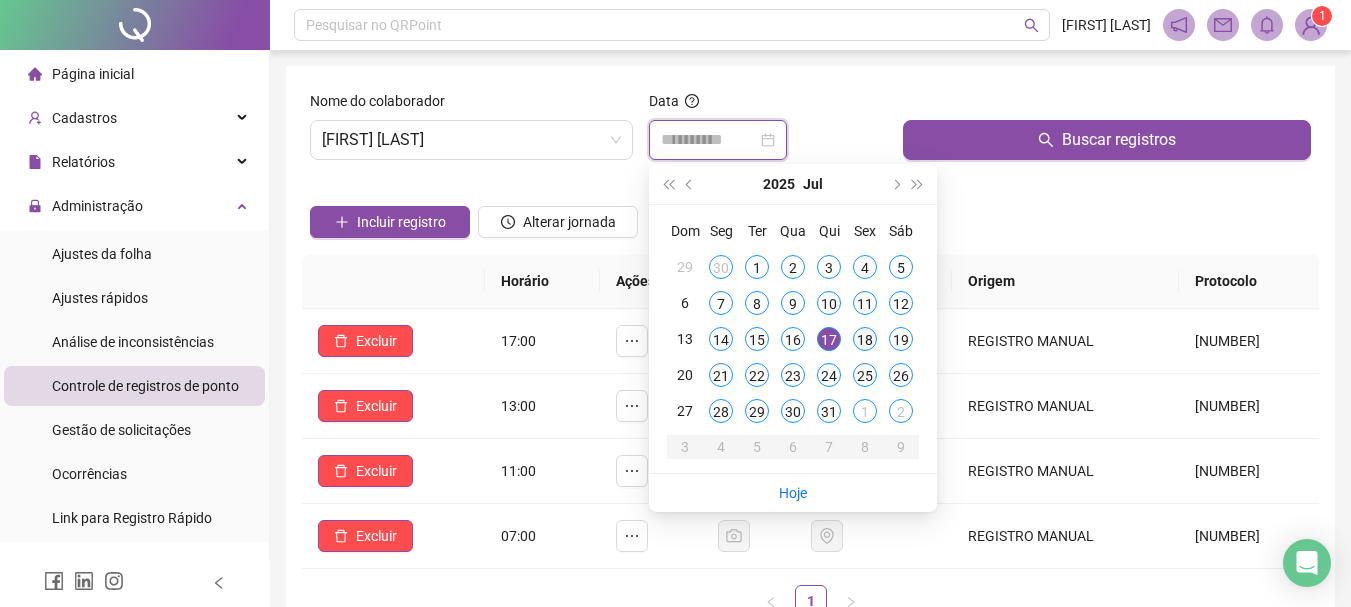 type on "**********" 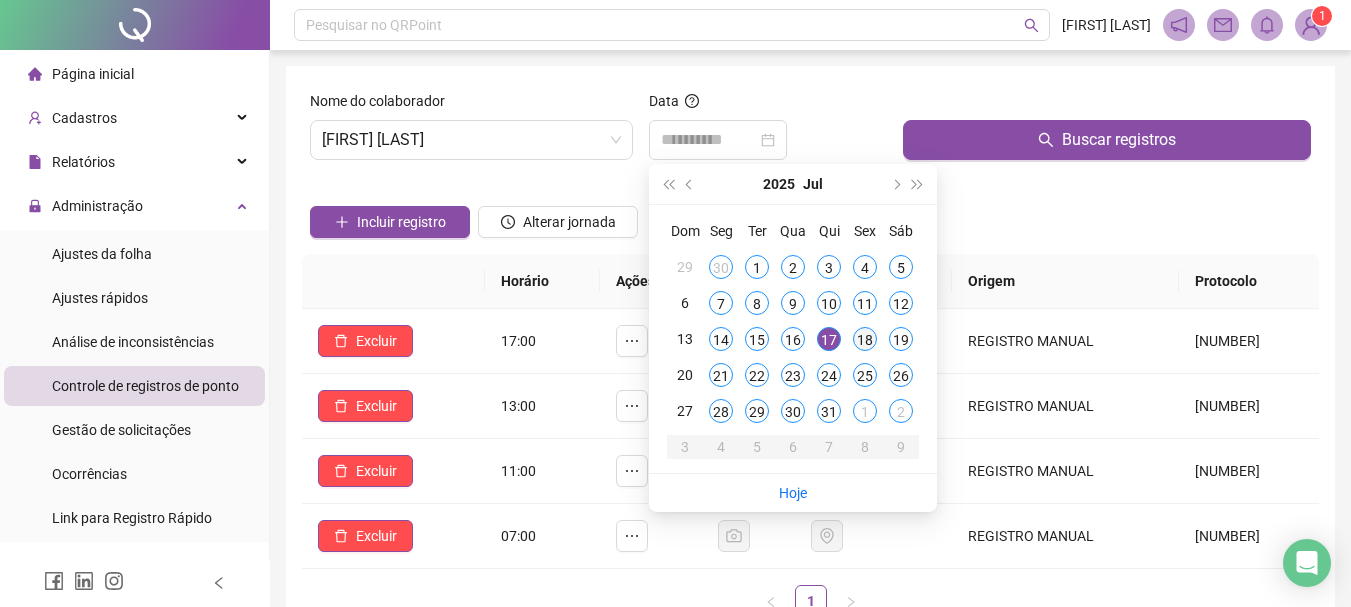 click on "18" at bounding box center [865, 339] 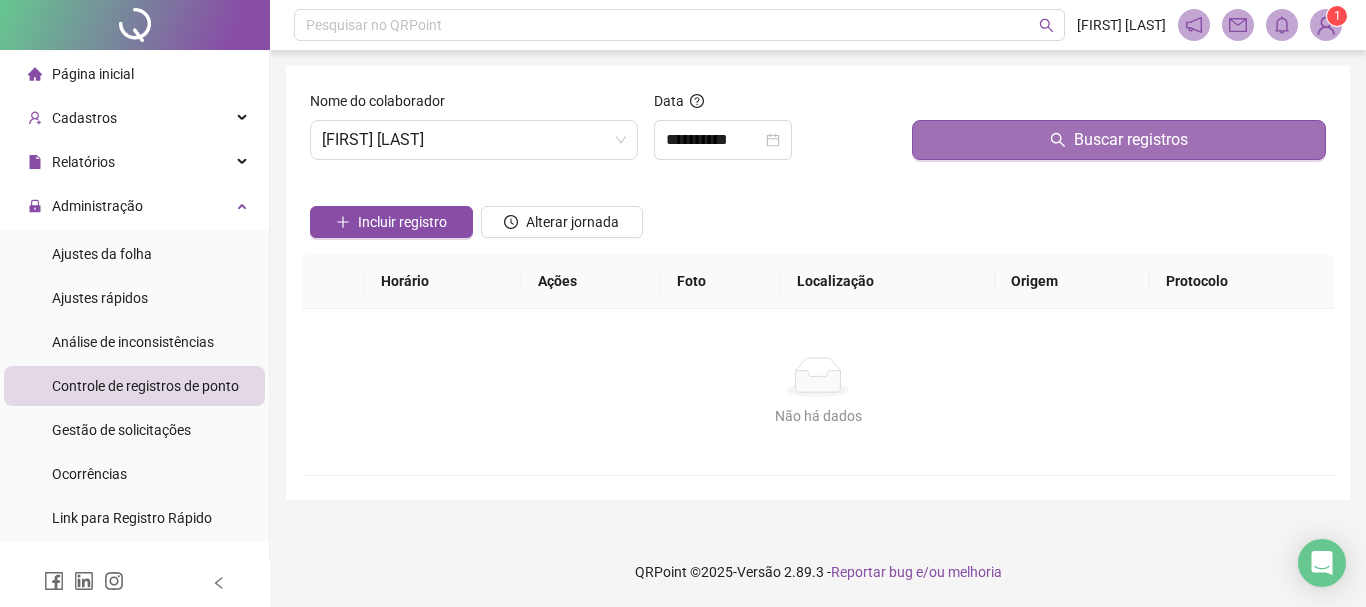 click on "Buscar registros" at bounding box center (1119, 140) 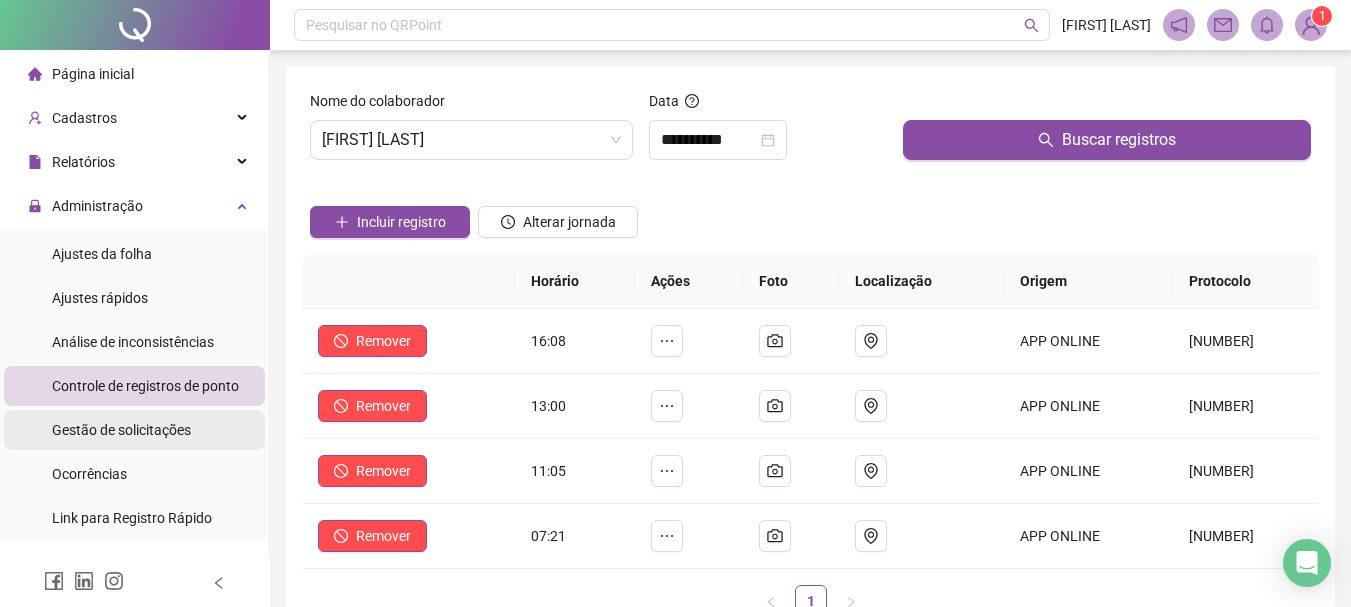 click on "Gestão de solicitações" at bounding box center (121, 430) 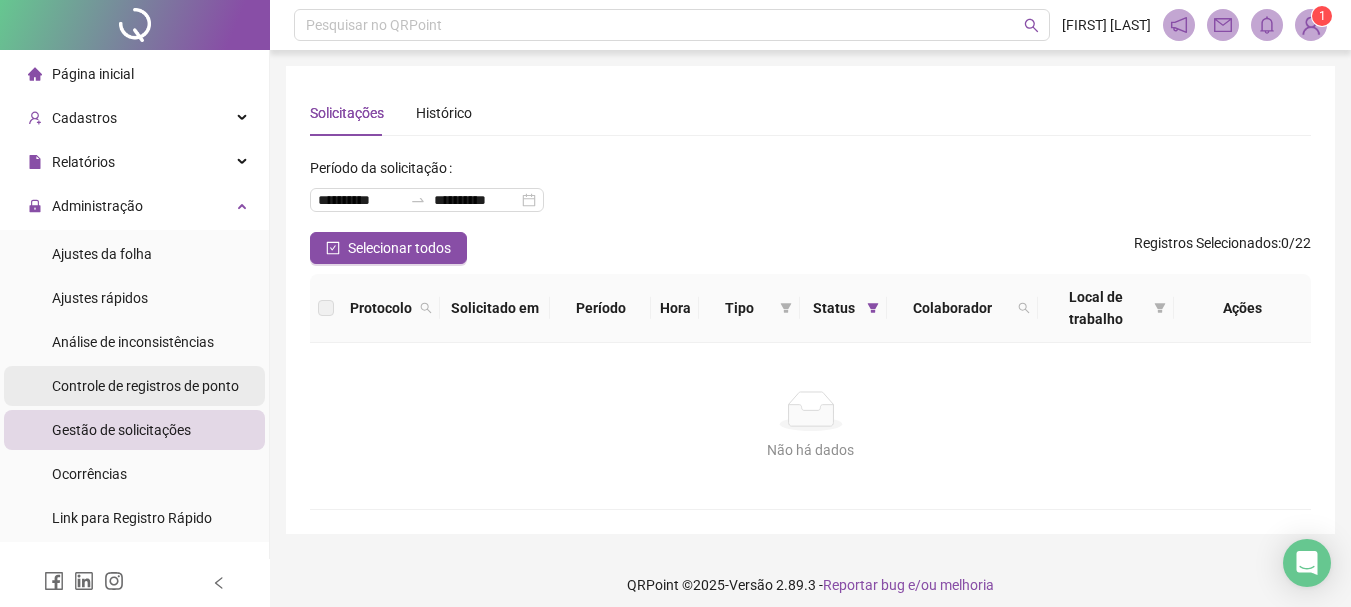 click on "Controle de registros de ponto" at bounding box center [145, 386] 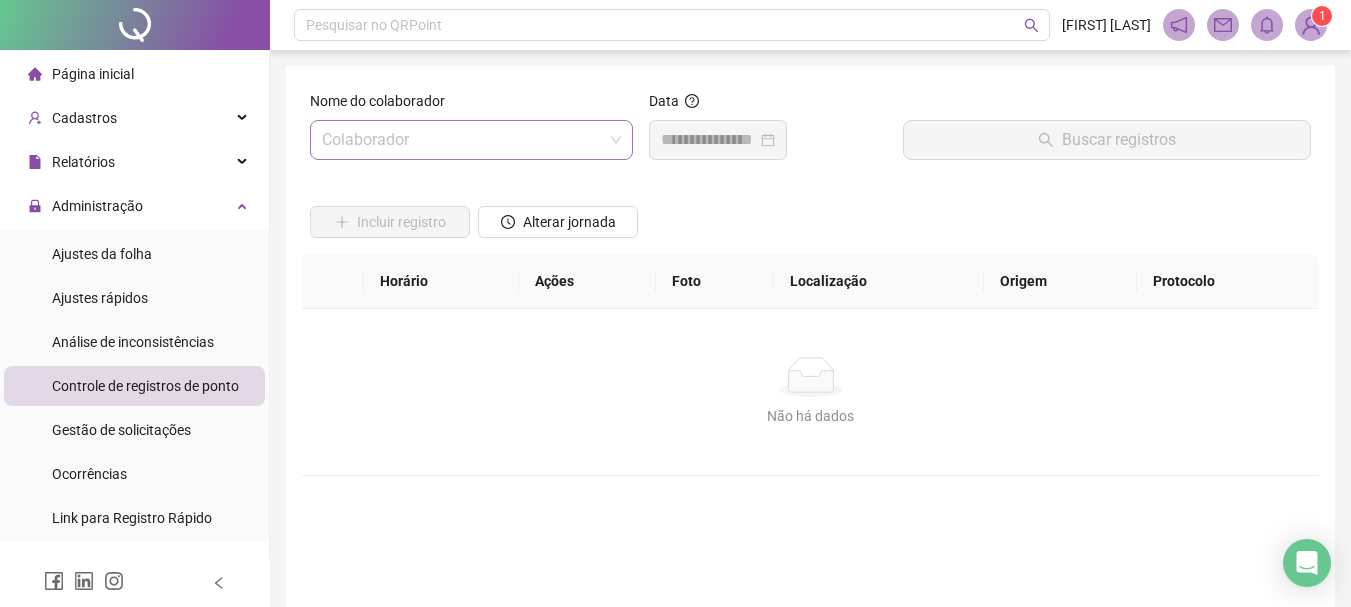 click at bounding box center [462, 140] 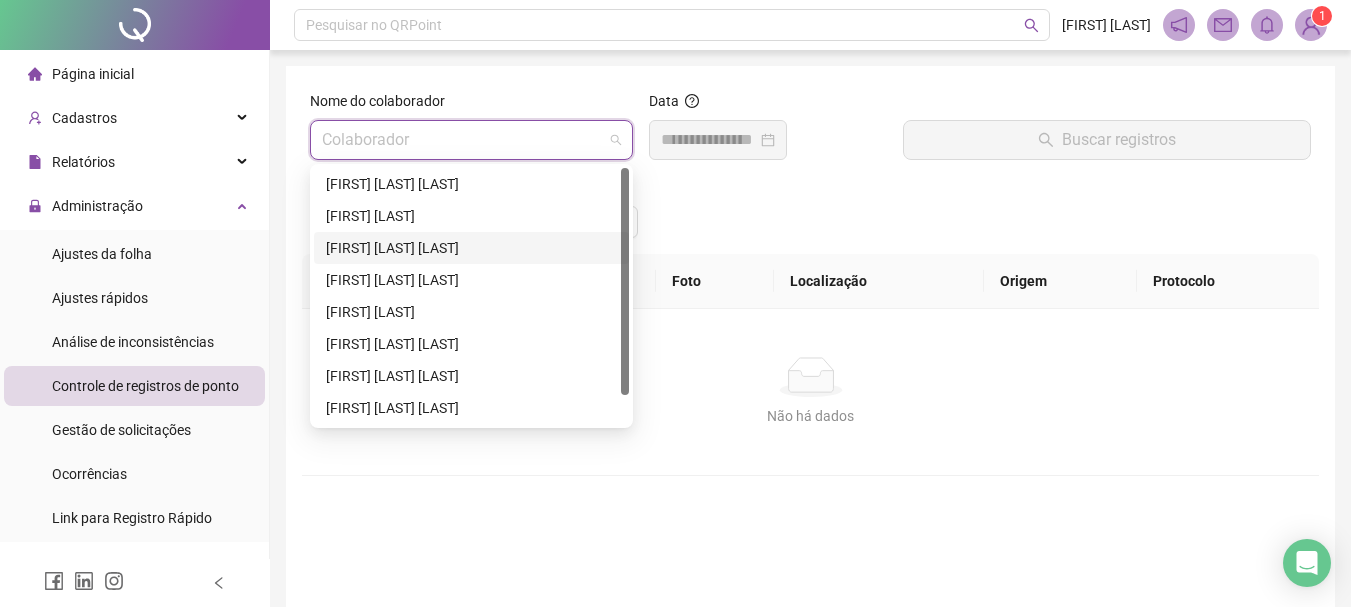 click on "[FIRST] [LAST] [LAST]" at bounding box center [471, 248] 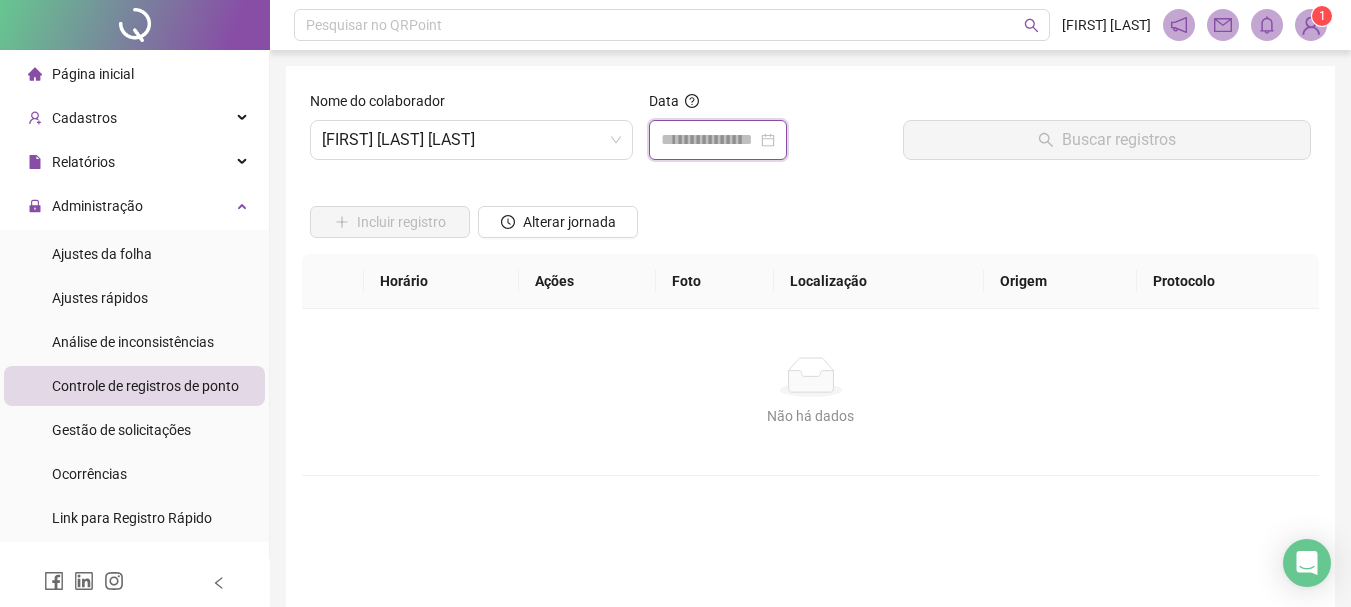 click at bounding box center [709, 140] 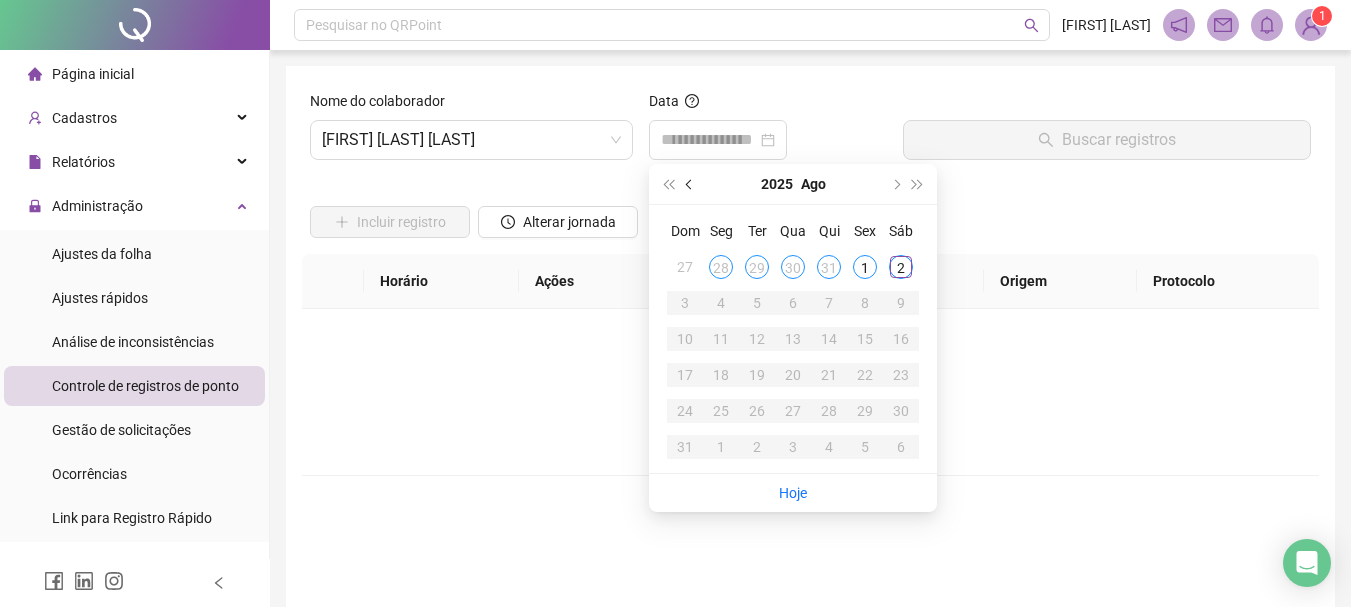 click at bounding box center (690, 184) 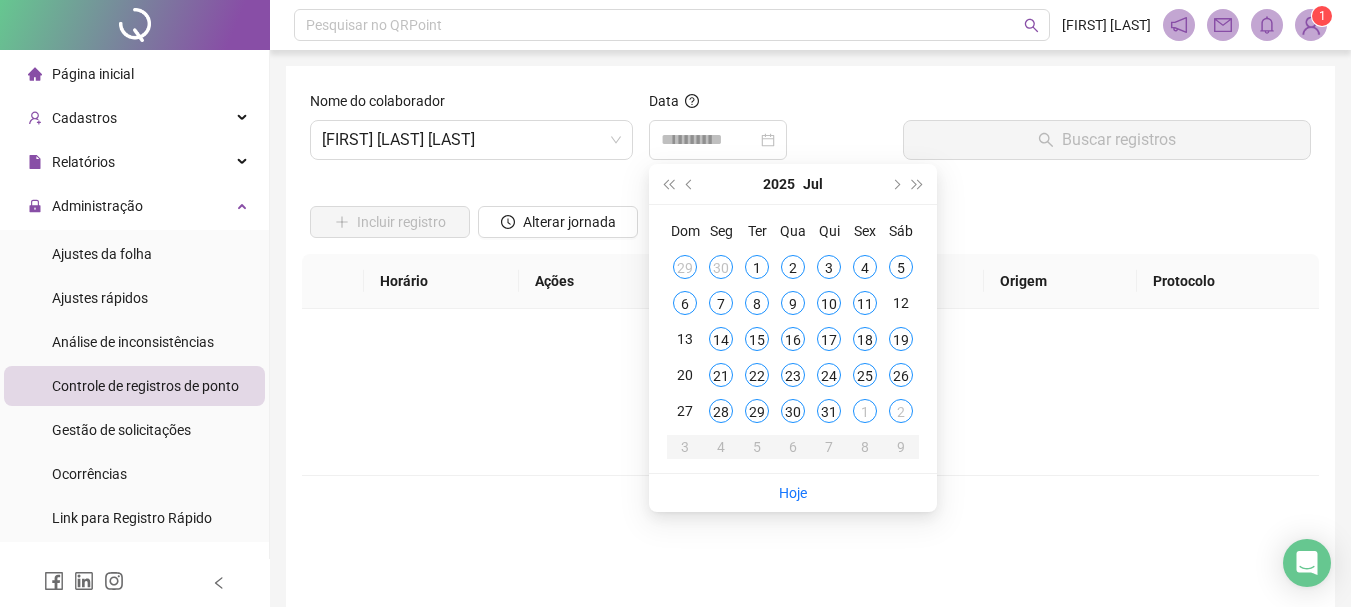 click on "1" at bounding box center [757, 267] 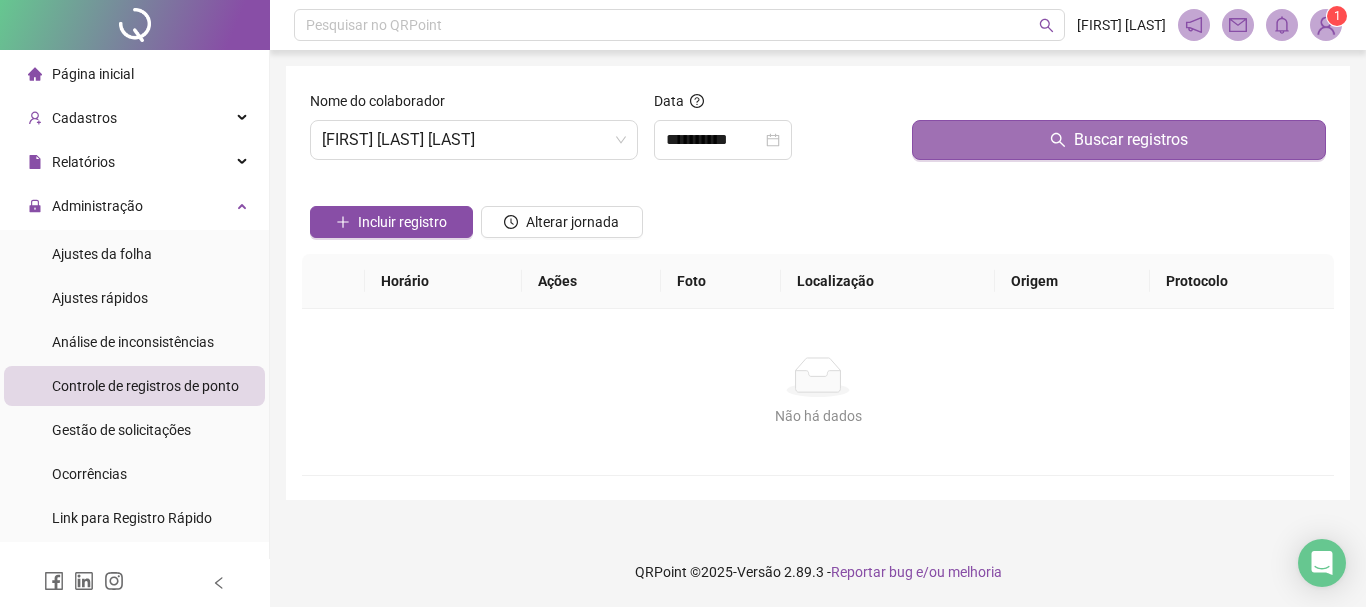 click on "Buscar registros" at bounding box center (1119, 140) 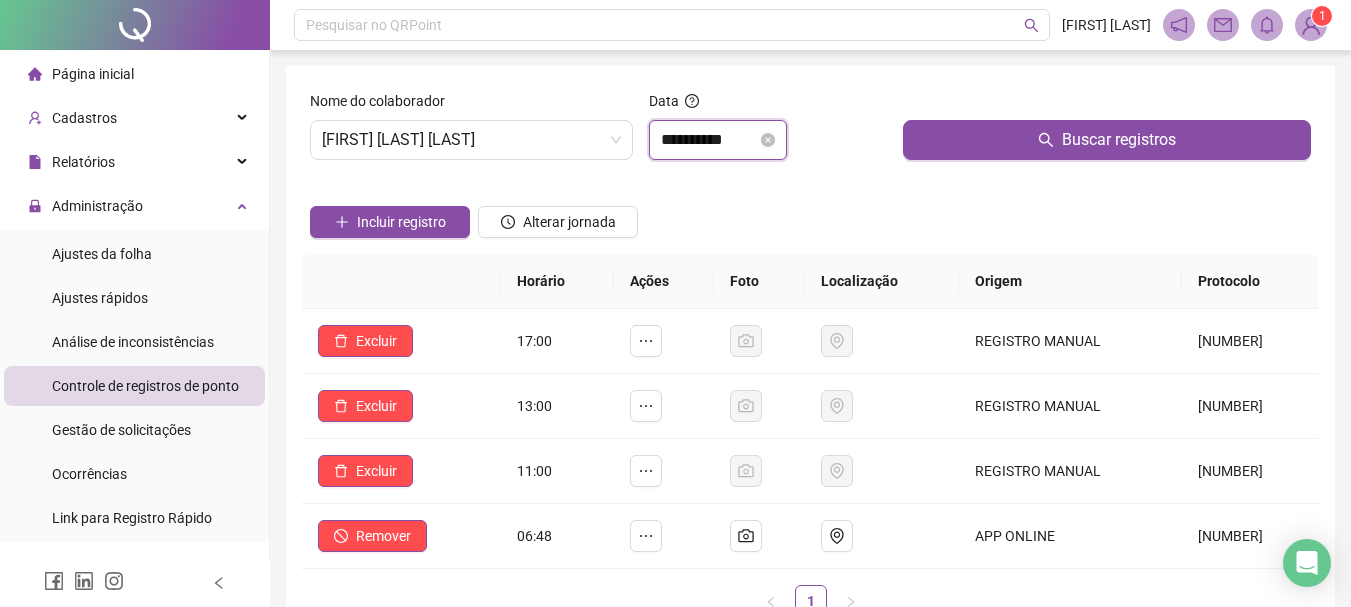 click on "**********" at bounding box center [709, 140] 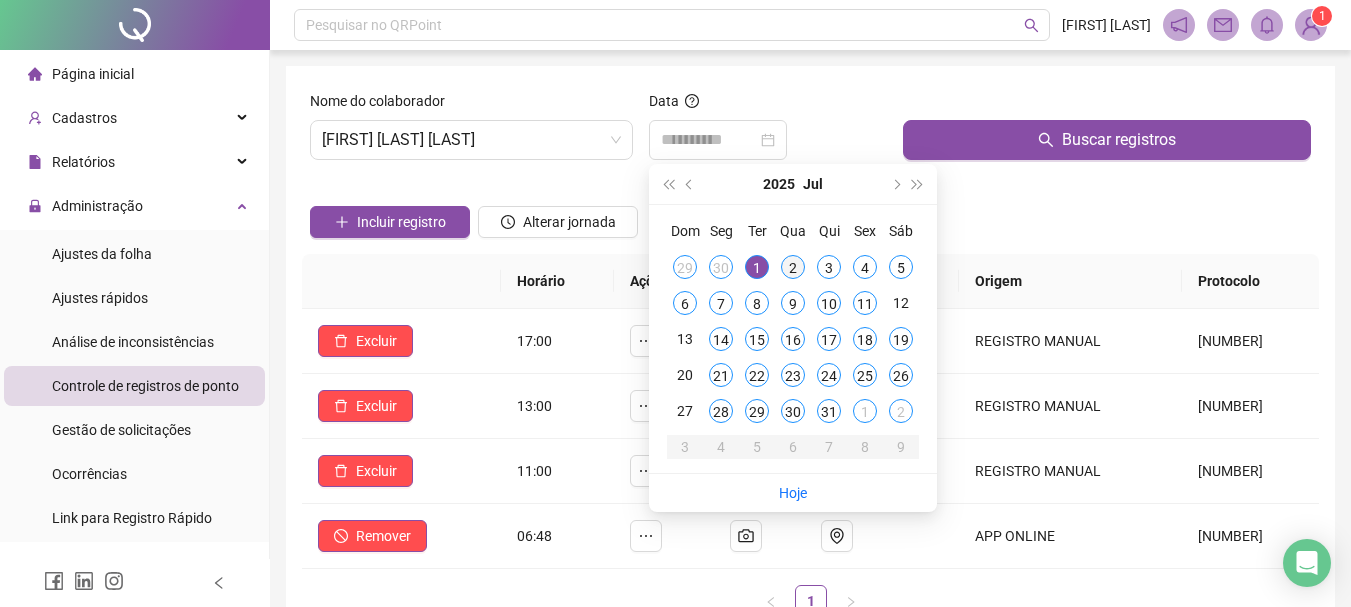 click on "2" at bounding box center [793, 267] 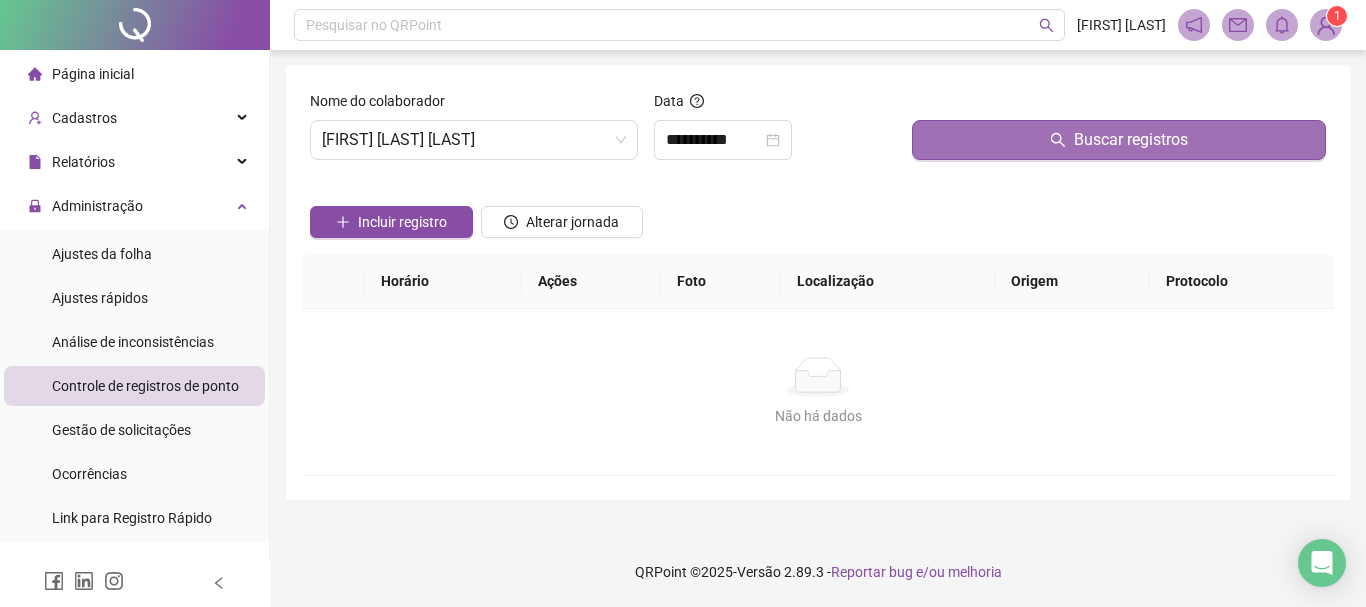 click on "Buscar registros" at bounding box center [1119, 140] 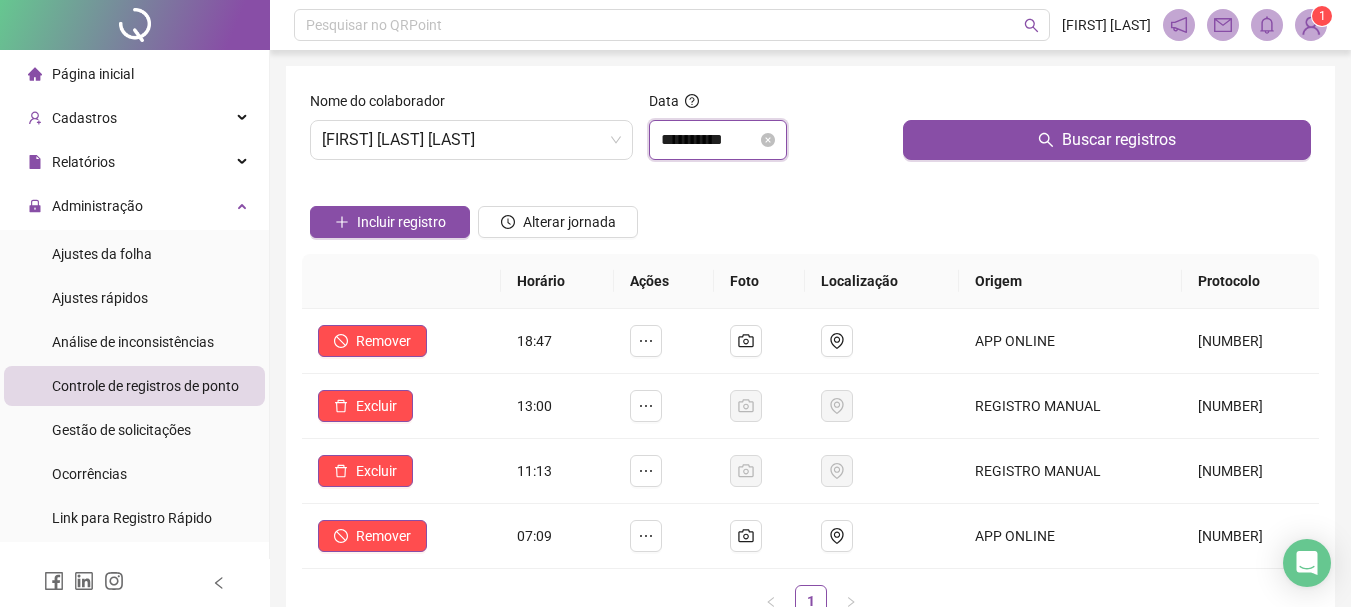 click on "**********" at bounding box center [709, 140] 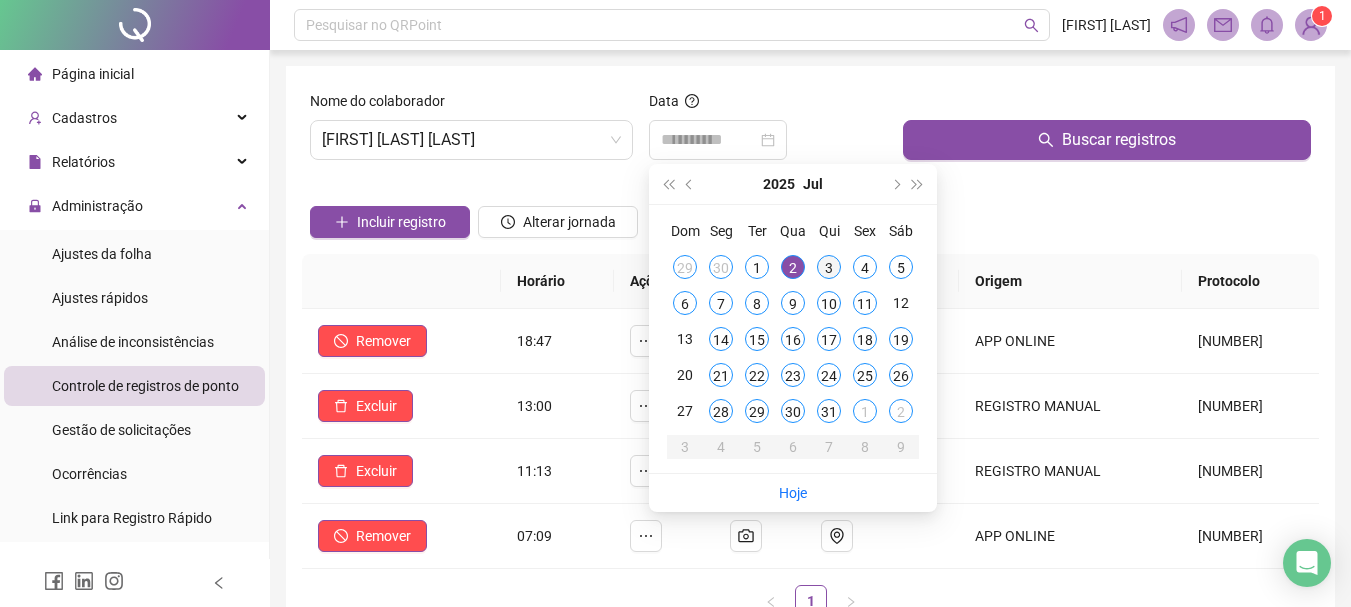click on "3" at bounding box center [829, 267] 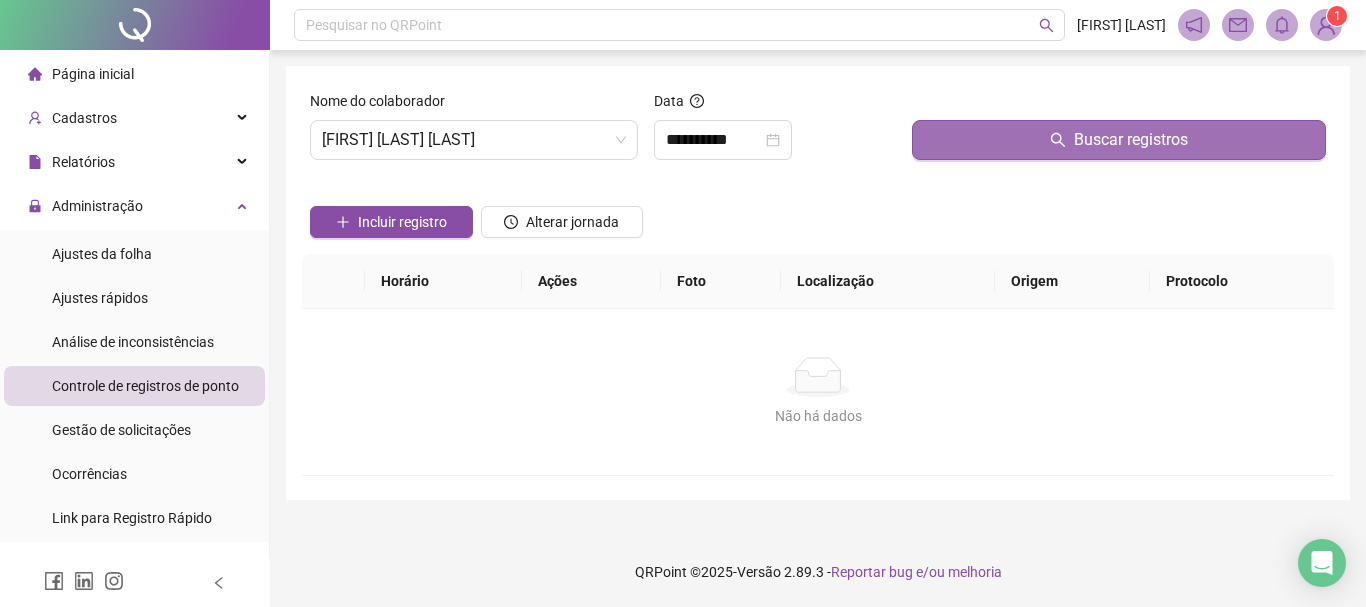 click on "Buscar registros" at bounding box center (1119, 140) 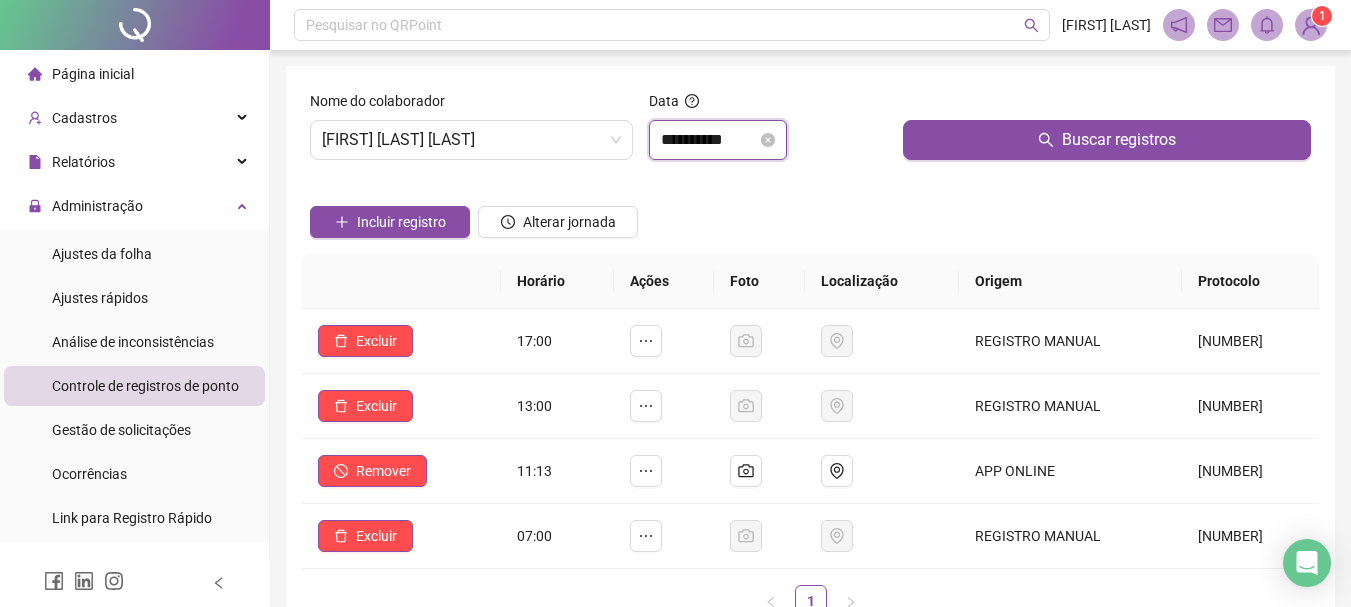 click on "**********" at bounding box center [709, 140] 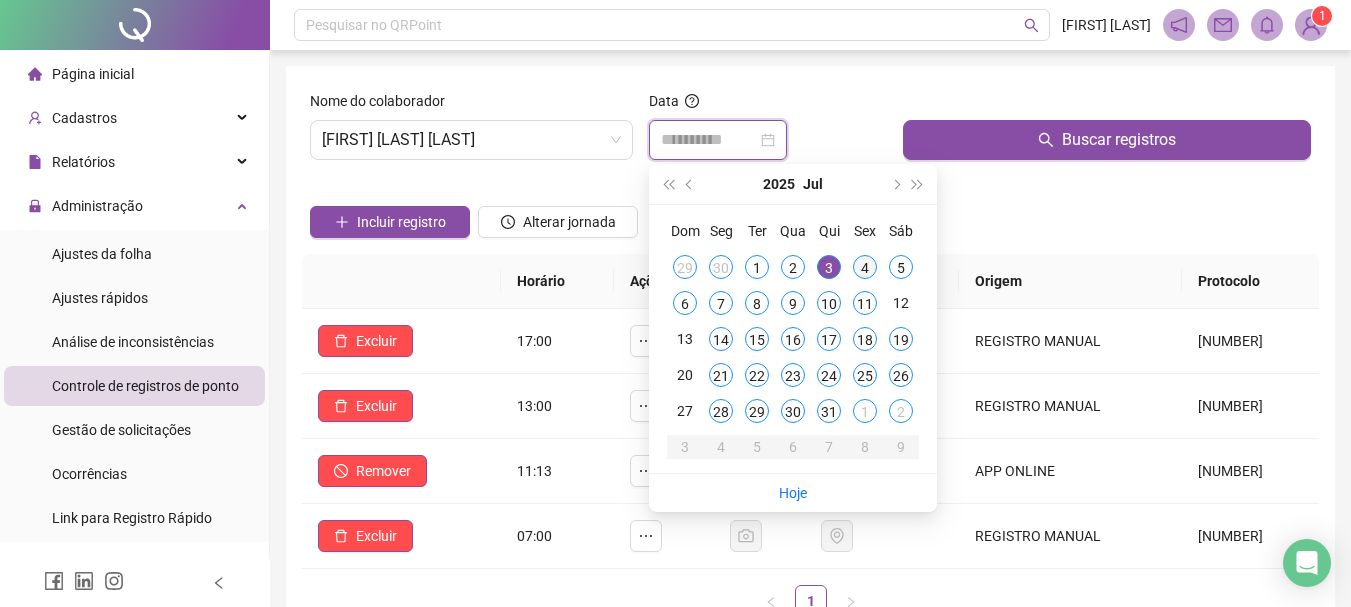 type on "**********" 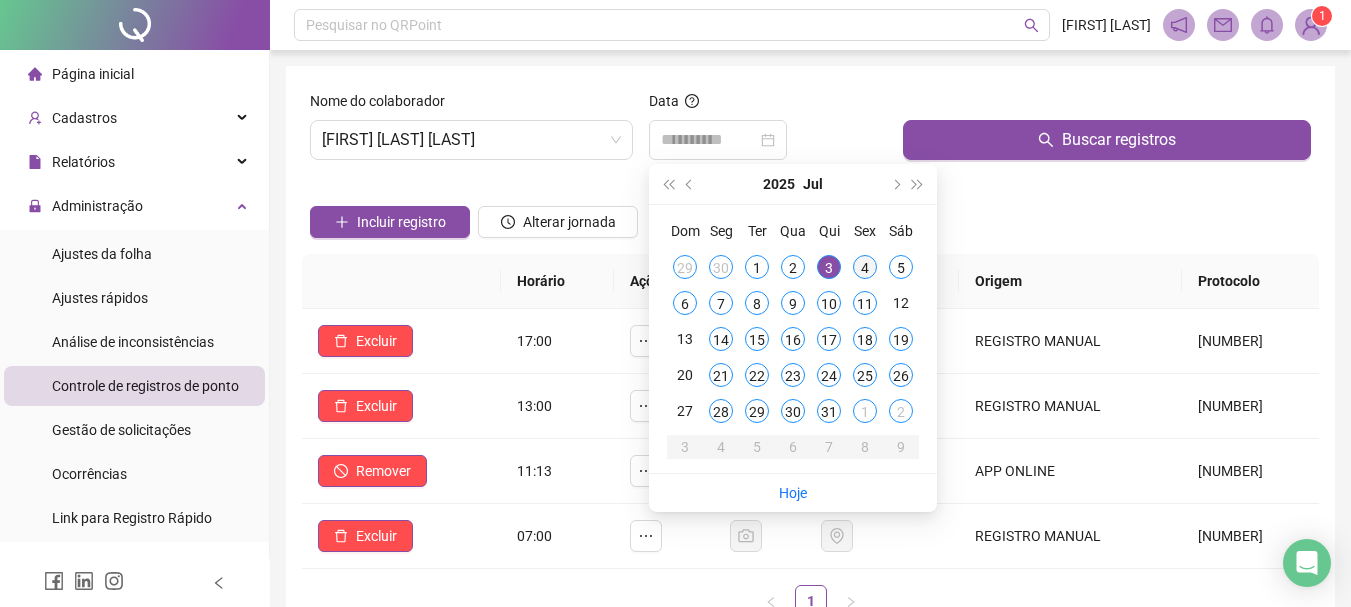 click on "4" at bounding box center [865, 267] 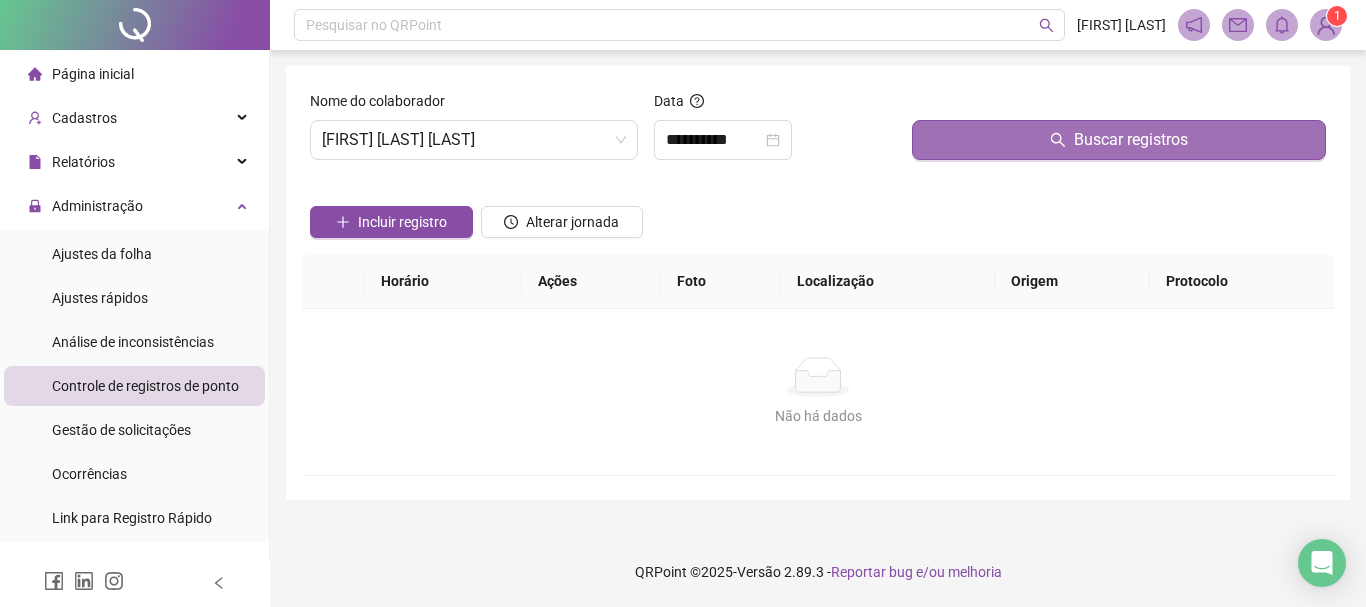click on "Buscar registros" at bounding box center [1119, 140] 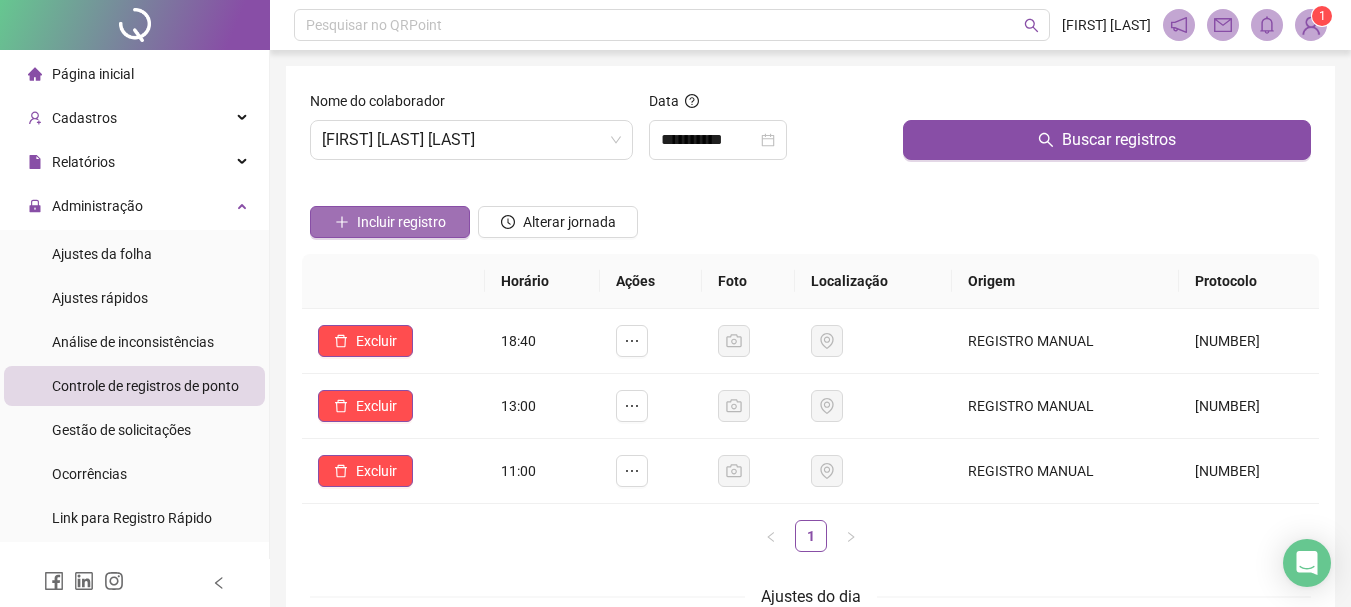 click on "Incluir registro" at bounding box center (401, 222) 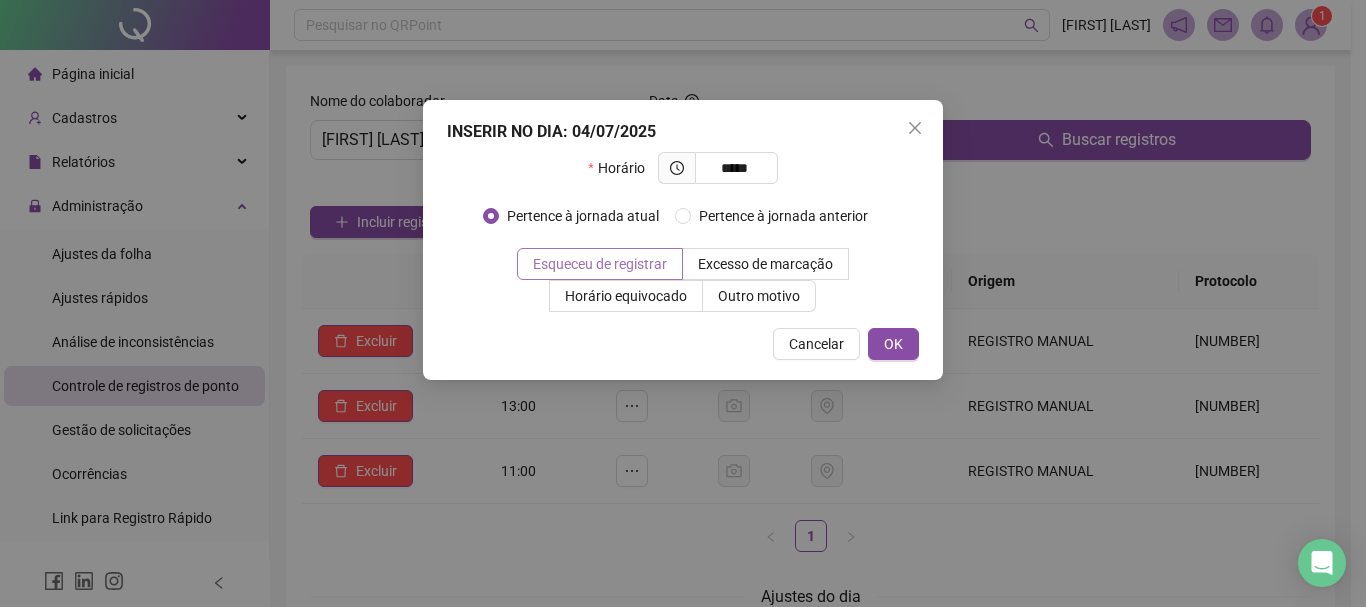 type on "*****" 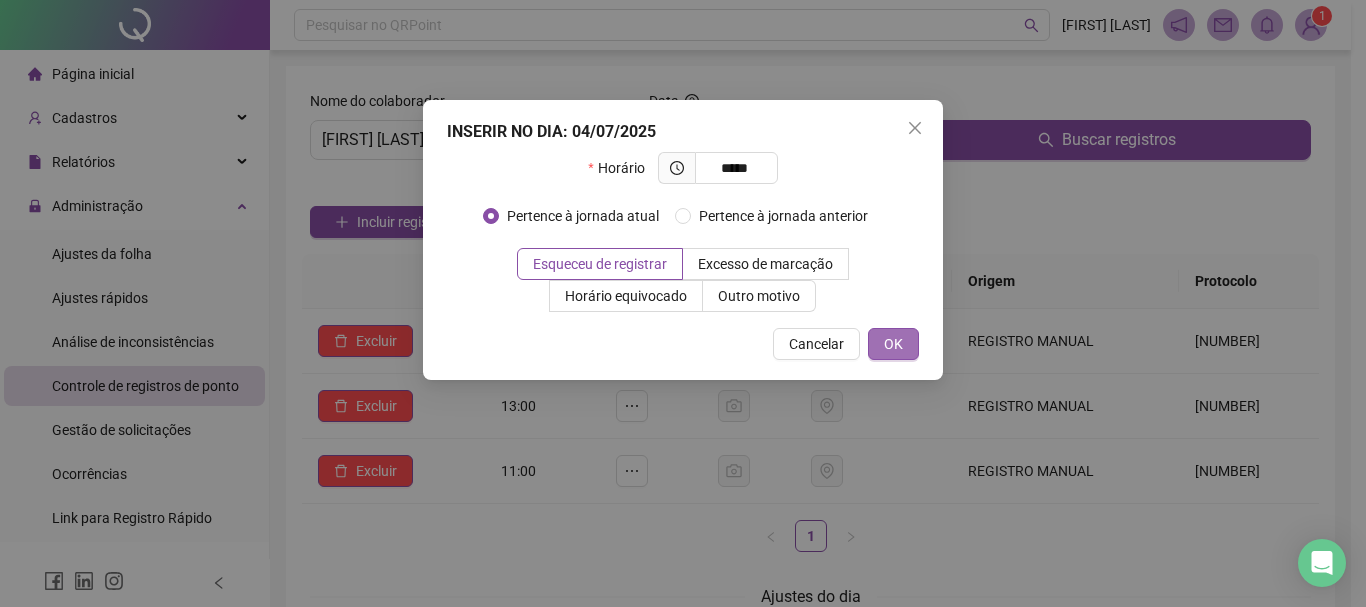 click on "OK" at bounding box center (893, 344) 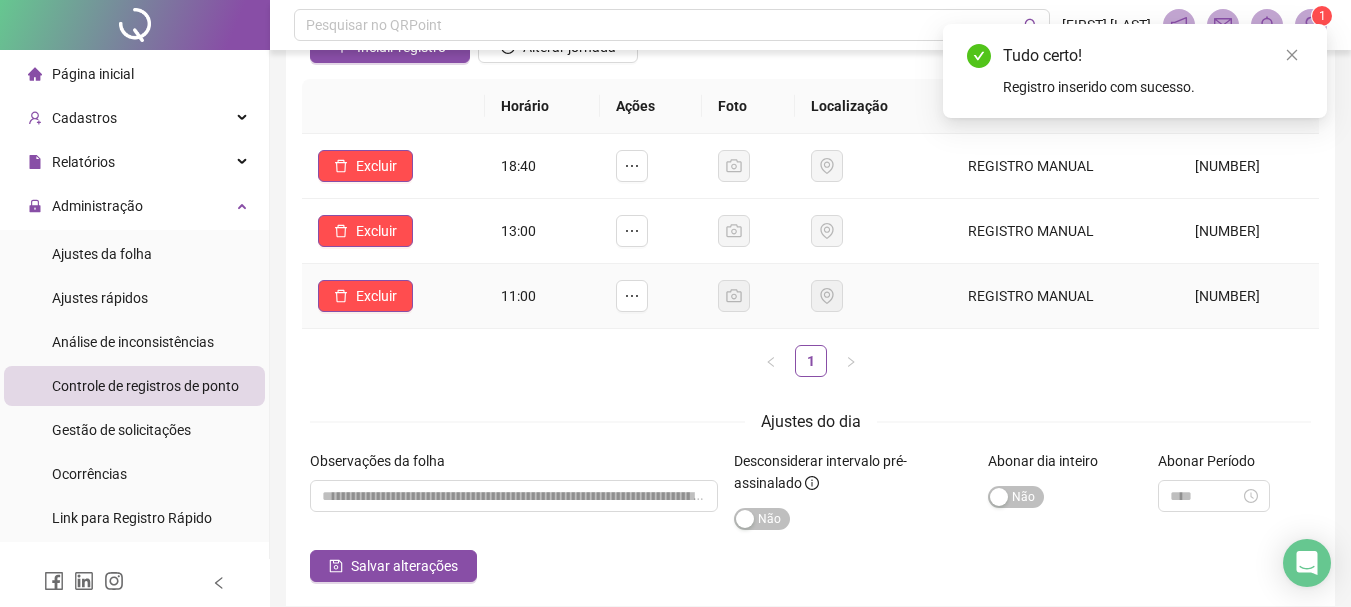 scroll, scrollTop: 260, scrollLeft: 0, axis: vertical 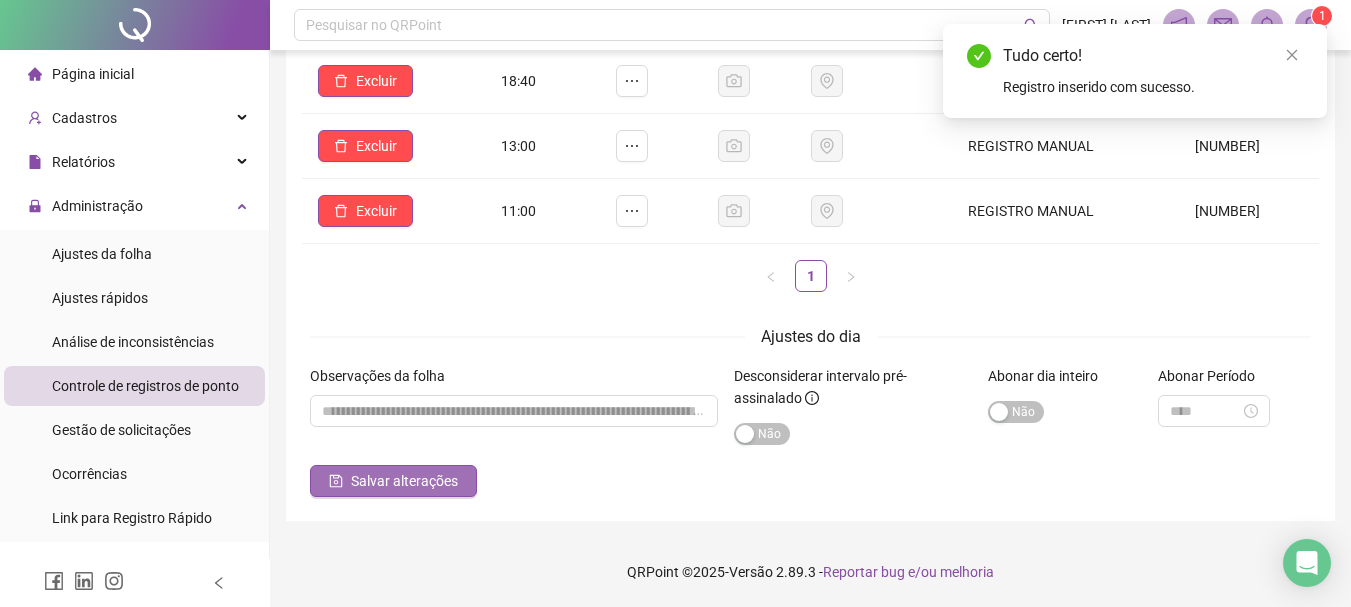 click on "Salvar alterações" at bounding box center (404, 481) 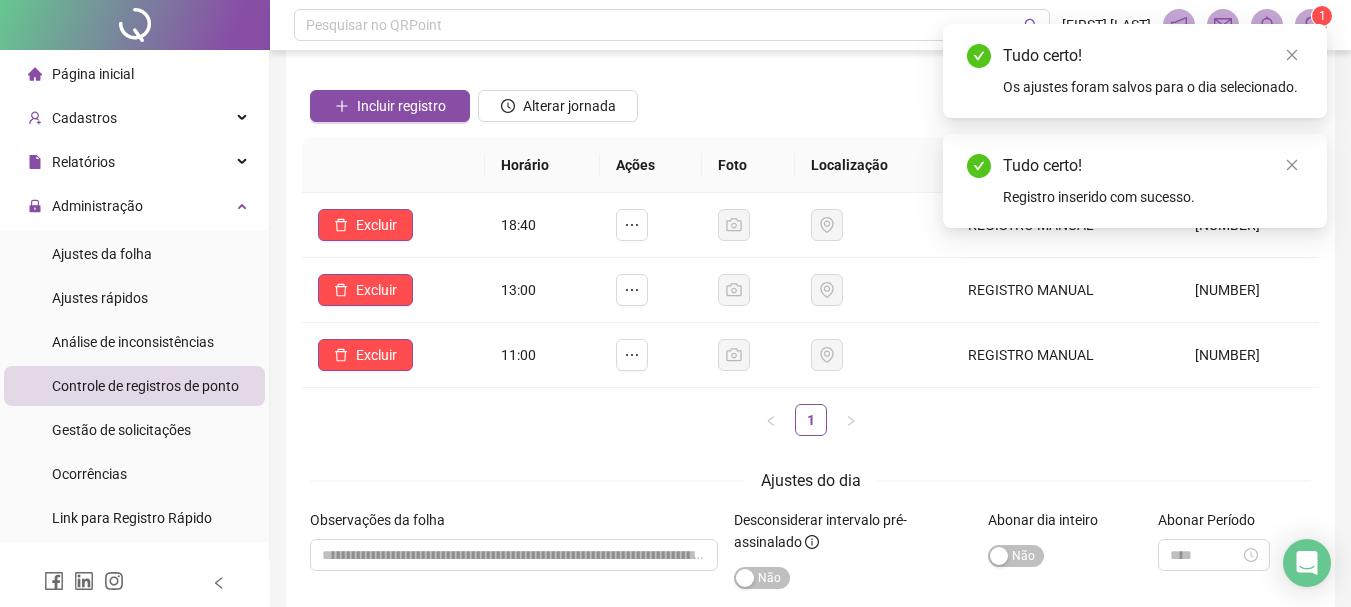 scroll, scrollTop: 0, scrollLeft: 0, axis: both 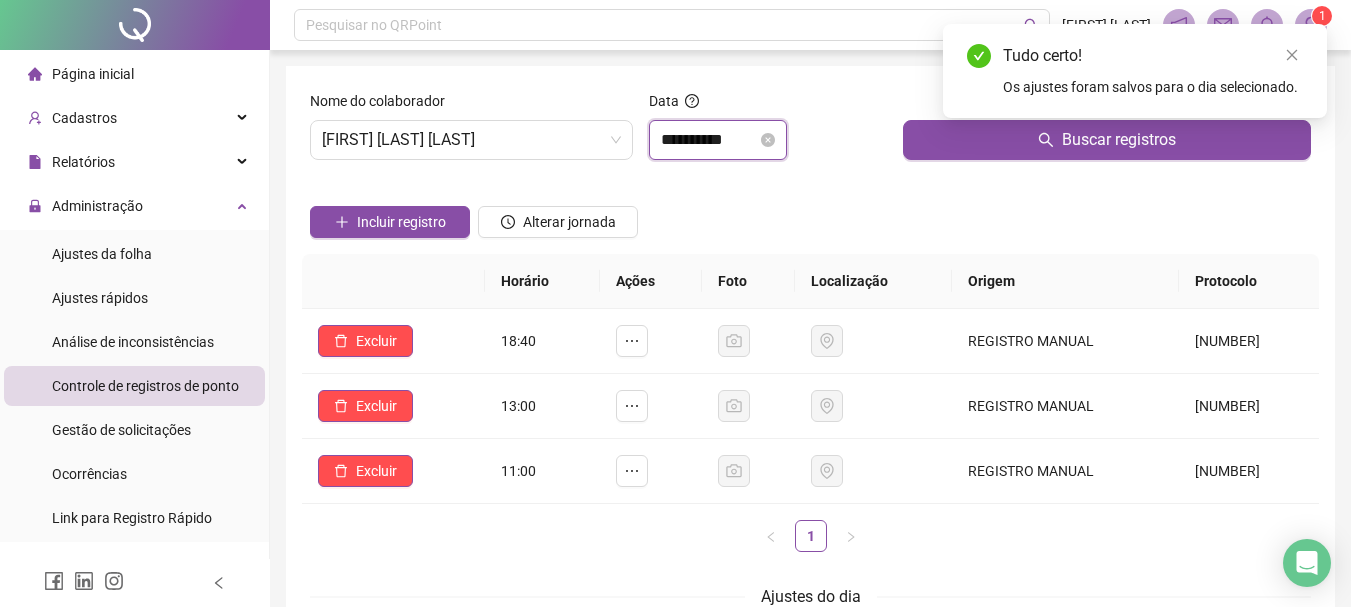 click on "**********" at bounding box center [709, 140] 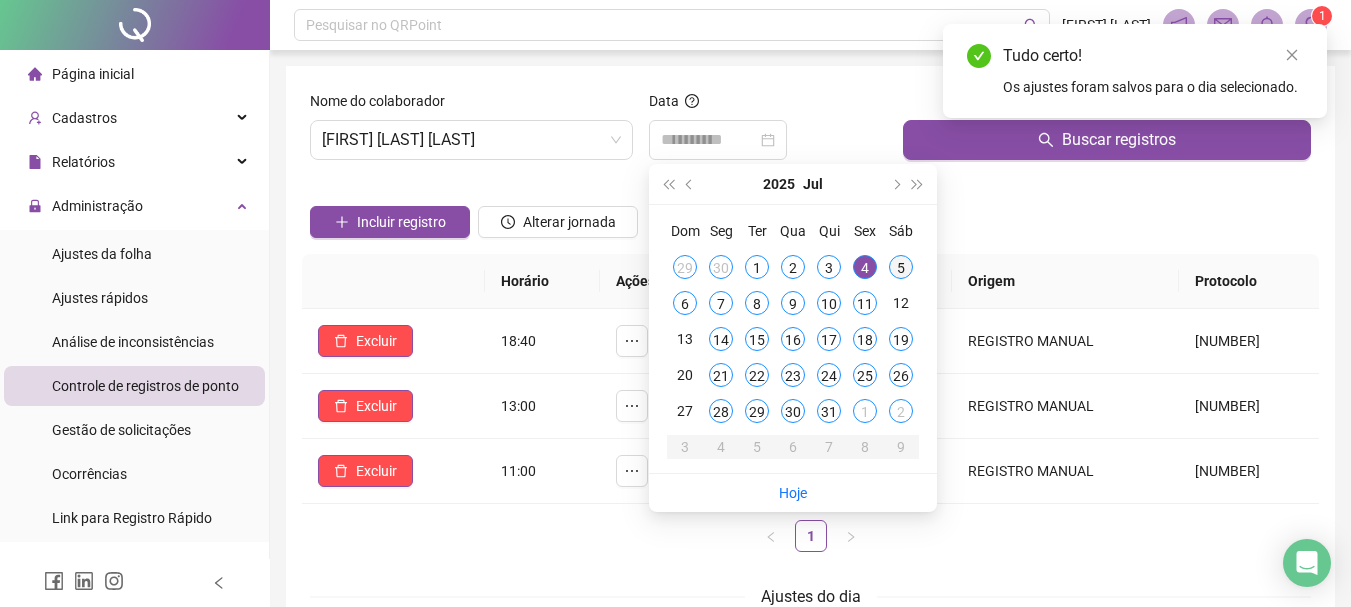 click on "5" at bounding box center [901, 267] 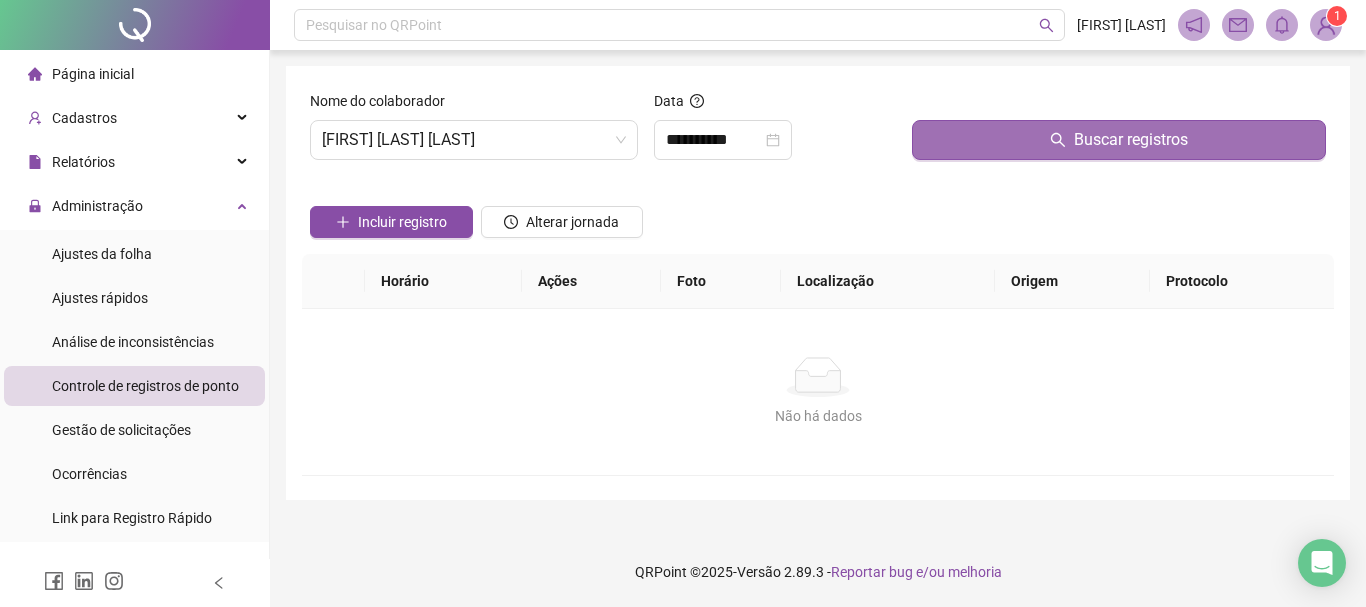 click on "Buscar registros" at bounding box center (1119, 140) 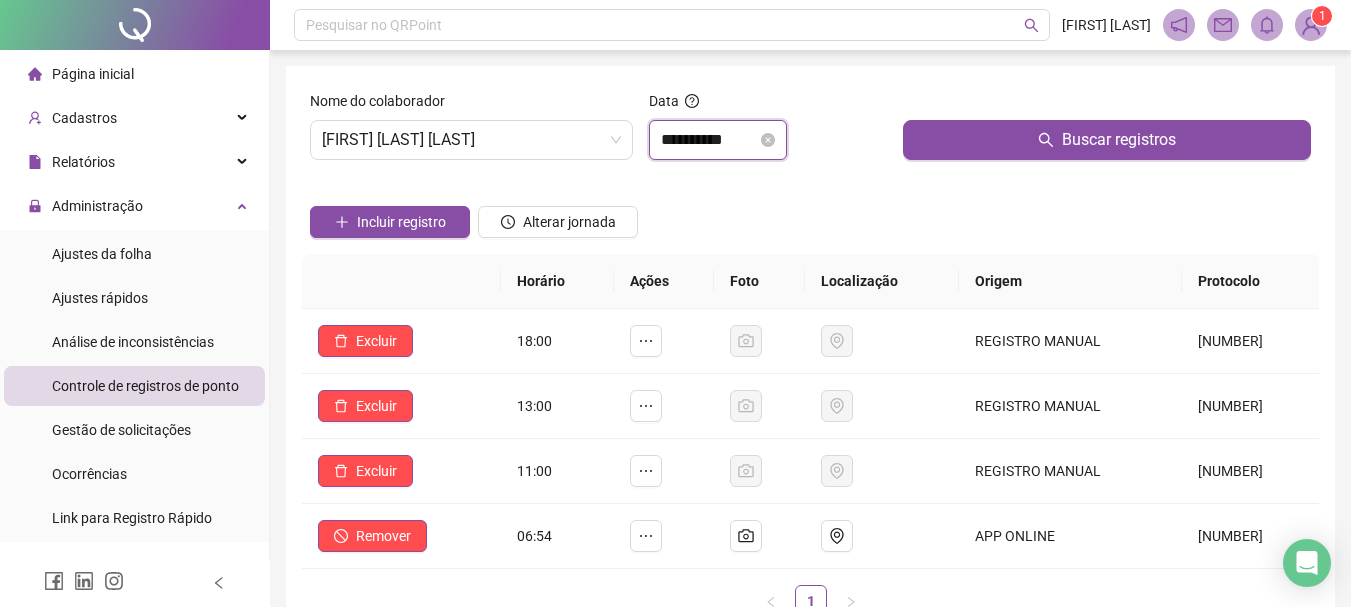 click on "**********" at bounding box center (709, 140) 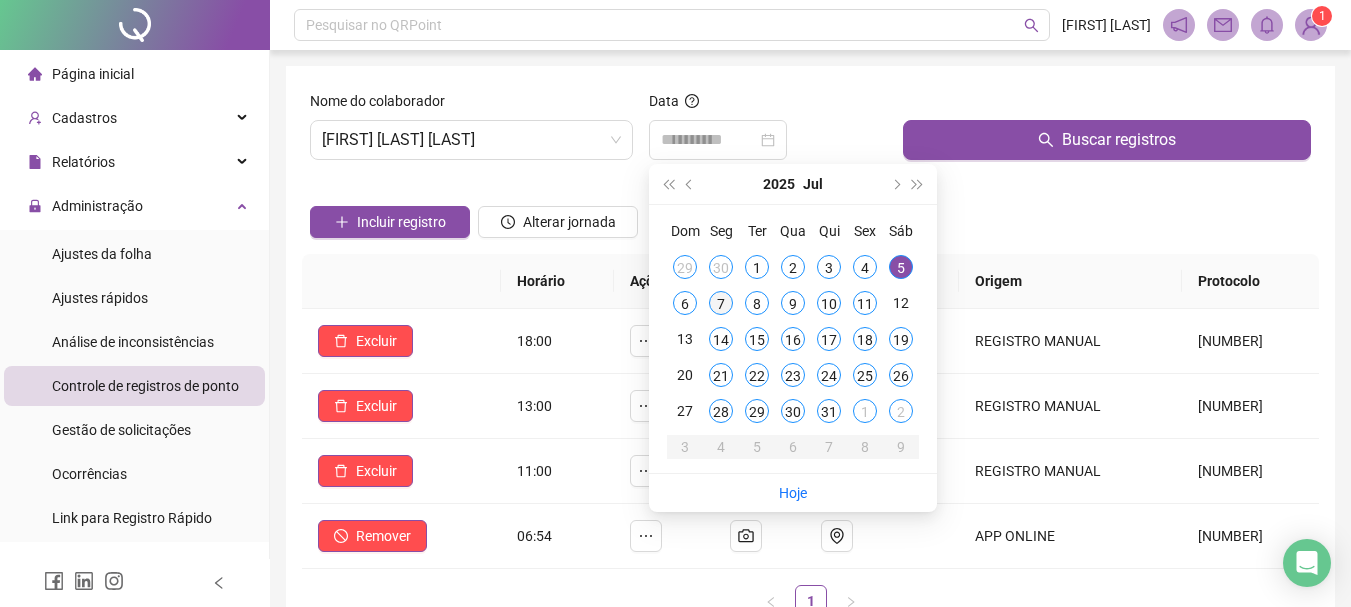 click on "7" at bounding box center [721, 303] 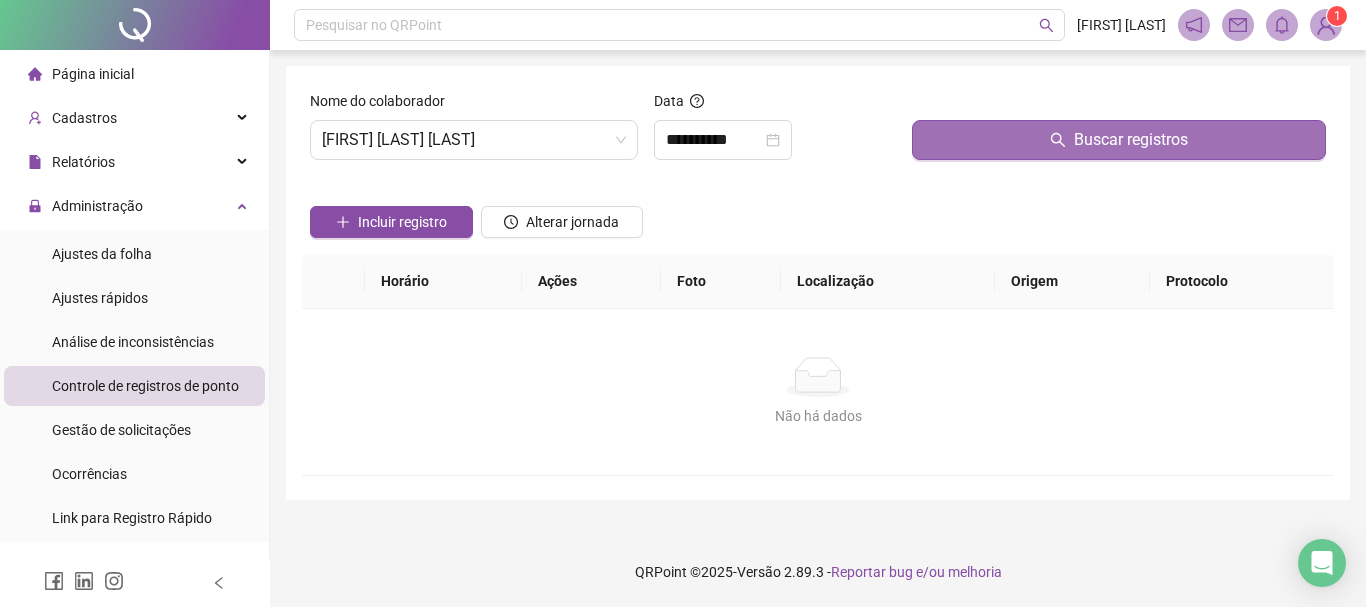 click on "Buscar registros" at bounding box center [1119, 140] 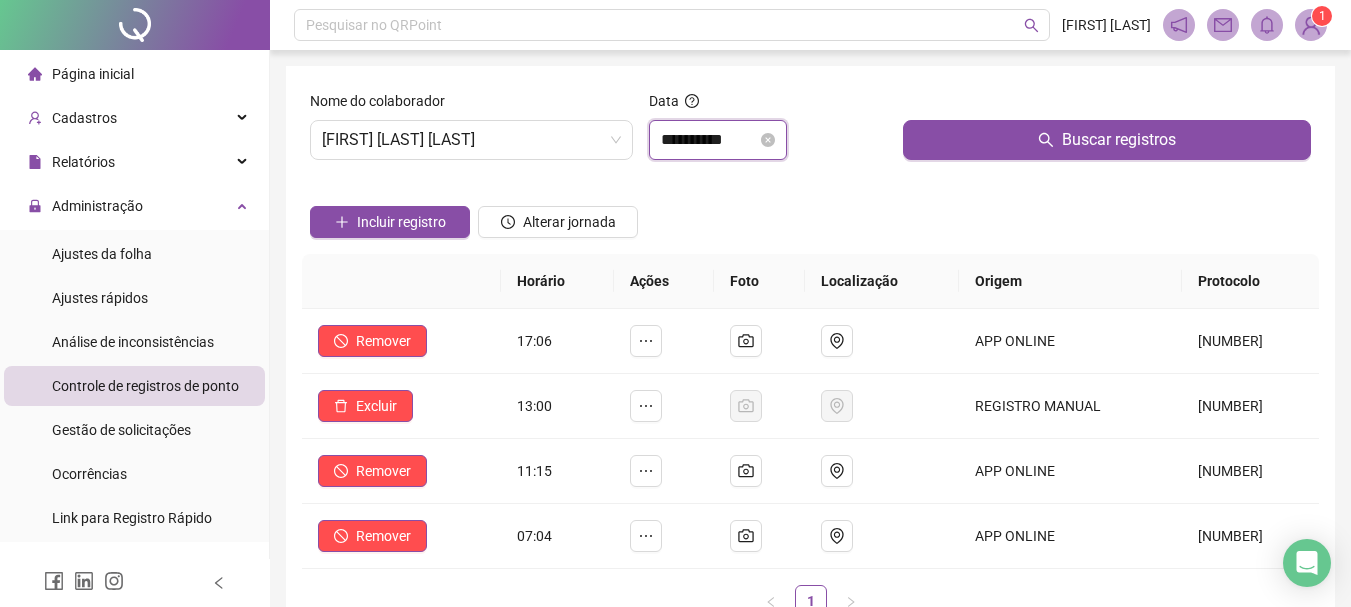 click on "**********" at bounding box center (709, 140) 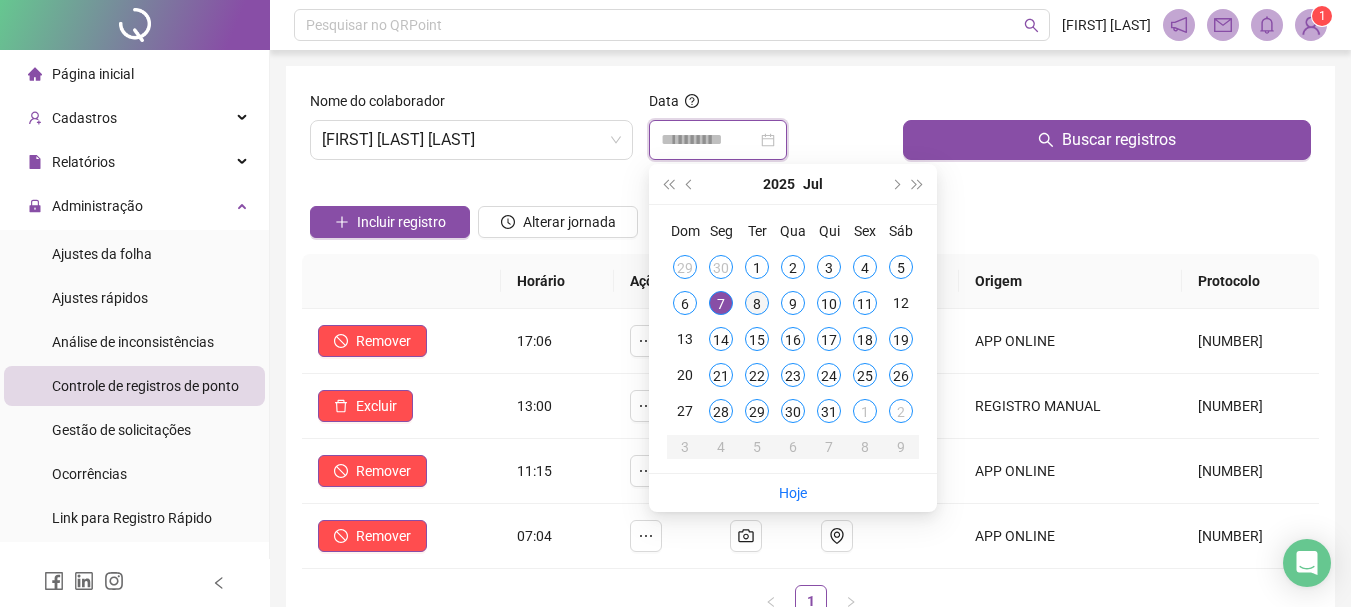 type on "**********" 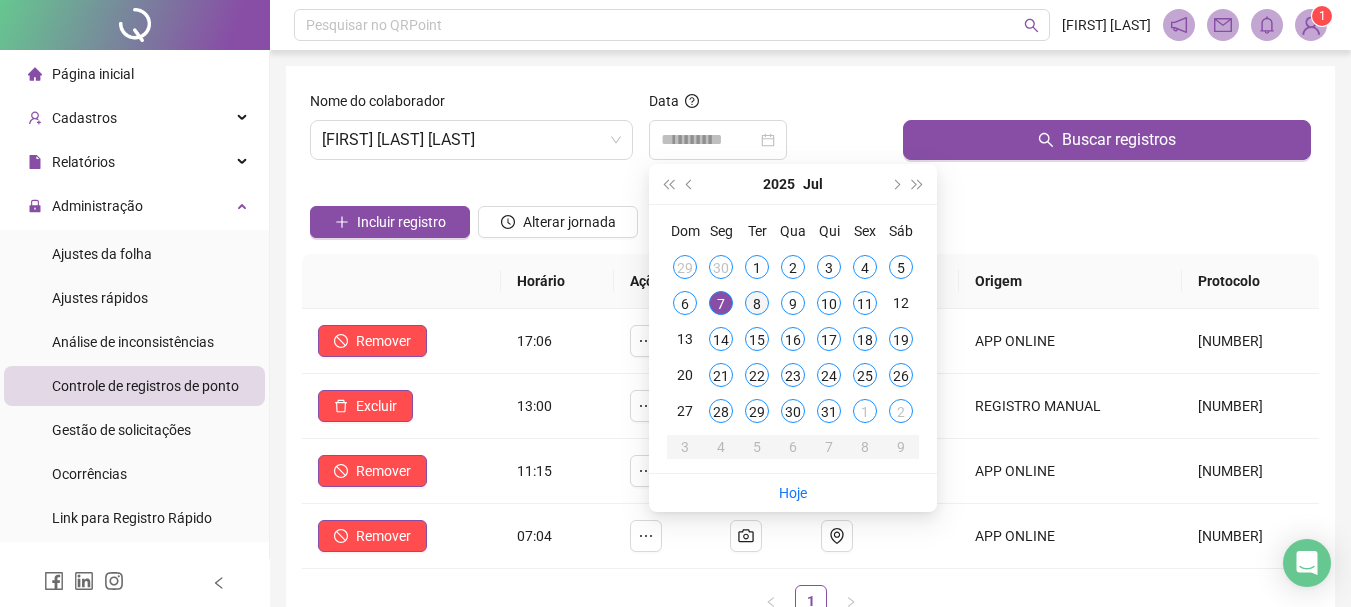 click on "8" at bounding box center [757, 303] 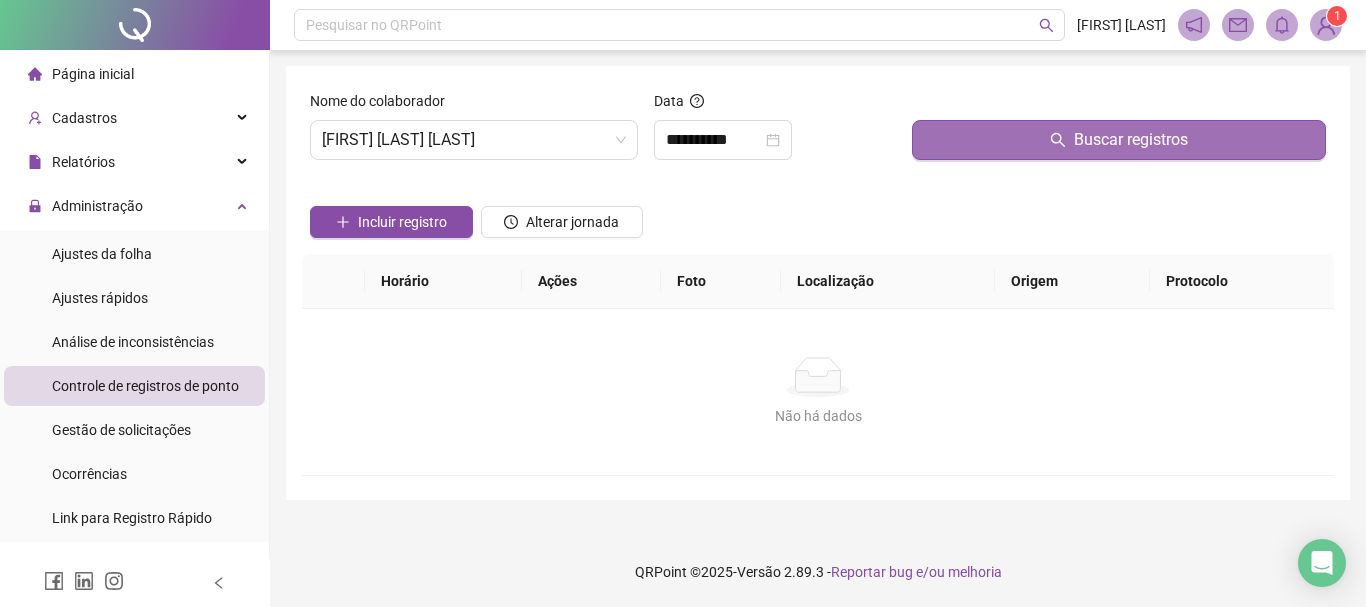 click on "Buscar registros" at bounding box center (1119, 140) 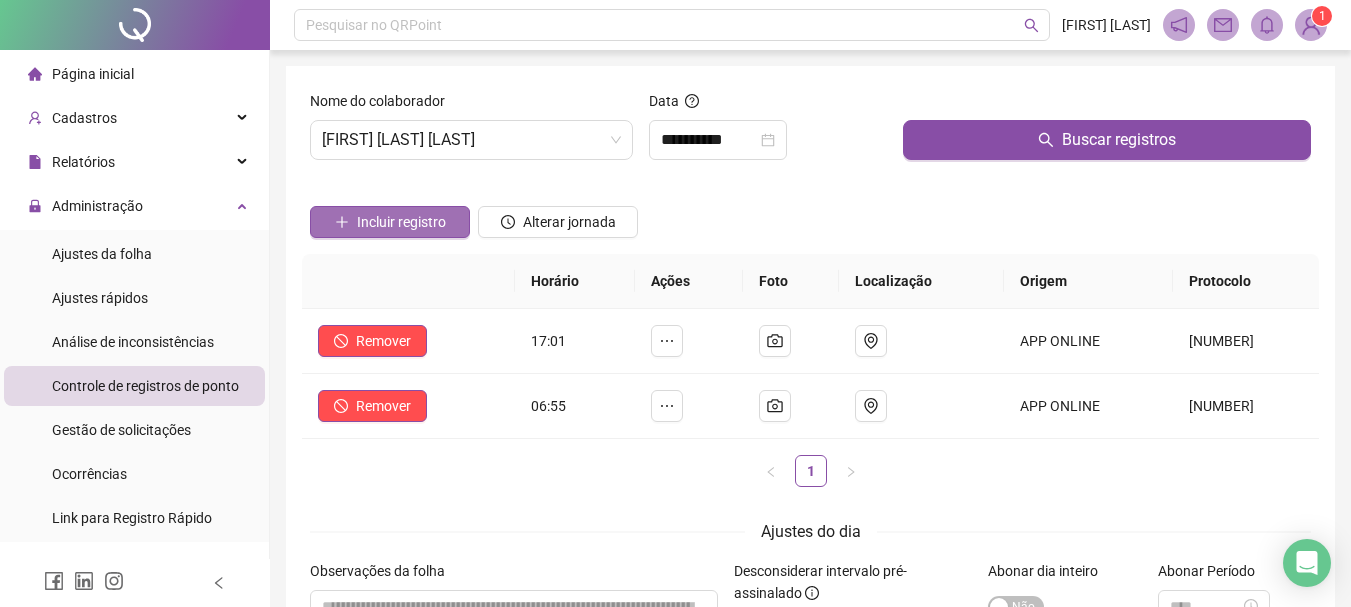 click on "Incluir registro" at bounding box center (401, 222) 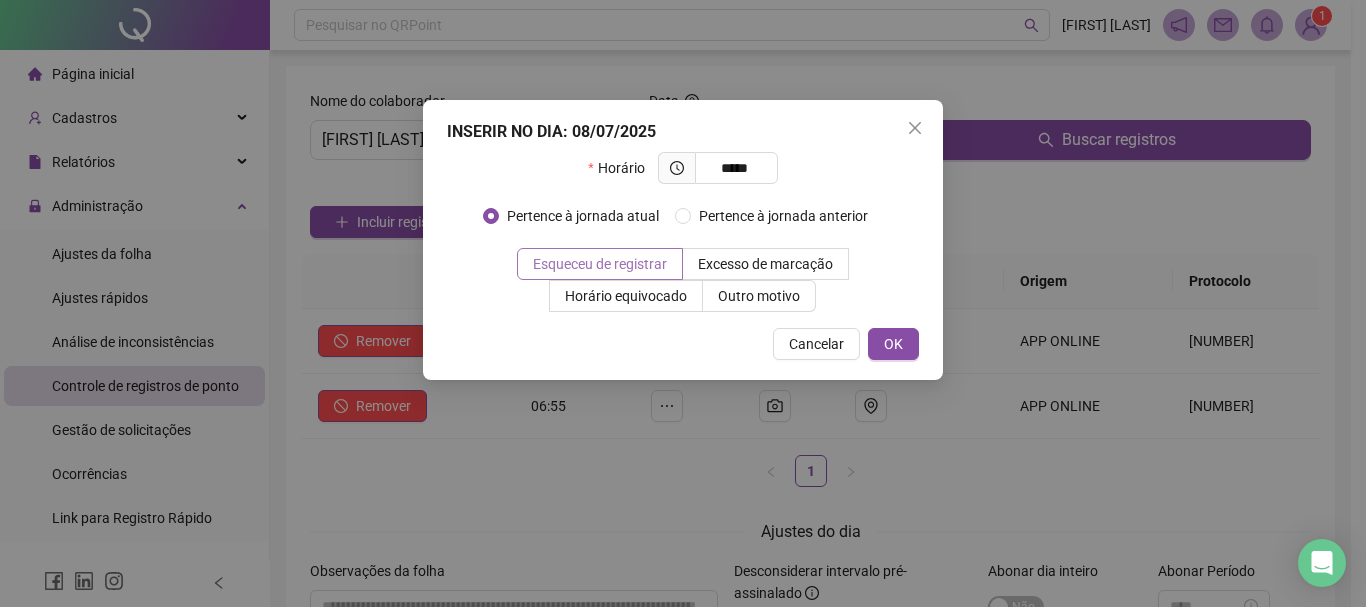 type on "*****" 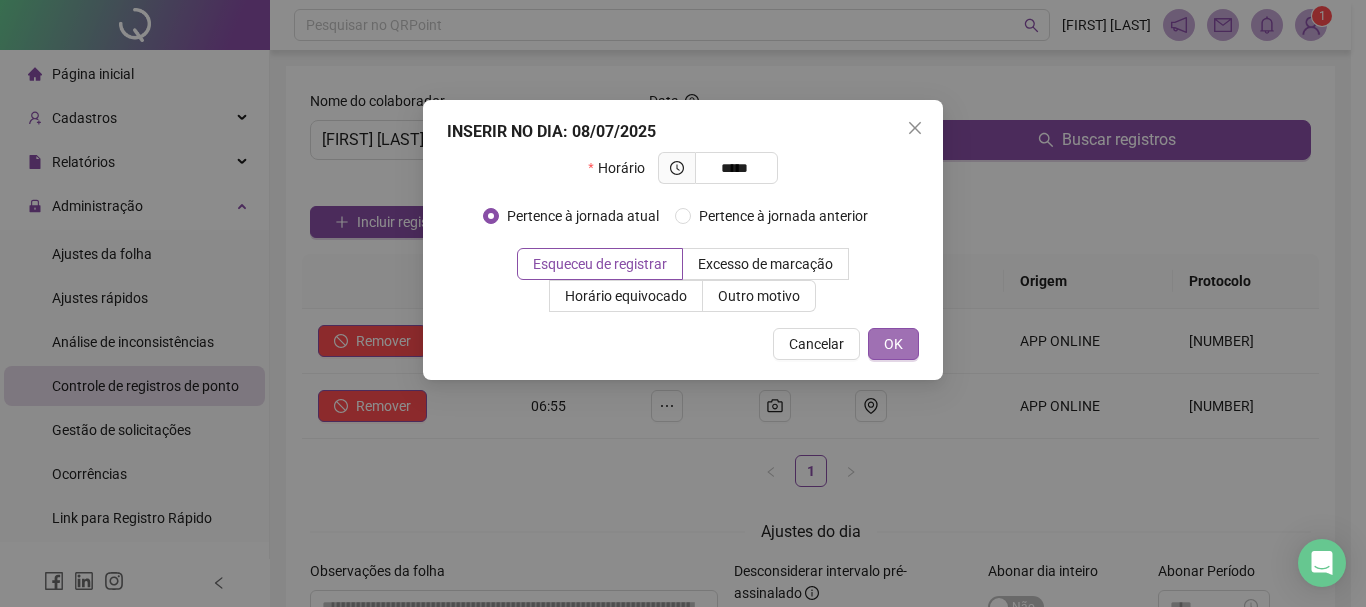 click on "OK" at bounding box center [893, 344] 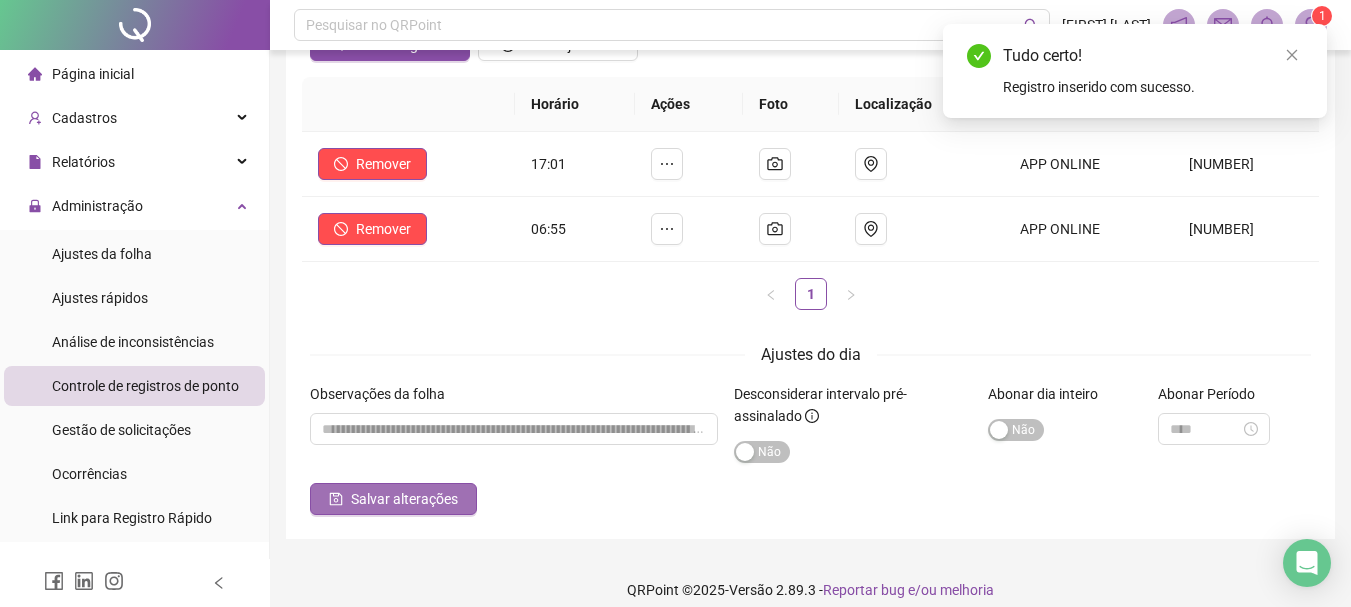 scroll, scrollTop: 195, scrollLeft: 0, axis: vertical 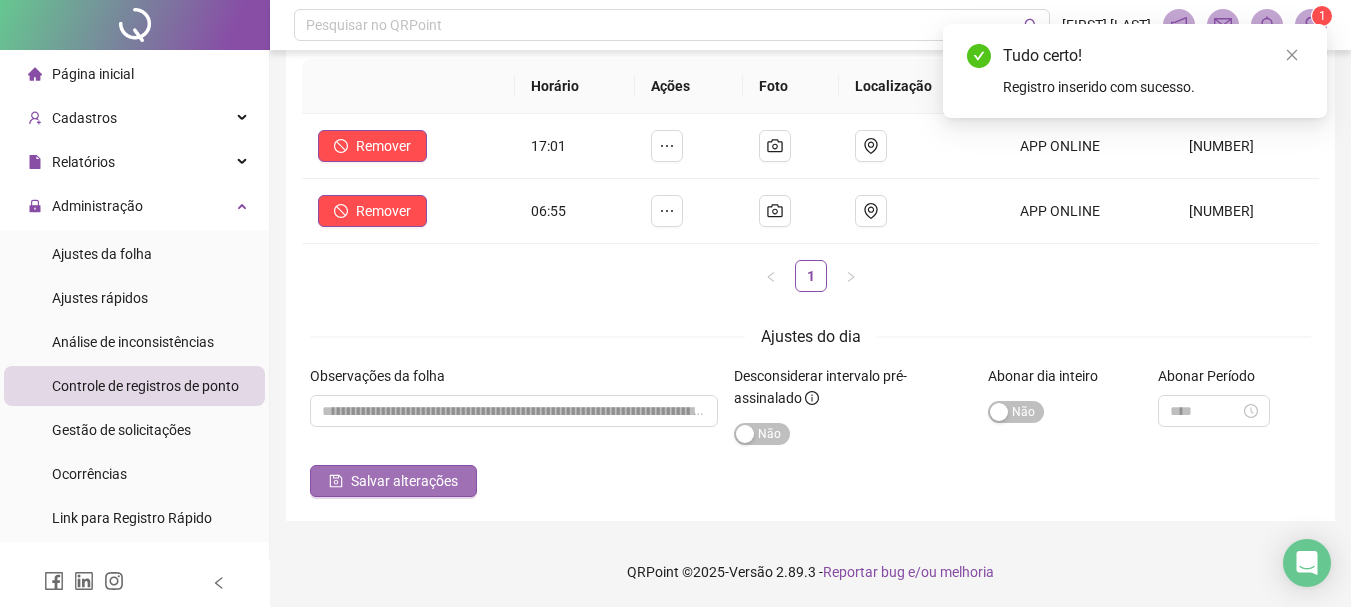 click on "Salvar alterações" at bounding box center [404, 481] 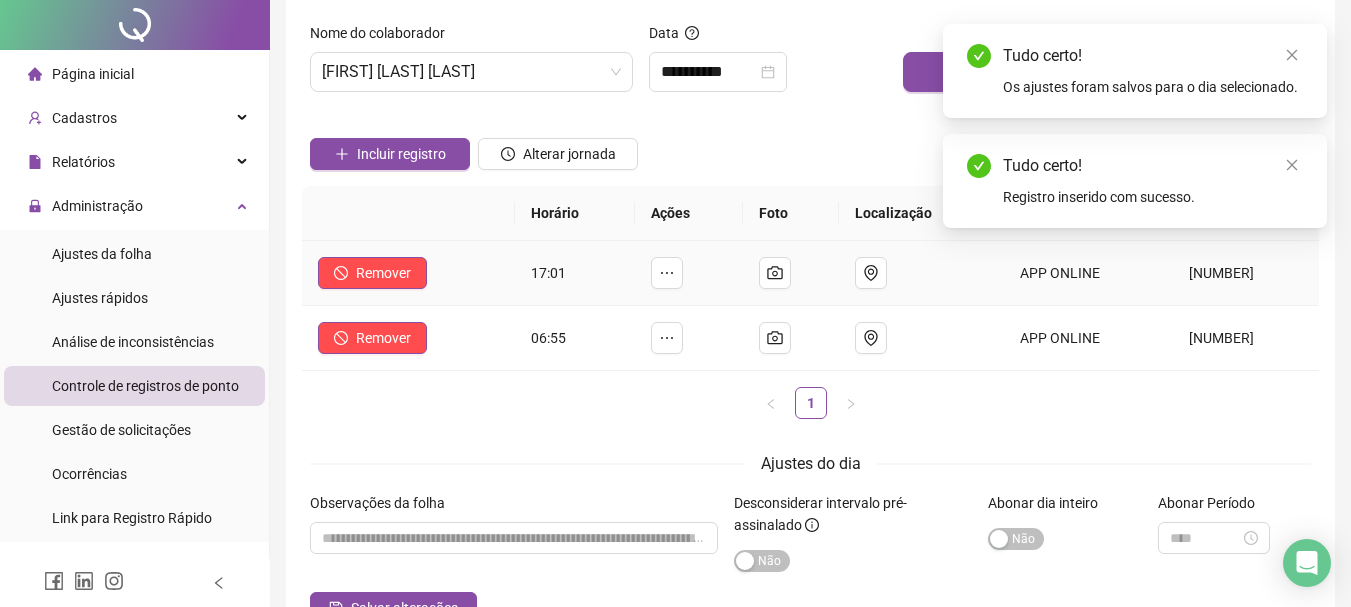 scroll, scrollTop: 0, scrollLeft: 0, axis: both 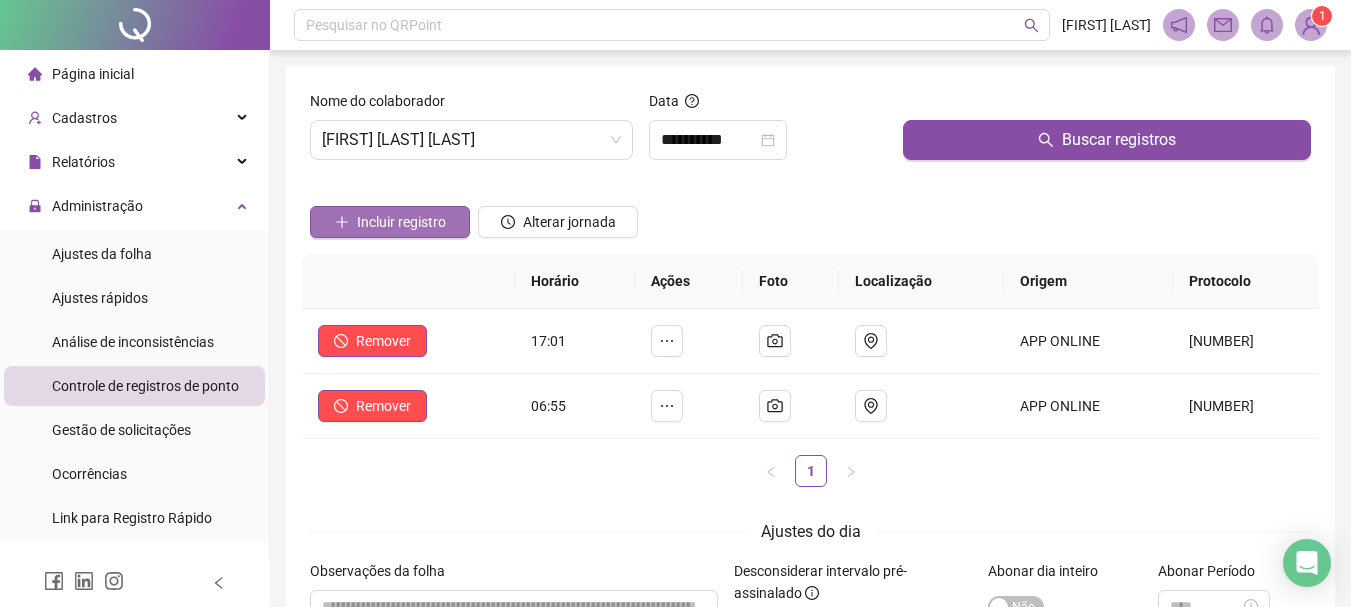 click on "Incluir registro" at bounding box center [390, 222] 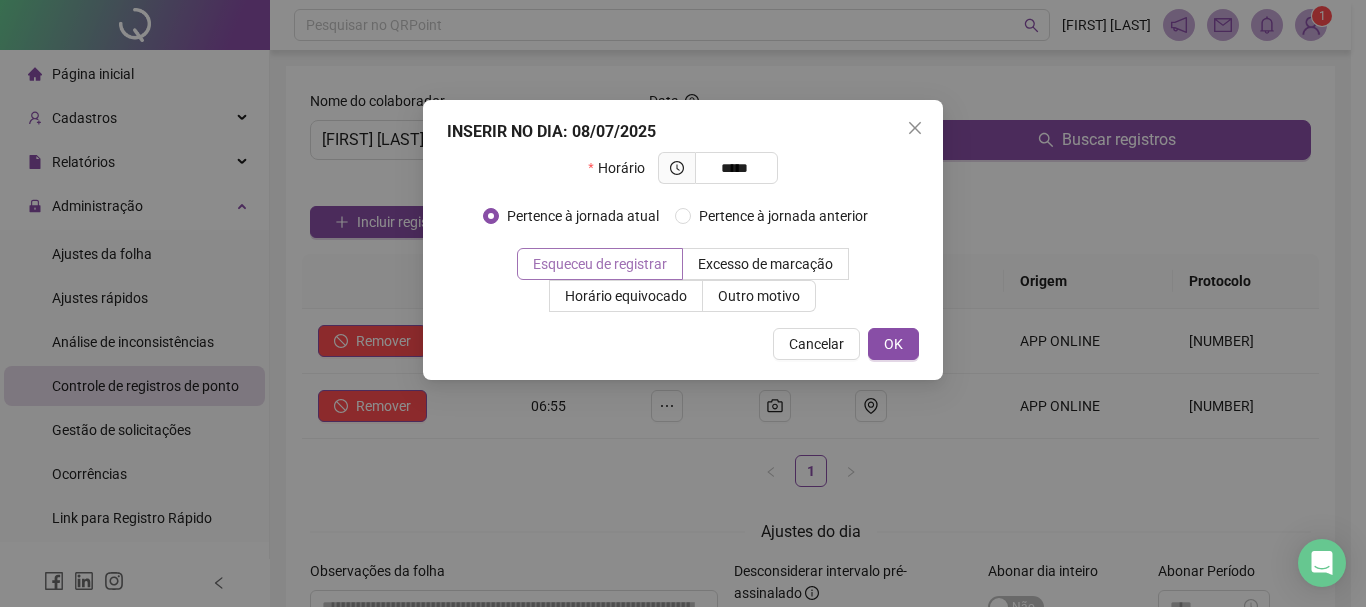 type on "*****" 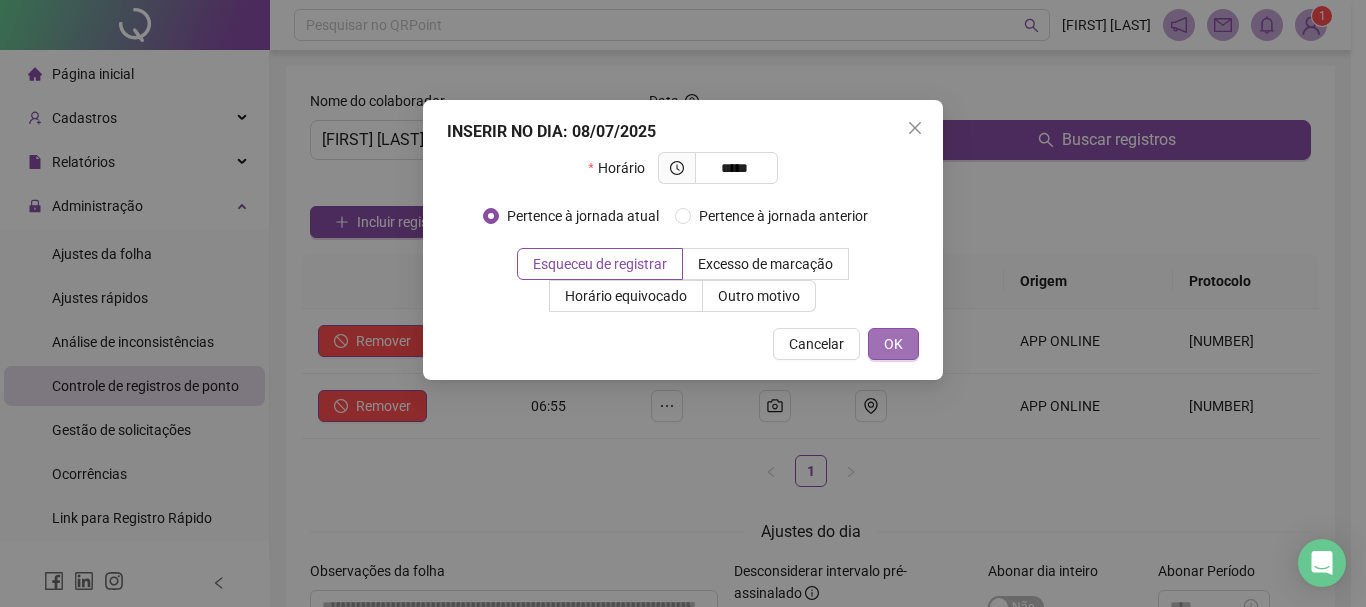 click on "OK" at bounding box center [893, 344] 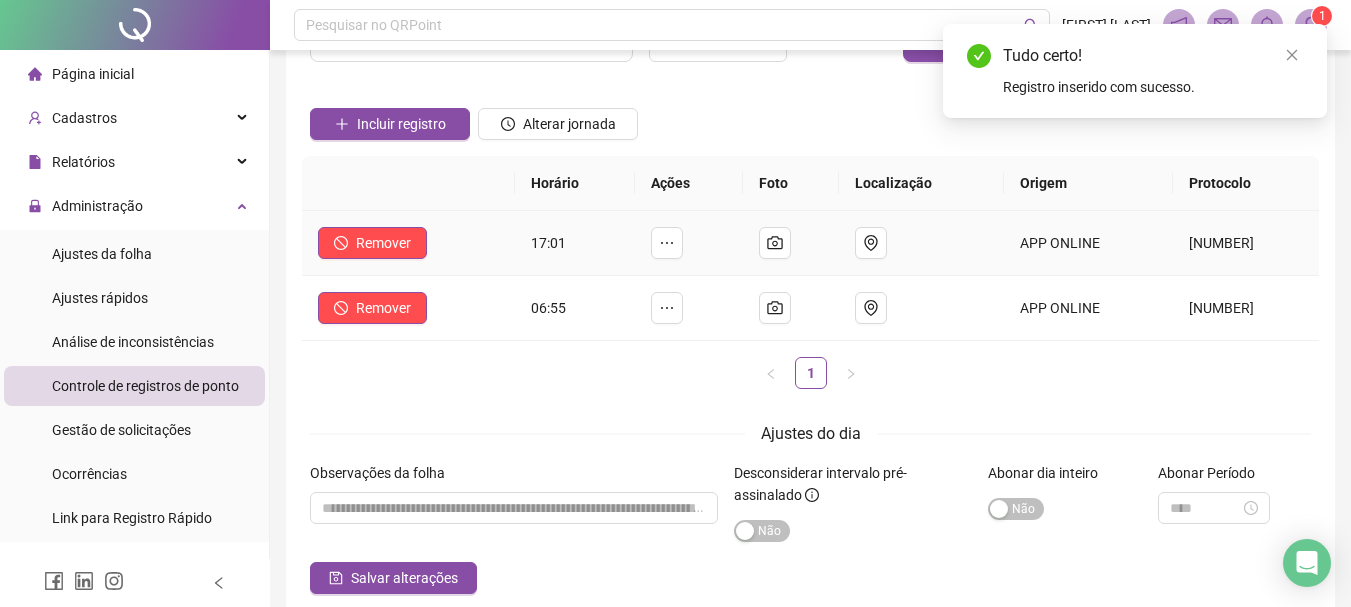 scroll, scrollTop: 195, scrollLeft: 0, axis: vertical 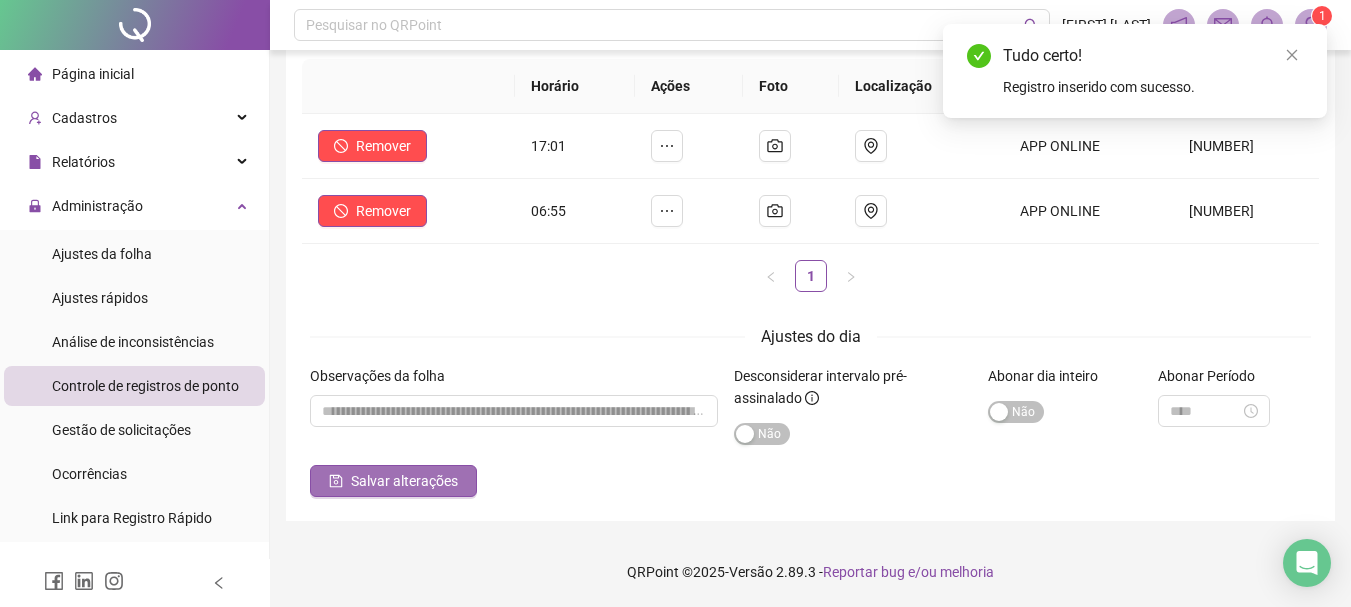 click on "Salvar alterações" at bounding box center [404, 481] 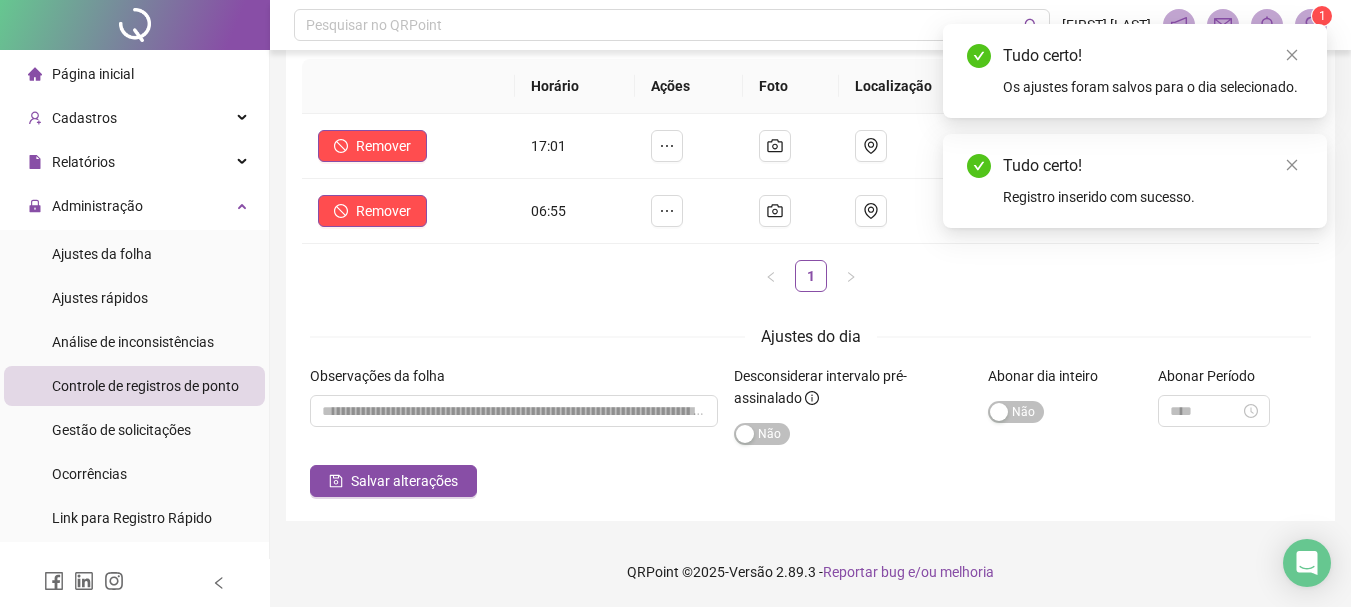 scroll, scrollTop: 0, scrollLeft: 0, axis: both 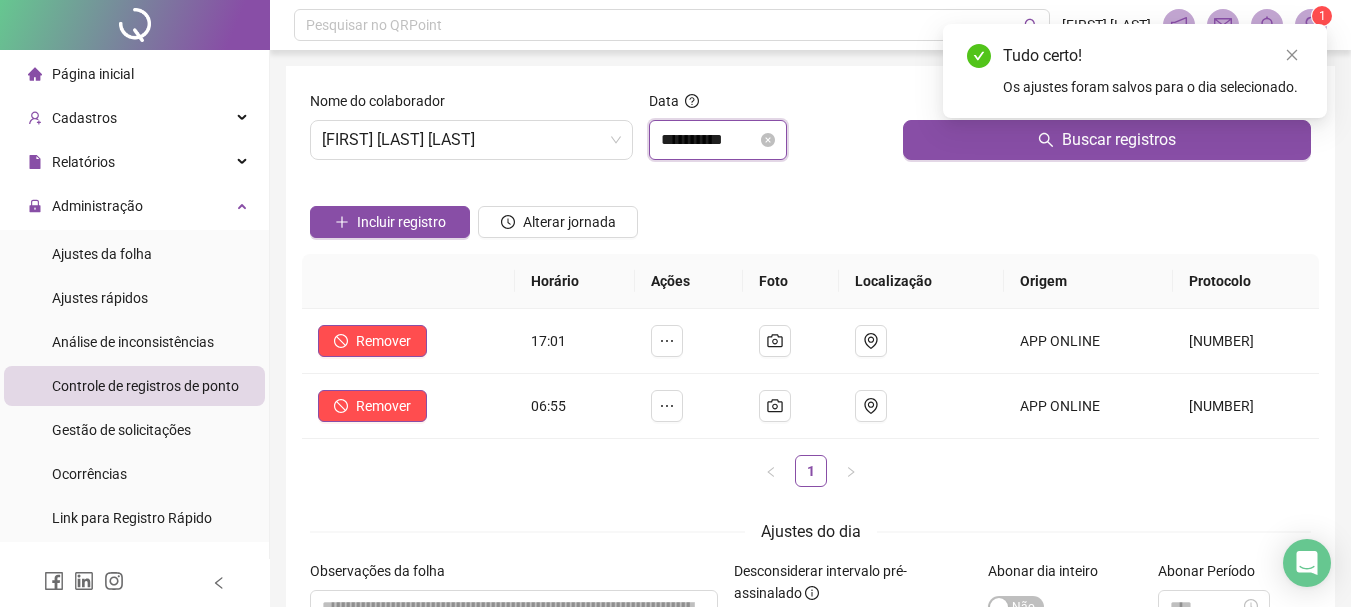 click on "**********" at bounding box center (709, 140) 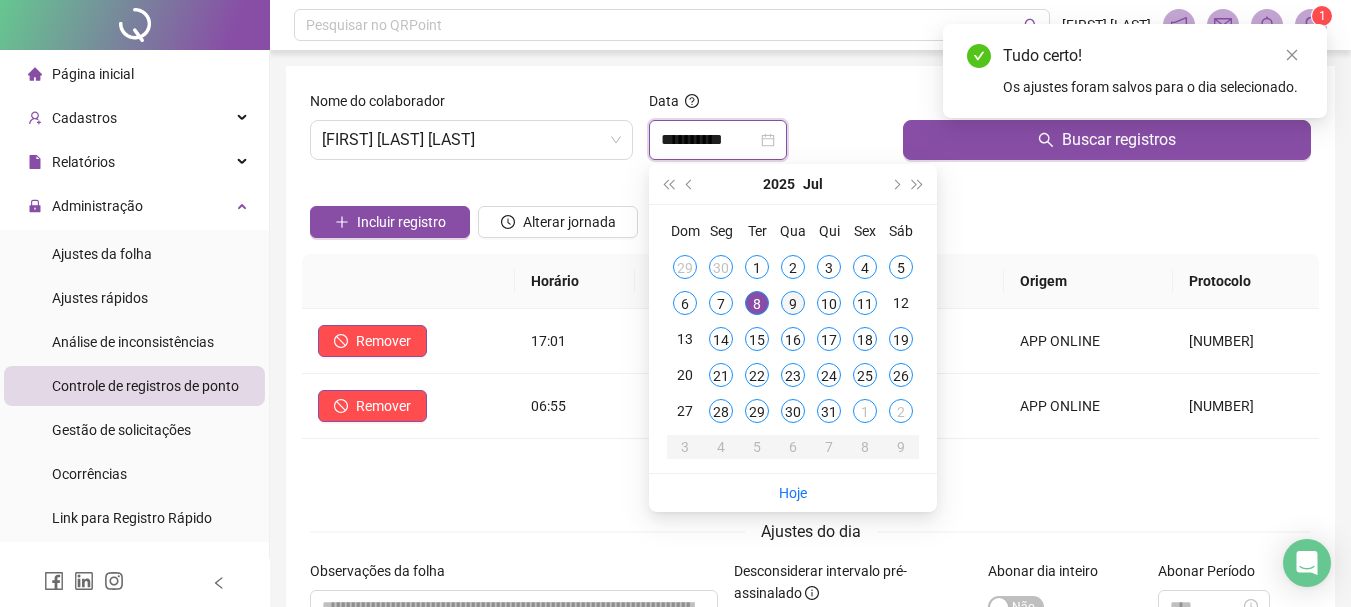 type on "**********" 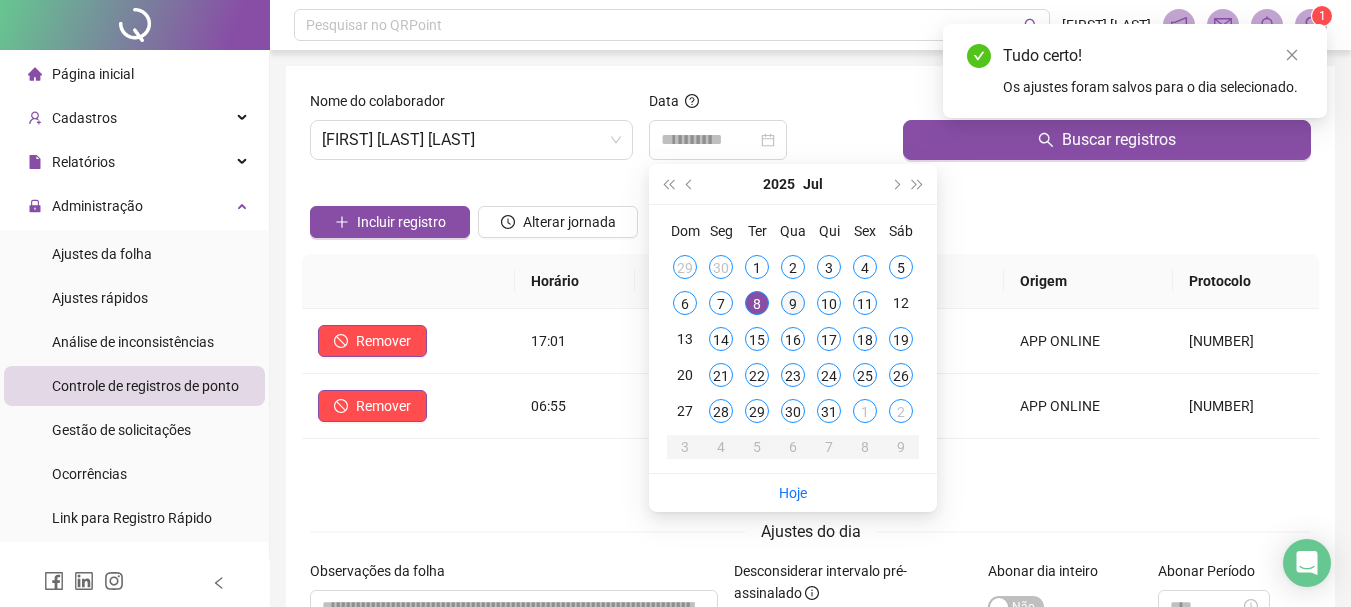 click on "9" at bounding box center (793, 303) 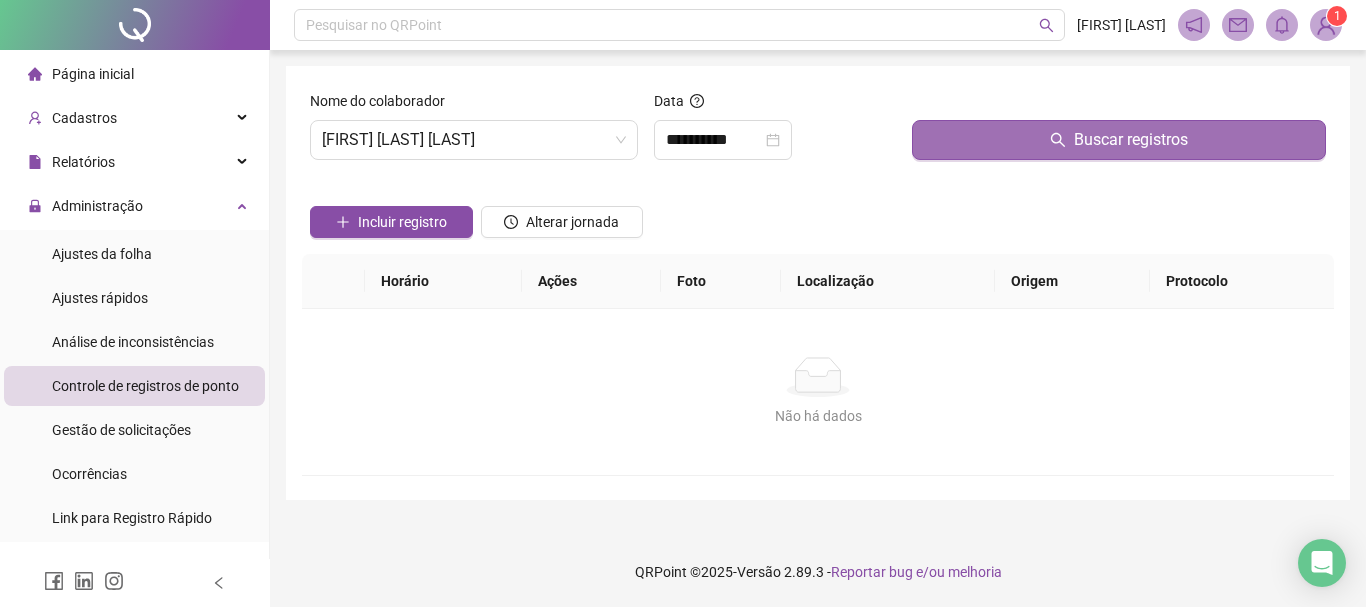 click on "Buscar registros" at bounding box center (1119, 140) 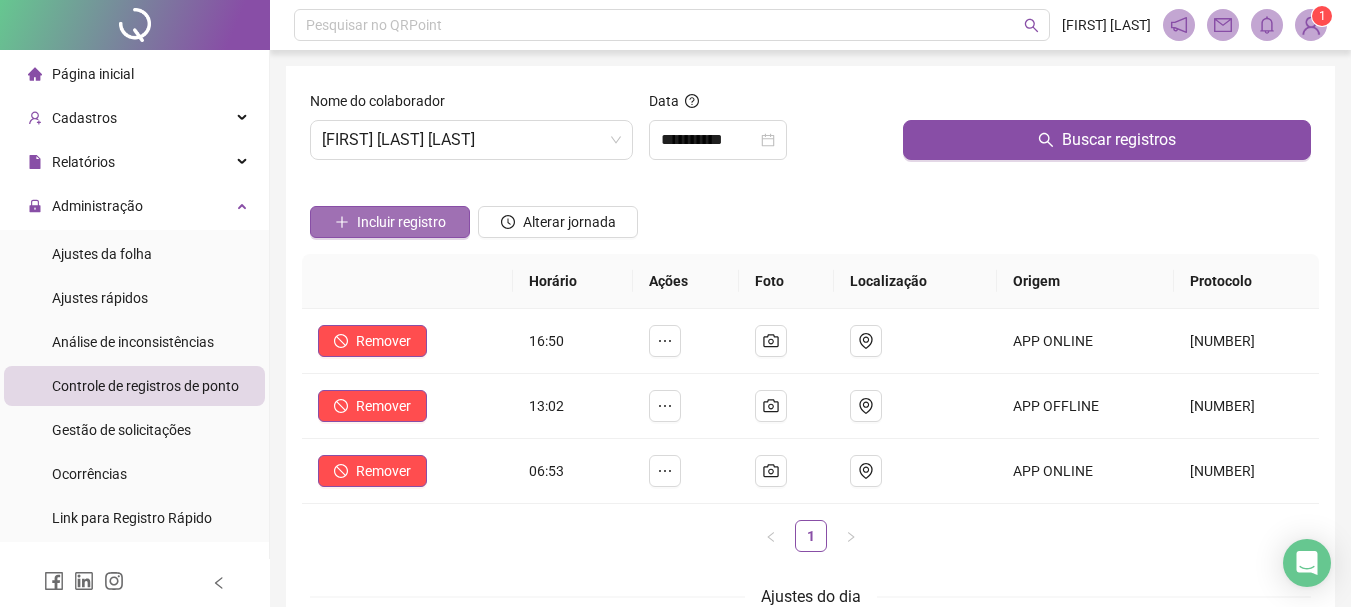 click on "Incluir registro" at bounding box center (401, 222) 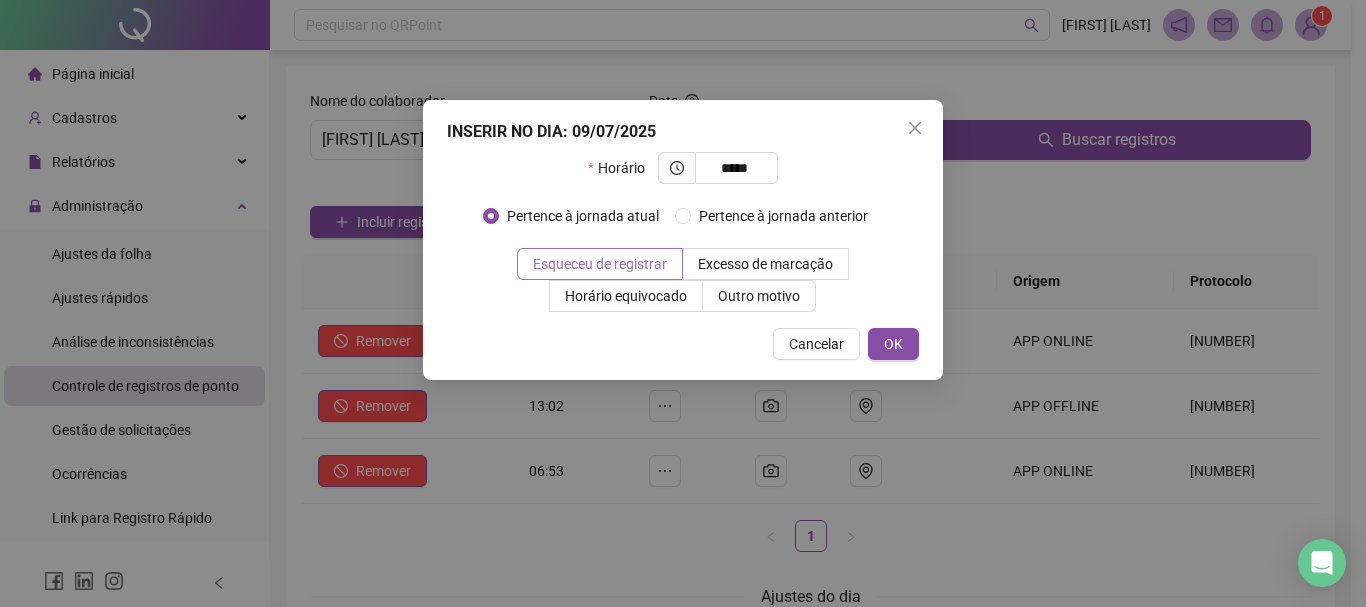 type on "*****" 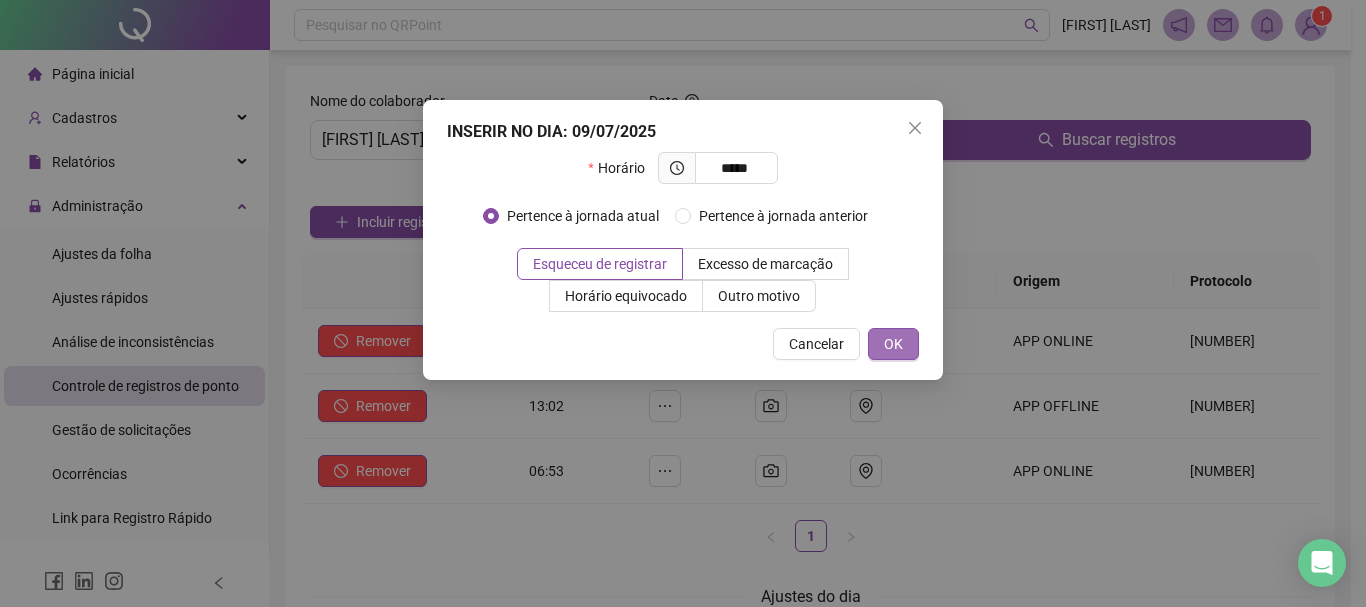 click on "OK" at bounding box center (893, 344) 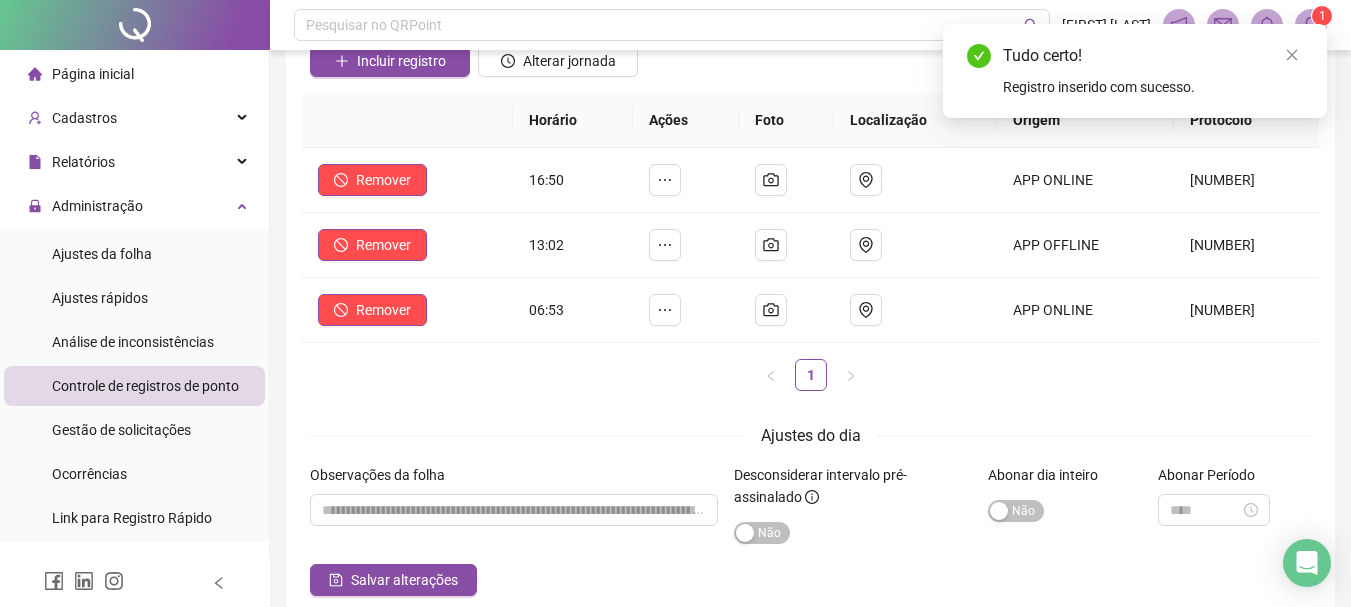 scroll, scrollTop: 260, scrollLeft: 0, axis: vertical 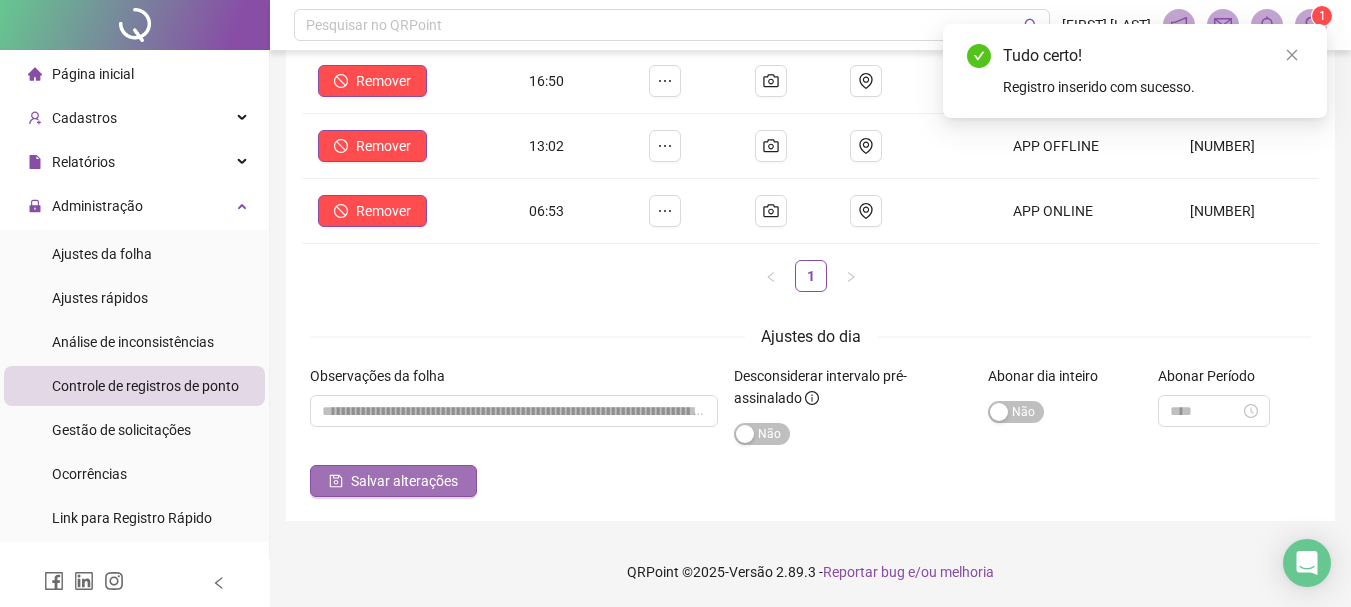 click on "Salvar alterações" at bounding box center (404, 481) 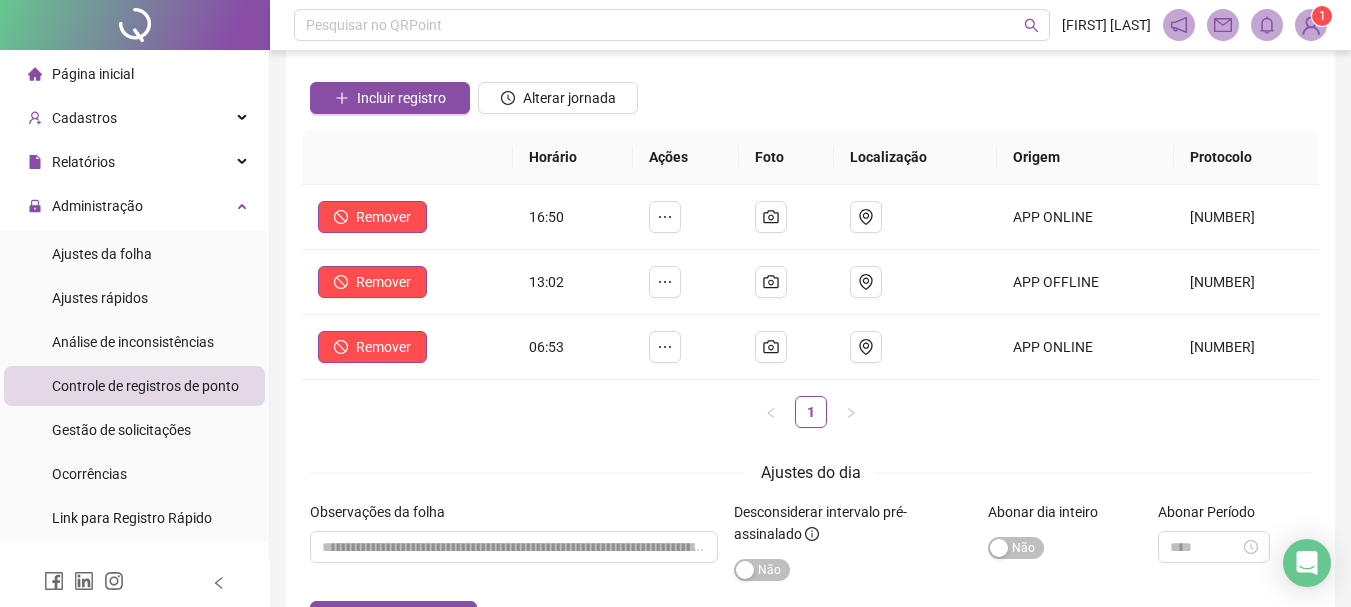 scroll, scrollTop: 0, scrollLeft: 0, axis: both 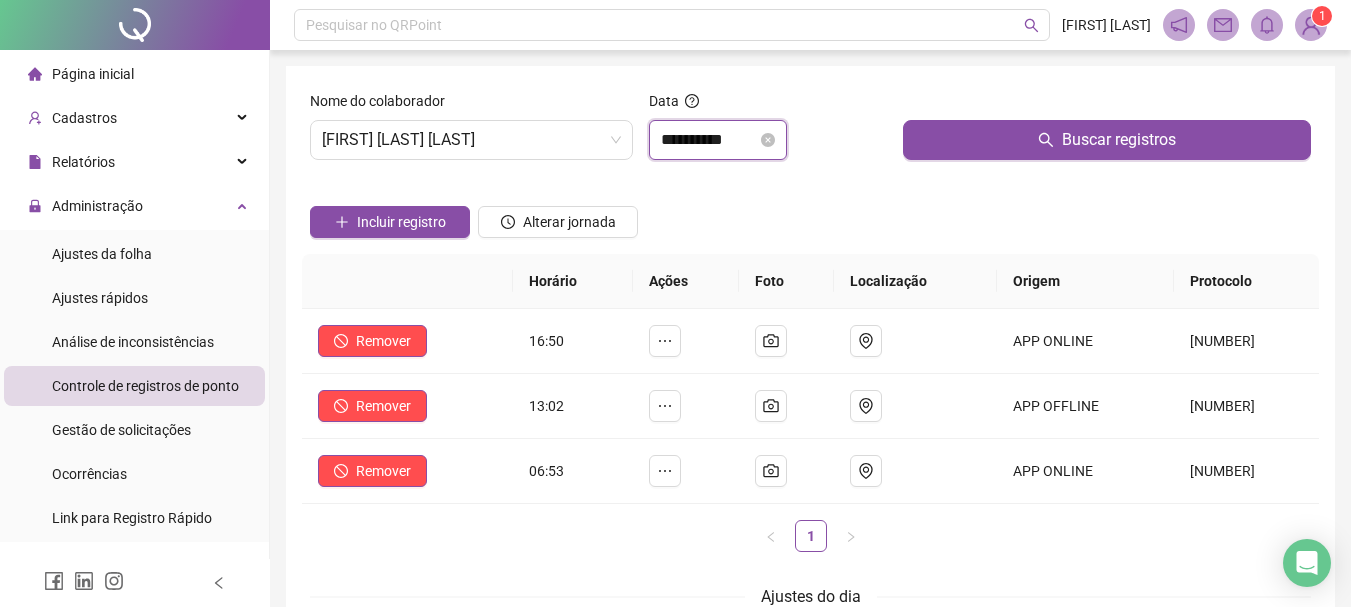 click on "**********" at bounding box center (709, 140) 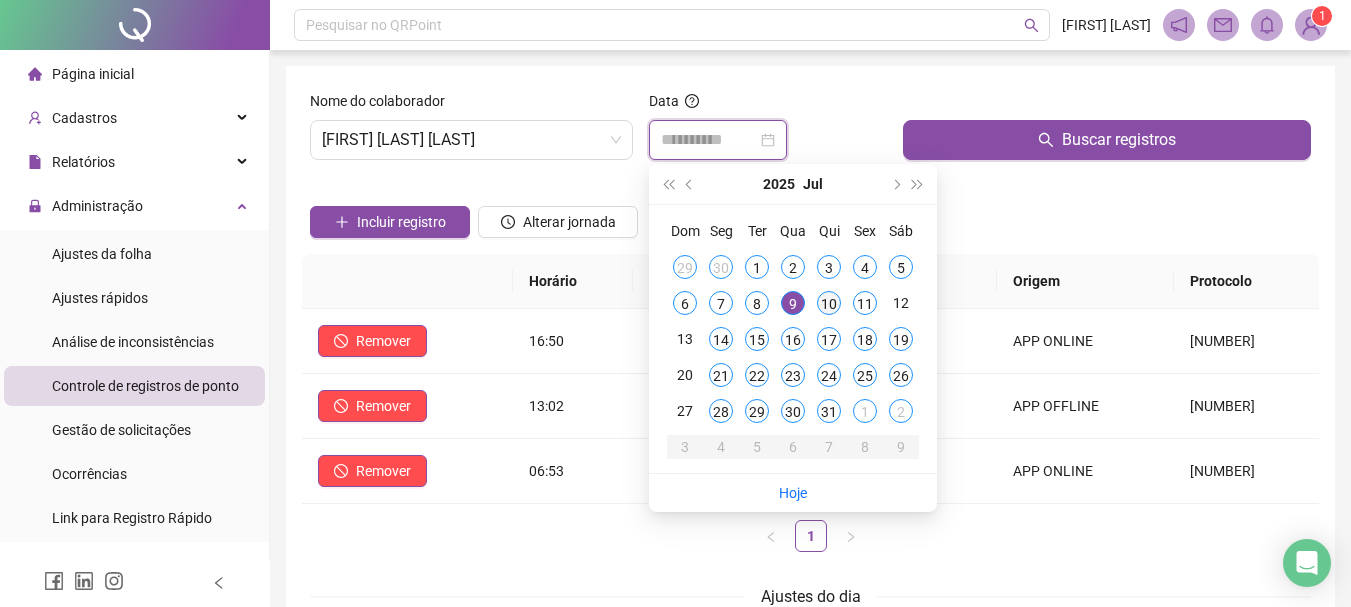 type on "**********" 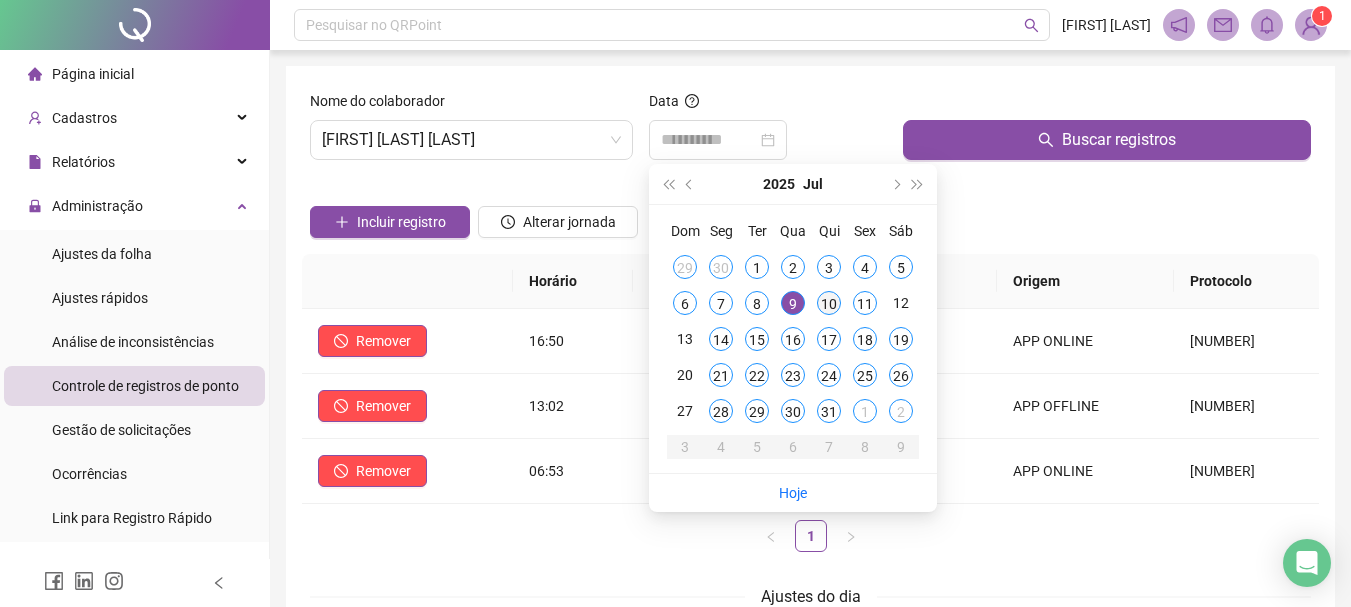 click on "10" at bounding box center (829, 303) 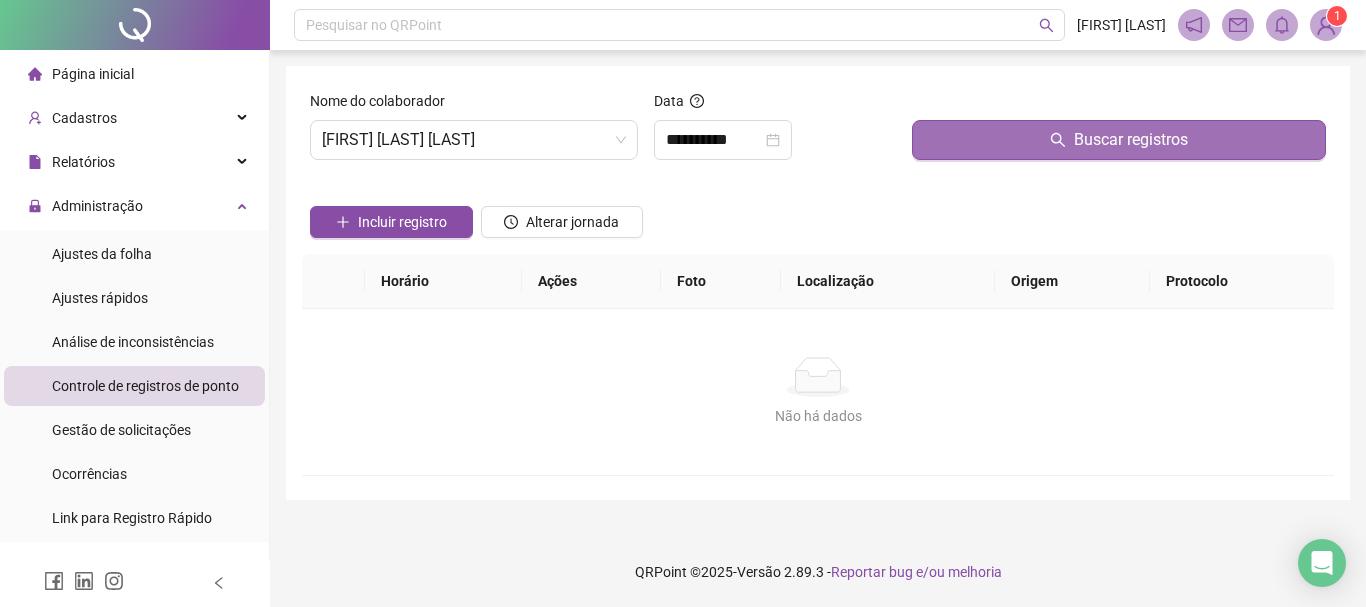 click on "Buscar registros" at bounding box center (1119, 140) 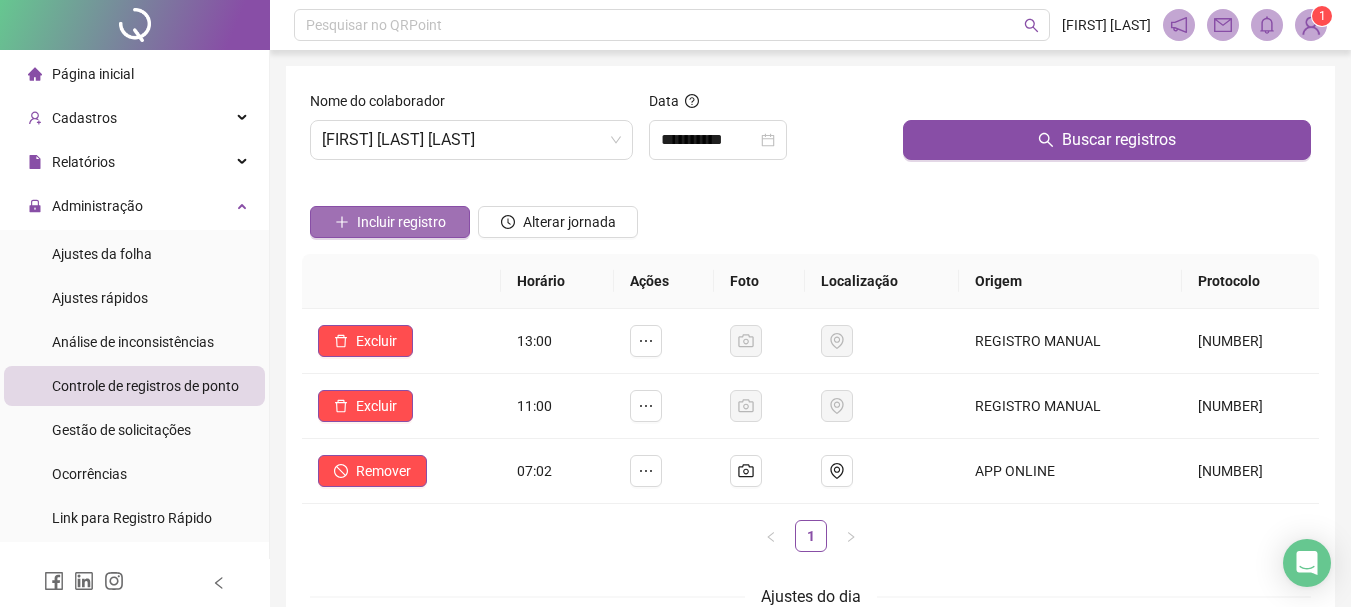 click on "Incluir registro" at bounding box center [401, 222] 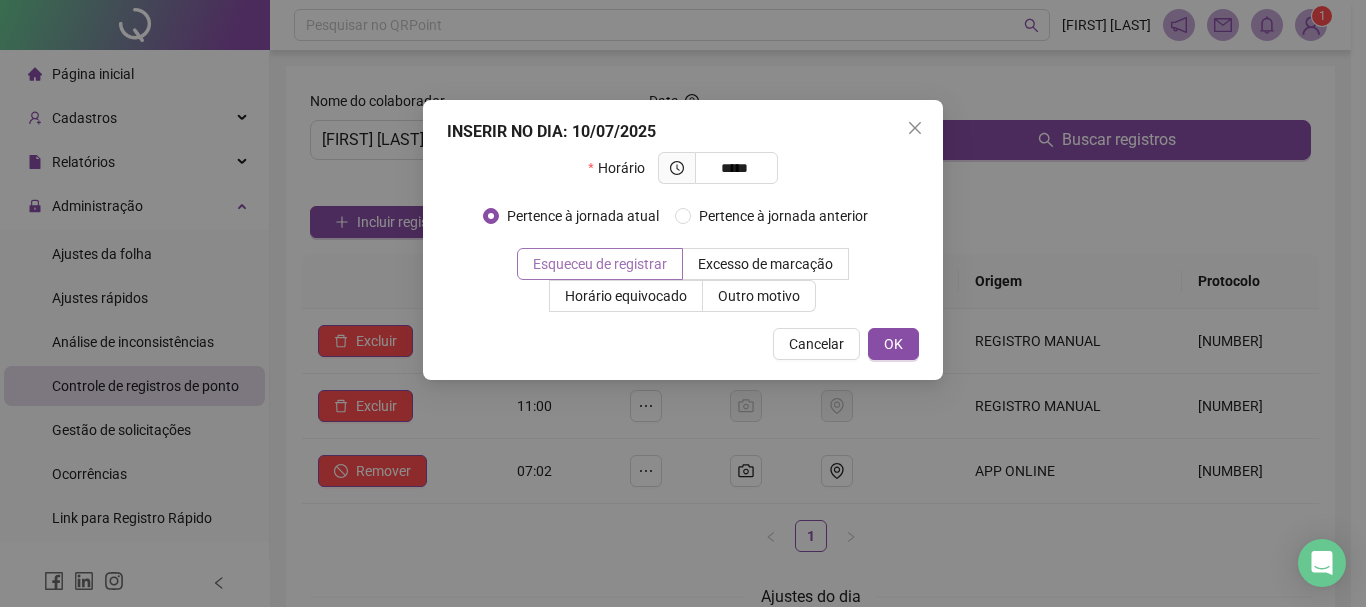 type on "*****" 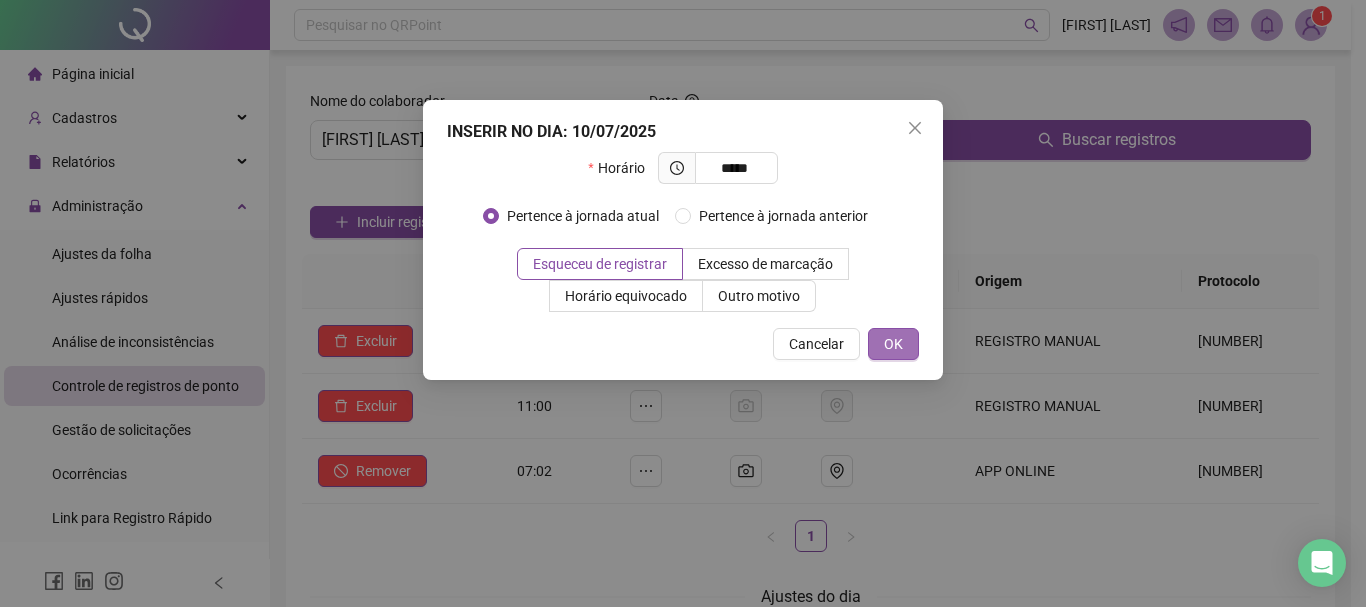 click on "OK" at bounding box center (893, 344) 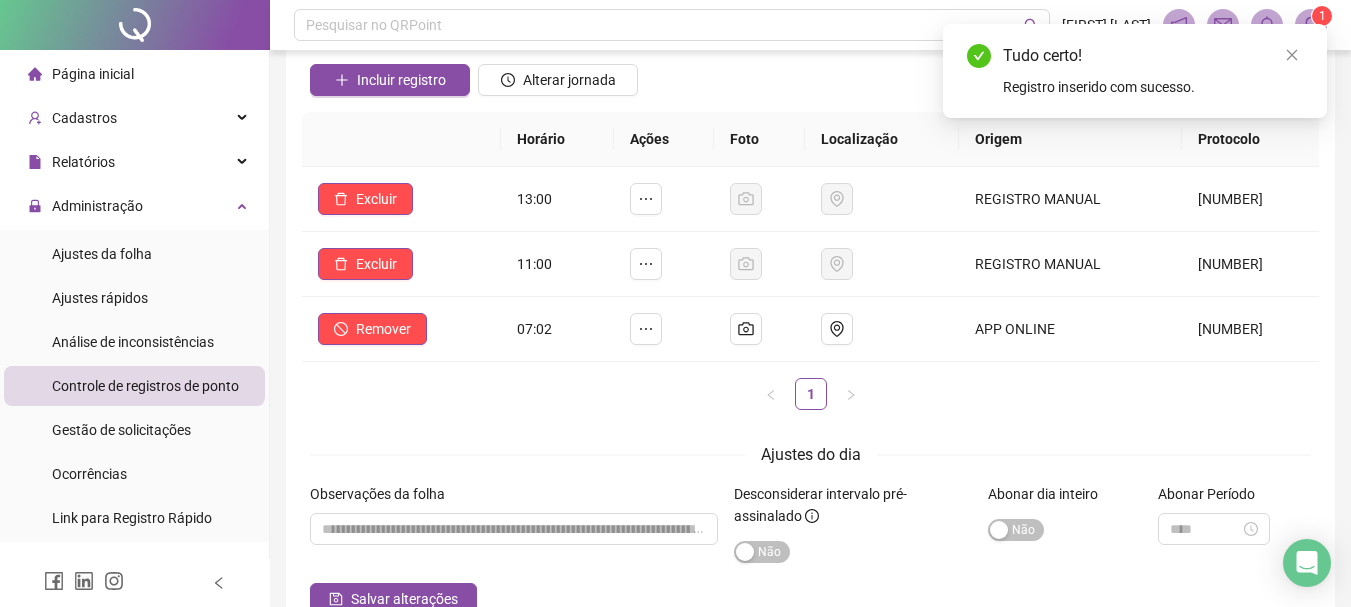 scroll, scrollTop: 260, scrollLeft: 0, axis: vertical 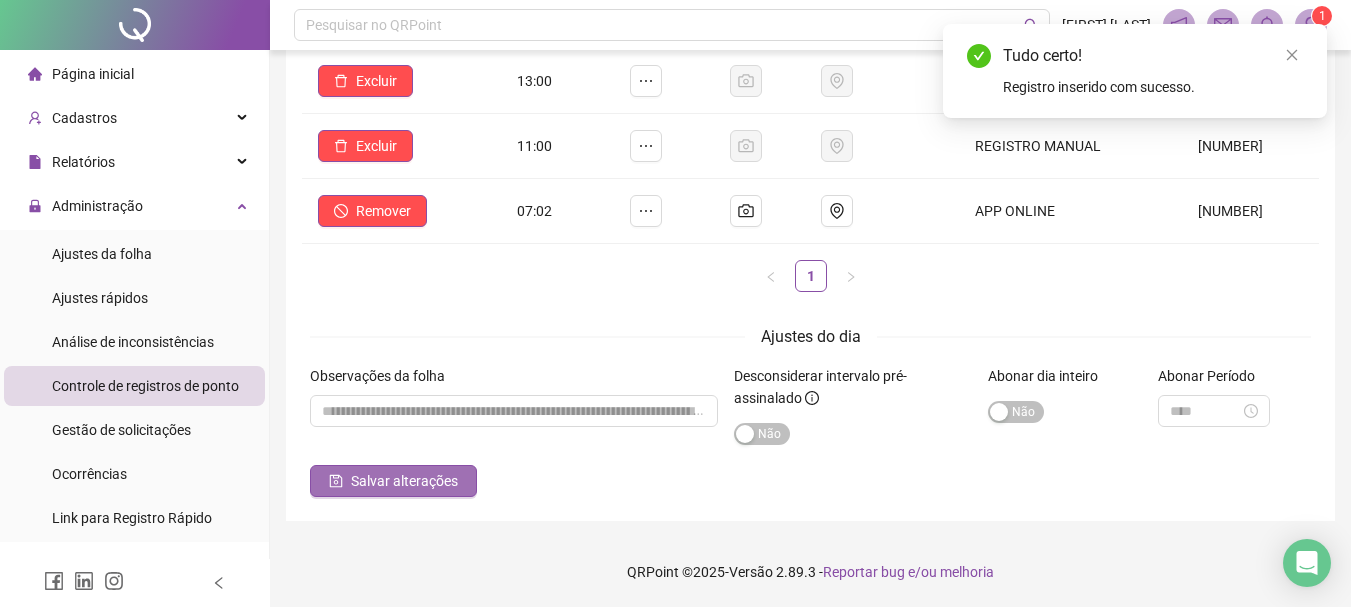 click on "Salvar alterações" at bounding box center [404, 481] 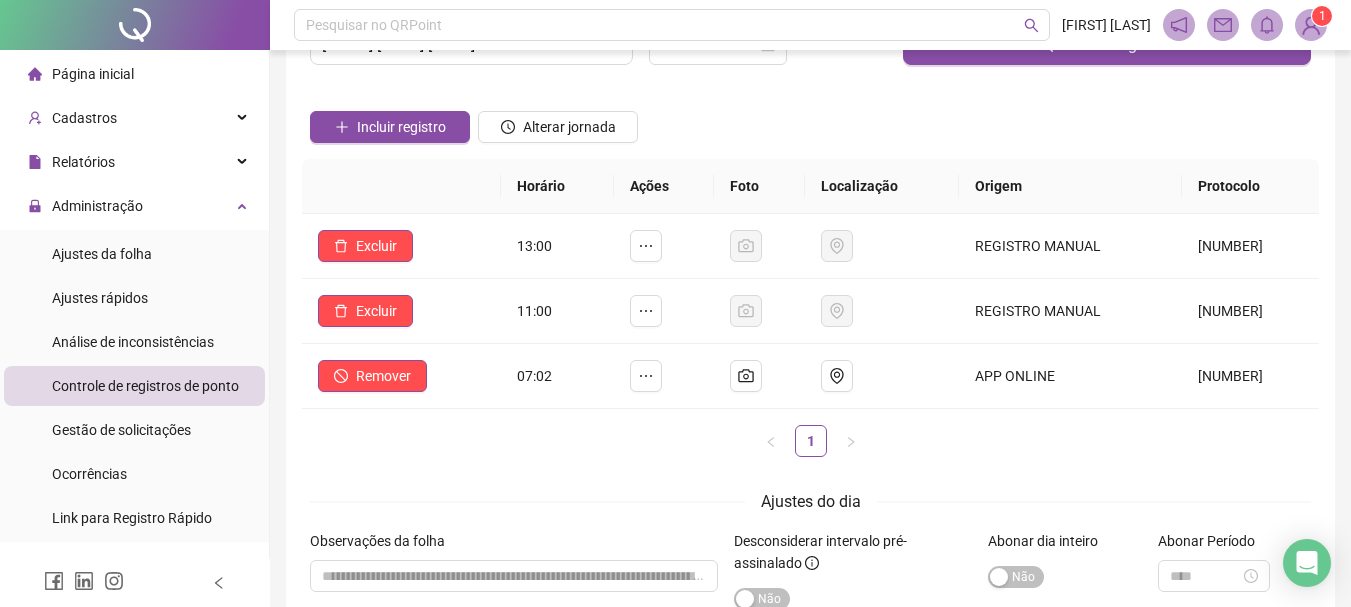 scroll, scrollTop: 60, scrollLeft: 0, axis: vertical 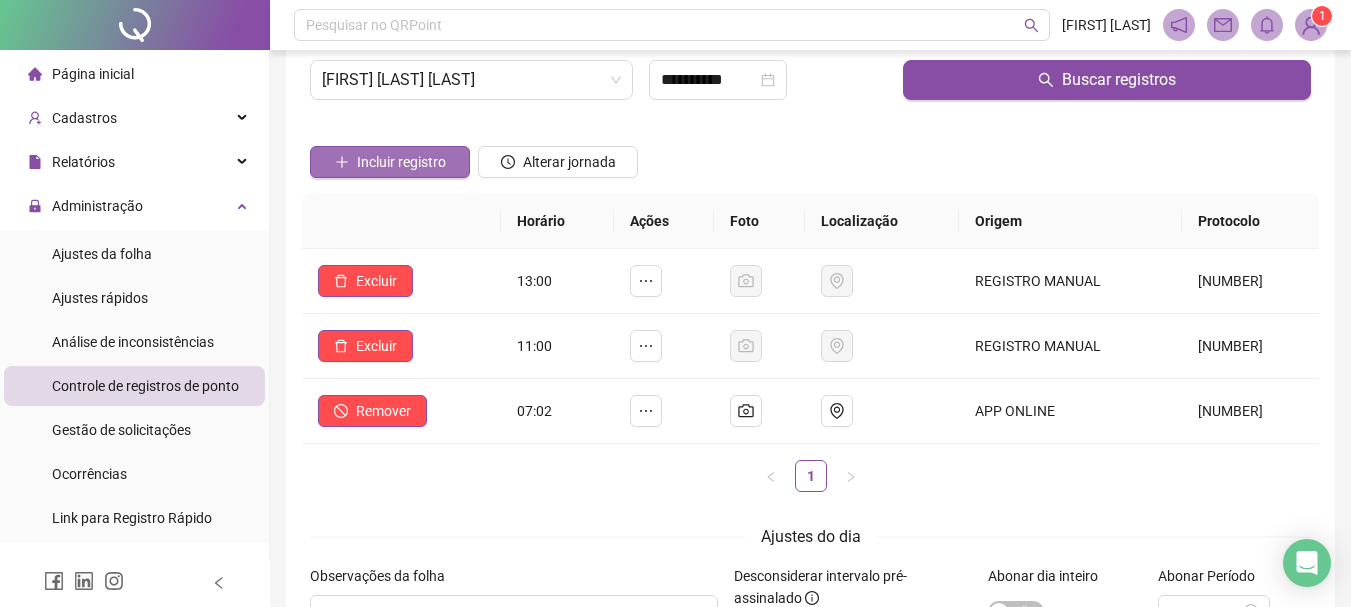 click on "Incluir registro" at bounding box center [401, 162] 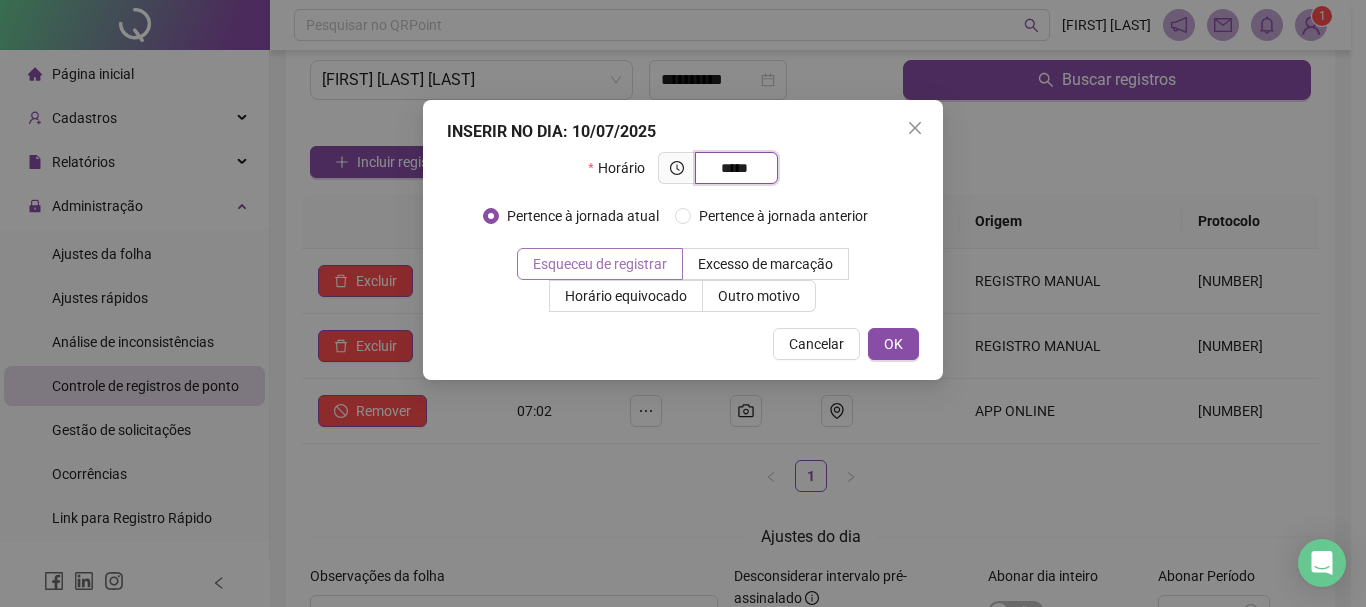 type on "*****" 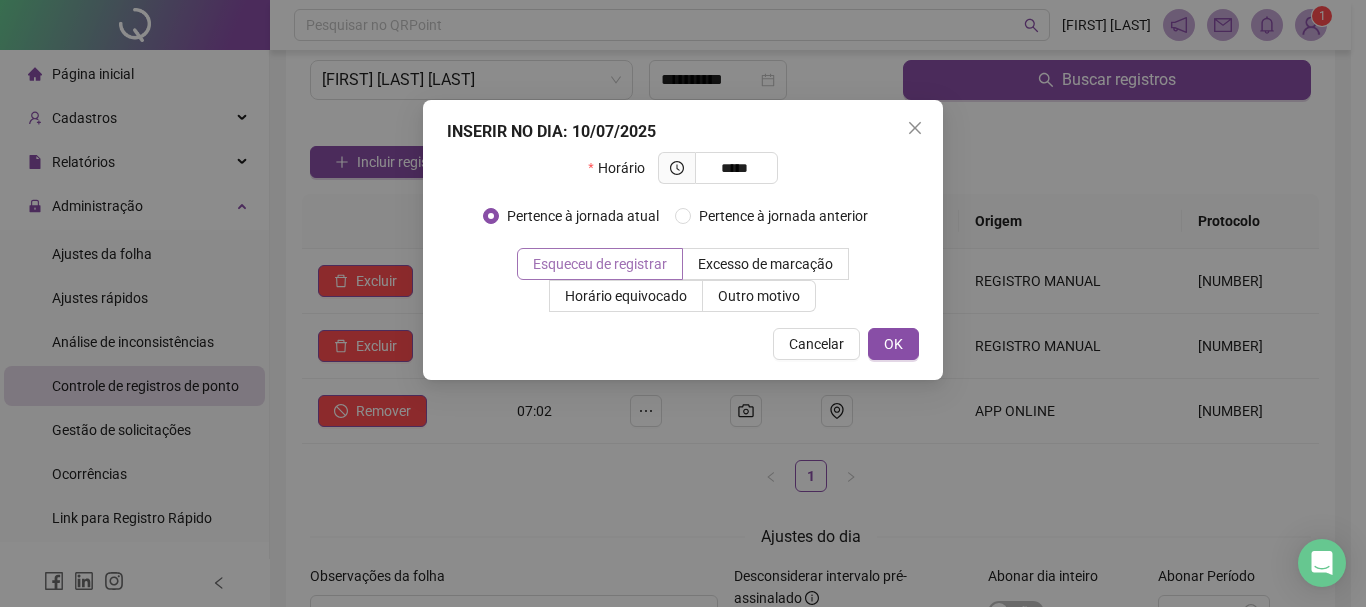 click on "Esqueceu de registrar" at bounding box center (600, 264) 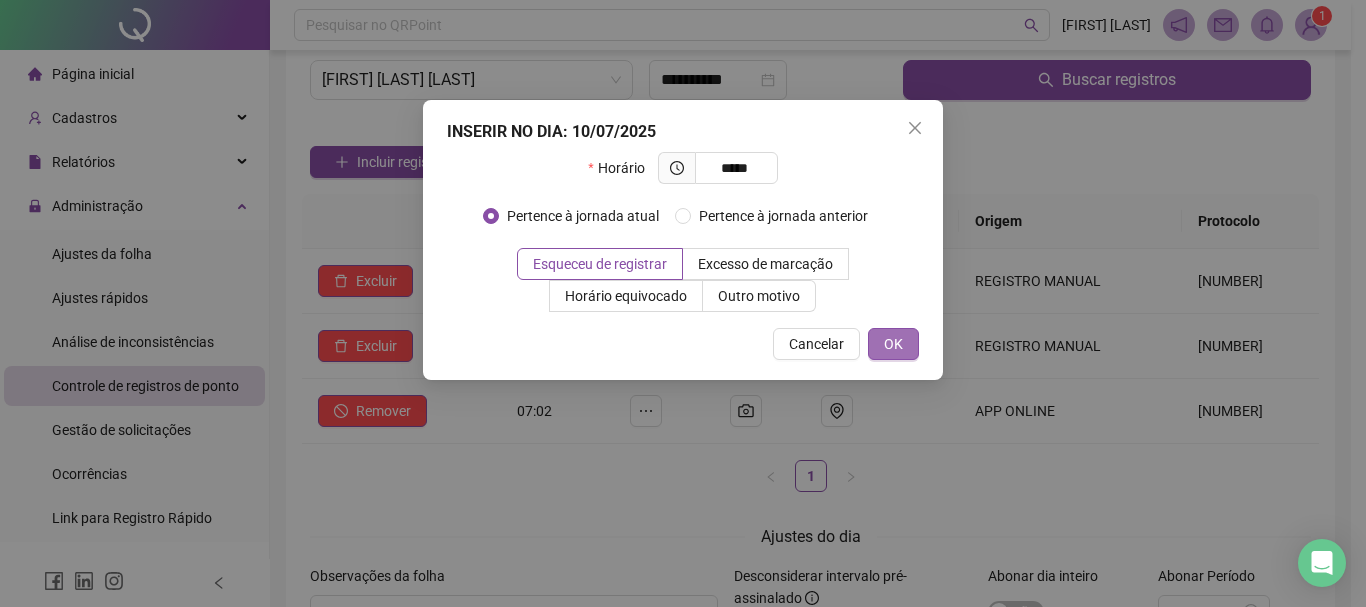 click on "OK" at bounding box center (893, 344) 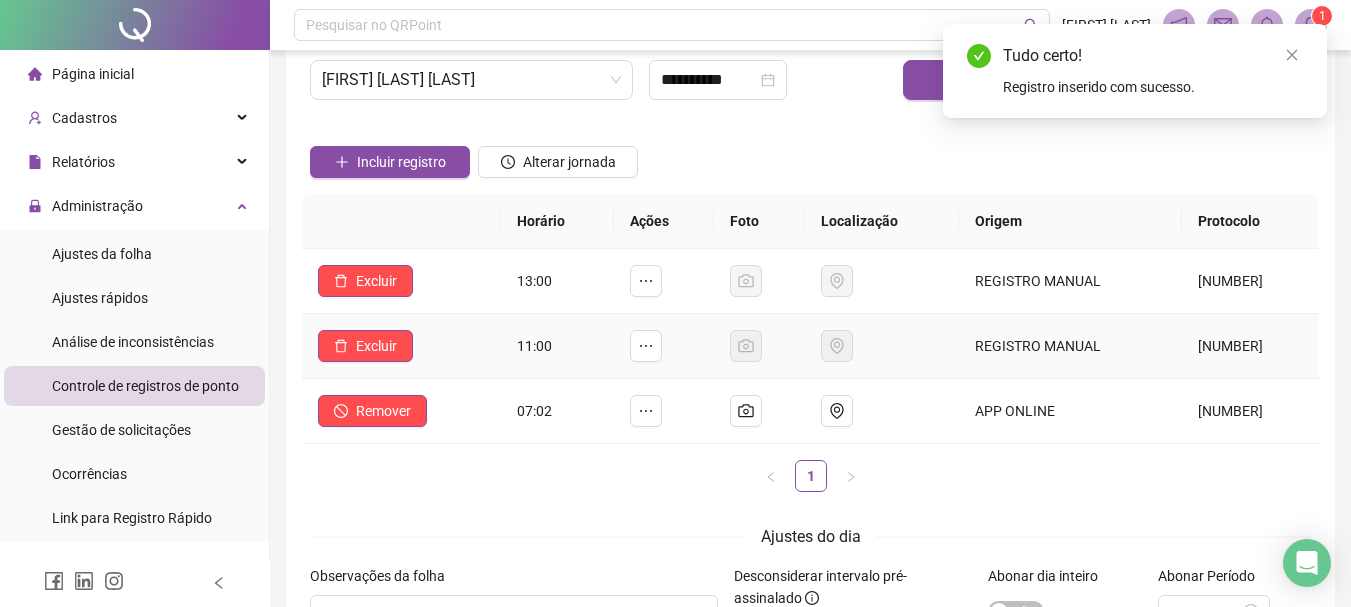 scroll, scrollTop: 260, scrollLeft: 0, axis: vertical 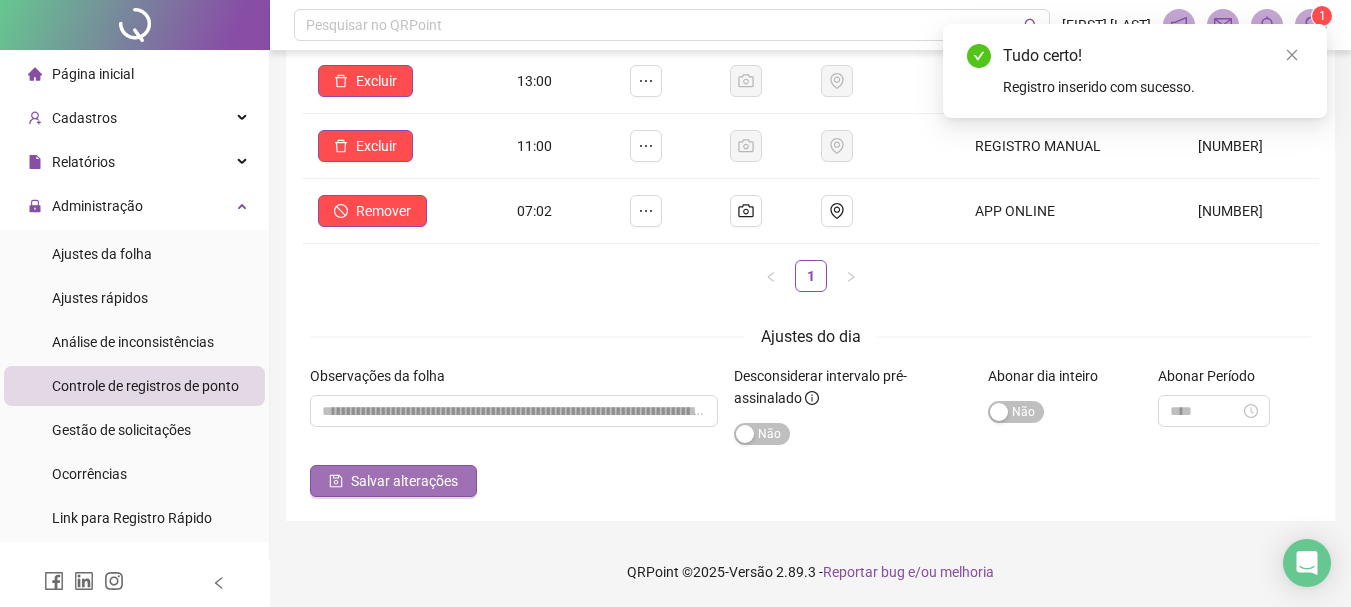 click on "Salvar alterações" at bounding box center (393, 481) 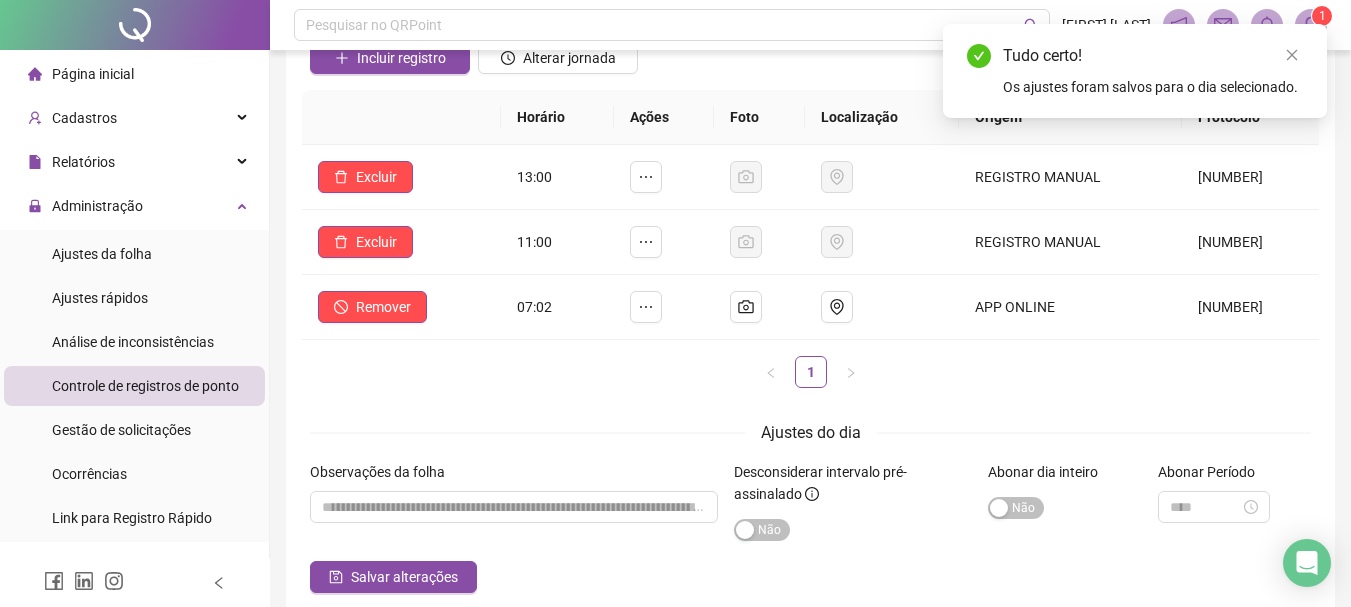scroll, scrollTop: 60, scrollLeft: 0, axis: vertical 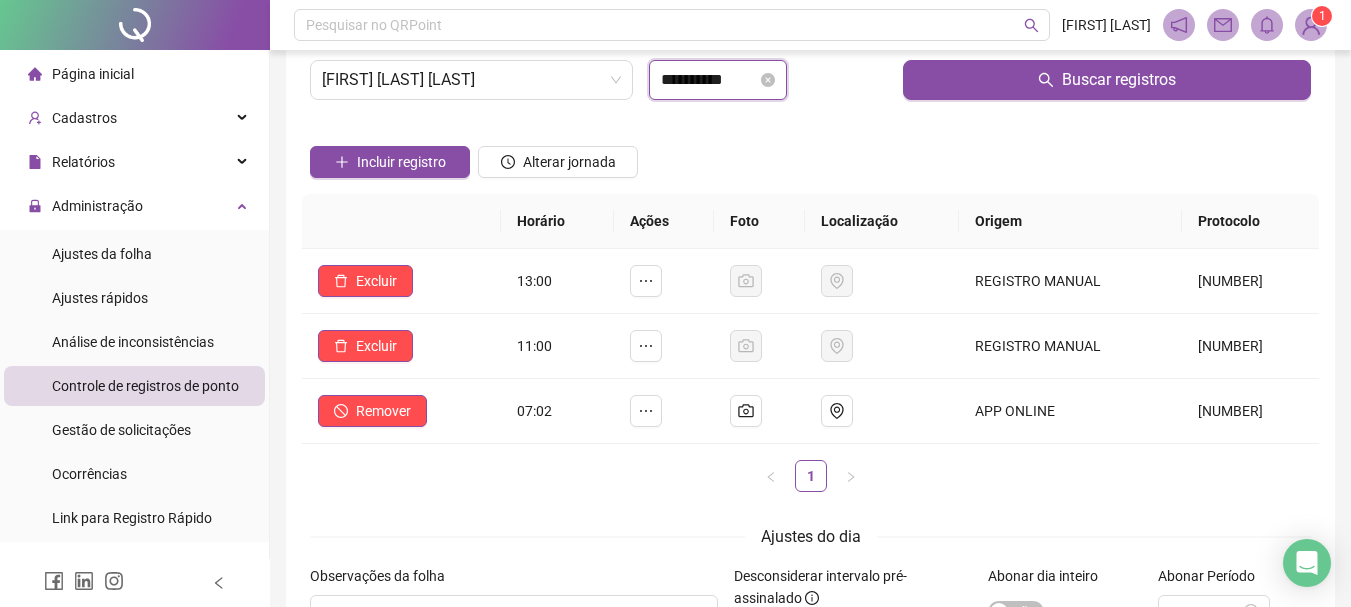 click on "**********" at bounding box center [709, 80] 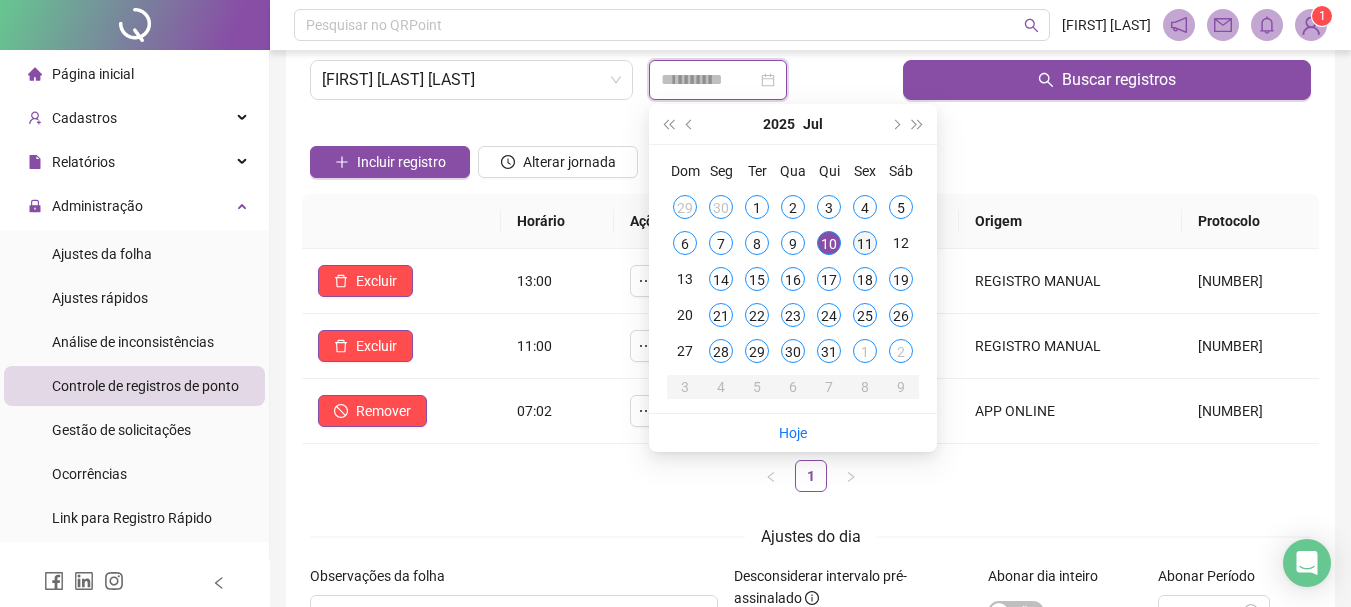 type on "**********" 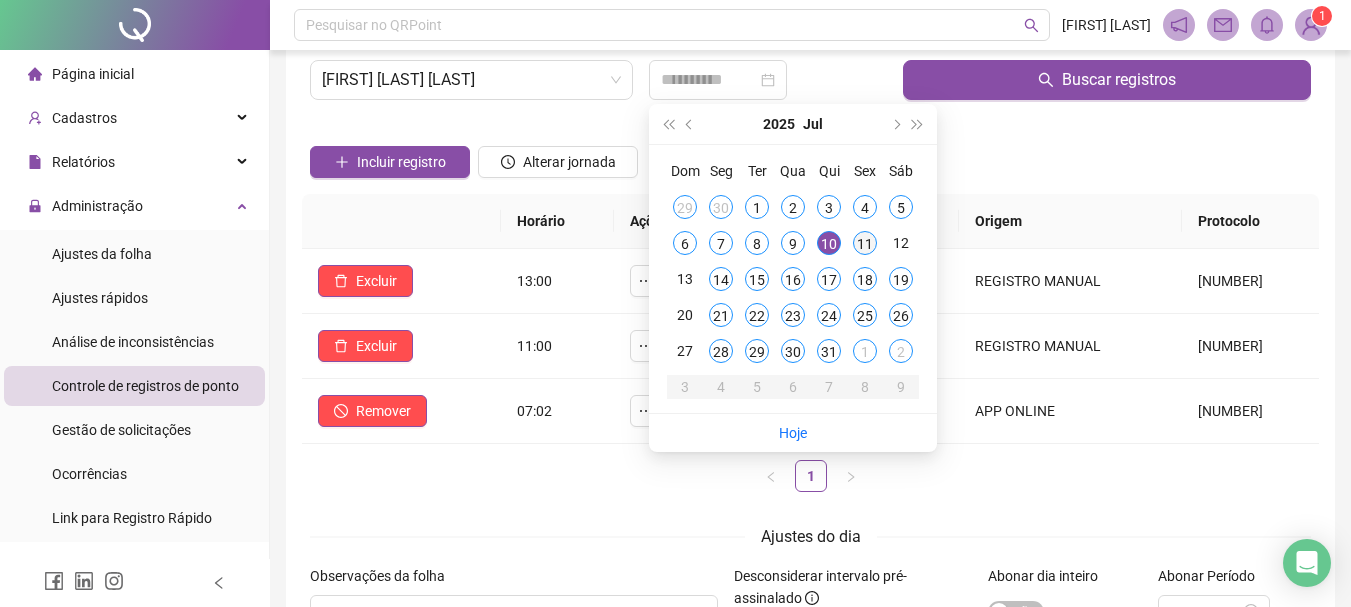 click on "11" at bounding box center (865, 243) 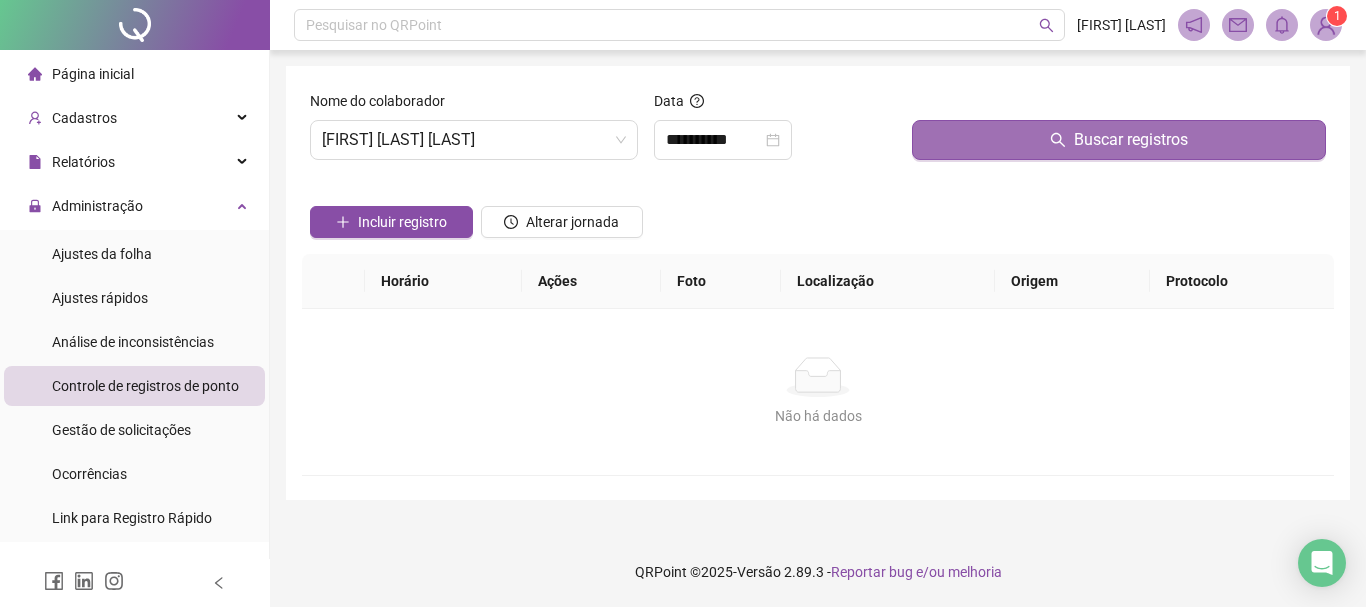 click on "Buscar registros" at bounding box center [1119, 140] 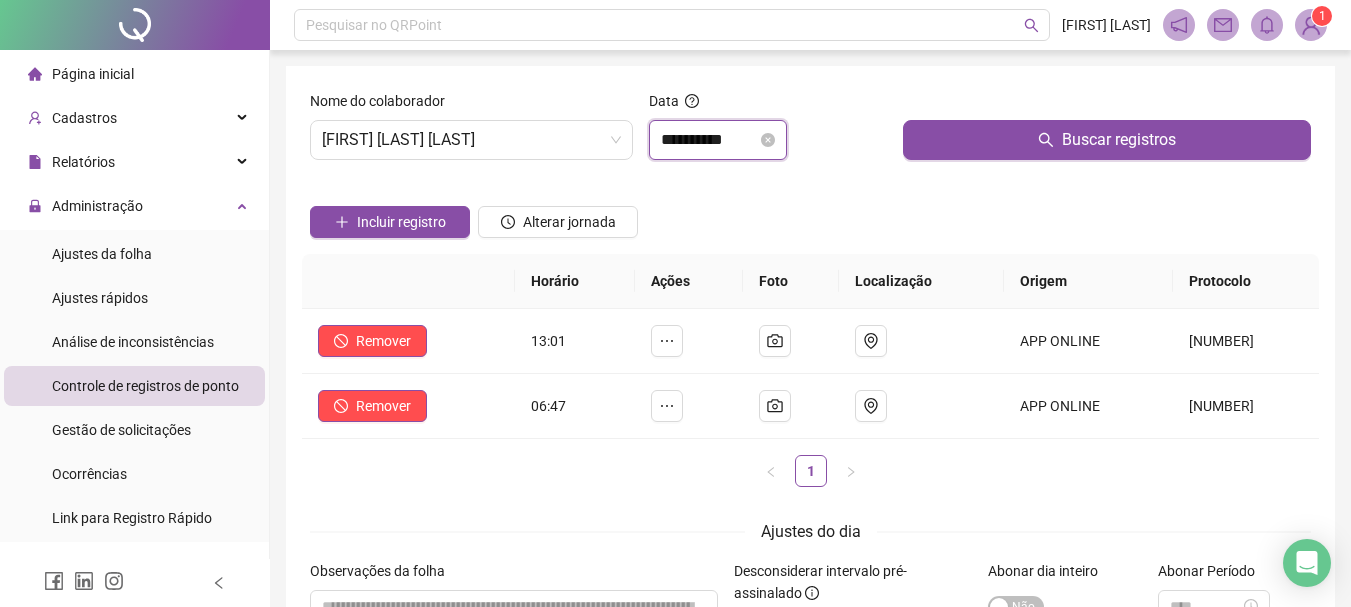 click on "**********" at bounding box center [709, 140] 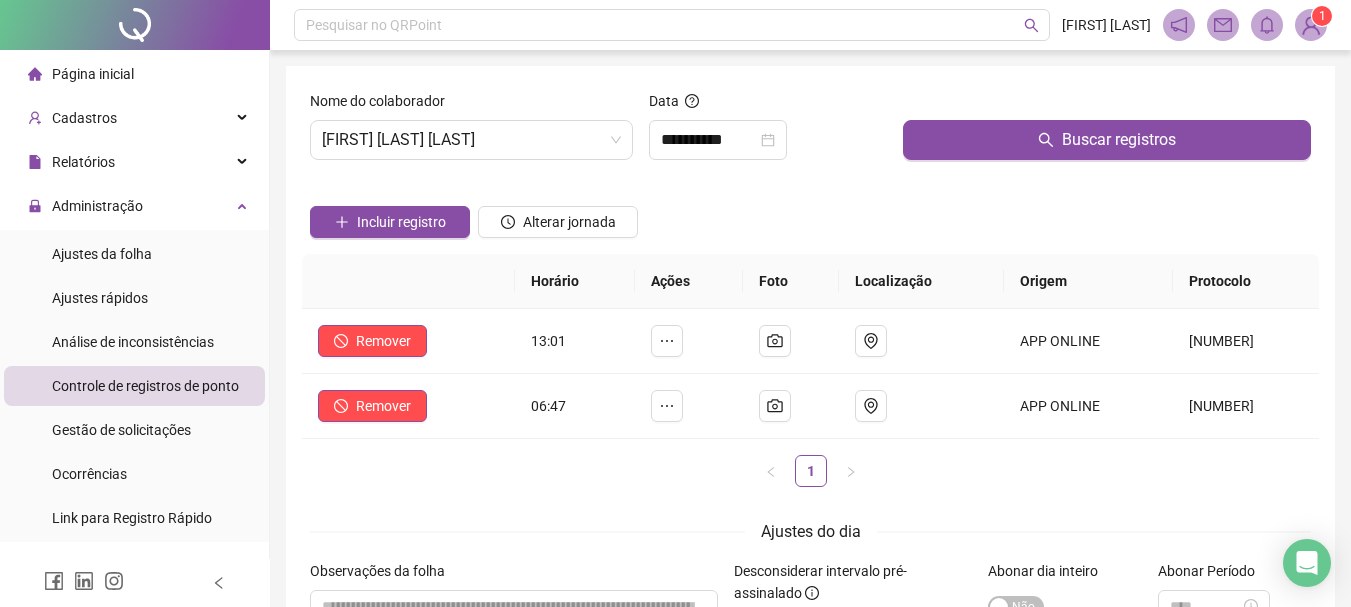 click on "Incluir registro   Alterar jornada" at bounding box center [810, 215] 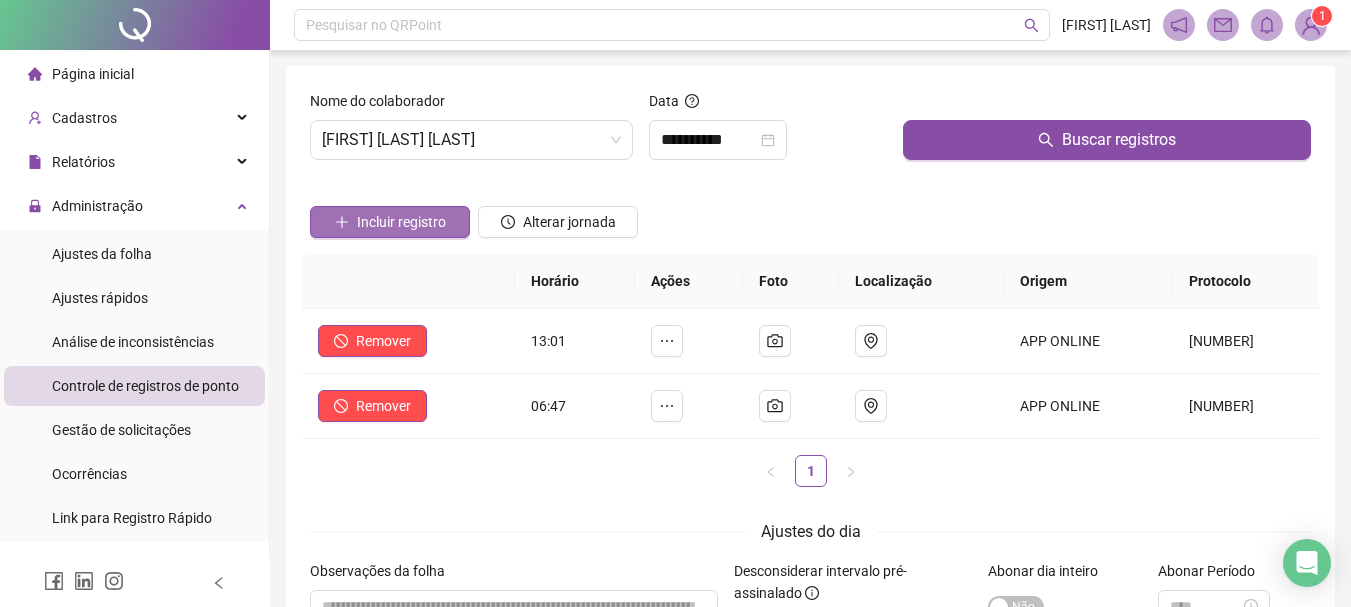 click on "Incluir registro" at bounding box center [401, 222] 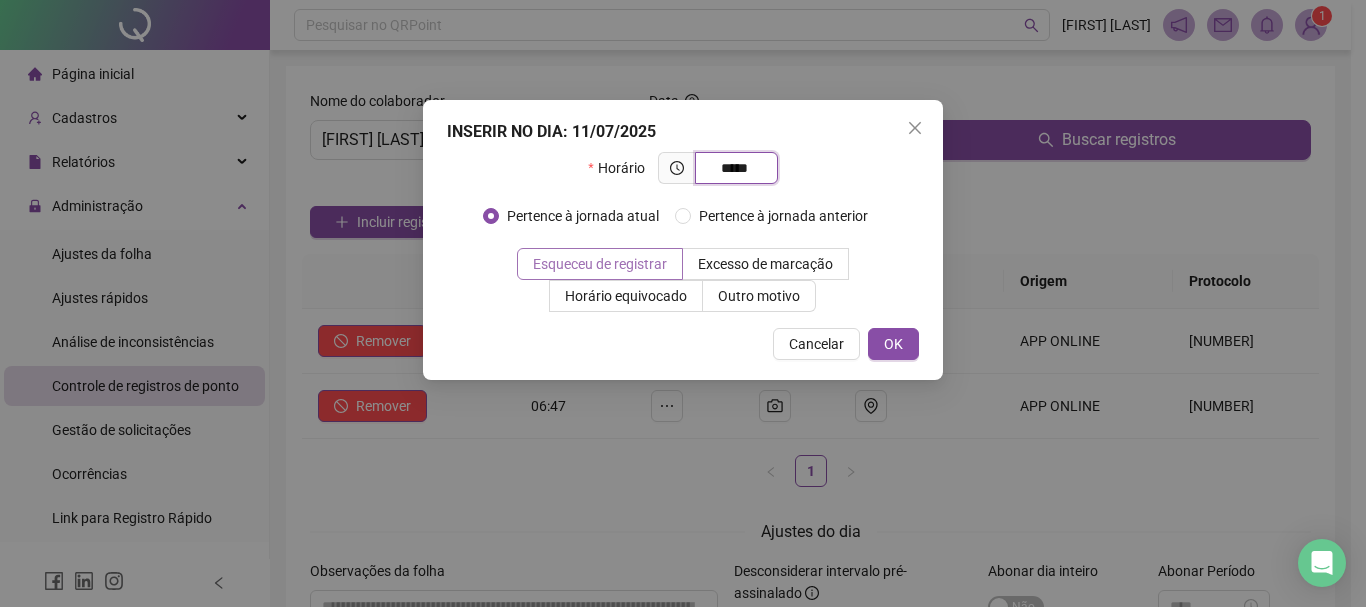 type on "*****" 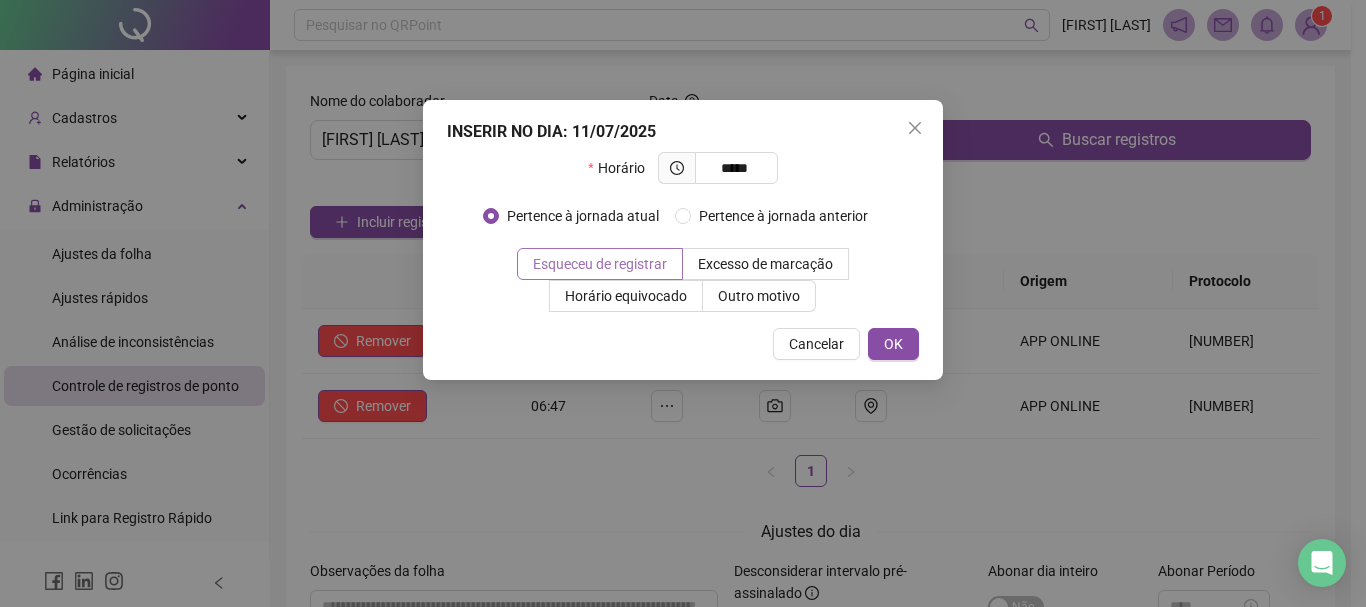 click on "Esqueceu de registrar" at bounding box center [600, 264] 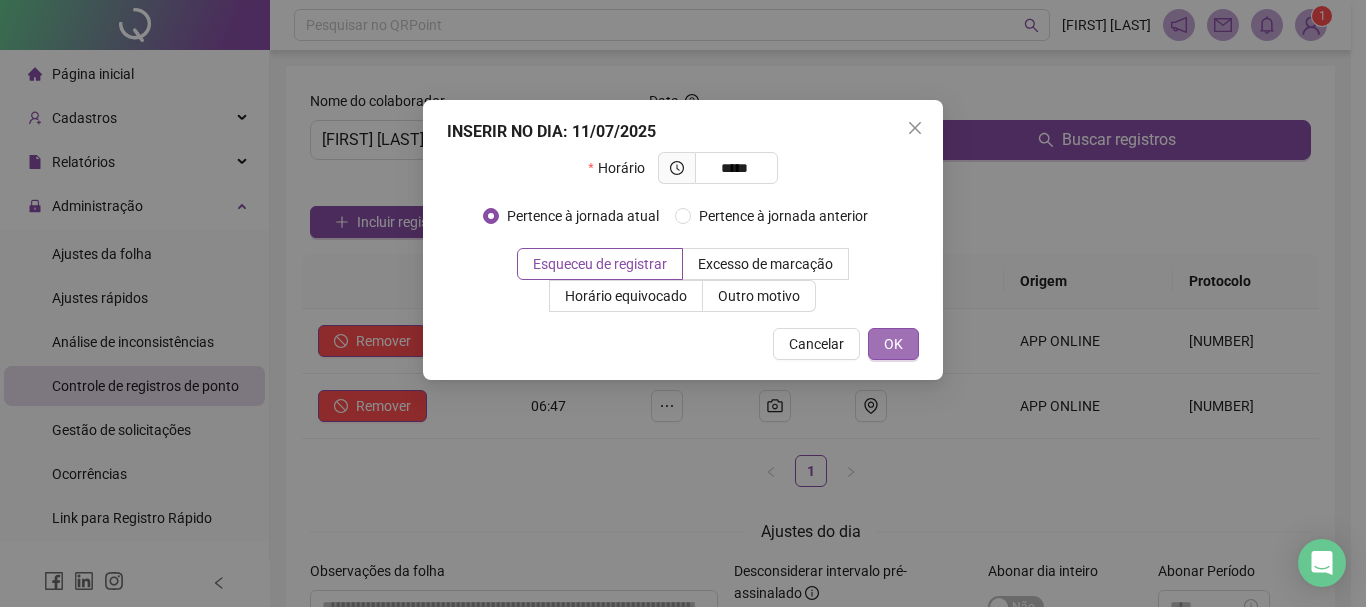 click on "OK" at bounding box center (893, 344) 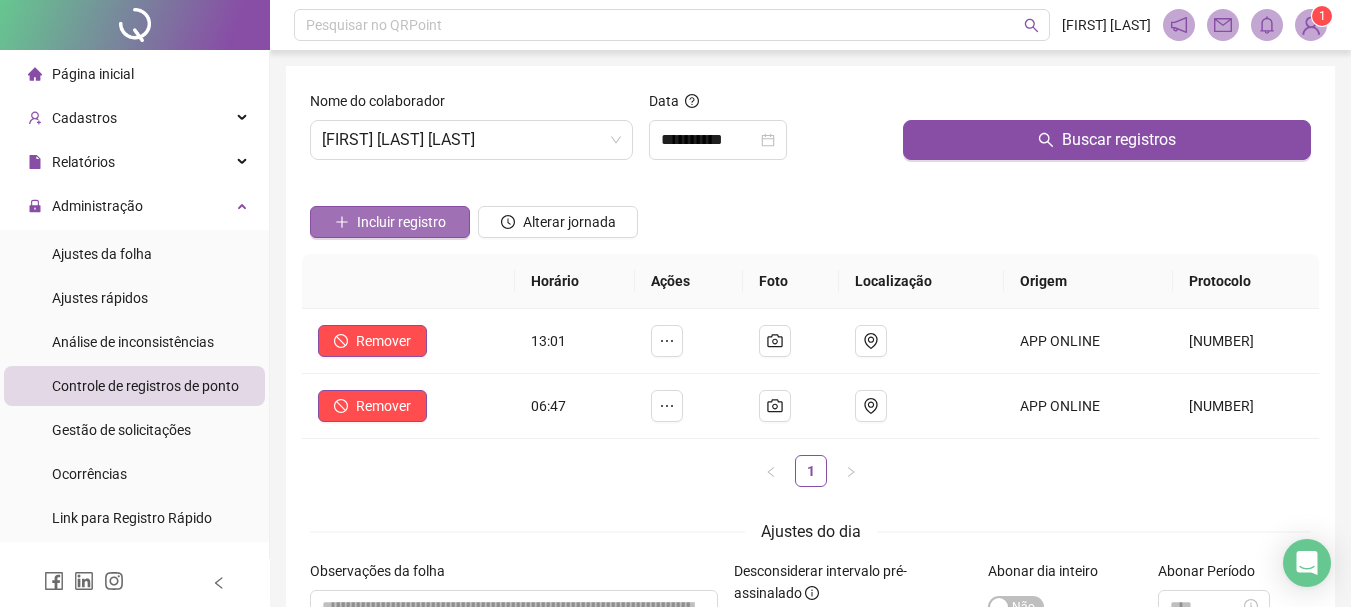 click on "Incluir registro" at bounding box center (401, 222) 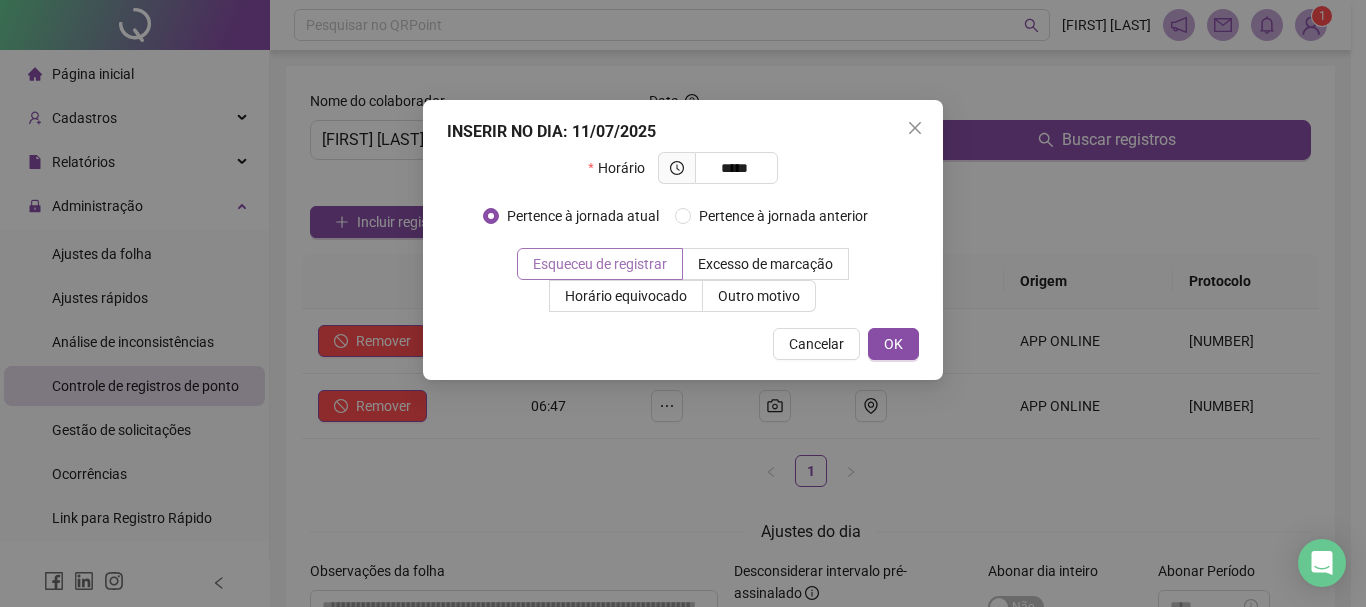 type on "*****" 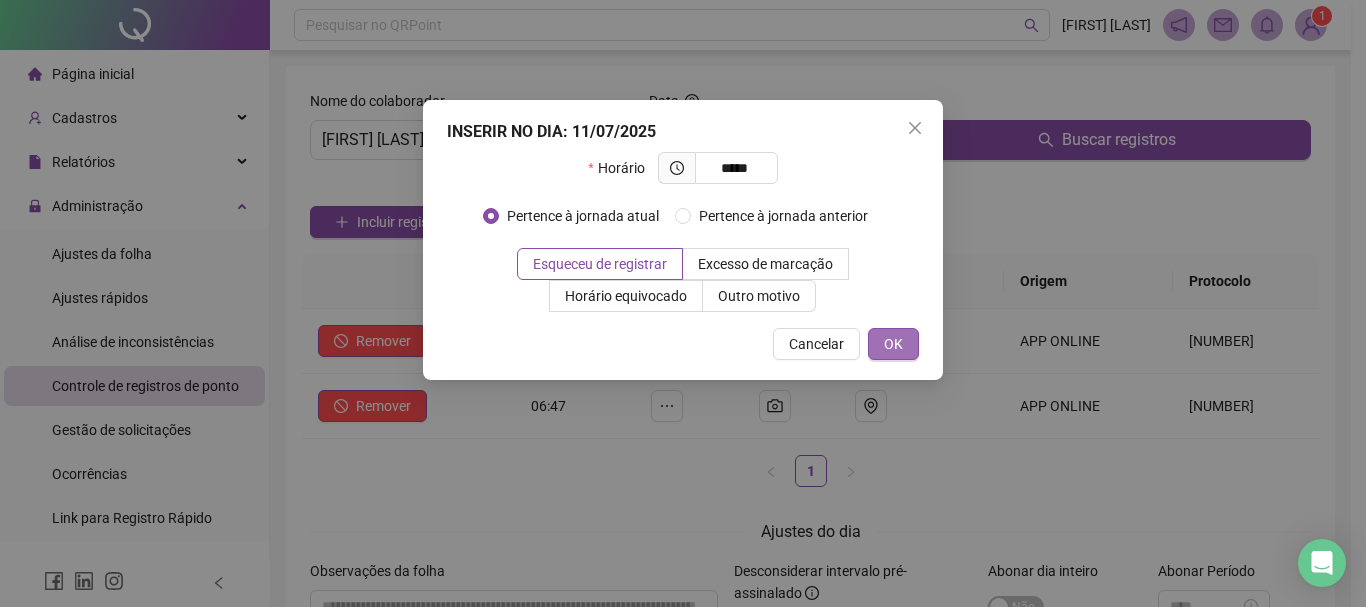 click on "OK" at bounding box center [893, 344] 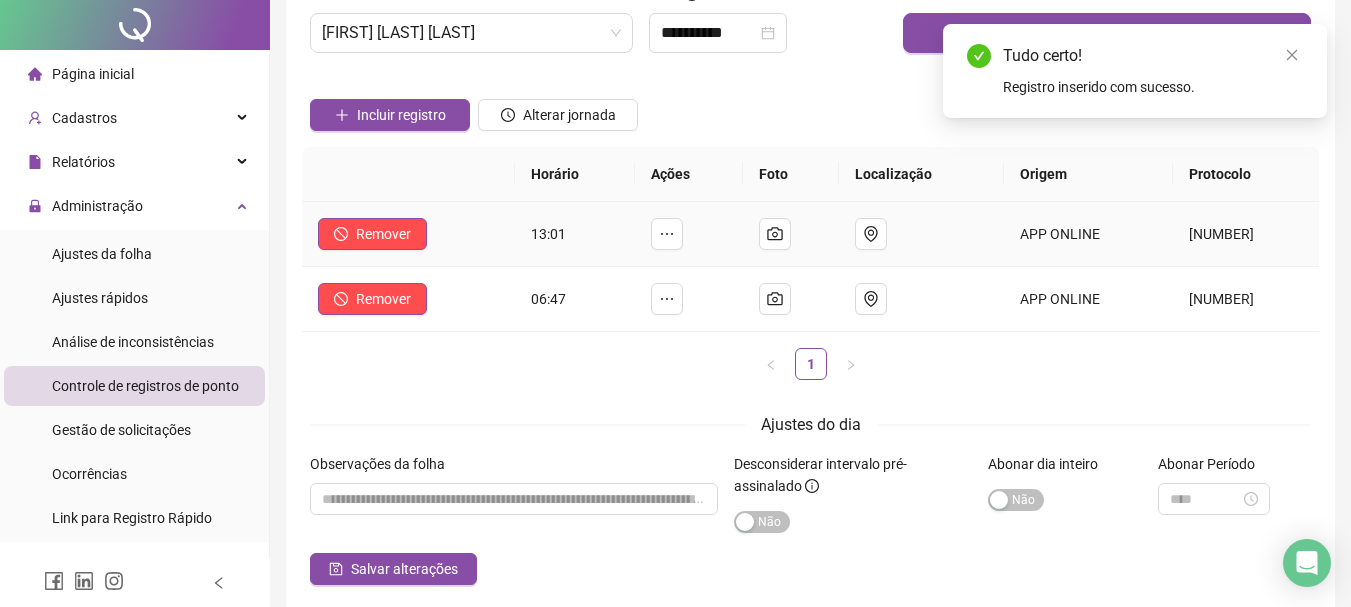 scroll, scrollTop: 195, scrollLeft: 0, axis: vertical 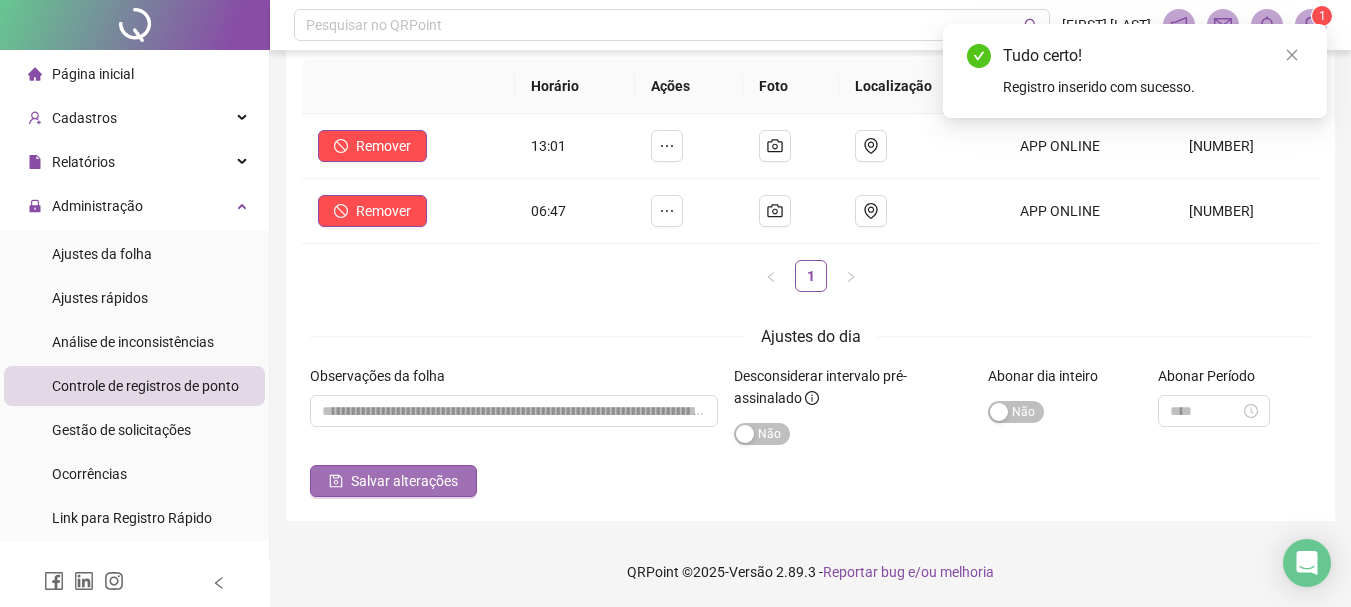 click on "Salvar alterações" at bounding box center [404, 481] 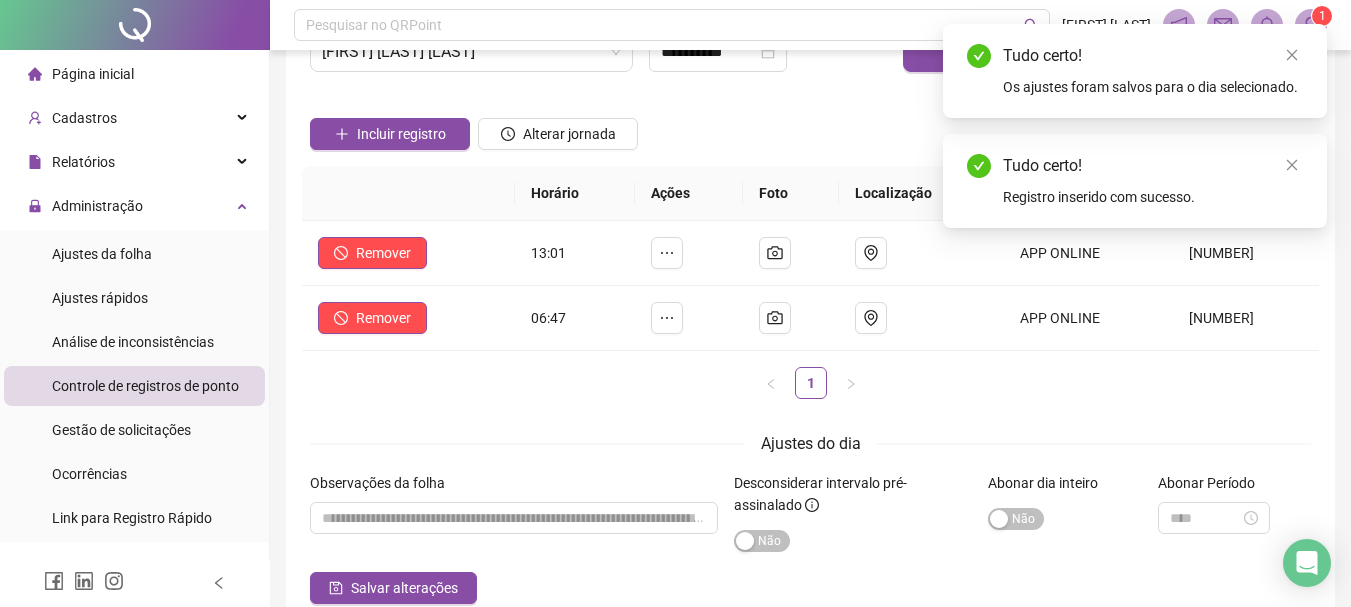 scroll, scrollTop: 0, scrollLeft: 0, axis: both 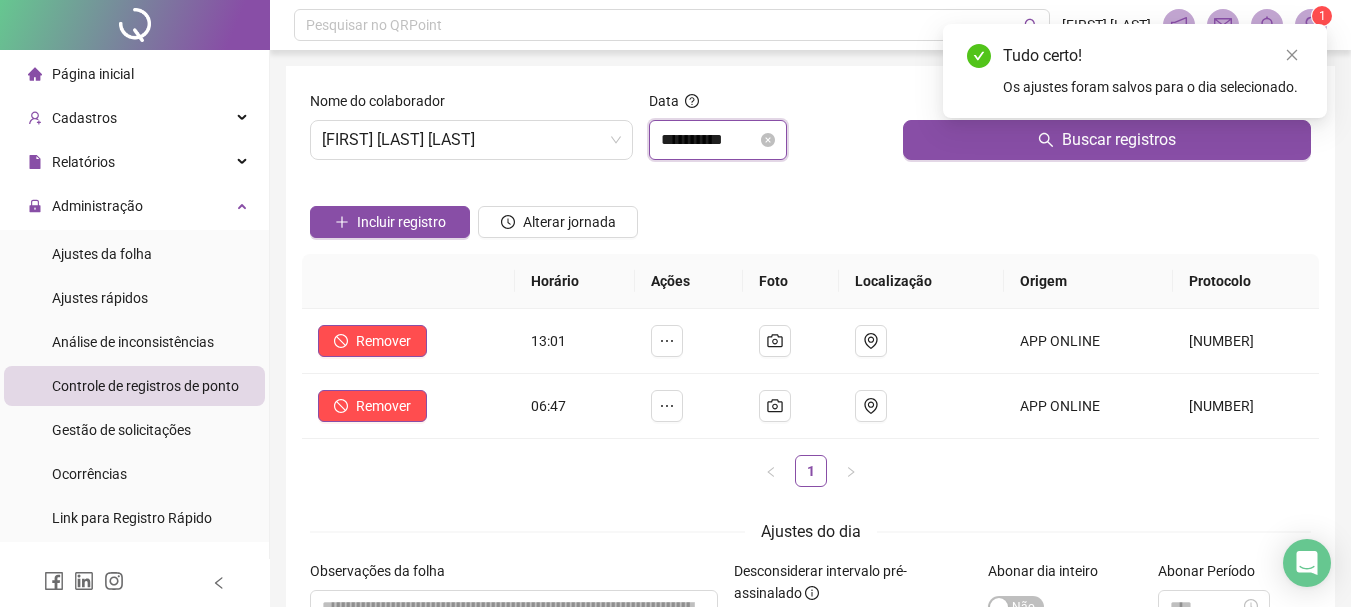click on "**********" at bounding box center [709, 140] 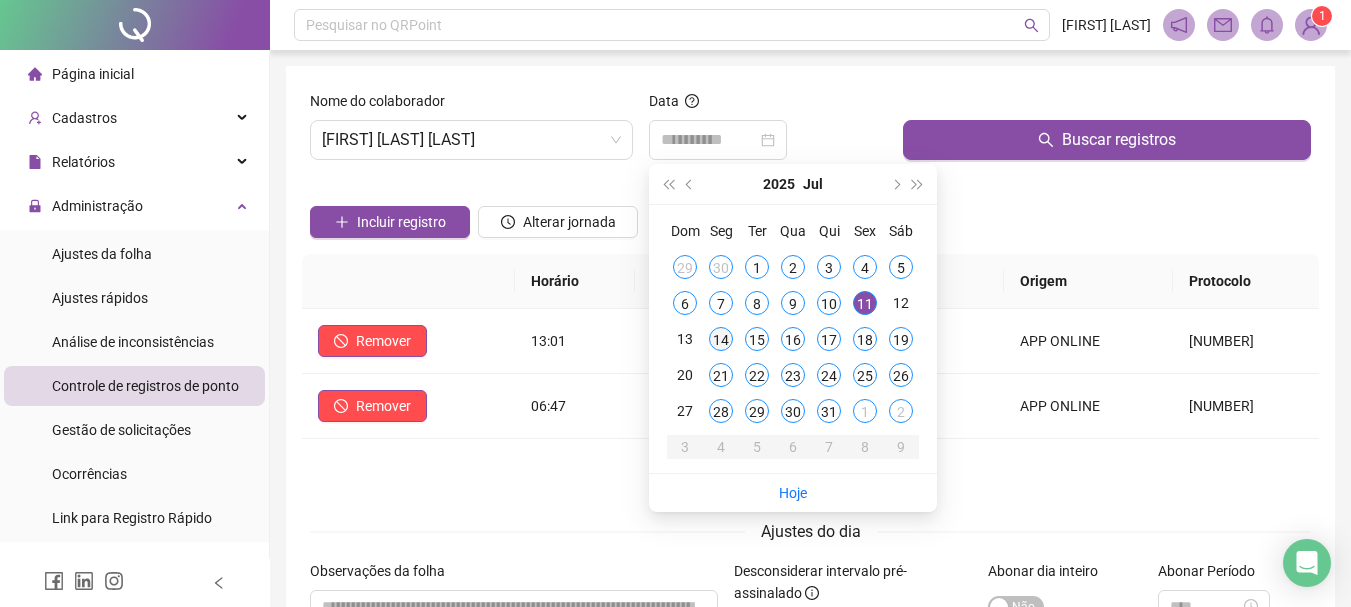 click on "14" at bounding box center (721, 339) 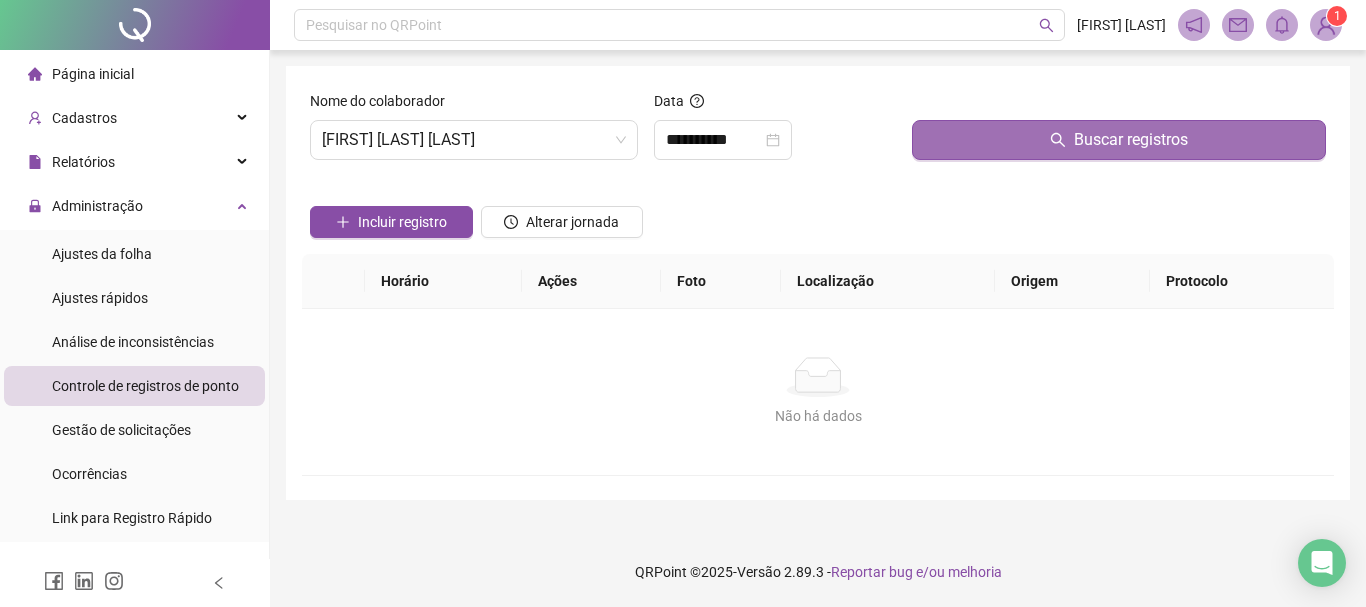 click on "Buscar registros" at bounding box center (1119, 140) 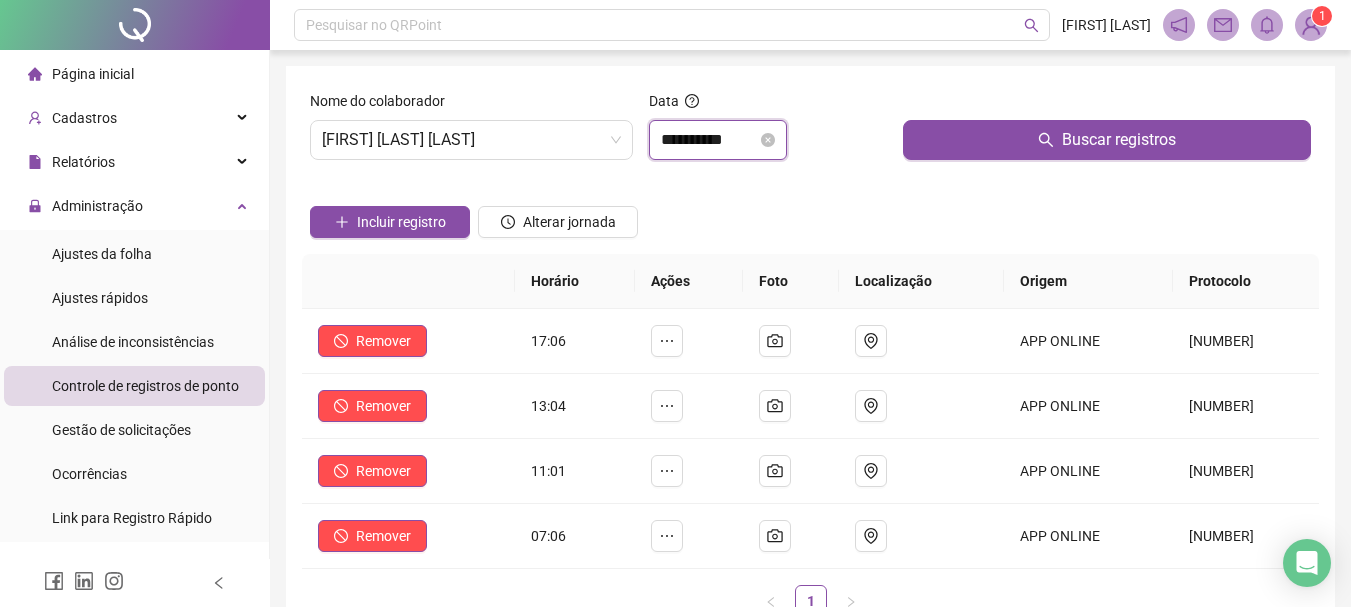 click on "**********" at bounding box center [709, 140] 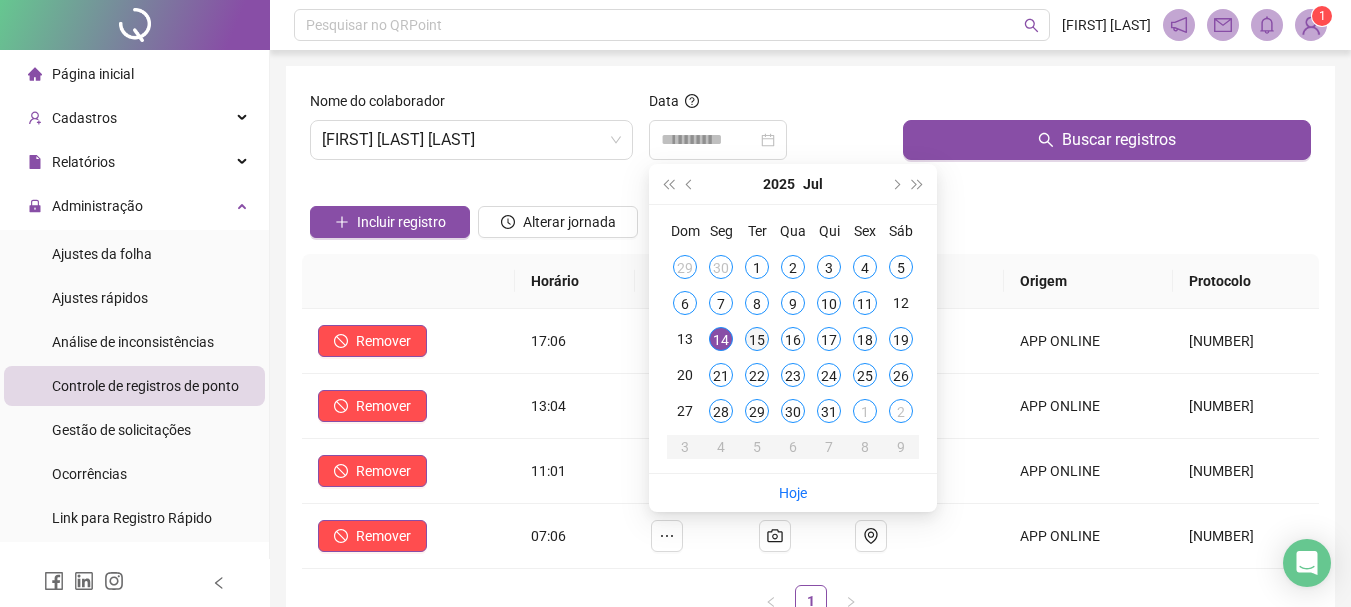 click on "15" at bounding box center [757, 339] 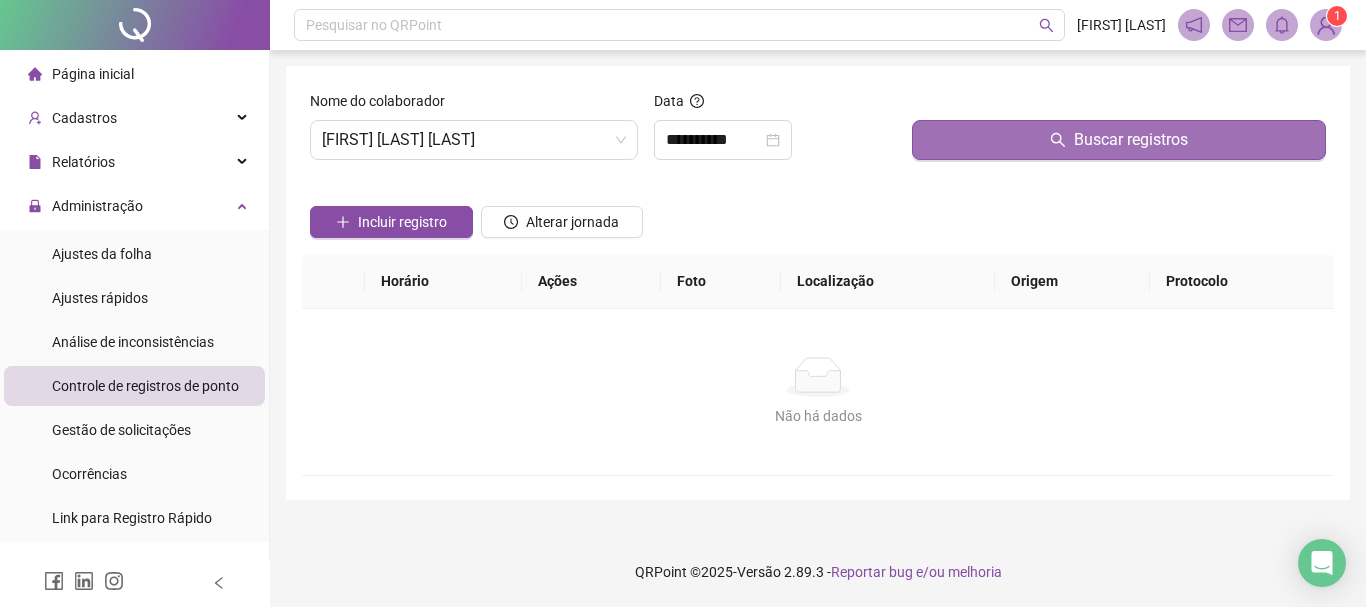 click on "Buscar registros" at bounding box center (1119, 140) 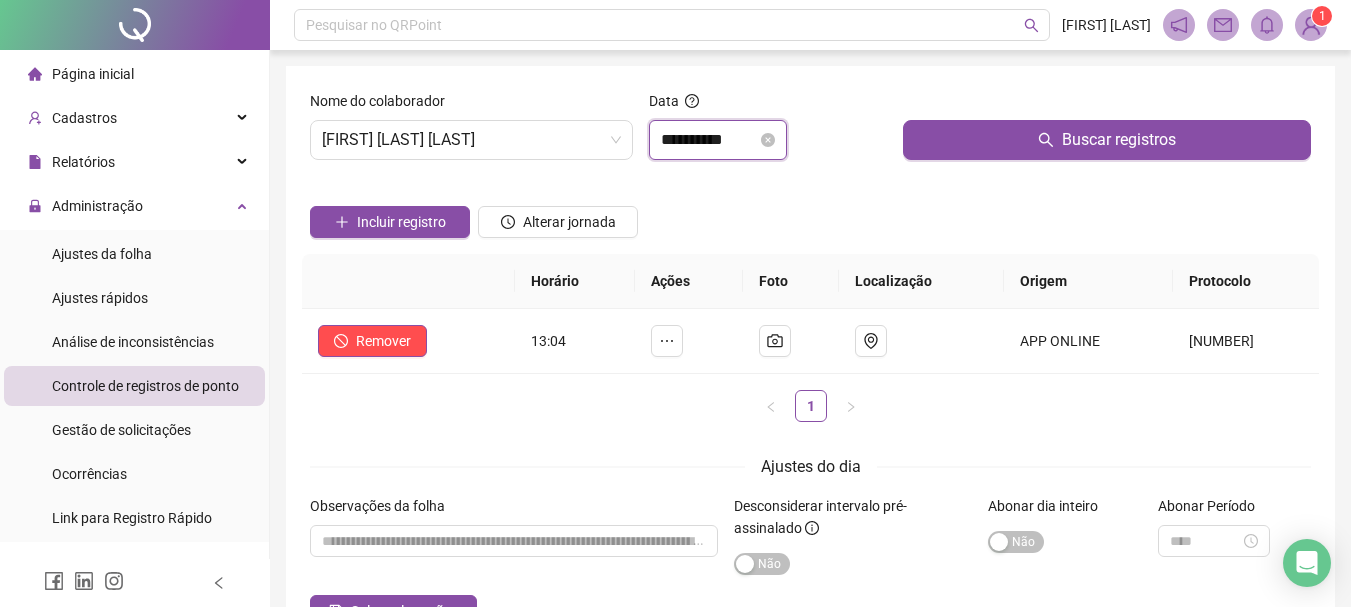 click on "**********" at bounding box center [709, 140] 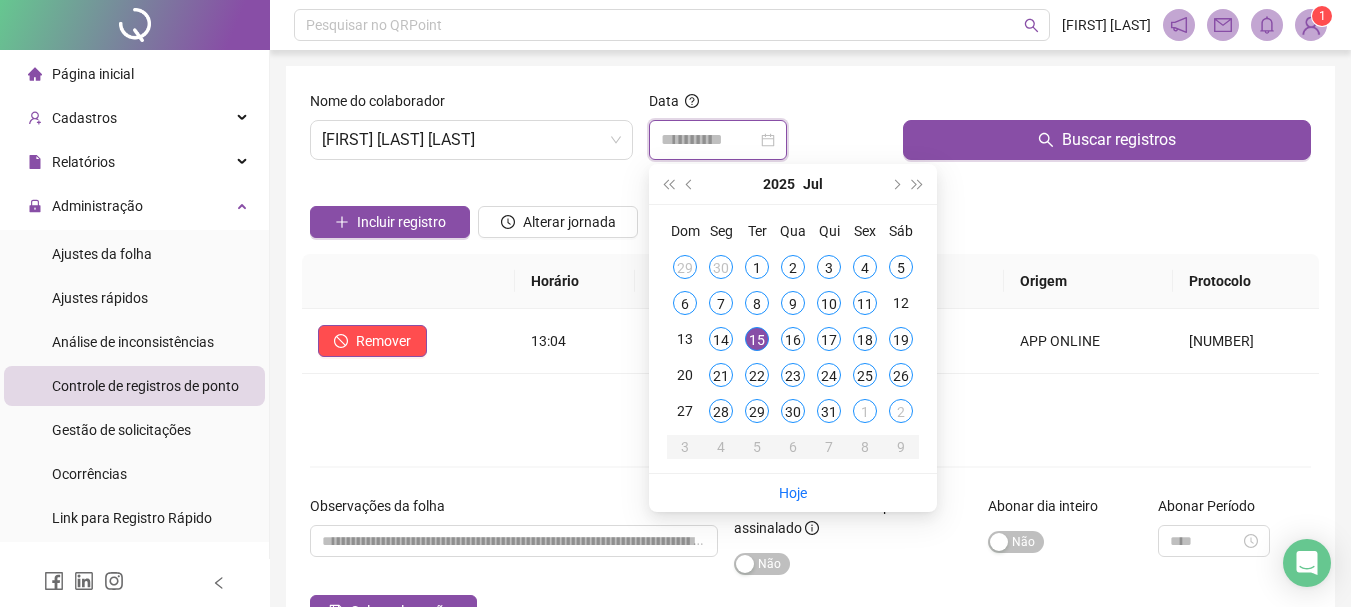 type on "**********" 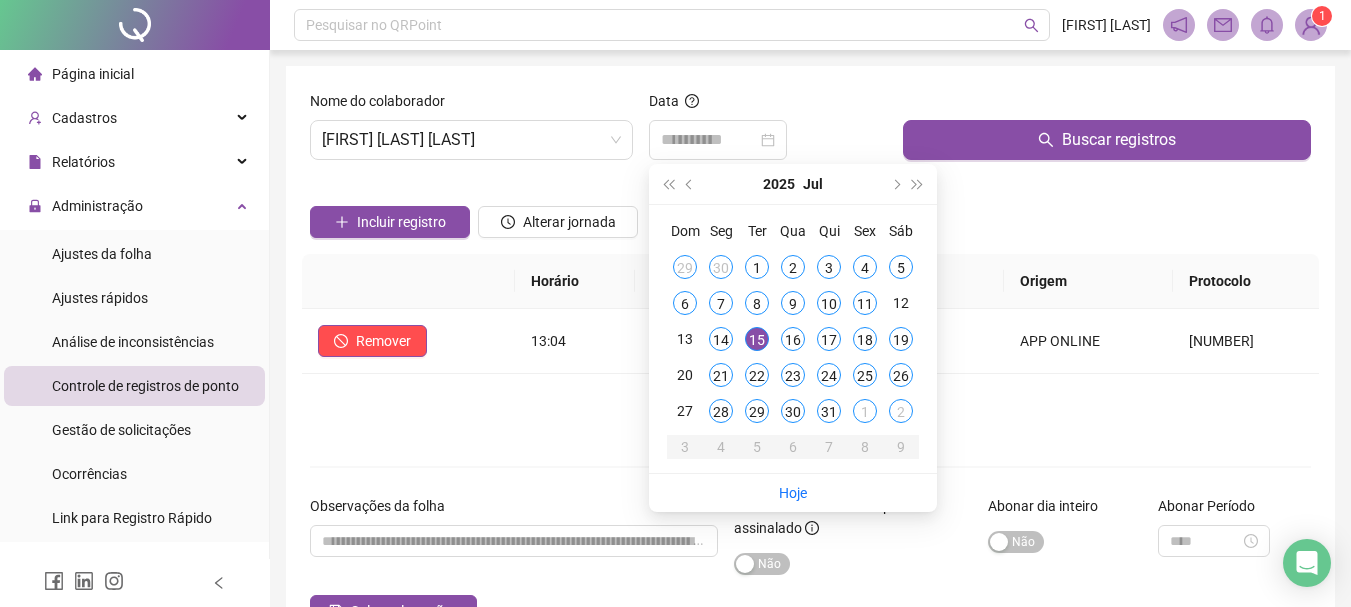click on "15" at bounding box center (757, 339) 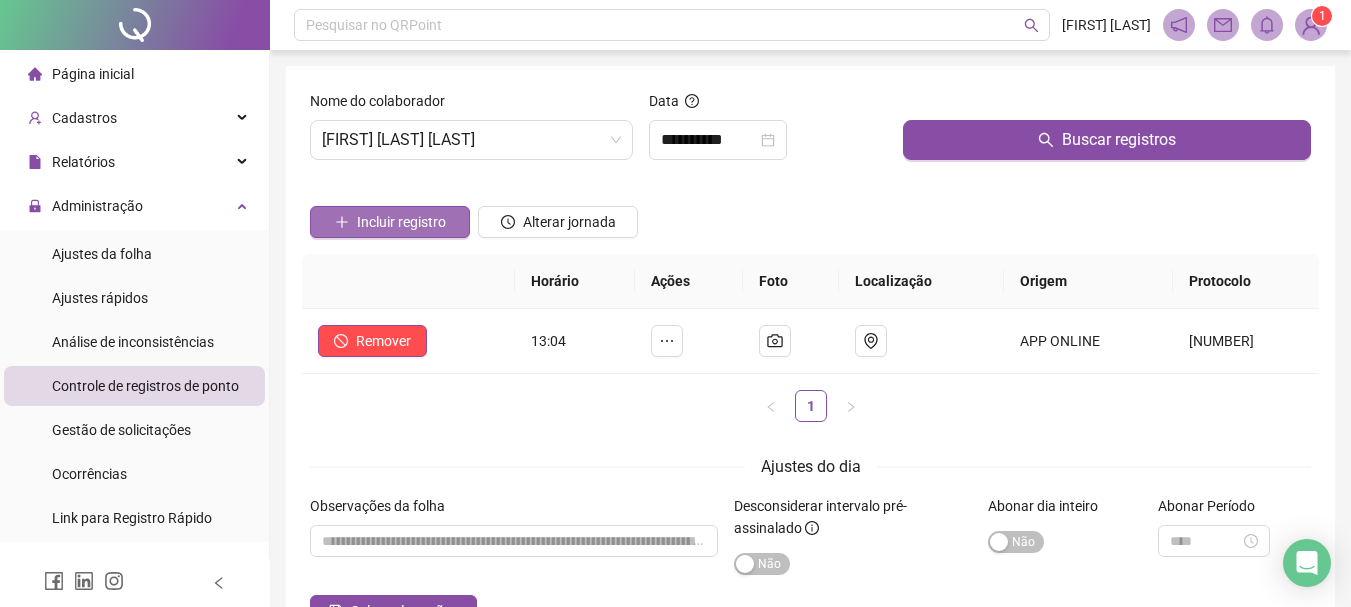 click on "Incluir registro" at bounding box center [401, 222] 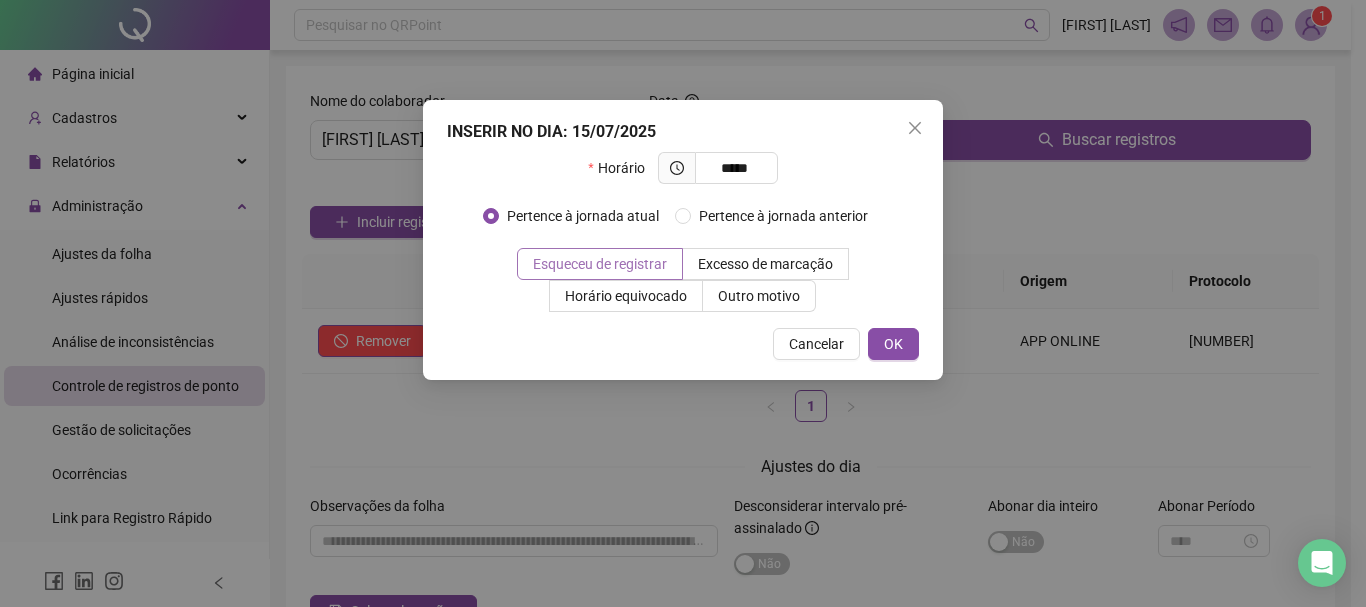 type on "*****" 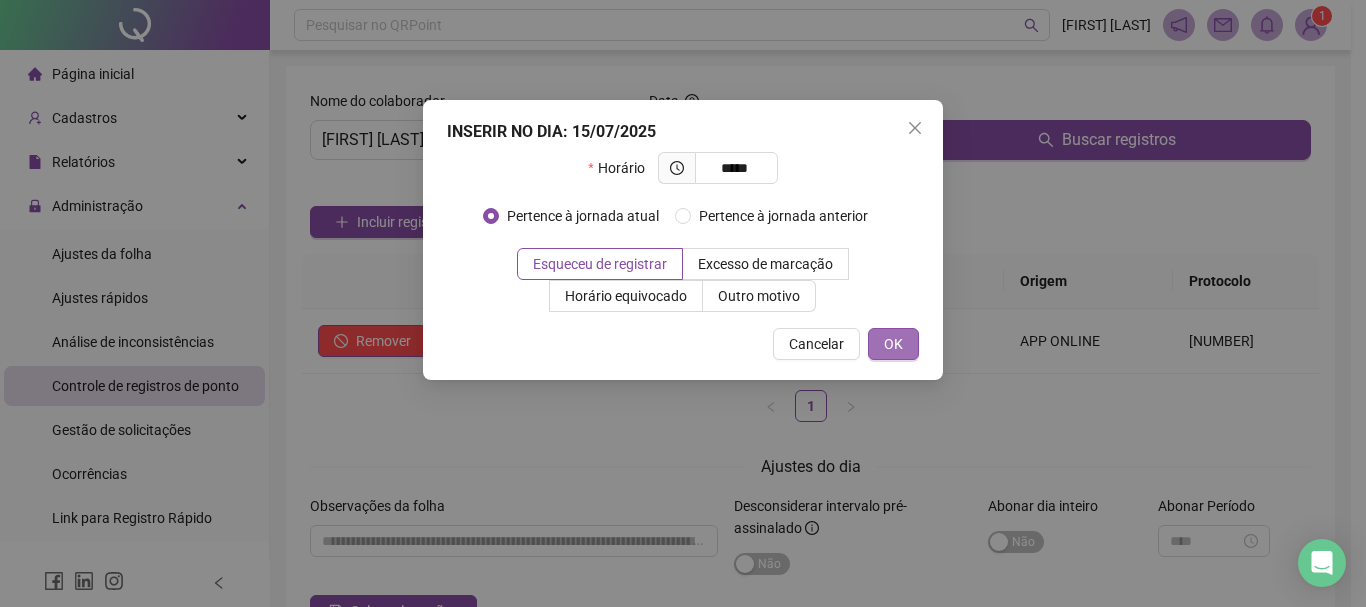 click on "OK" at bounding box center (893, 344) 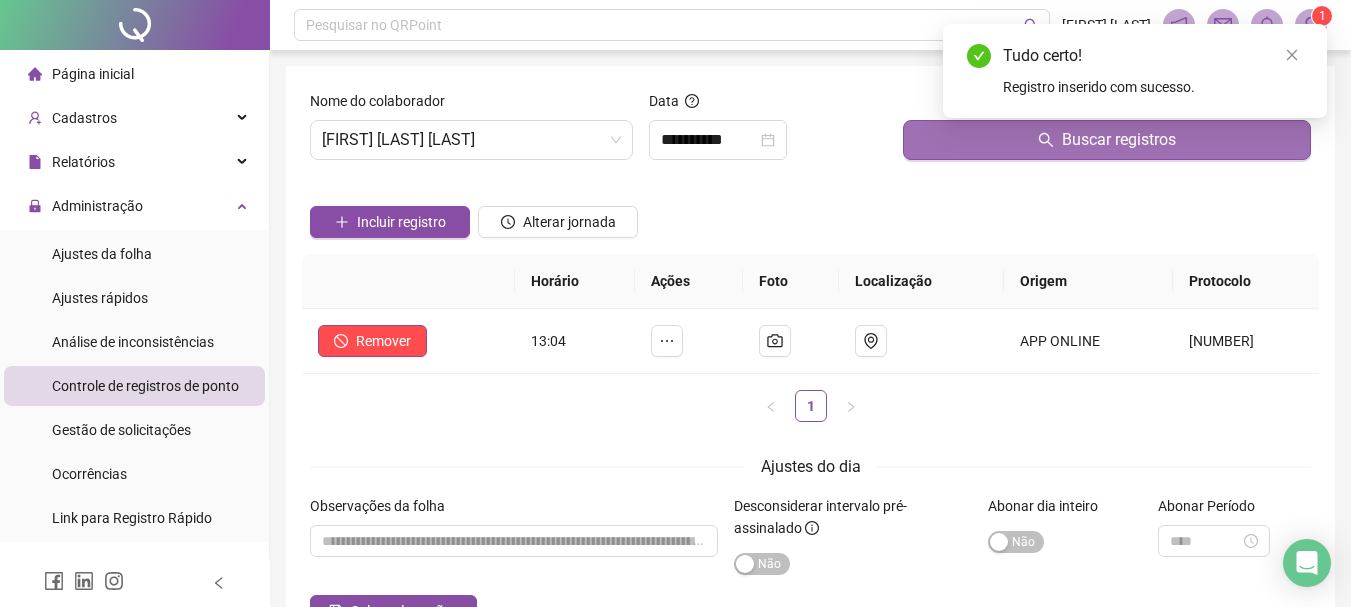 click on "Buscar registros" at bounding box center (1107, 140) 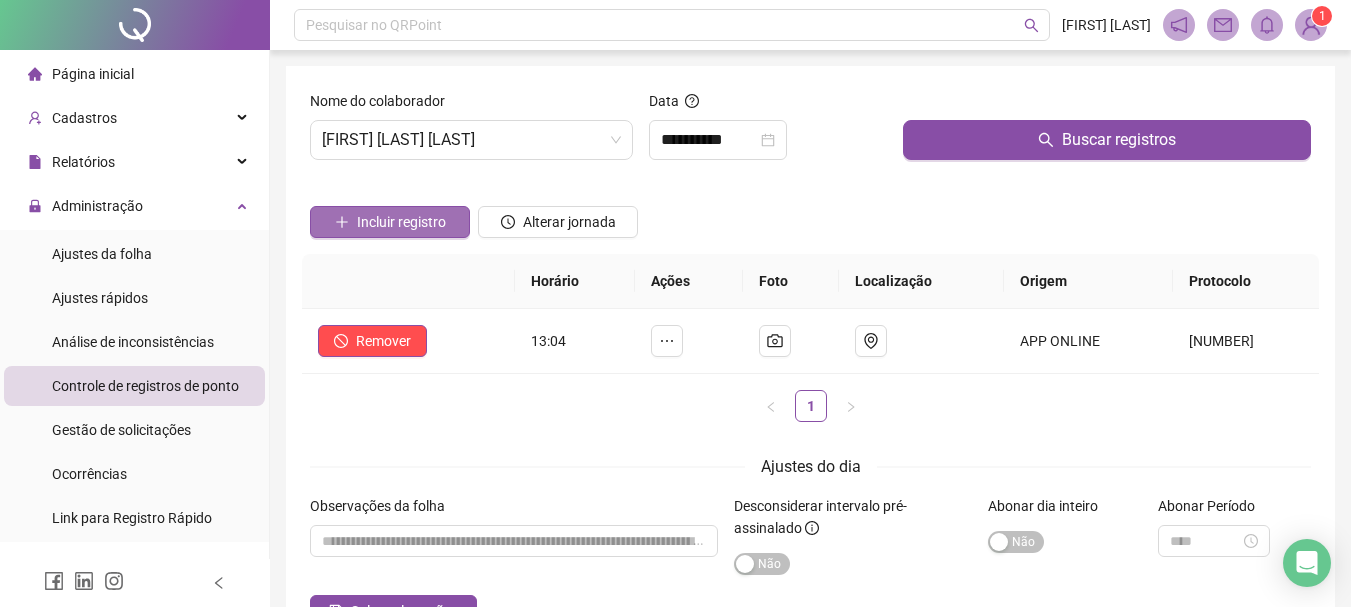 click on "Incluir registro" at bounding box center [401, 222] 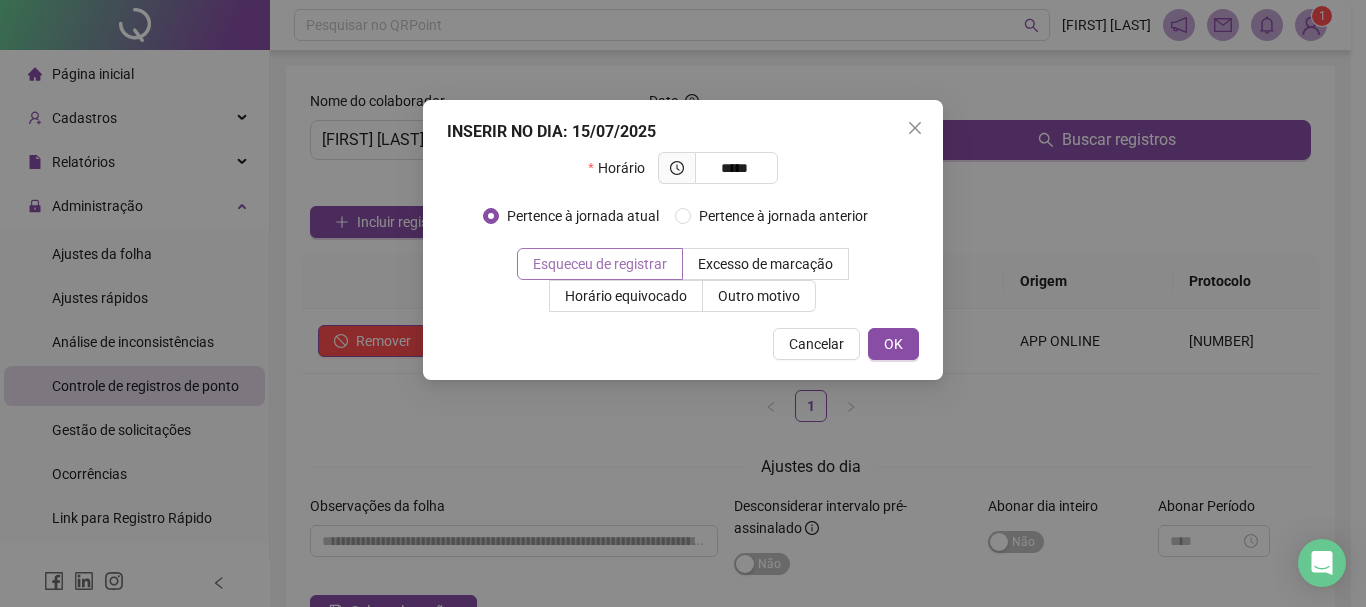 type on "*****" 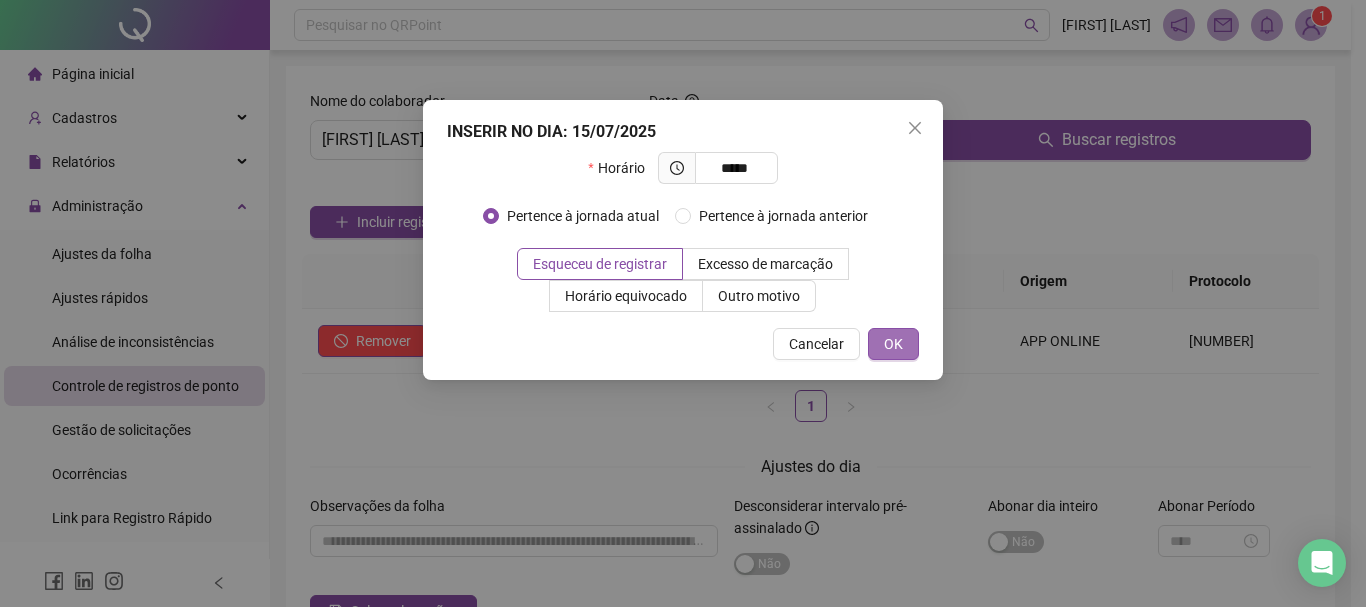 click on "OK" at bounding box center (893, 344) 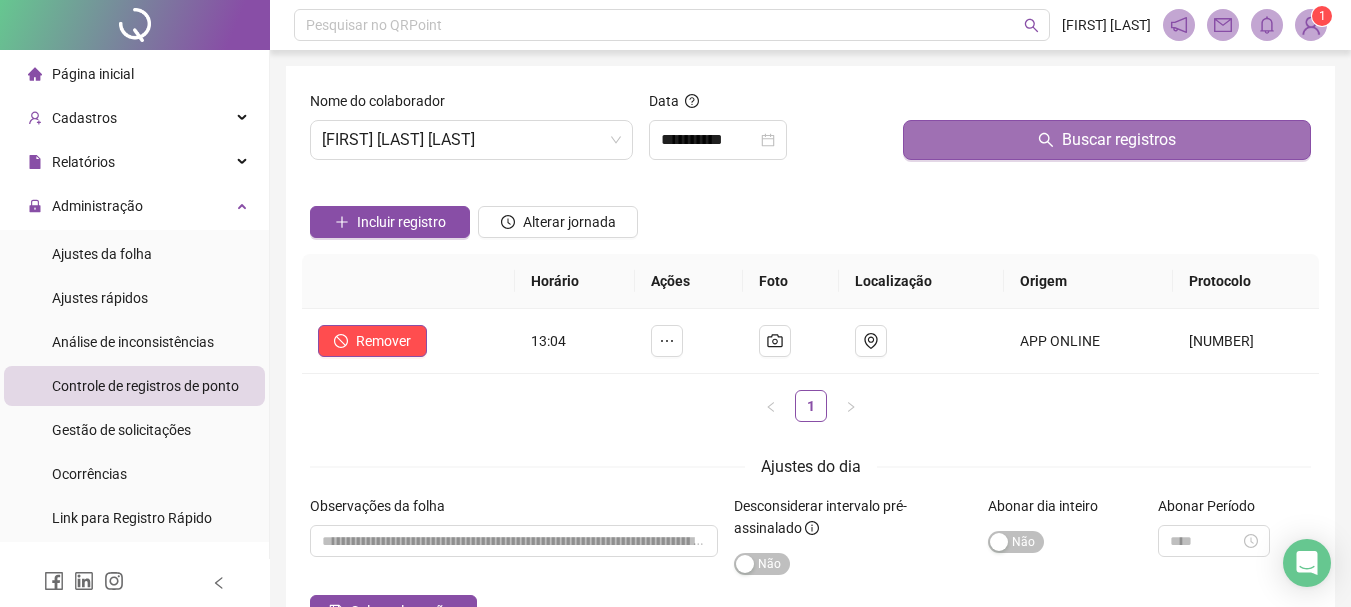 click on "Buscar registros" at bounding box center [1107, 140] 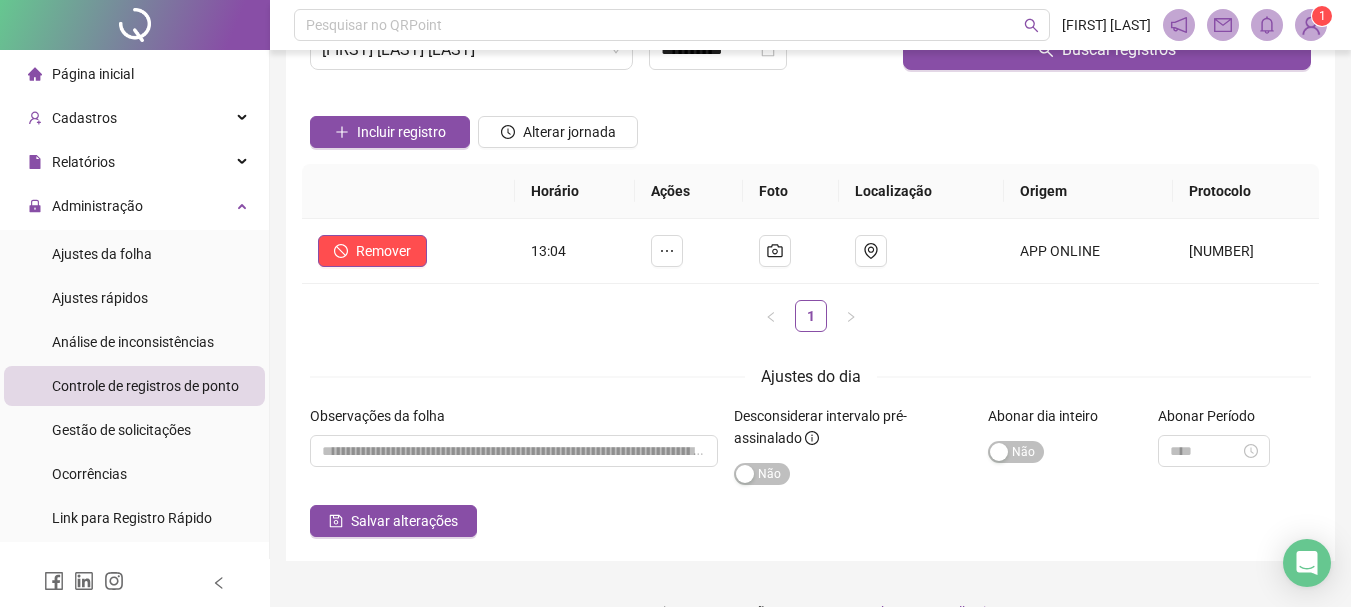 scroll, scrollTop: 130, scrollLeft: 0, axis: vertical 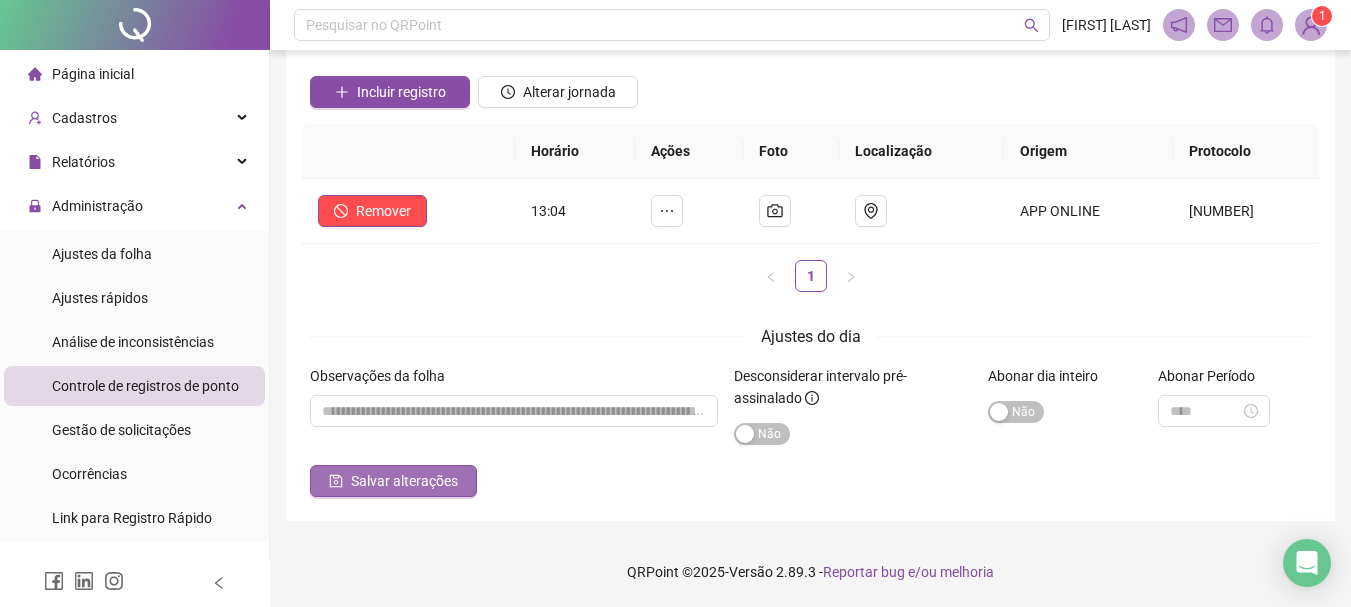click on "Salvar alterações" at bounding box center [393, 481] 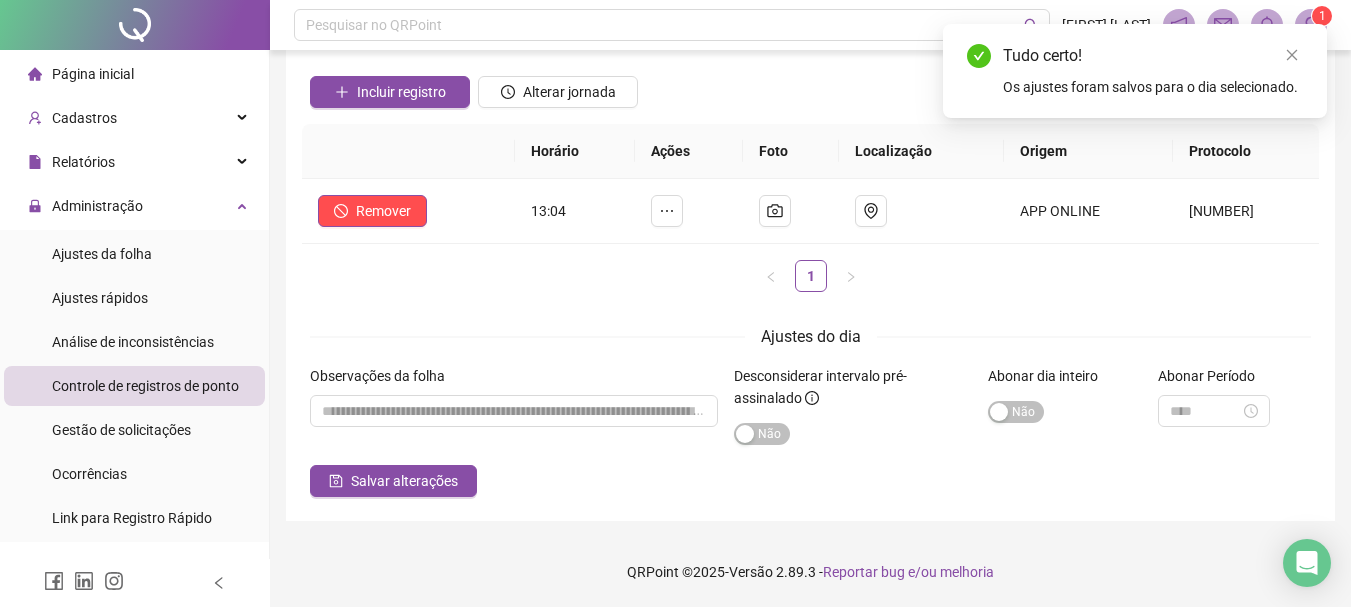scroll, scrollTop: 0, scrollLeft: 0, axis: both 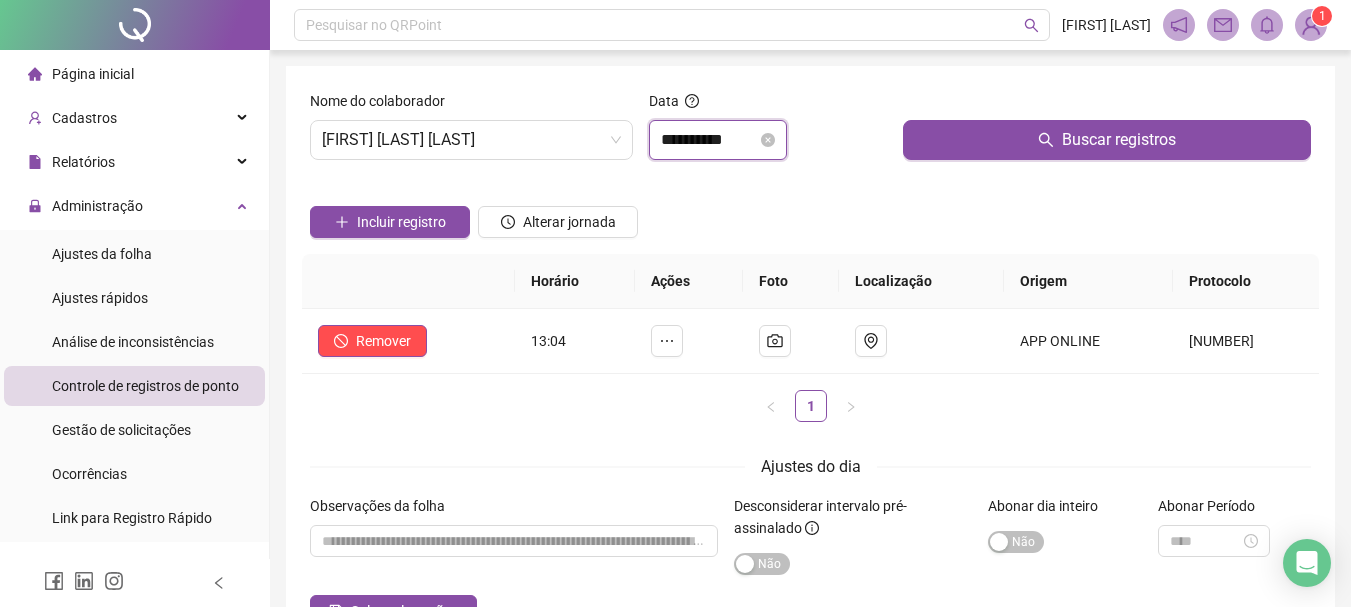 click on "**********" at bounding box center [709, 140] 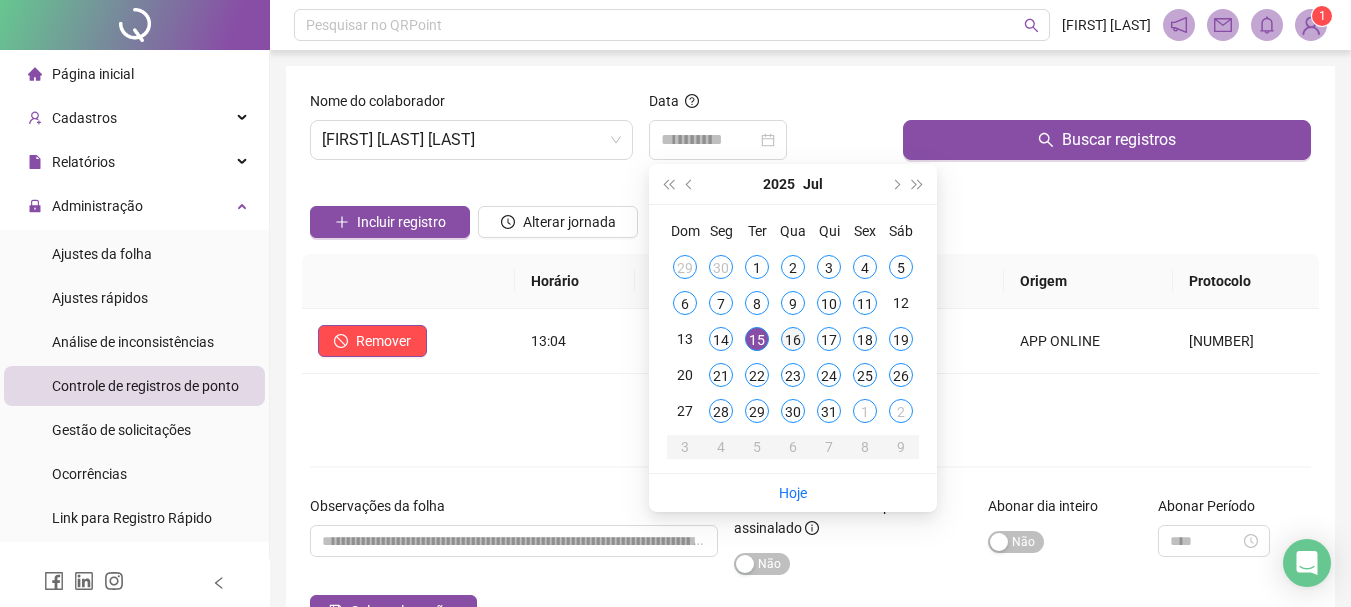 click on "16" at bounding box center (793, 339) 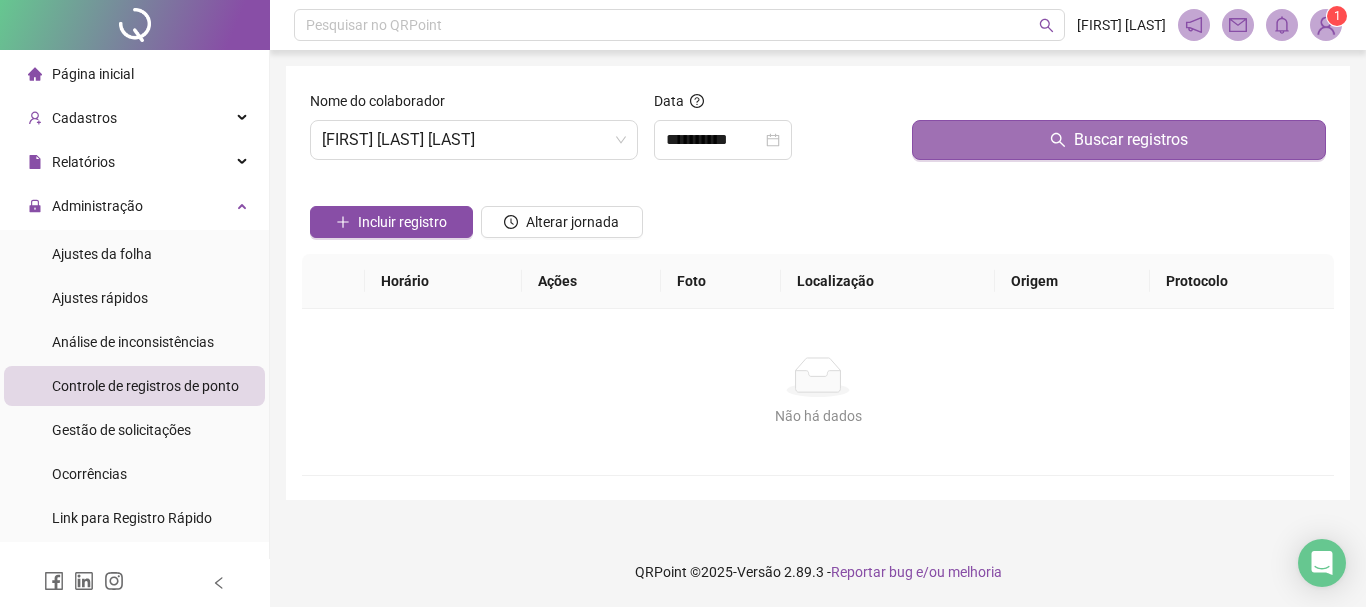 click on "Buscar registros" at bounding box center [1119, 140] 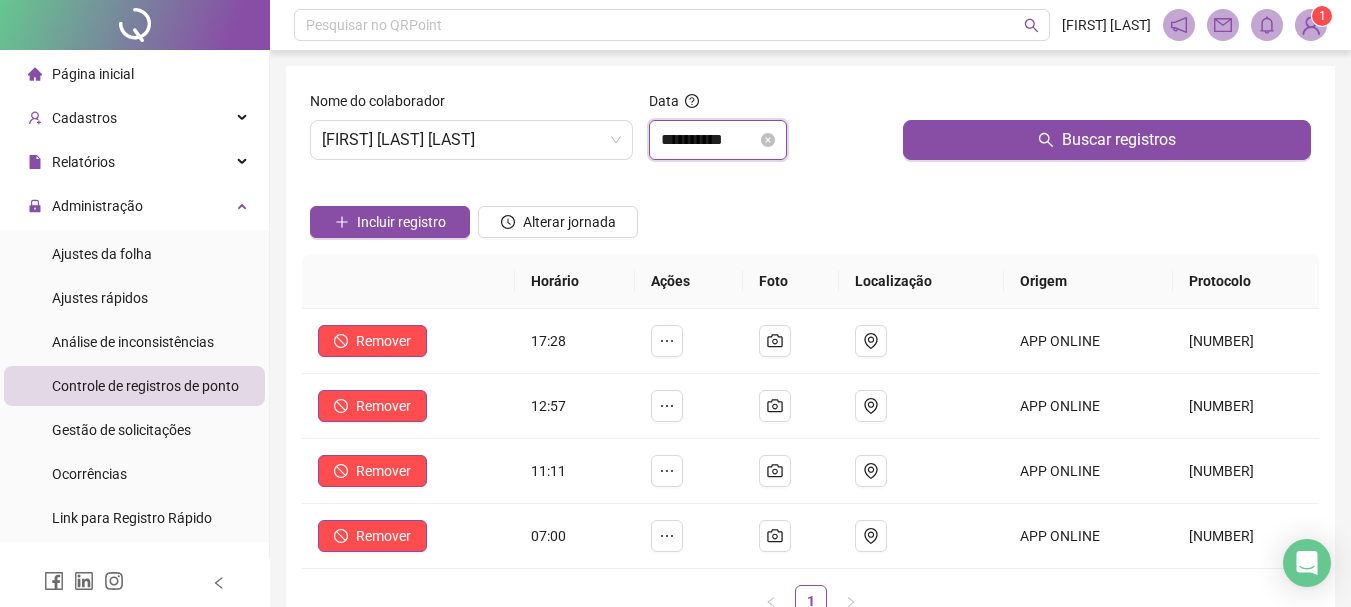 click on "**********" at bounding box center (709, 140) 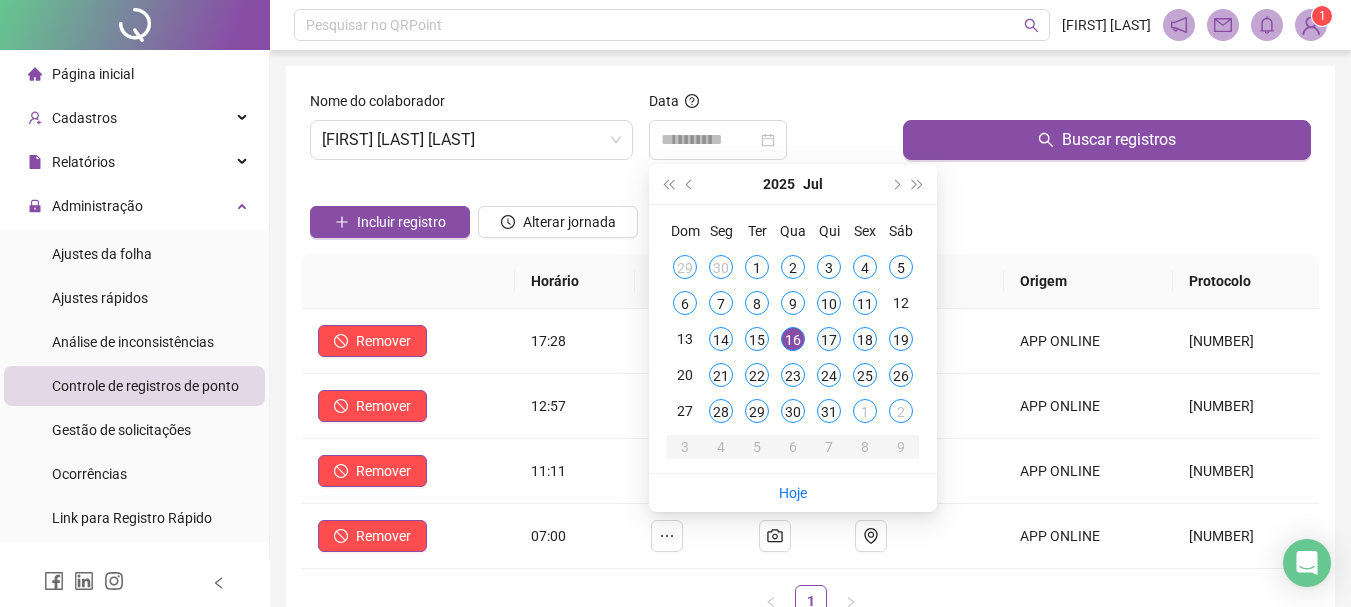 click on "17" at bounding box center [829, 339] 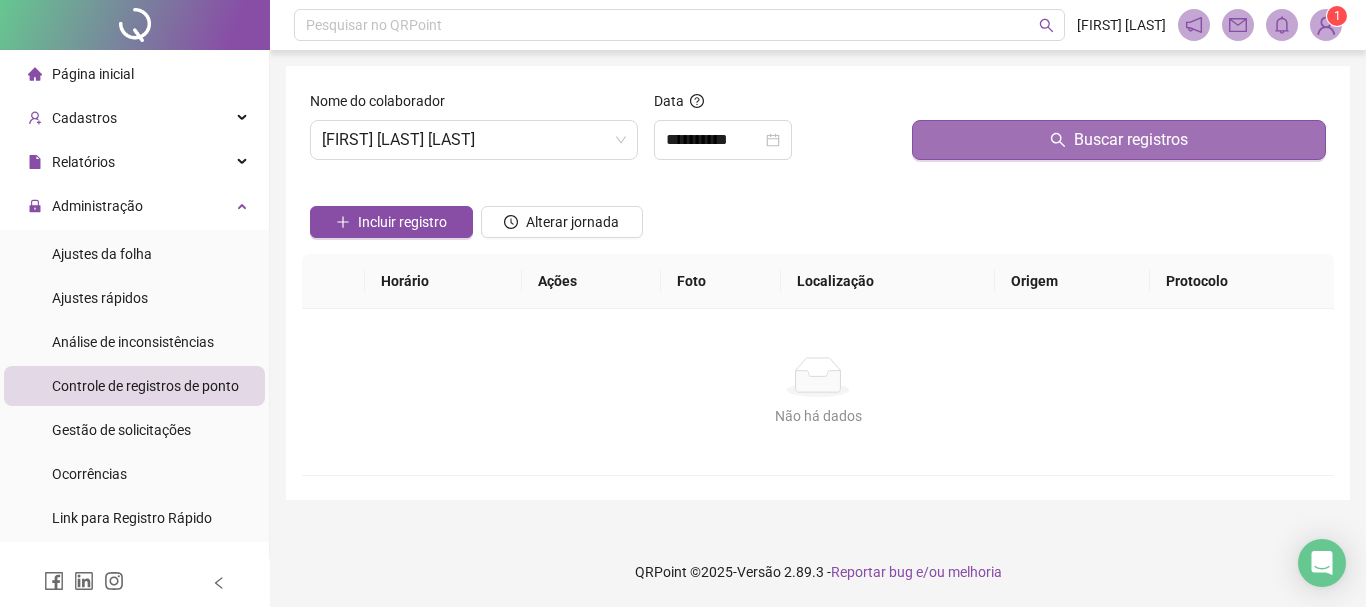 click on "Buscar registros" at bounding box center (1119, 140) 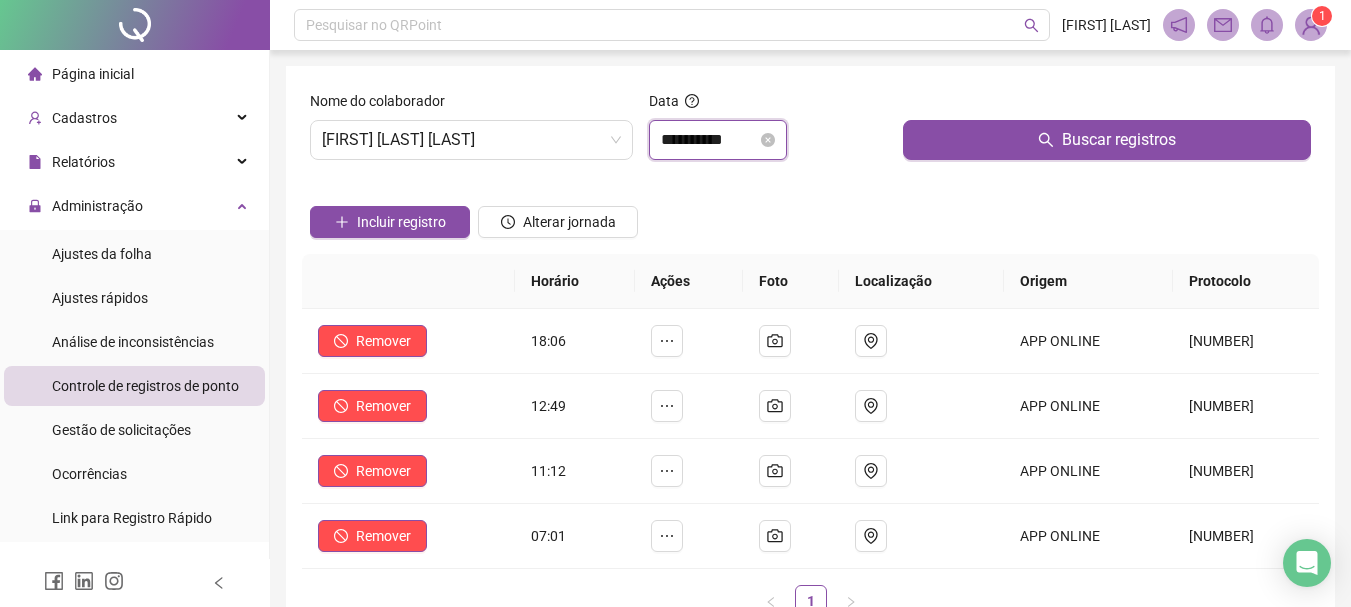 click on "**********" at bounding box center (709, 140) 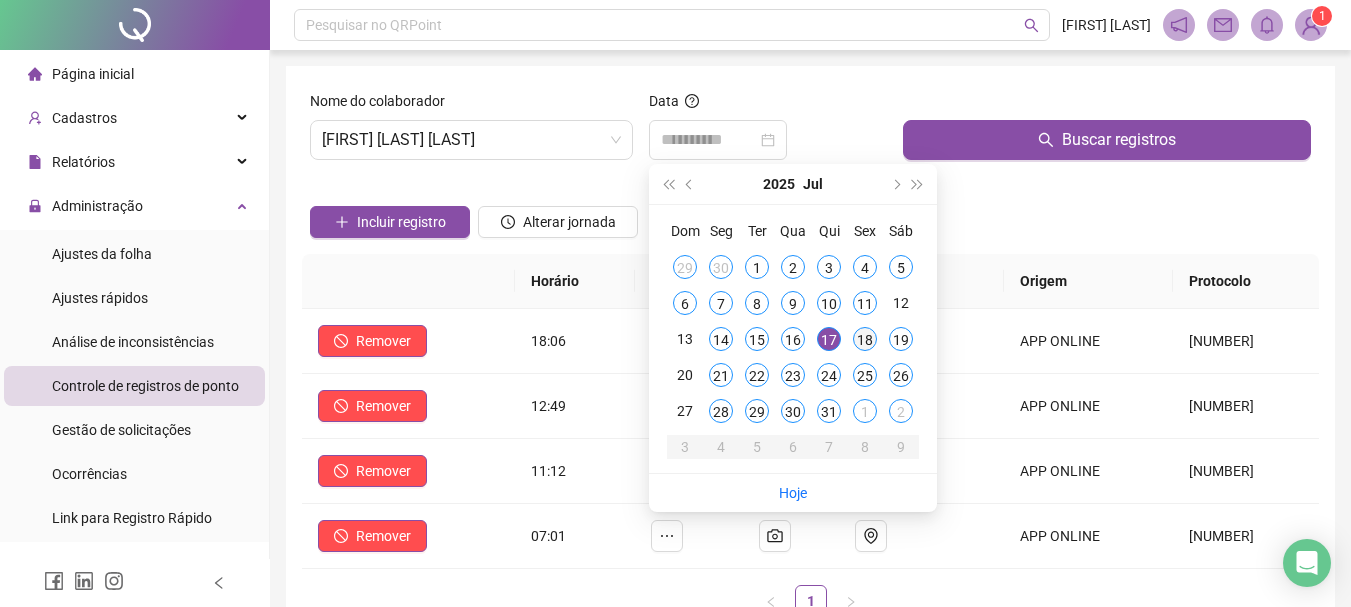 click on "18" at bounding box center (865, 339) 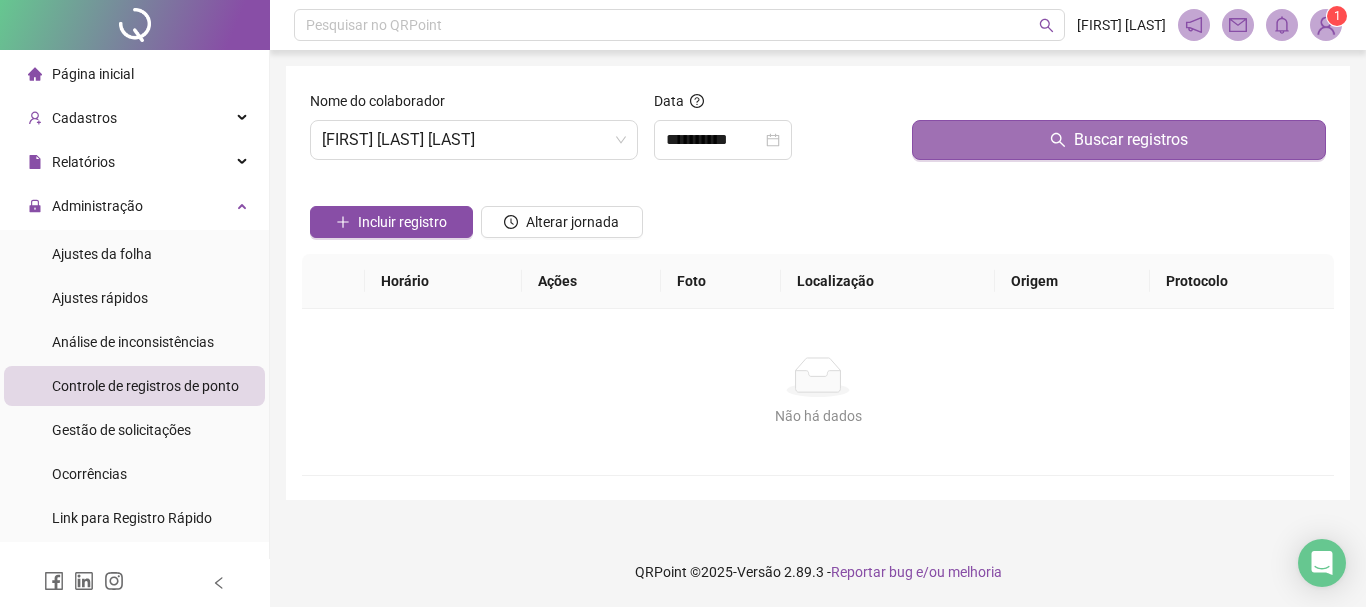 click on "Buscar registros" at bounding box center [1119, 140] 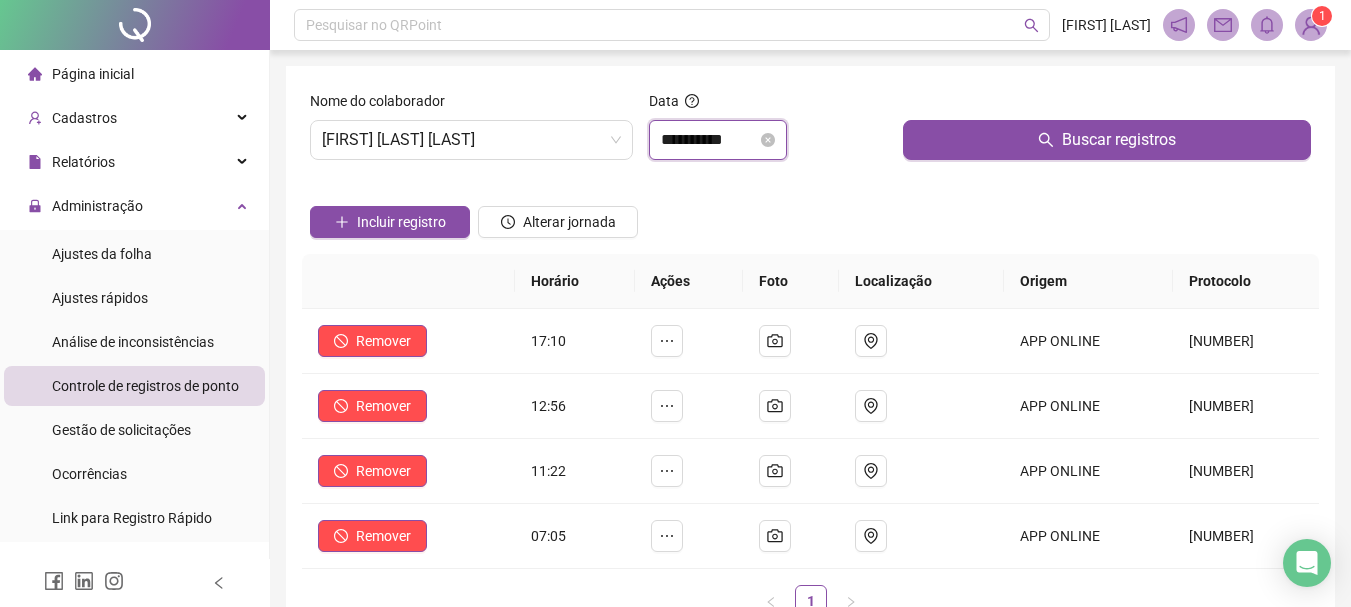 click on "**********" at bounding box center (709, 140) 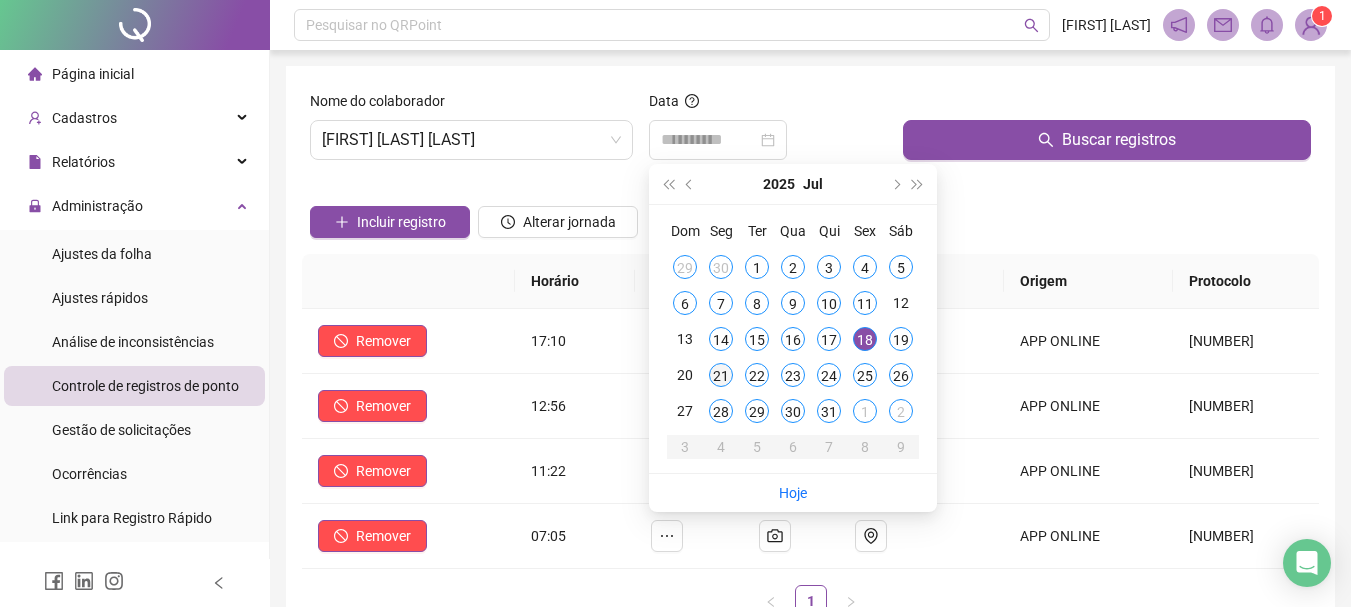 click on "21" at bounding box center (721, 375) 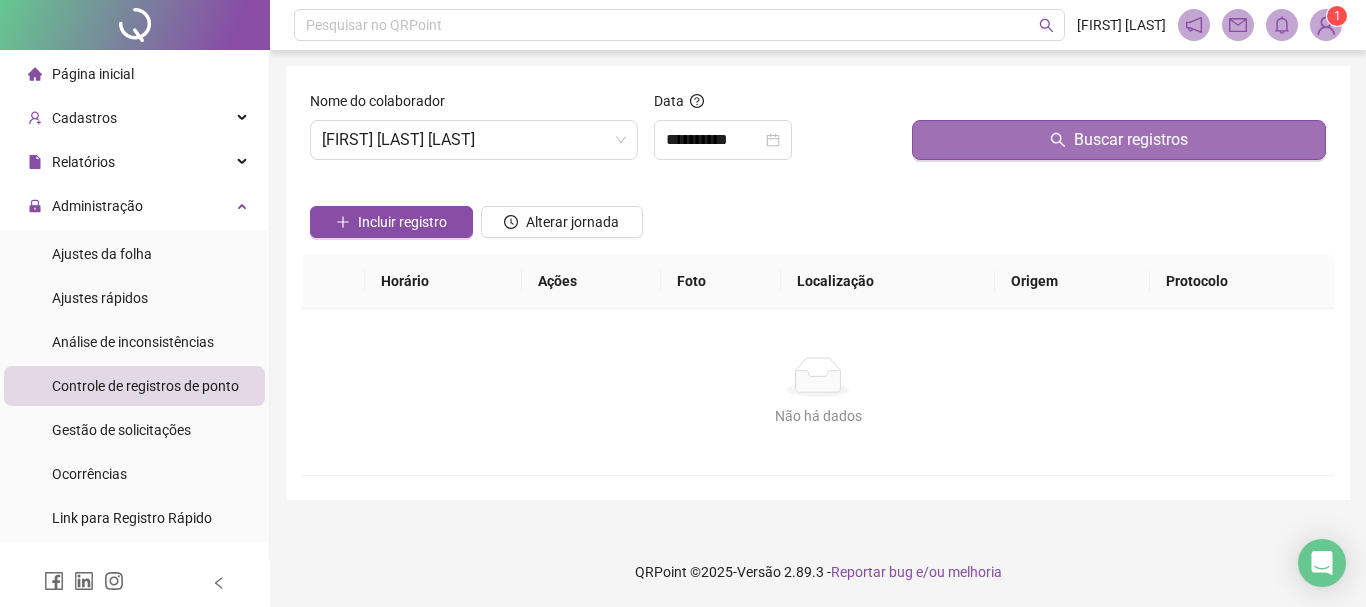 click on "Buscar registros" at bounding box center (1119, 140) 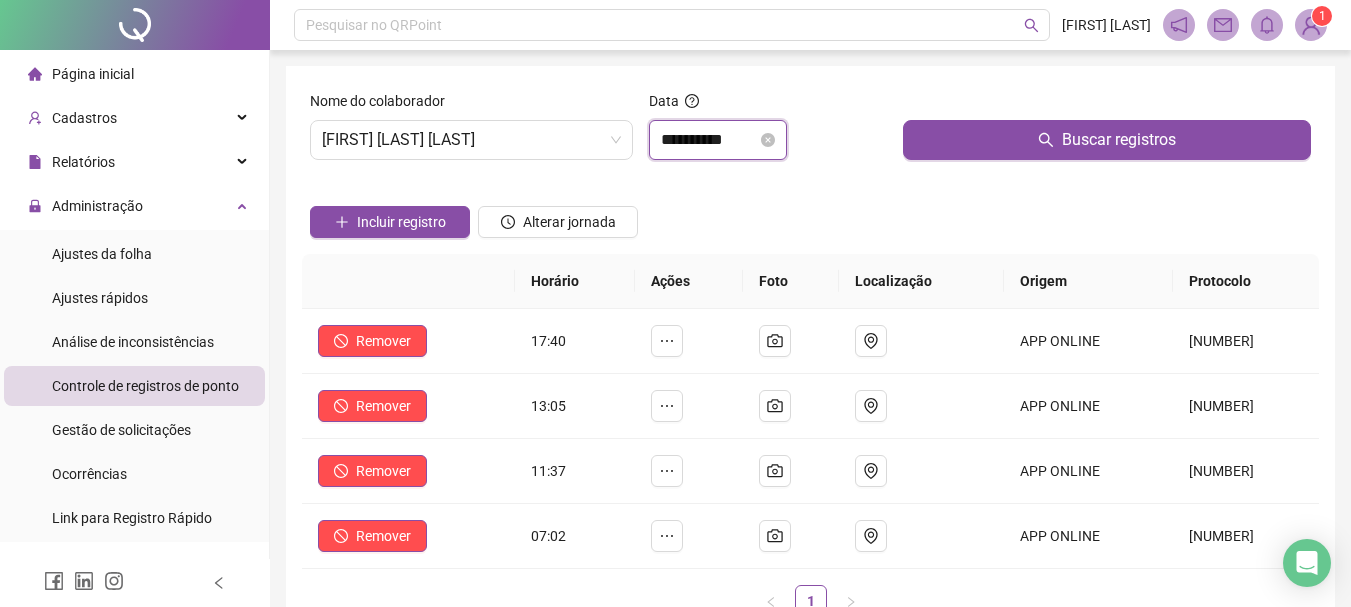 click on "**********" at bounding box center (709, 140) 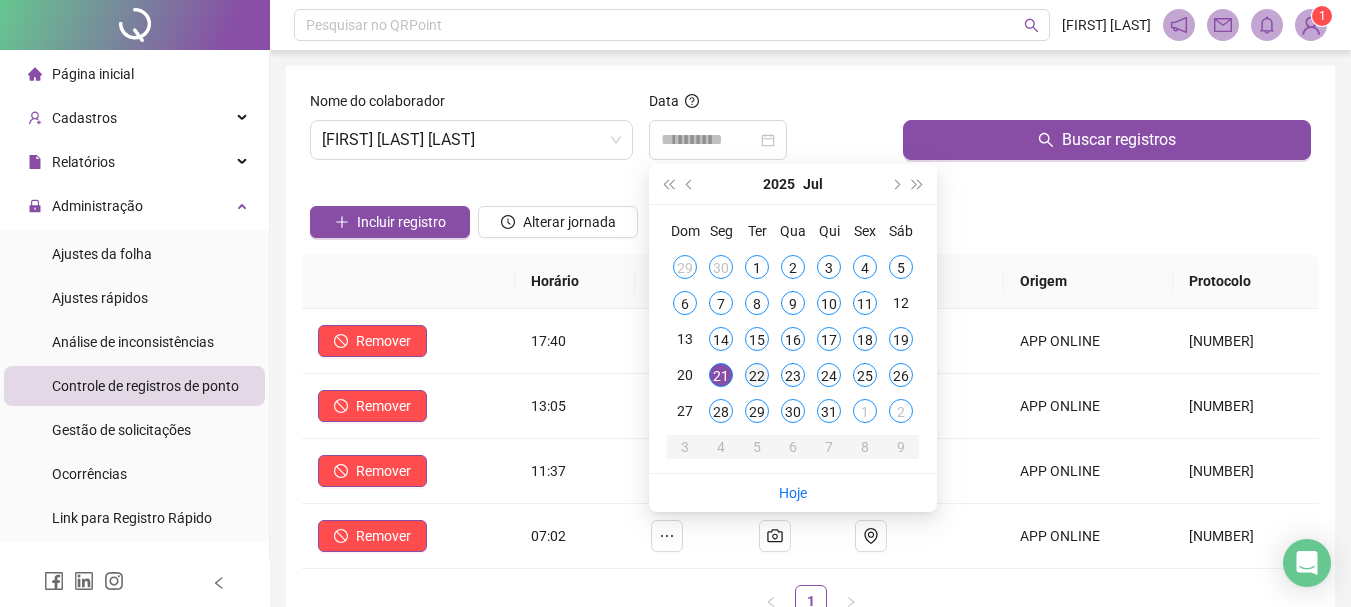 click on "22" at bounding box center (757, 375) 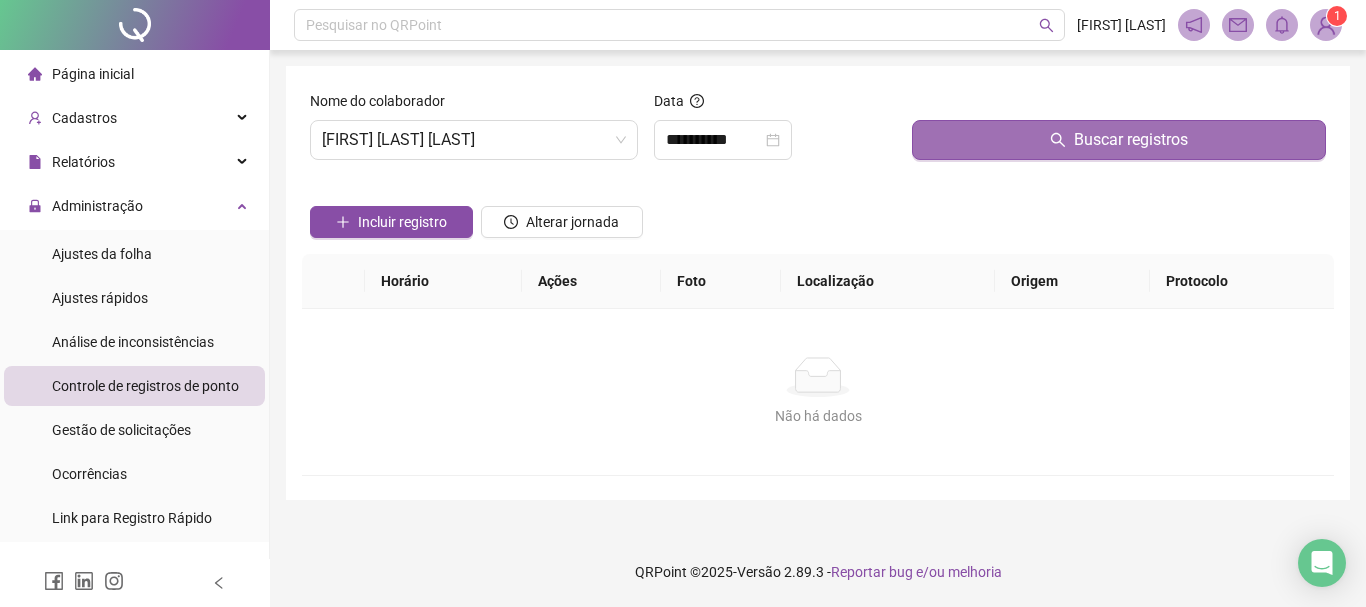click on "Buscar registros" at bounding box center [1119, 140] 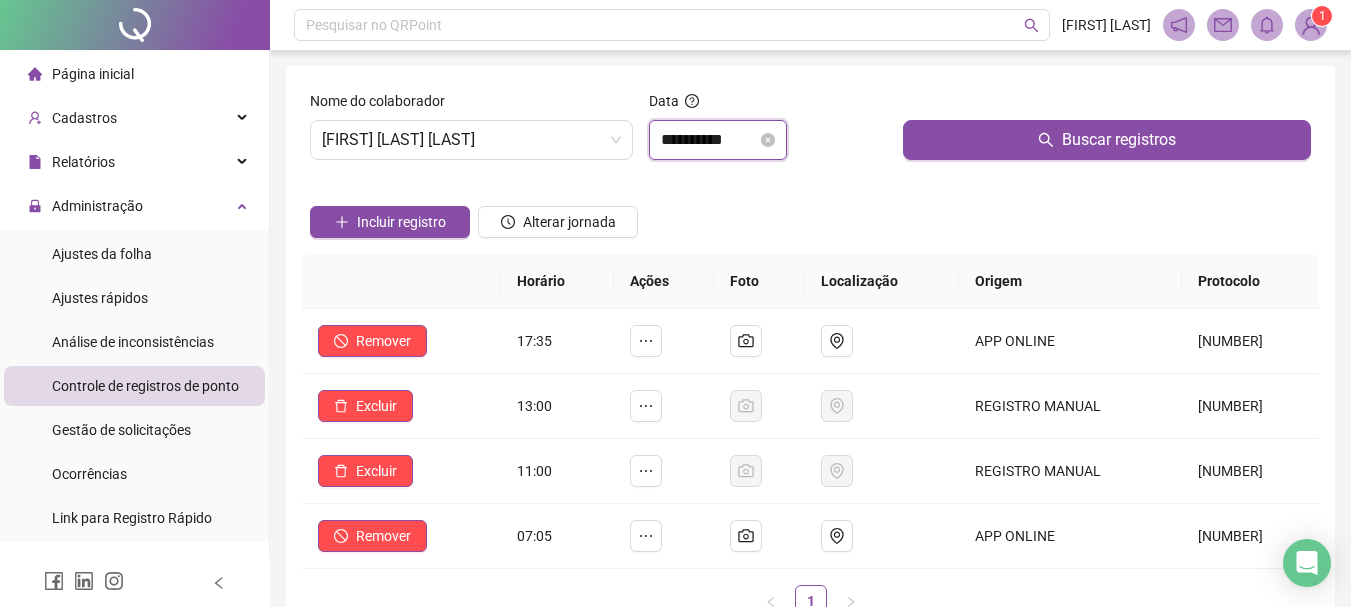click on "**********" at bounding box center (709, 140) 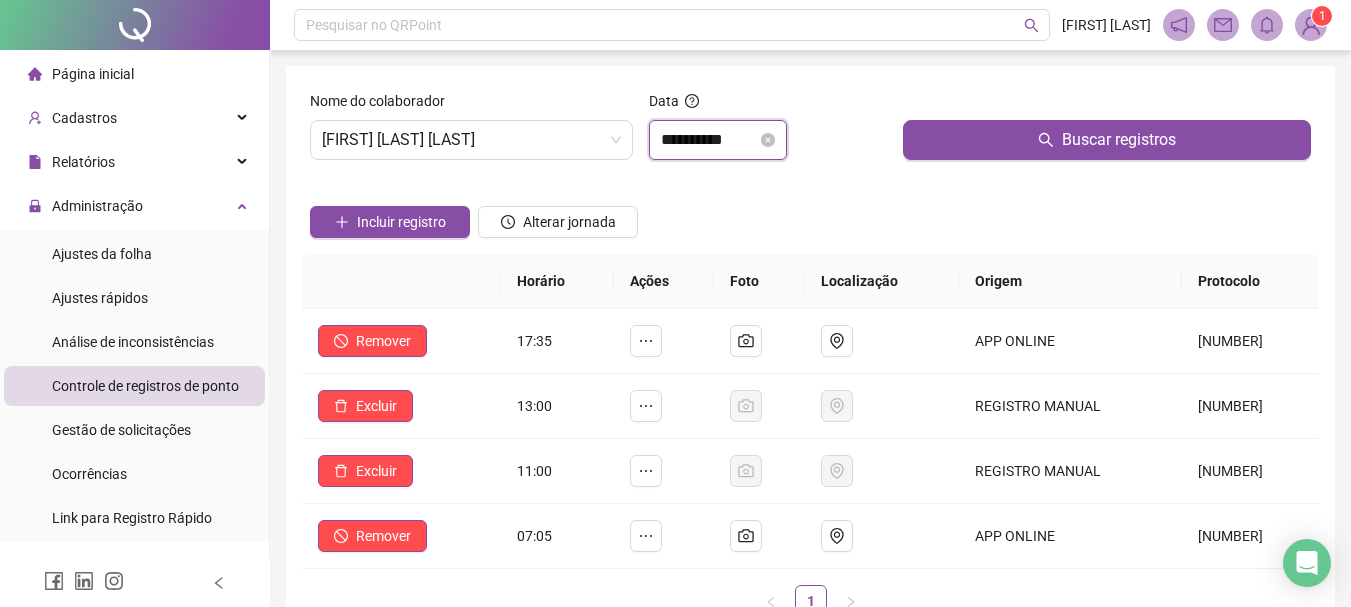 drag, startPoint x: 798, startPoint y: 163, endPoint x: 754, endPoint y: 142, distance: 48.754486 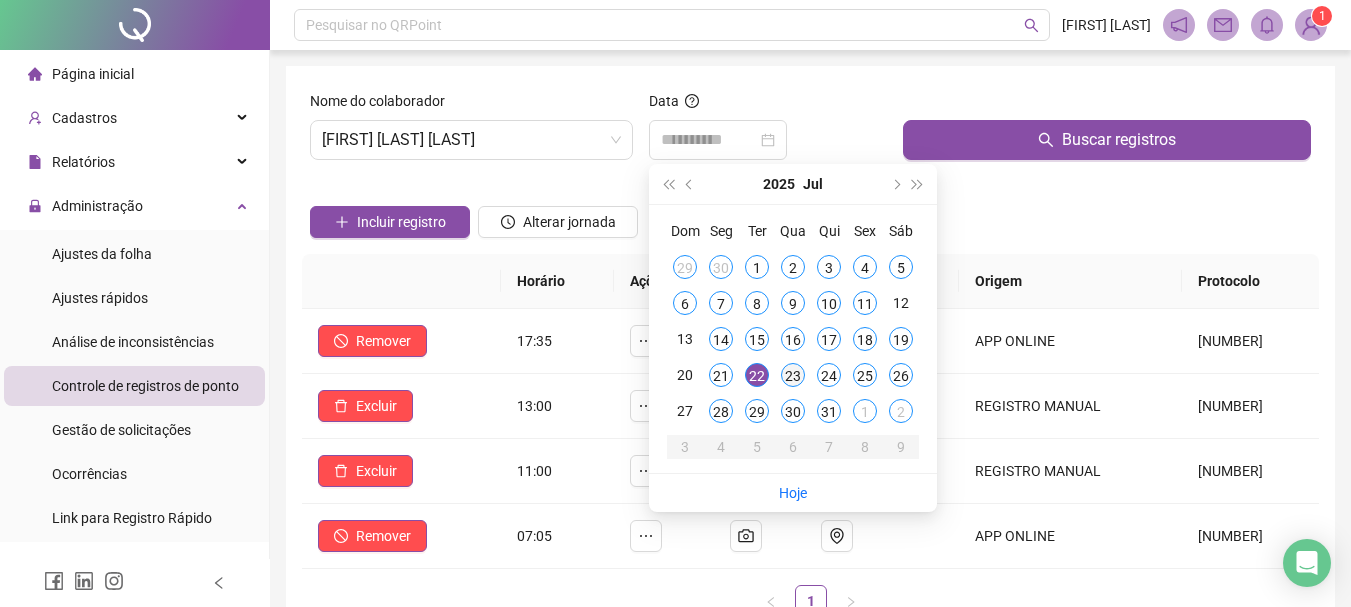 click on "23" at bounding box center [793, 375] 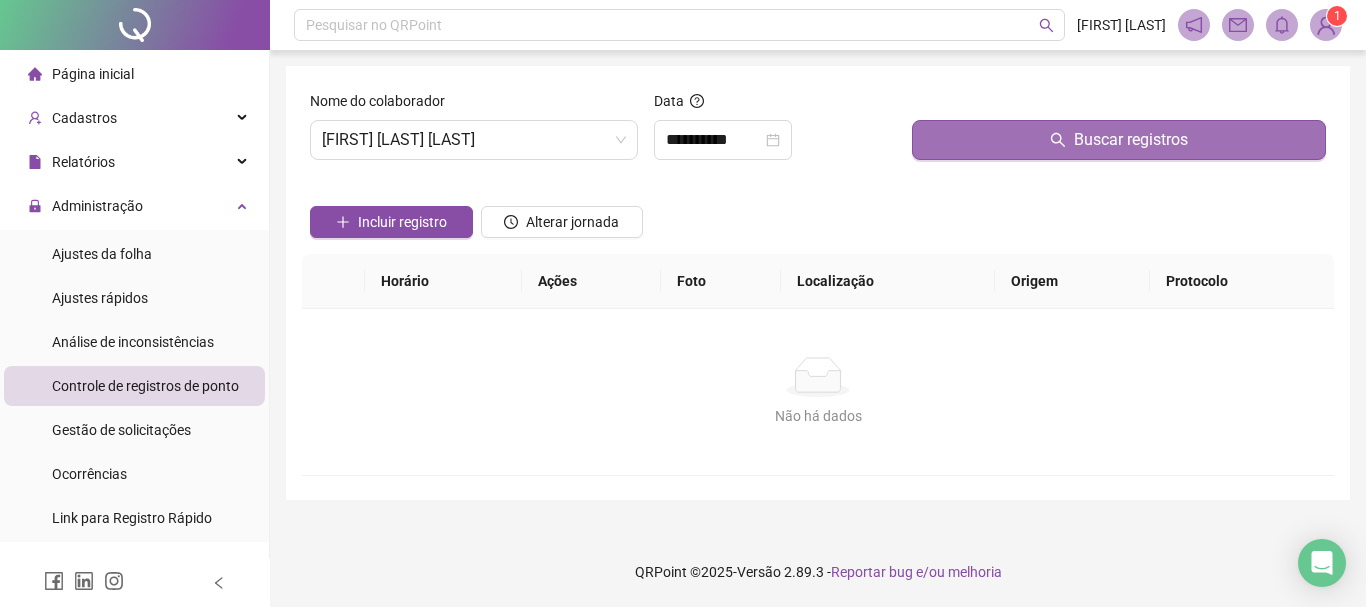 click on "Buscar registros" at bounding box center [1119, 140] 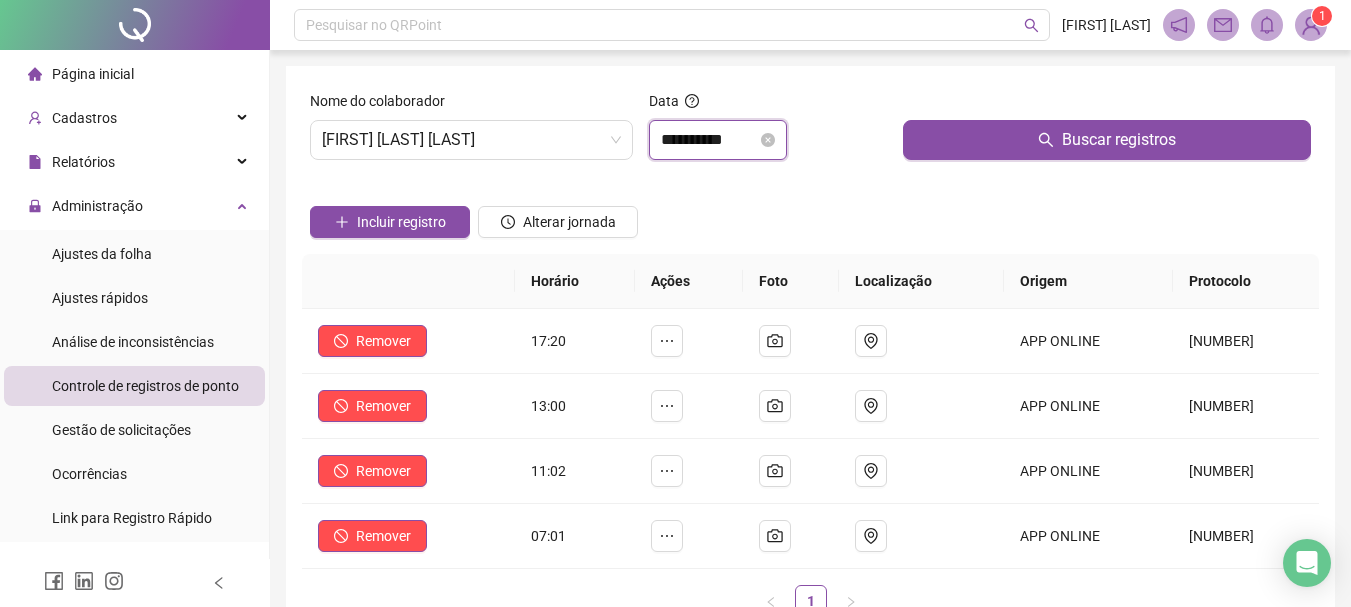 click on "**********" at bounding box center (709, 140) 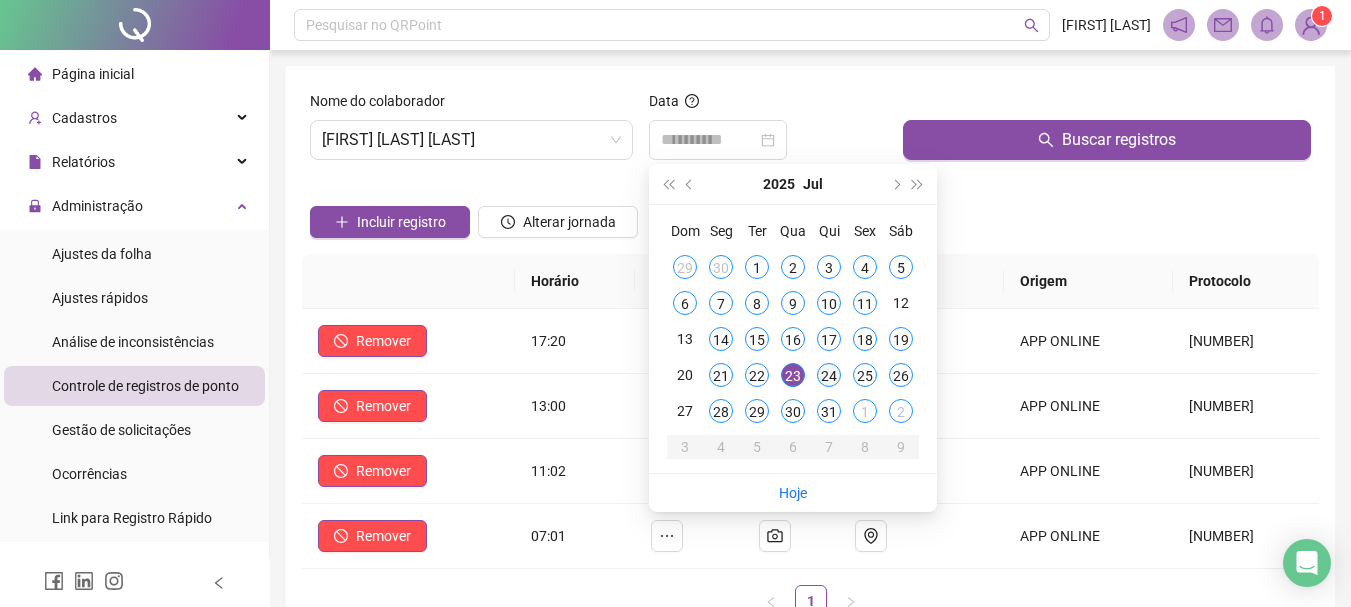 click on "24" at bounding box center (829, 375) 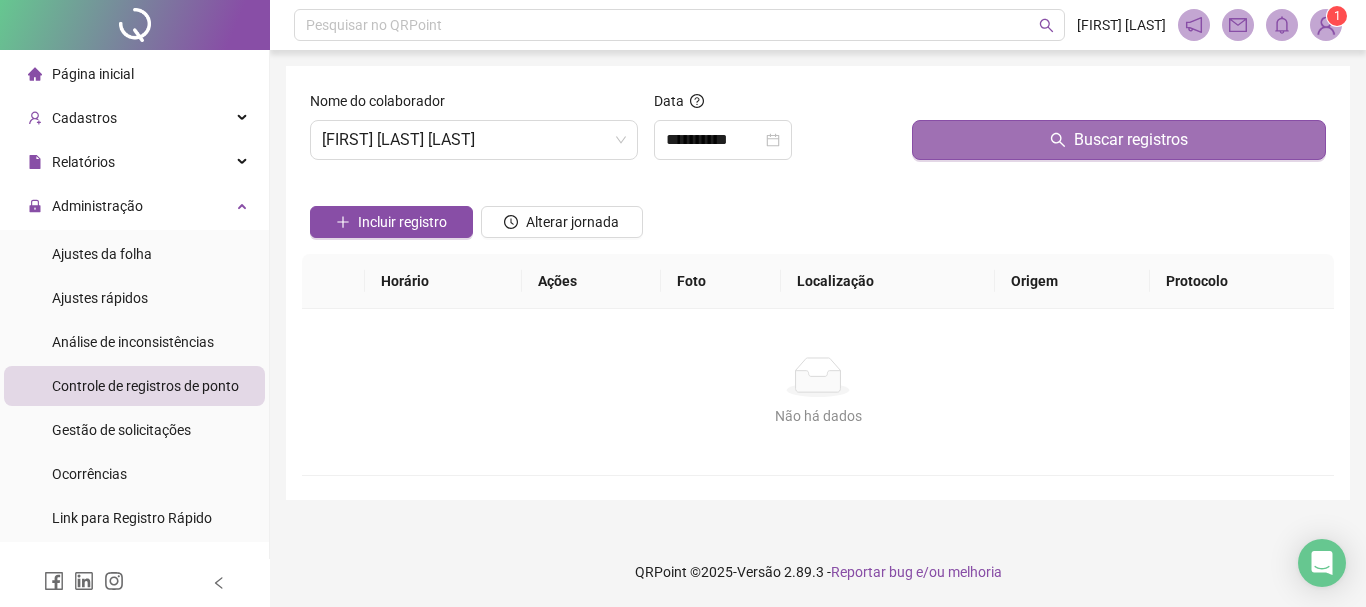 click on "Buscar registros" at bounding box center (1119, 140) 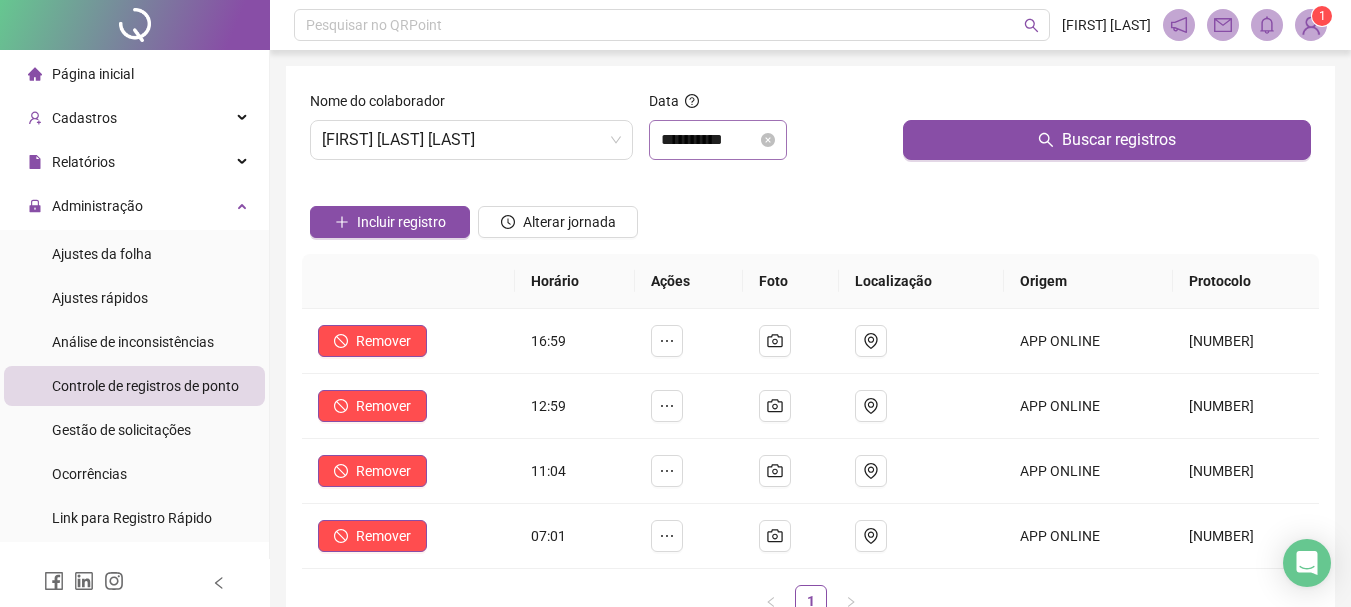 drag, startPoint x: 995, startPoint y: 139, endPoint x: 774, endPoint y: 141, distance: 221.00905 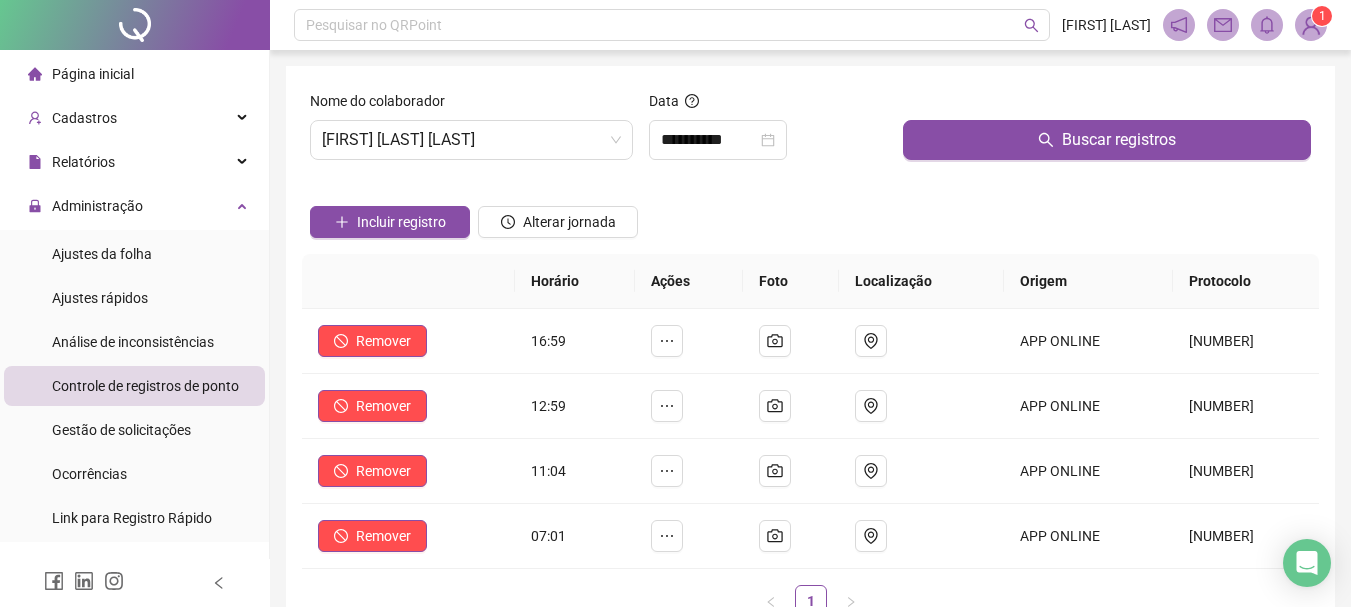 drag, startPoint x: 774, startPoint y: 141, endPoint x: 719, endPoint y: 188, distance: 72.34639 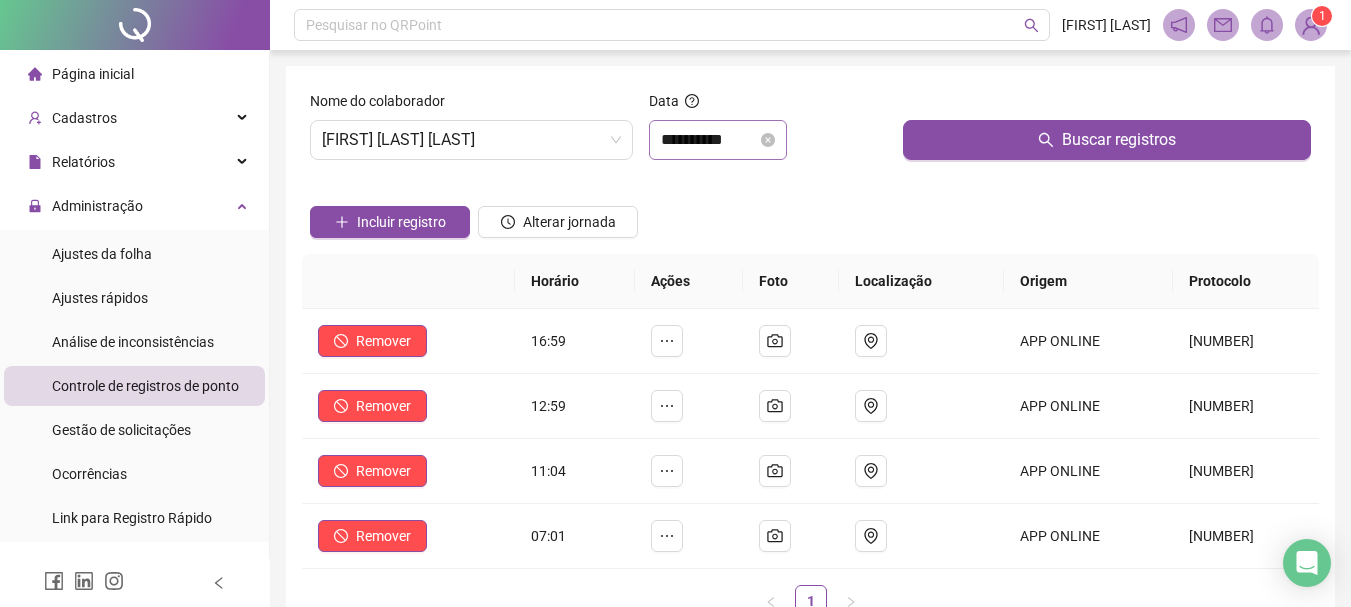 drag, startPoint x: 719, startPoint y: 188, endPoint x: 752, endPoint y: 134, distance: 63.28507 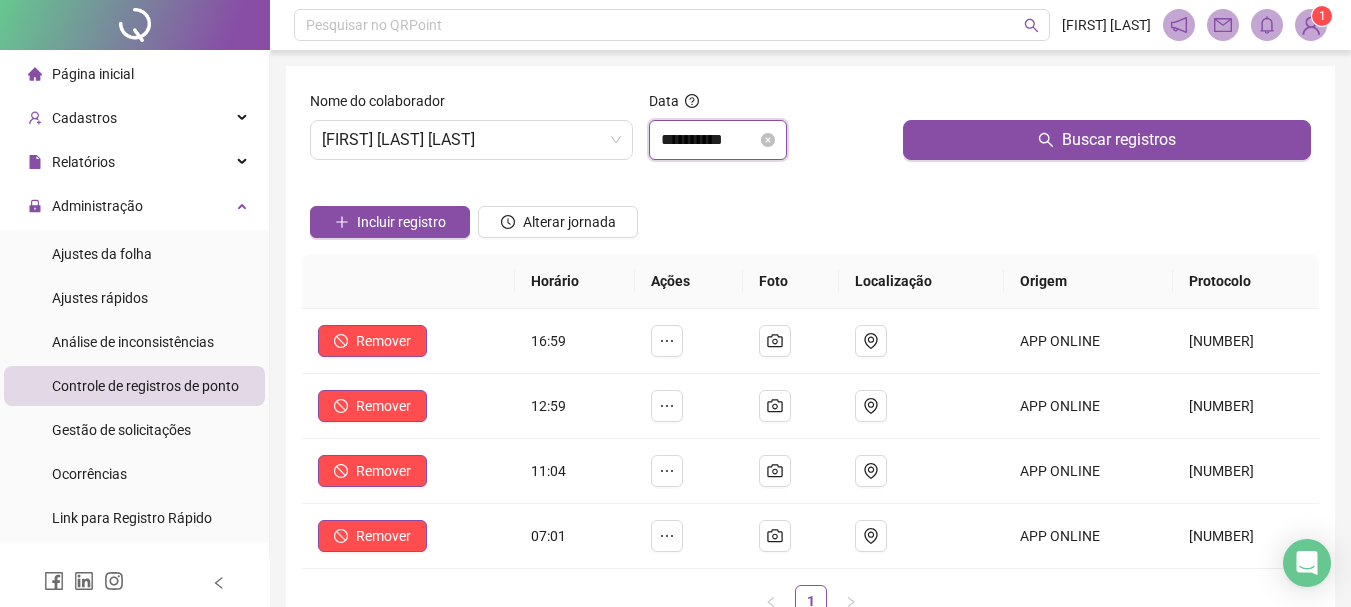 click on "**********" at bounding box center [709, 140] 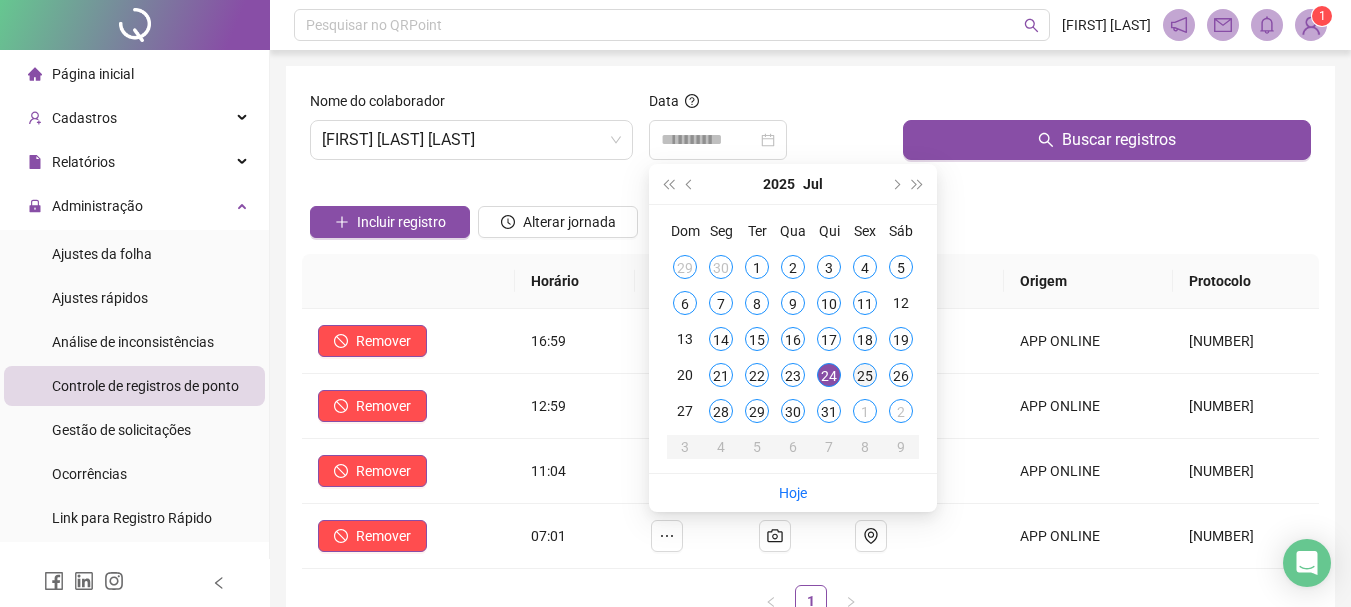click on "25" at bounding box center (865, 375) 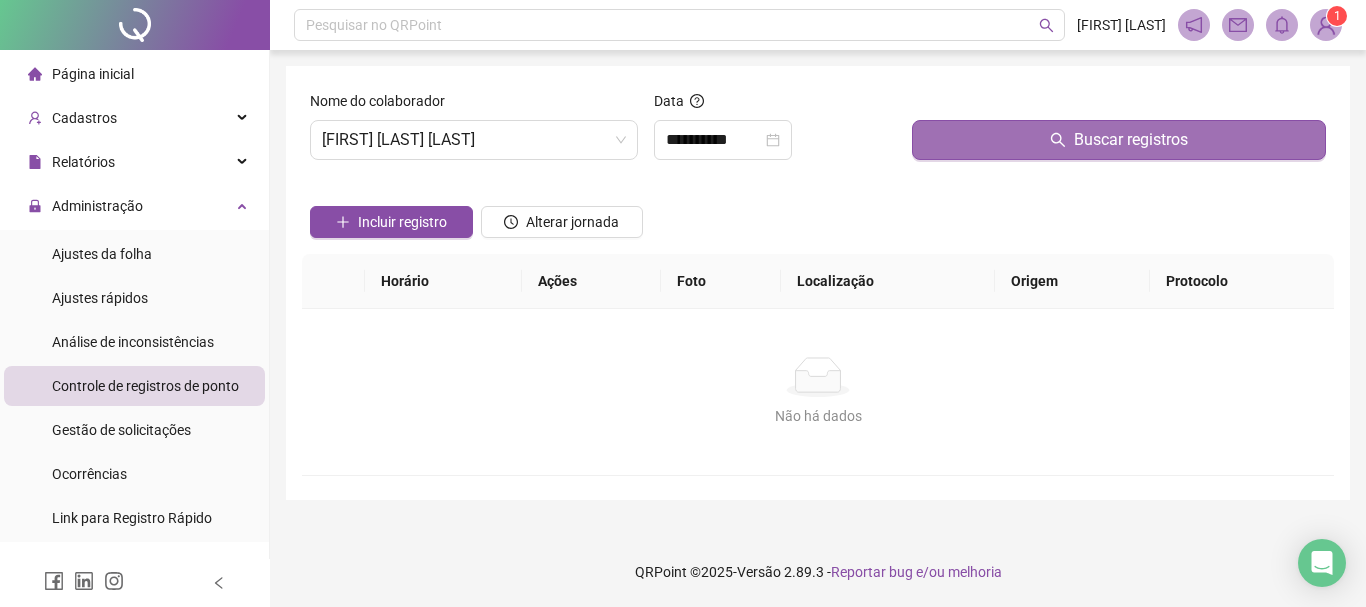 click on "Buscar registros" at bounding box center (1119, 140) 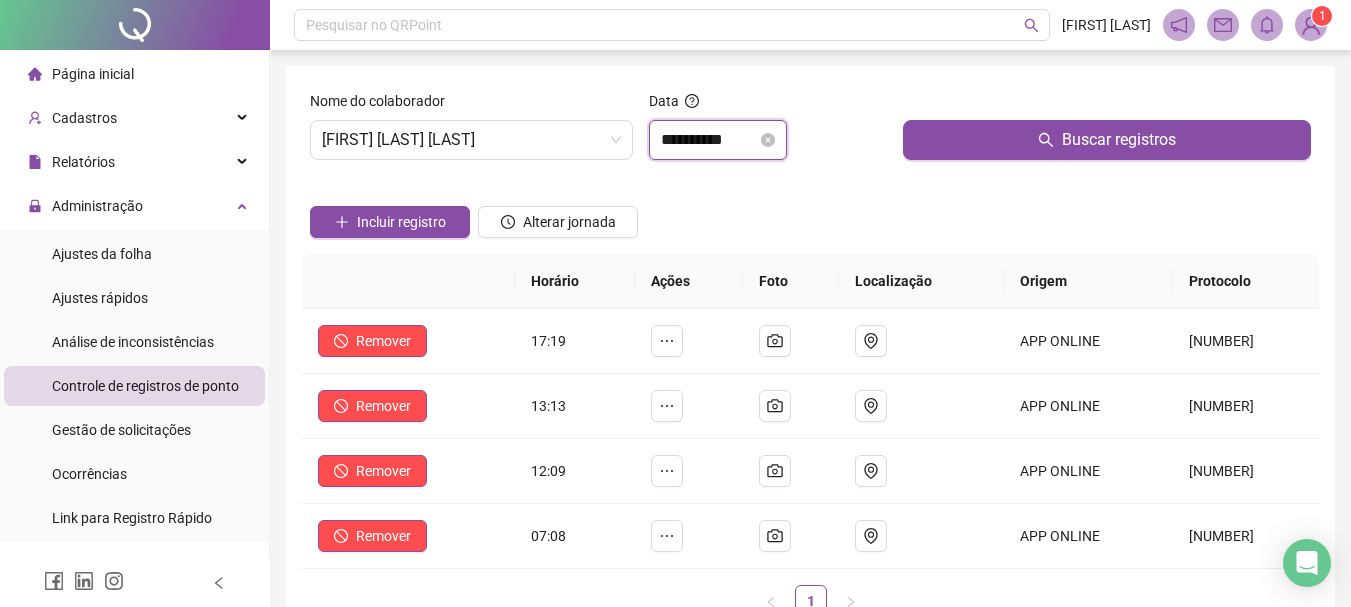 click on "**********" at bounding box center [709, 140] 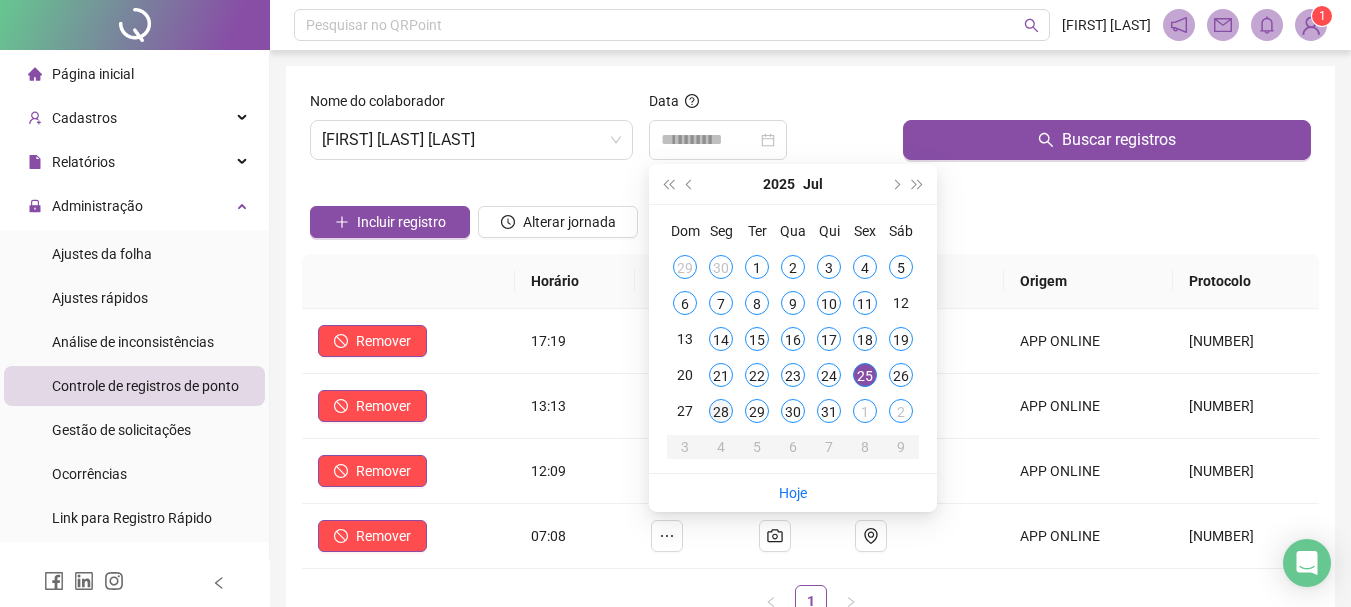 click on "28" at bounding box center [721, 411] 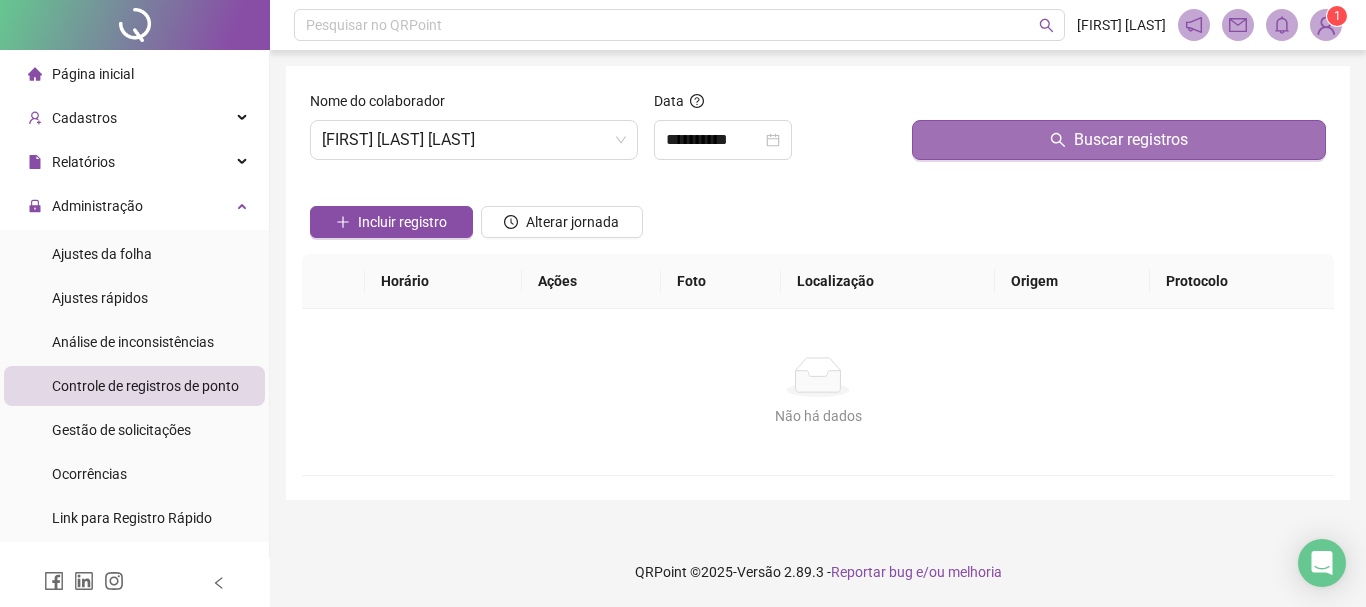 click on "Buscar registros" at bounding box center (1119, 140) 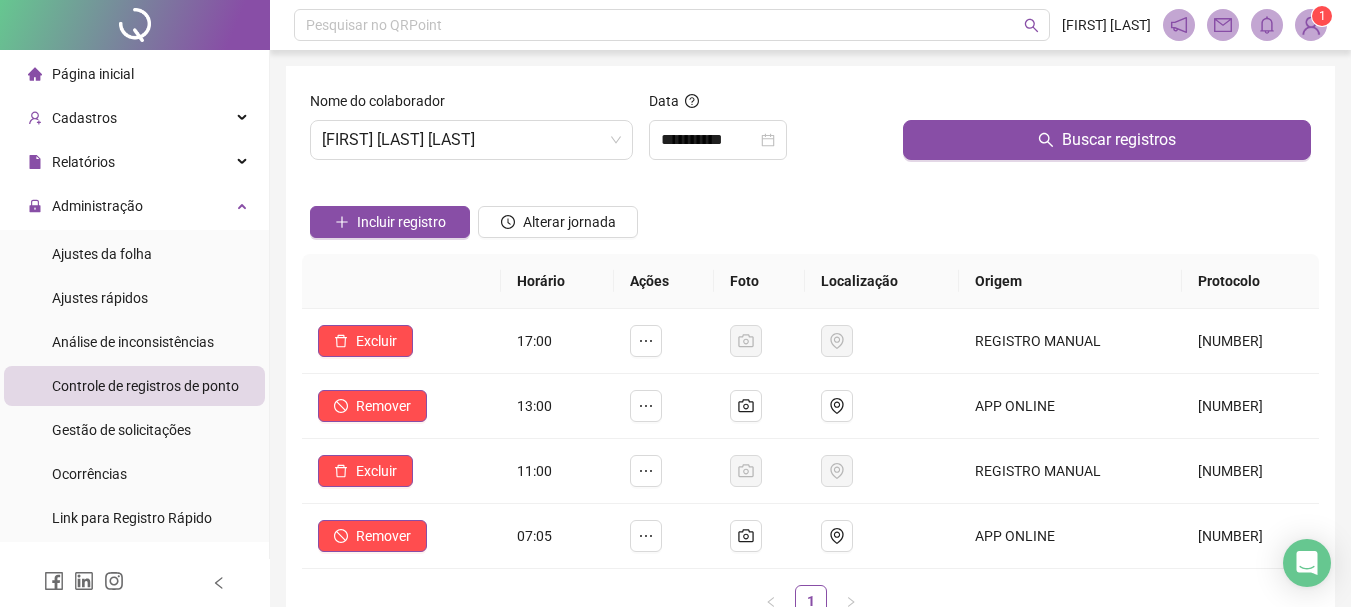 drag, startPoint x: 972, startPoint y: 137, endPoint x: 764, endPoint y: 200, distance: 217.33154 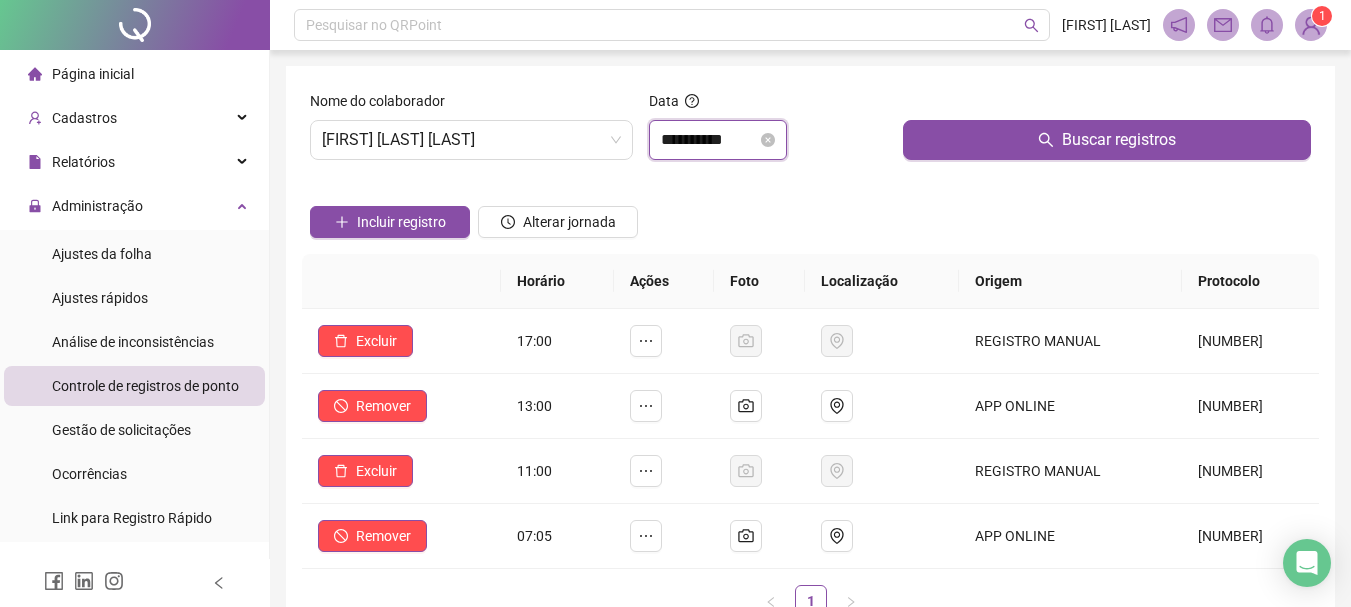 click on "**********" at bounding box center (709, 140) 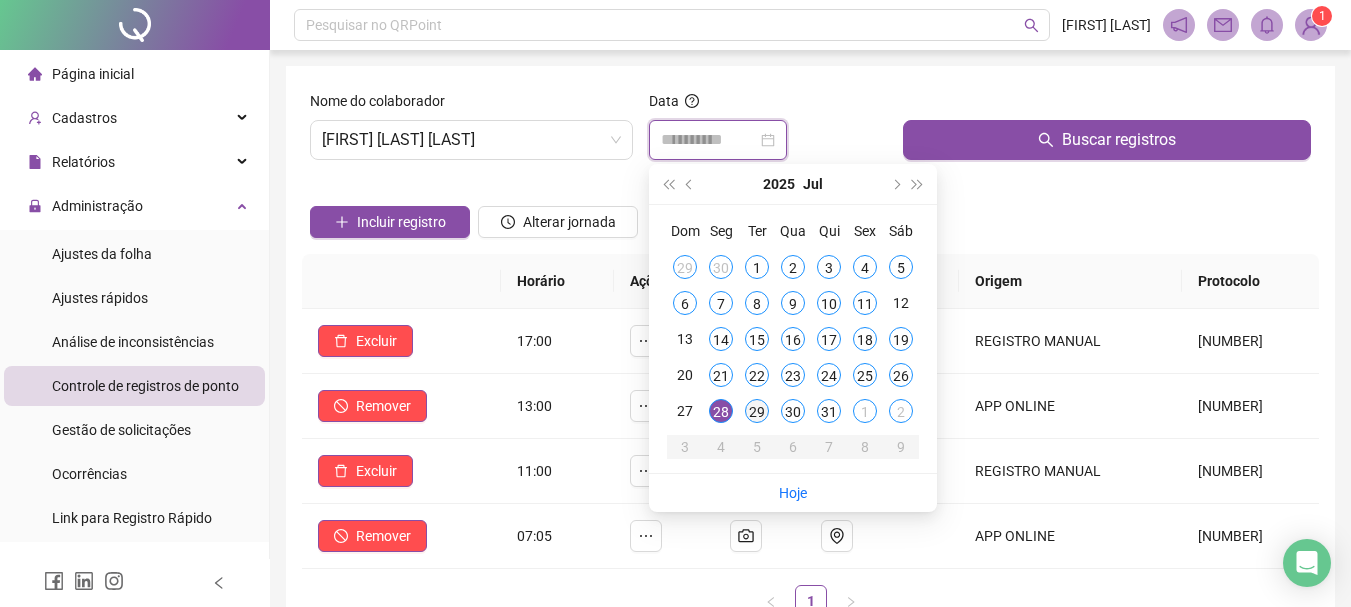 type on "**********" 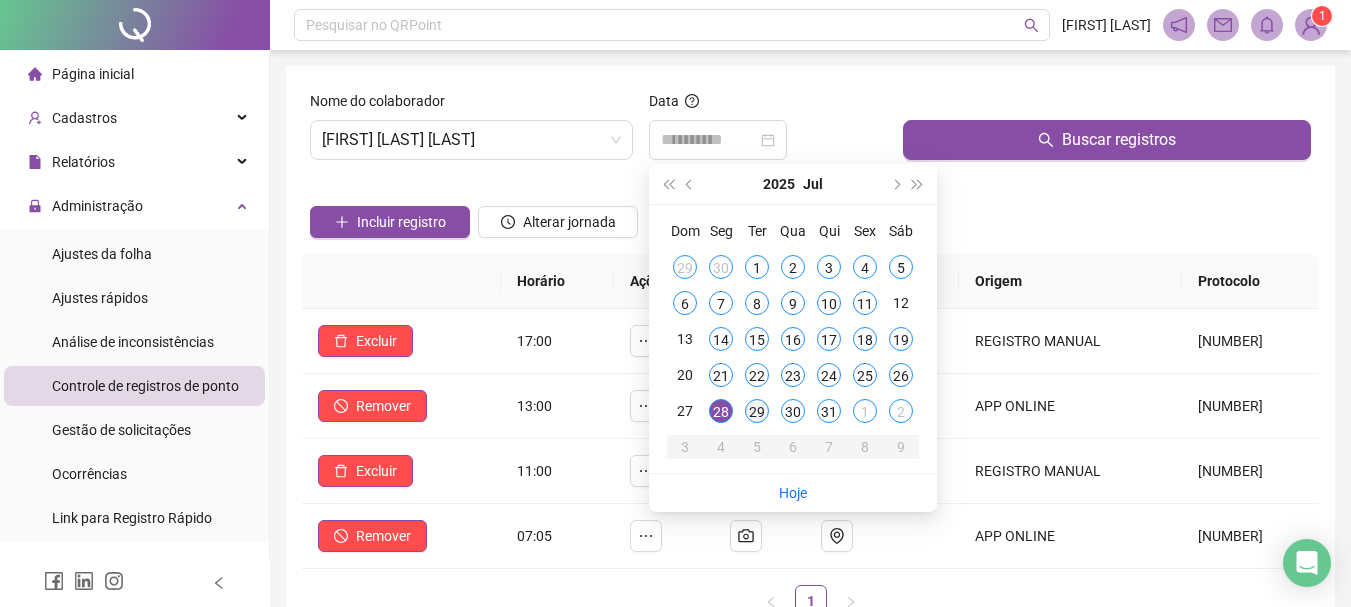 click on "29" at bounding box center [757, 411] 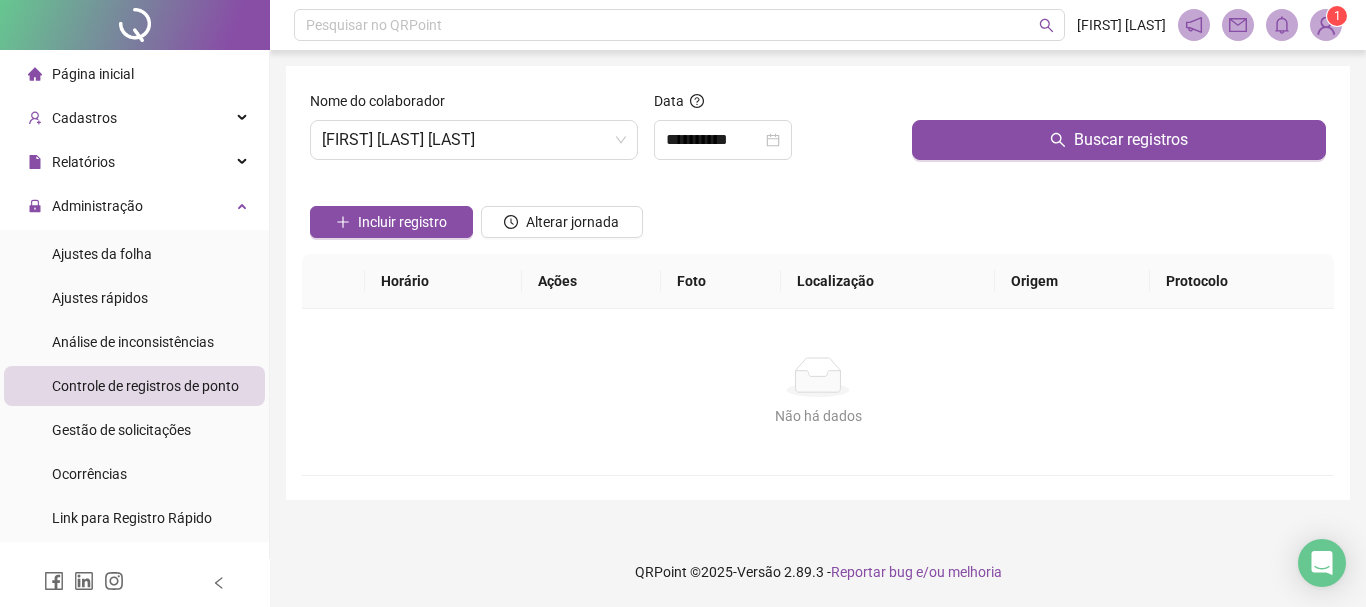 click on "Controle de registros de ponto" at bounding box center [145, 386] 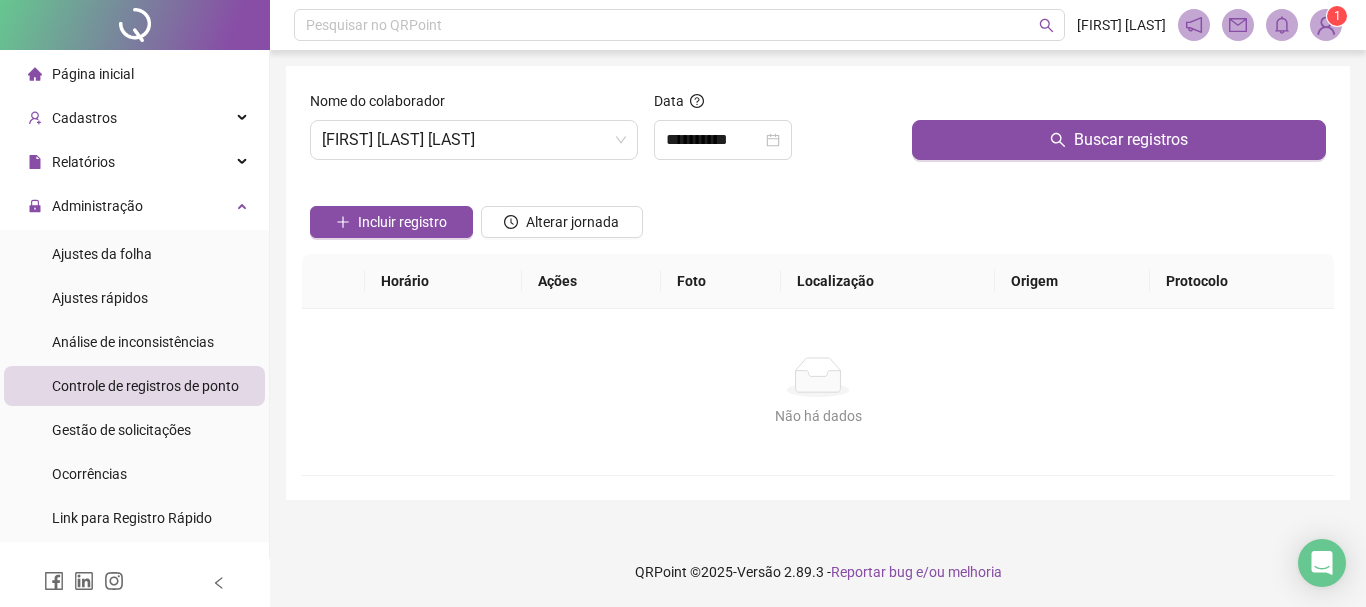 click on "**********" at bounding box center (683, 303) 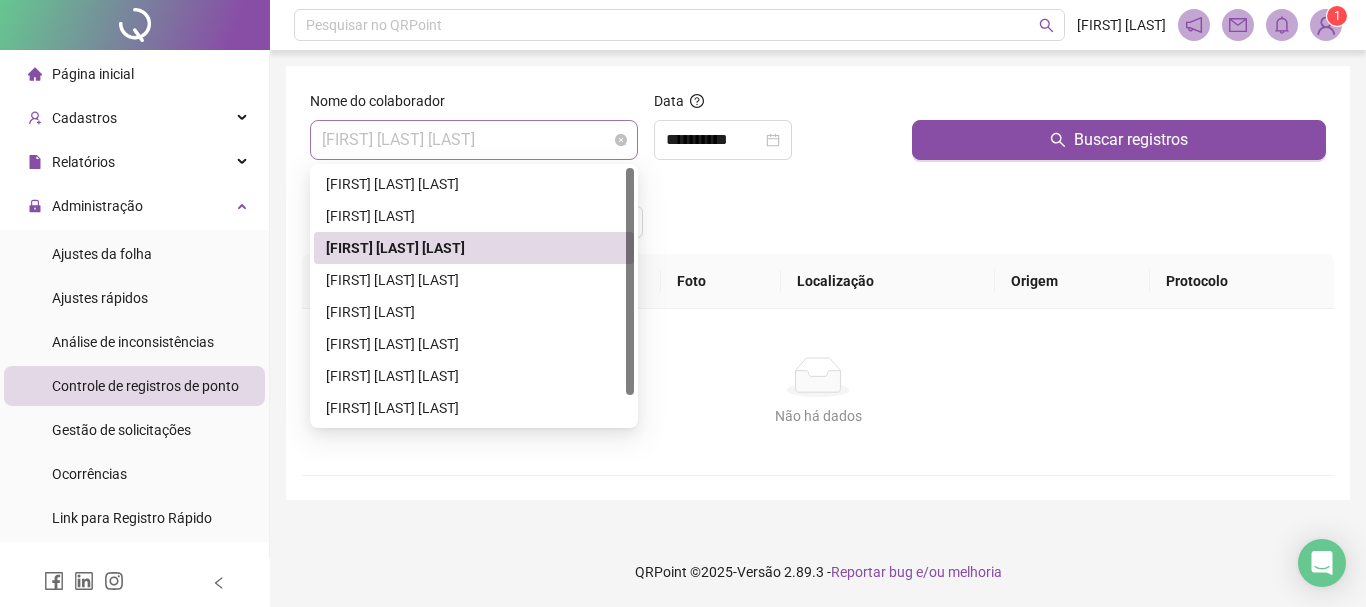 click on "[FIRST] [LAST] [LAST]" at bounding box center [474, 140] 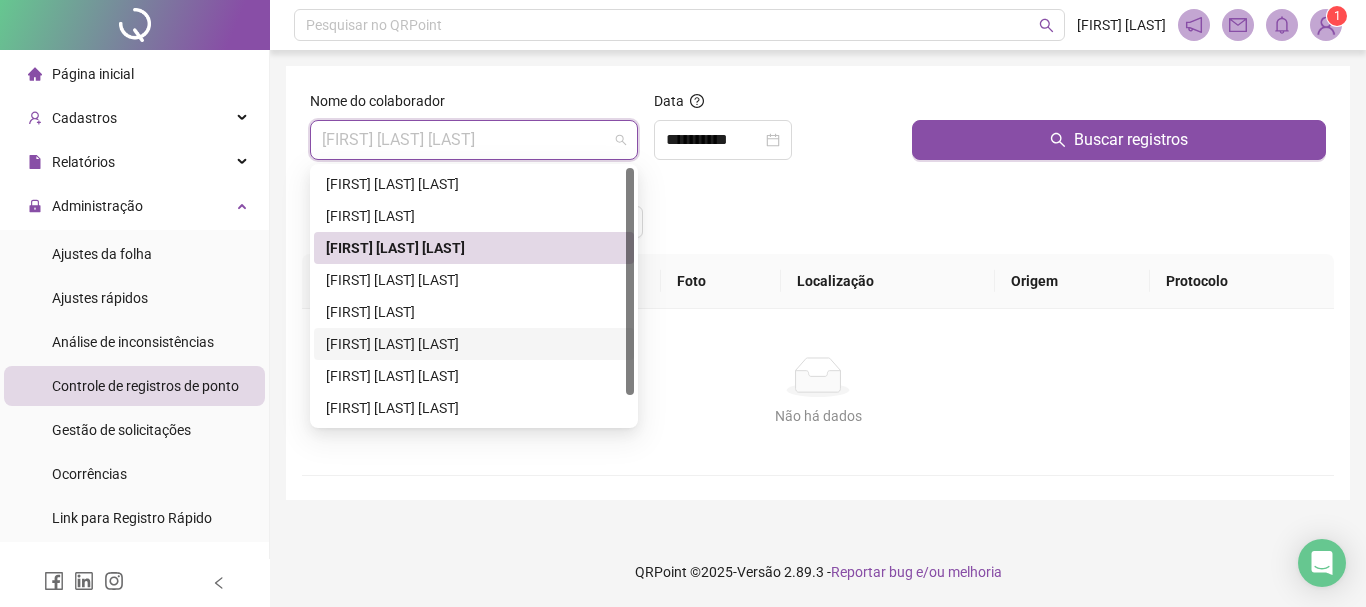click on "[FIRST] [LAST] [LAST]" at bounding box center [474, 344] 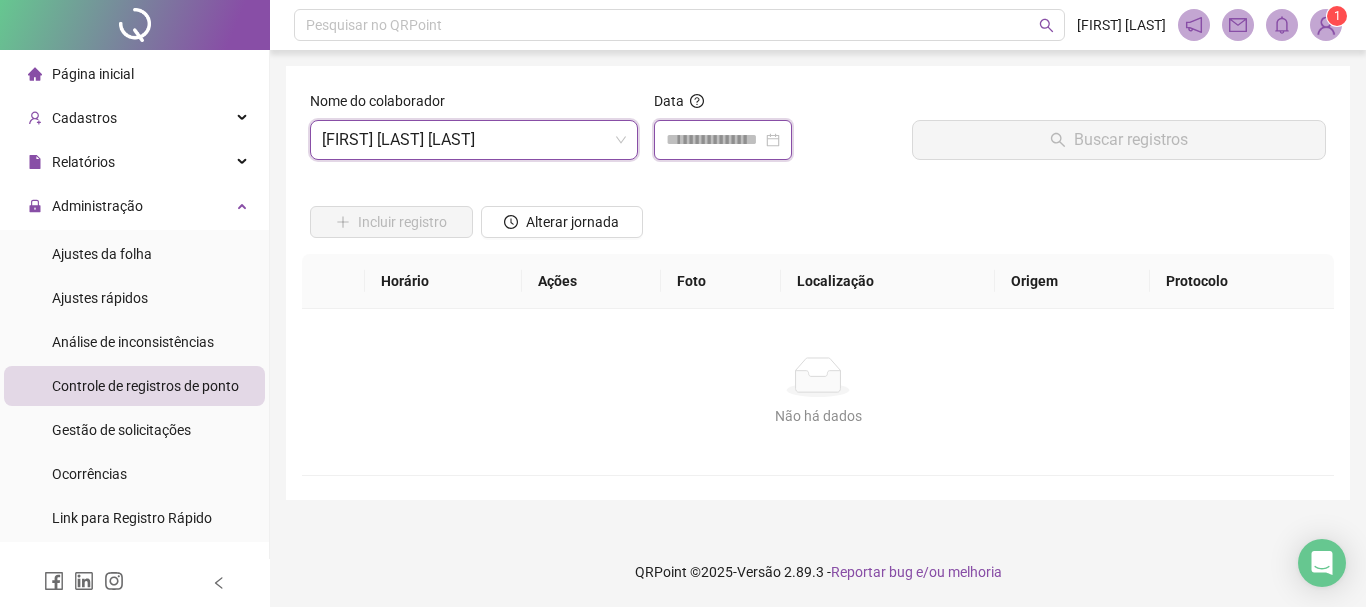 click at bounding box center [714, 140] 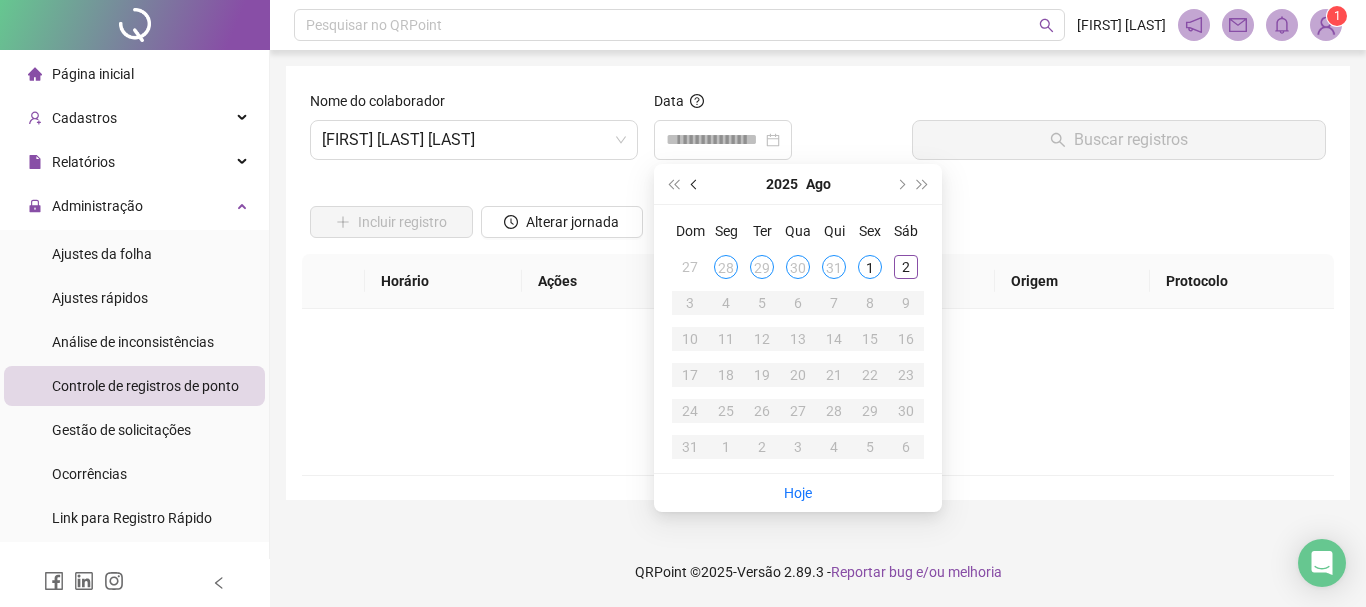click at bounding box center (696, 184) 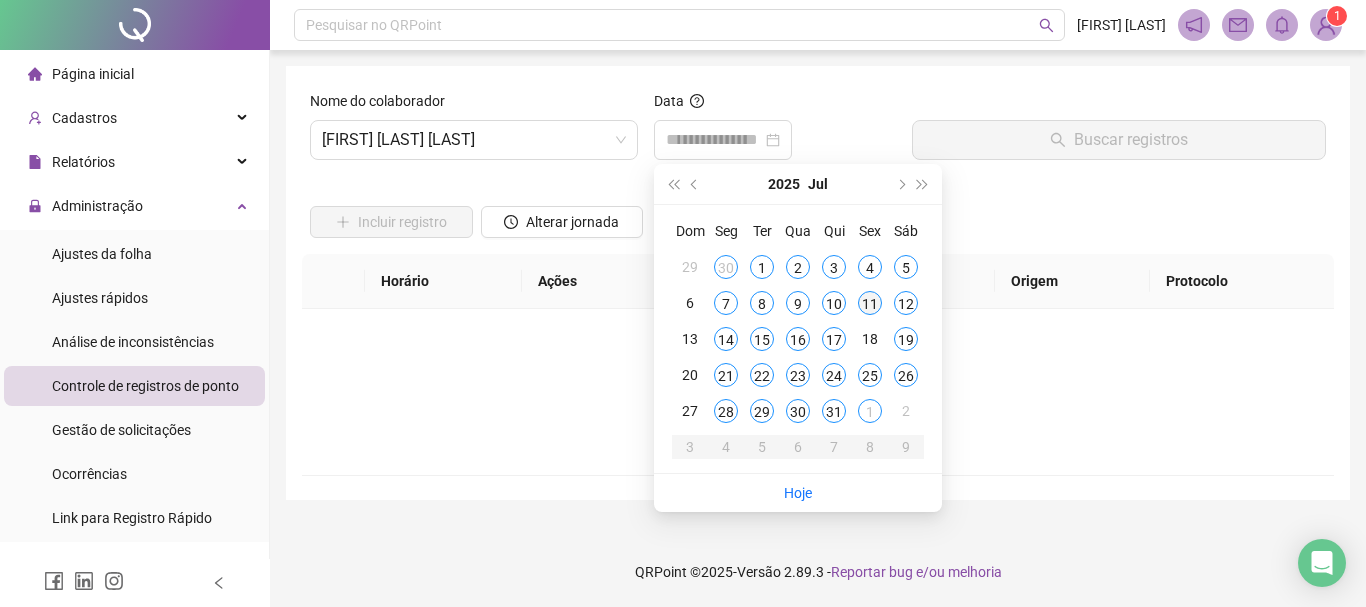 type on "**********" 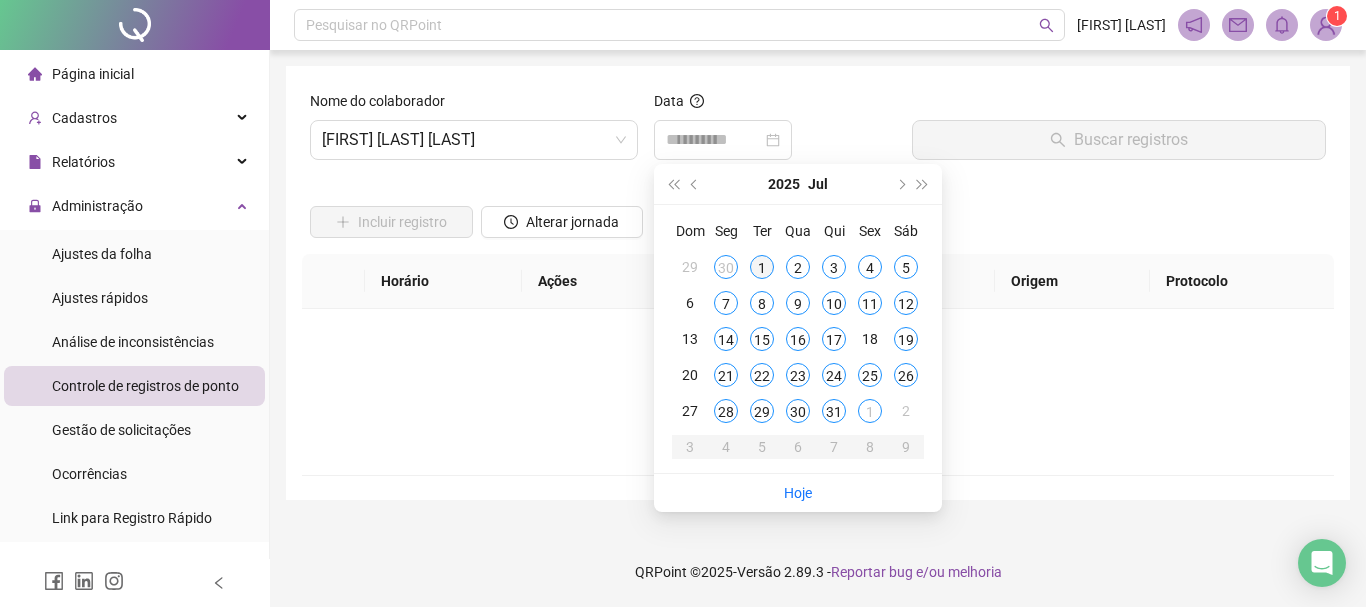 click on "1" at bounding box center (762, 267) 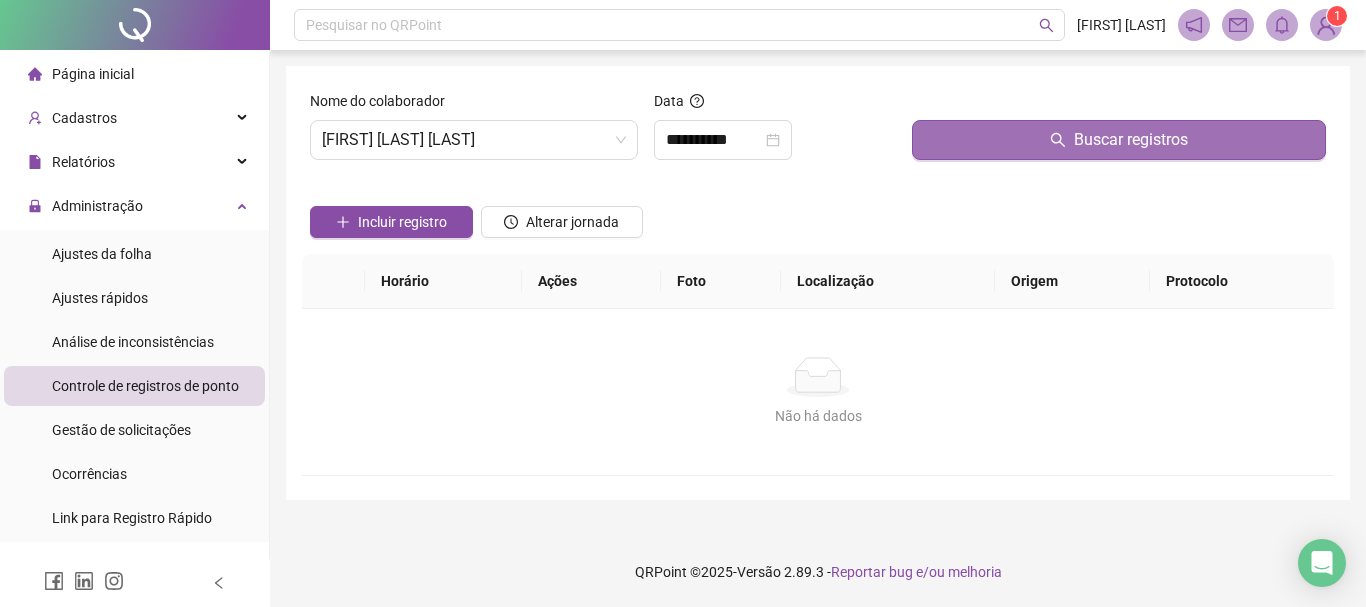 click on "Buscar registros" at bounding box center [1119, 140] 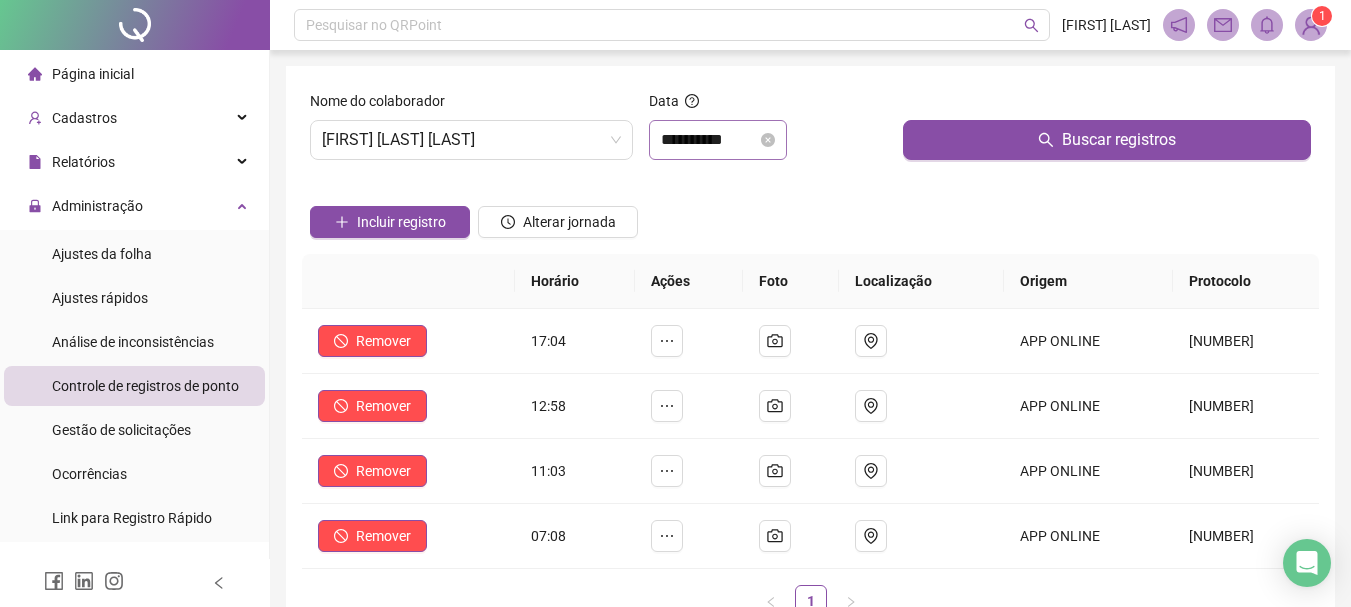 drag, startPoint x: 1007, startPoint y: 138, endPoint x: 752, endPoint y: 136, distance: 255.00784 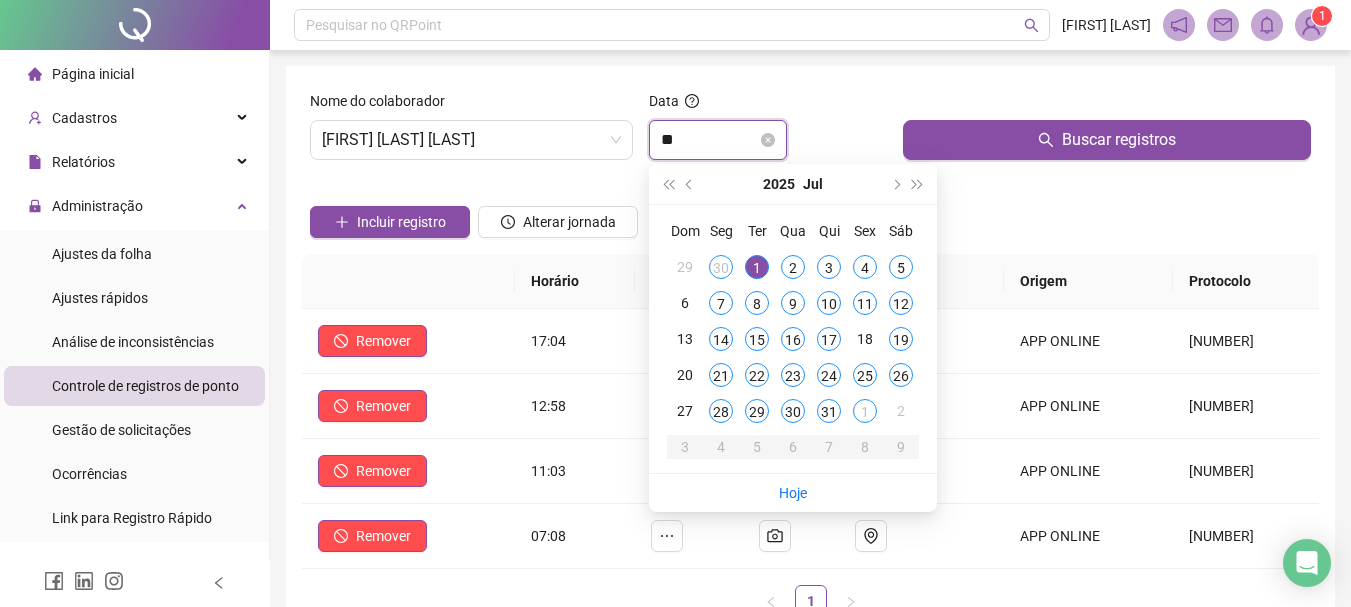 type on "*" 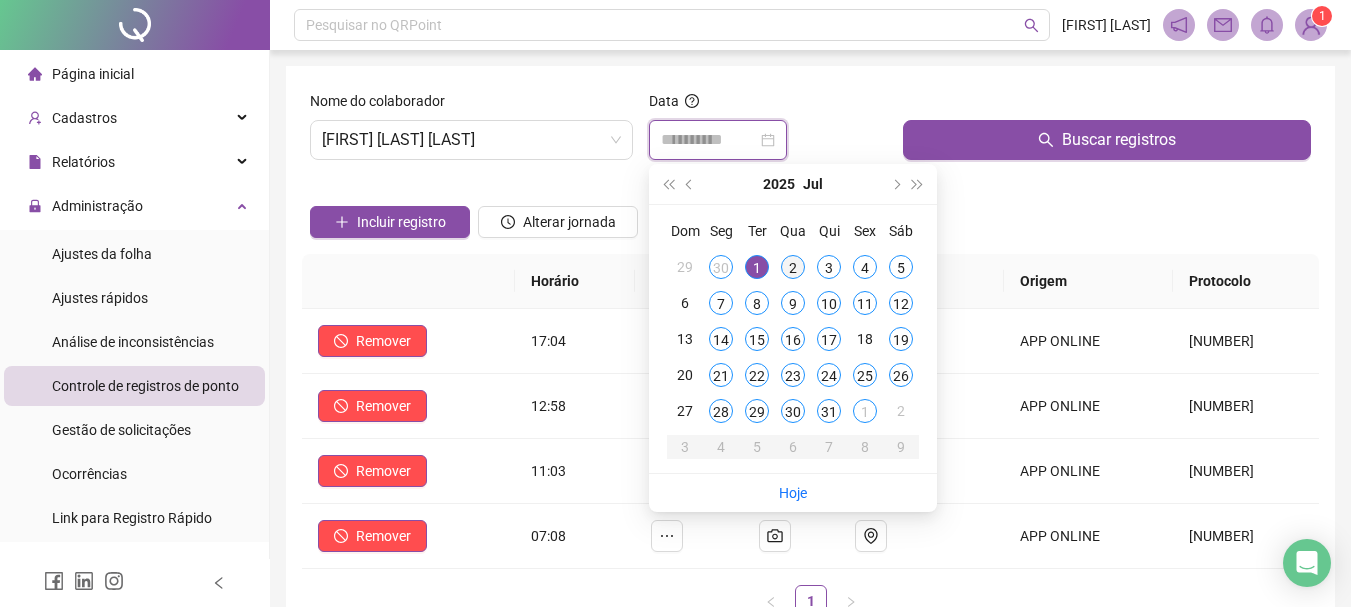 drag, startPoint x: 752, startPoint y: 136, endPoint x: 795, endPoint y: 271, distance: 141.68274 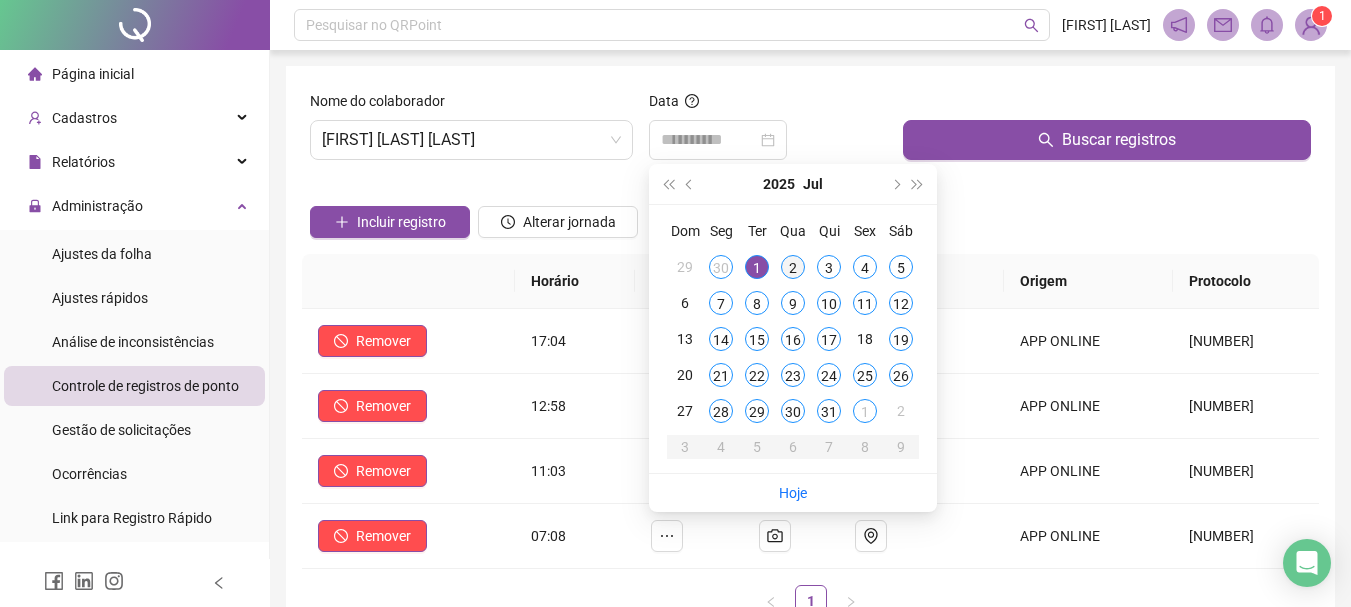 click on "2" at bounding box center [793, 267] 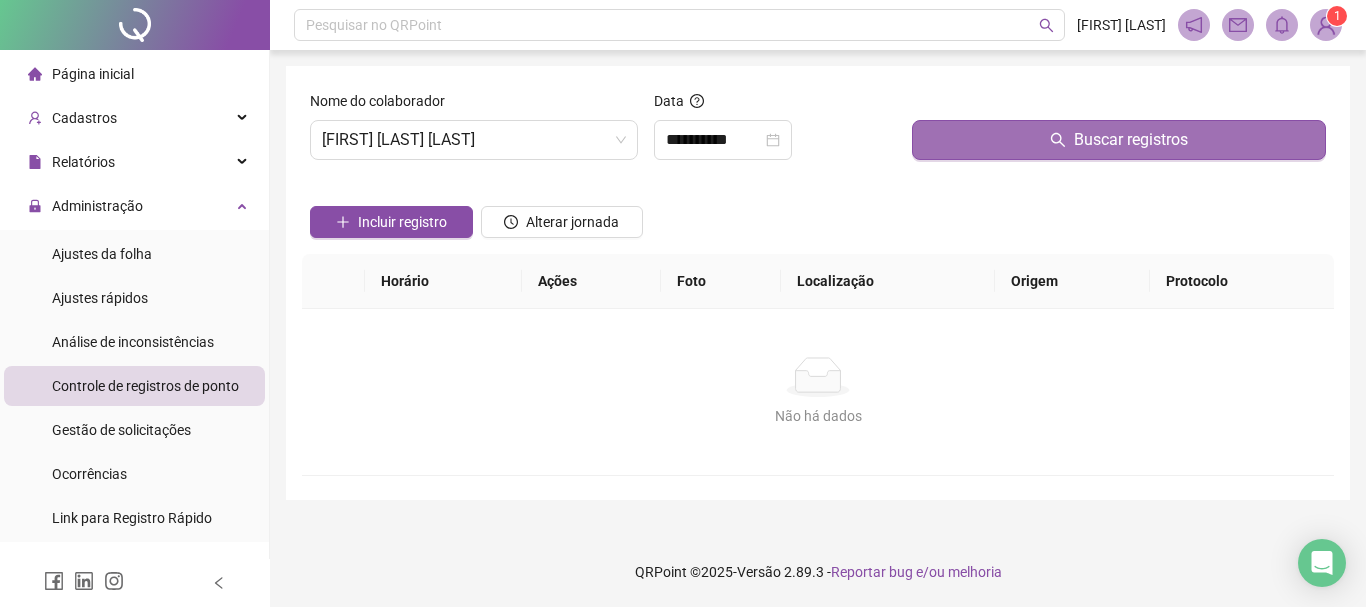 click on "Buscar registros" at bounding box center [1119, 140] 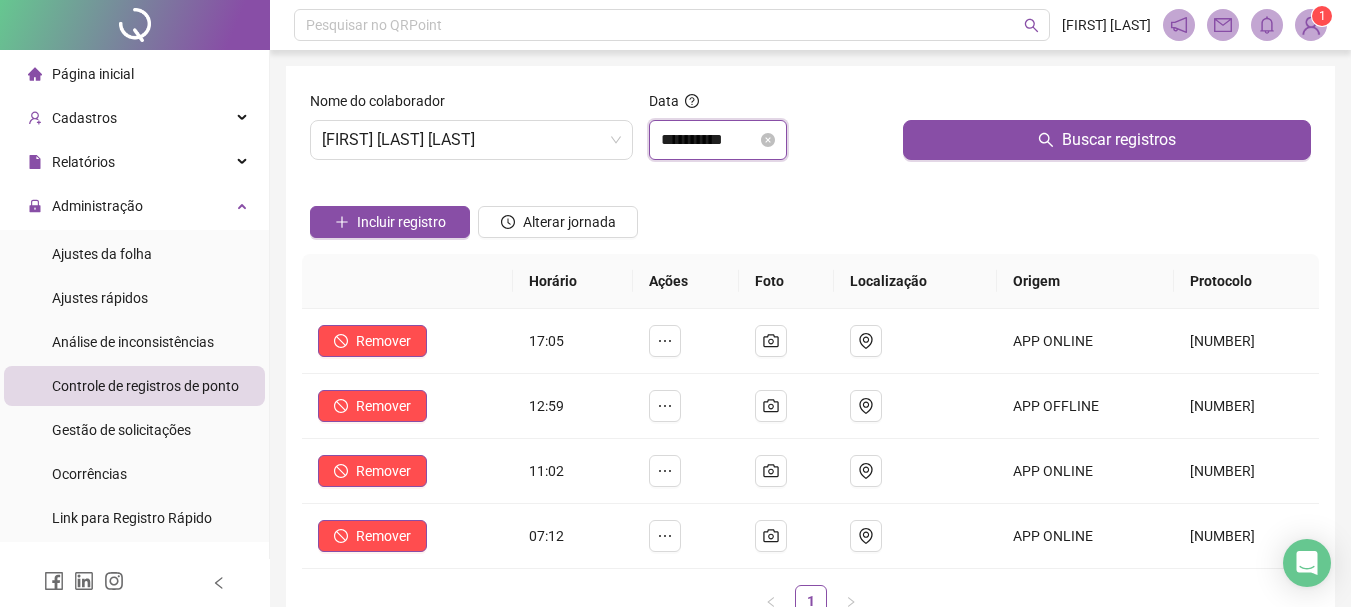 click on "**********" at bounding box center (709, 140) 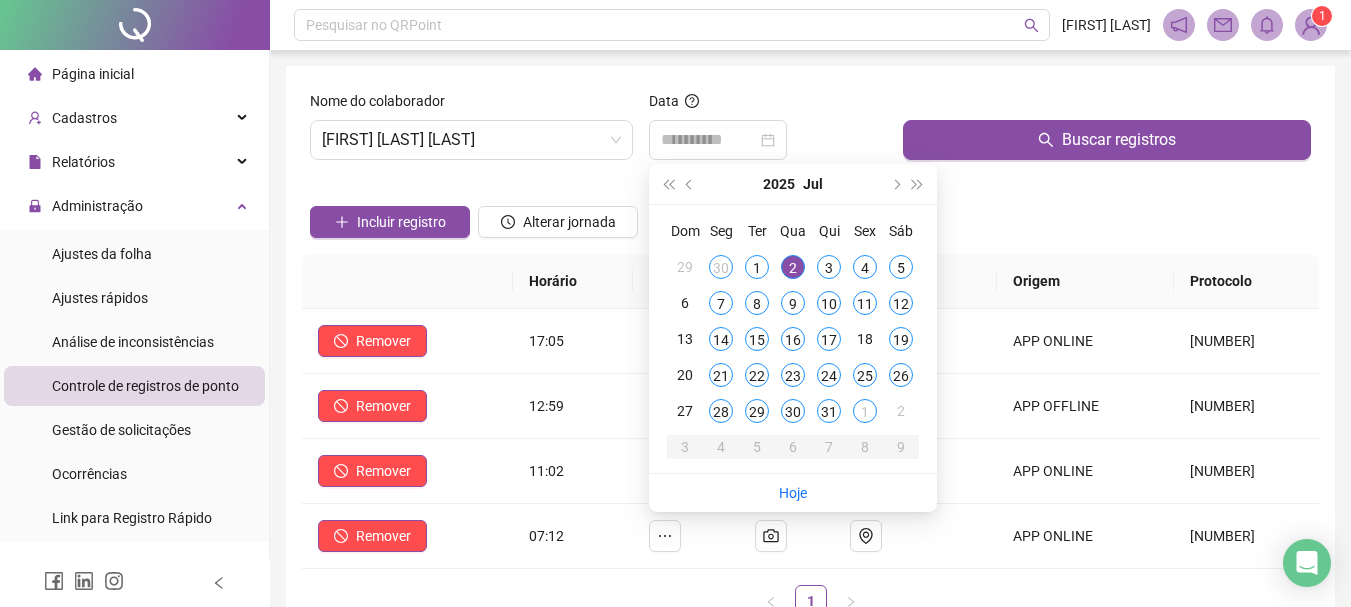 type on "**********" 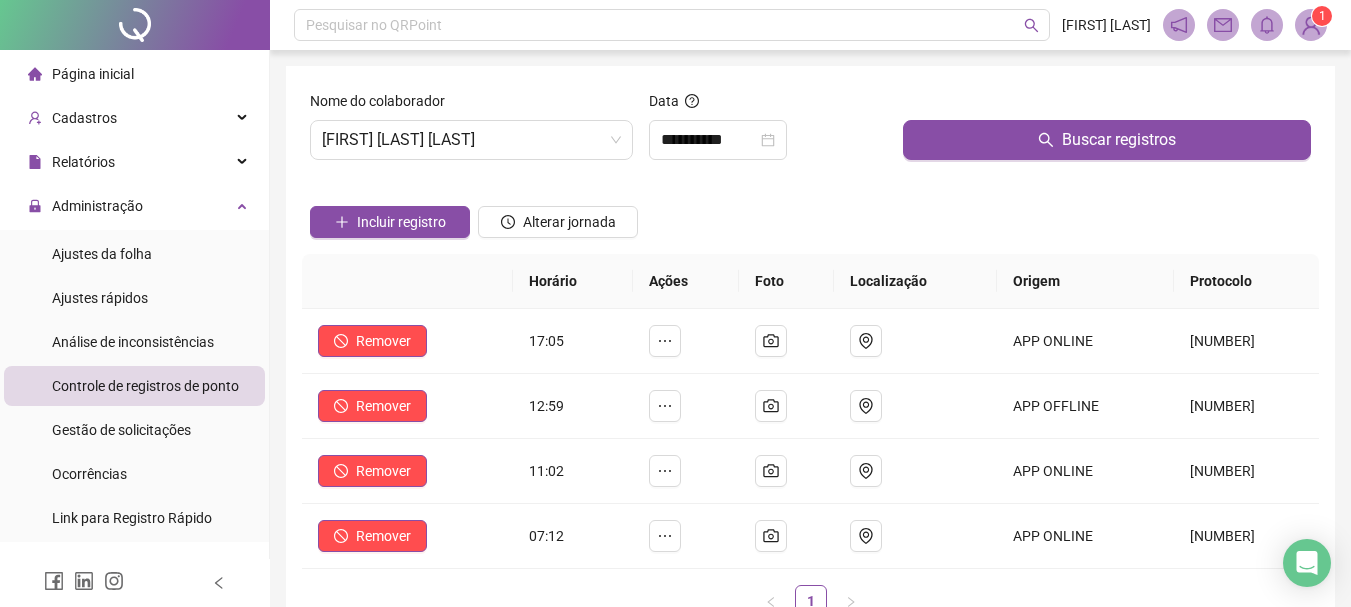 click on "**********" at bounding box center (810, 456) 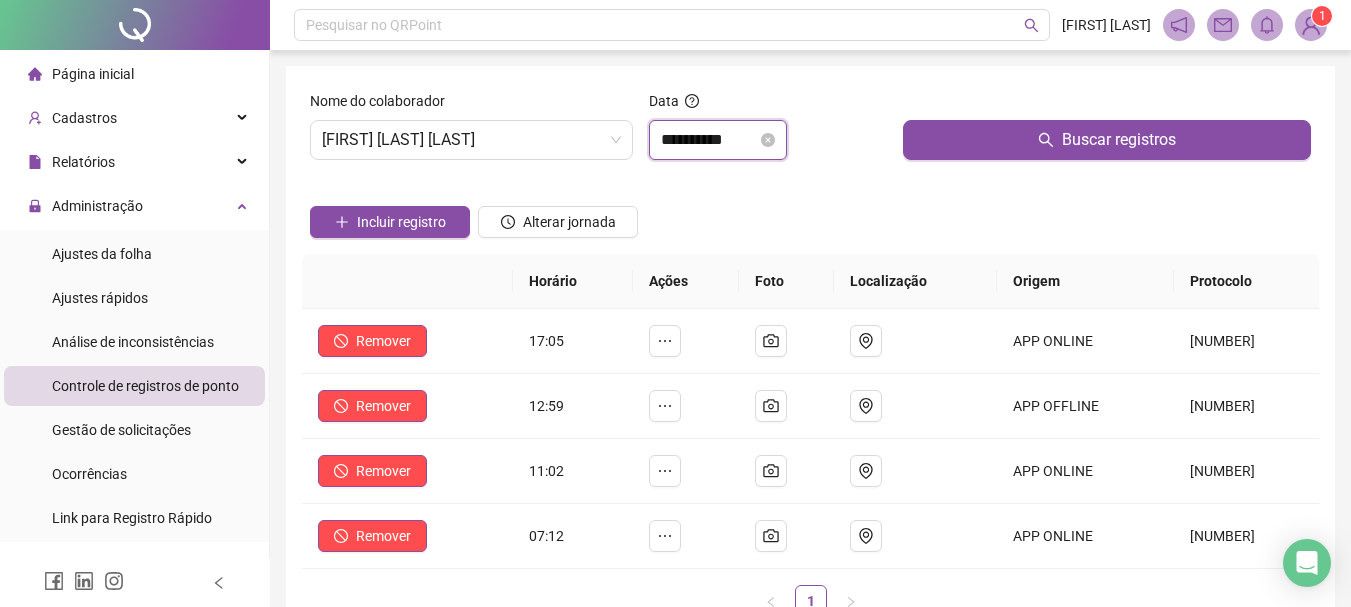 click on "**********" at bounding box center [709, 140] 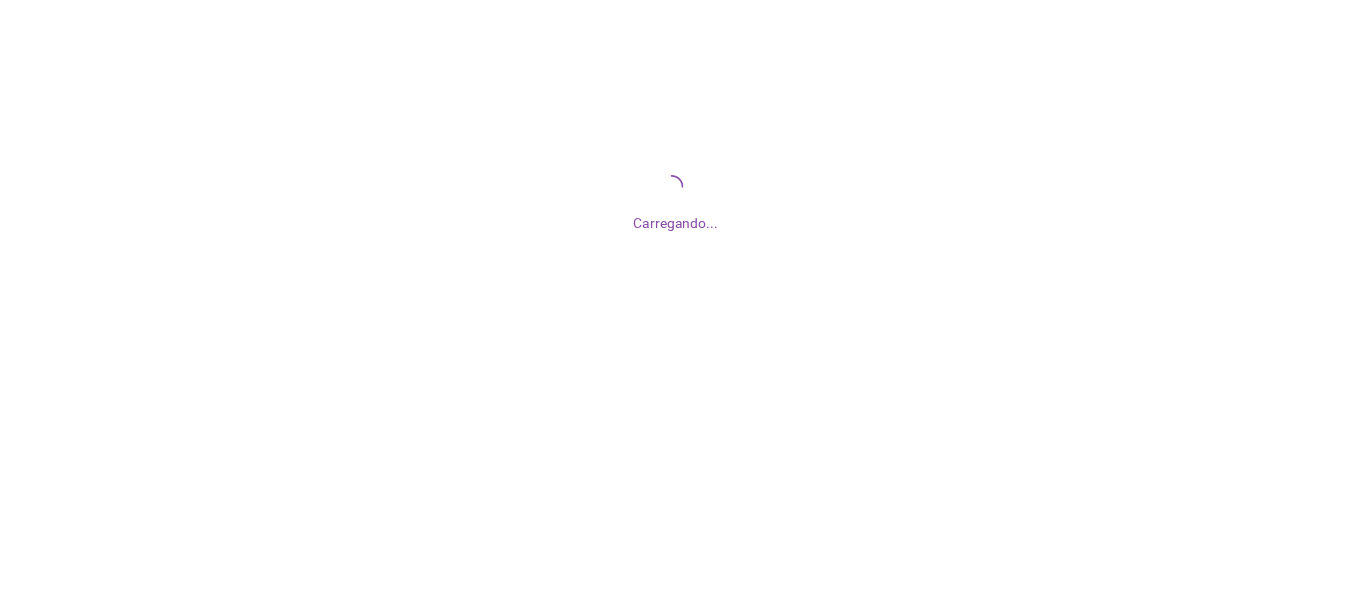 scroll, scrollTop: 0, scrollLeft: 0, axis: both 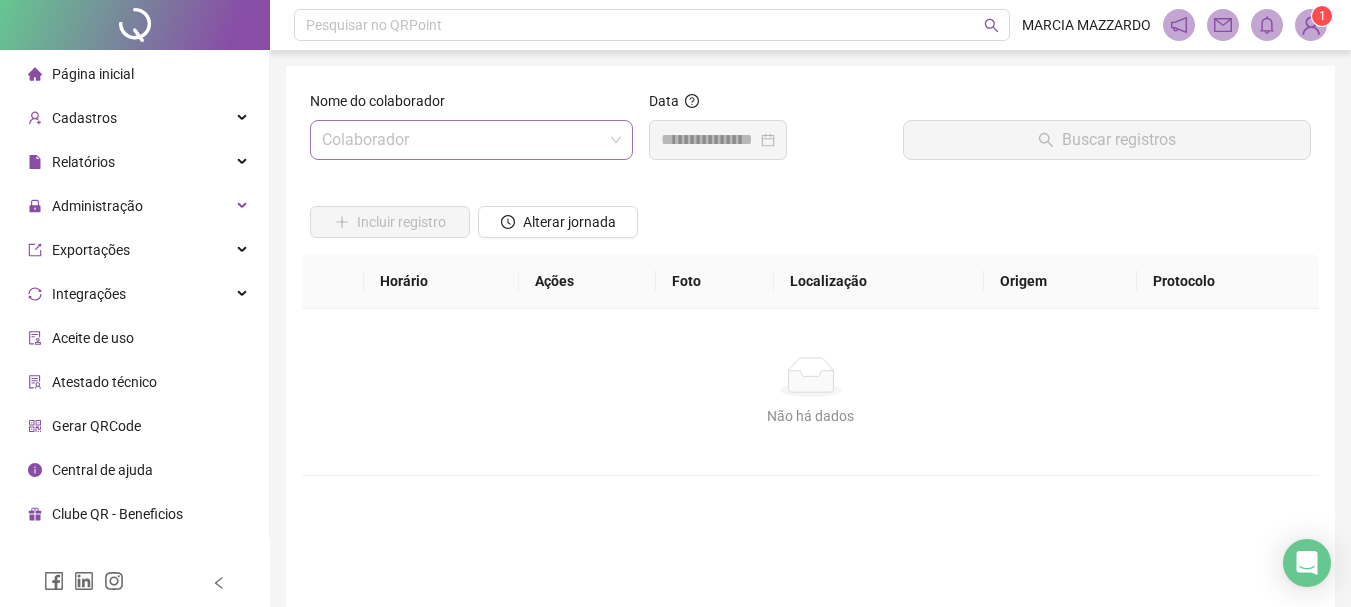 click at bounding box center [462, 140] 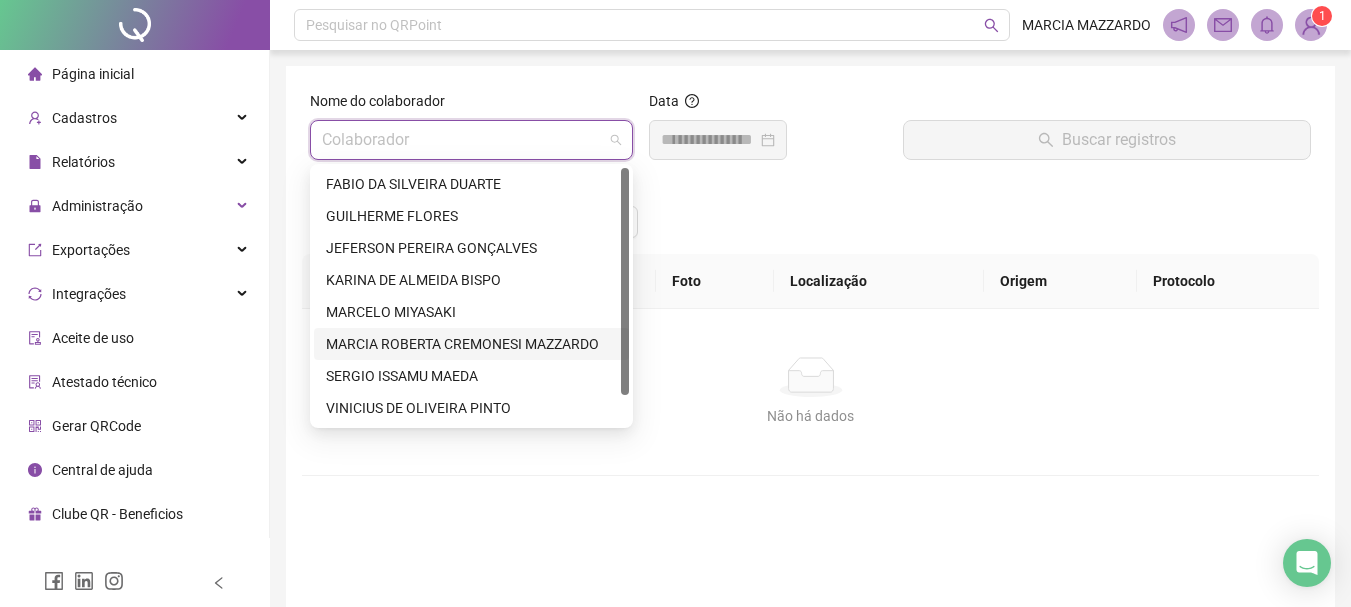 click on "[FIRST] [LAST] [LAST]" at bounding box center (471, 344) 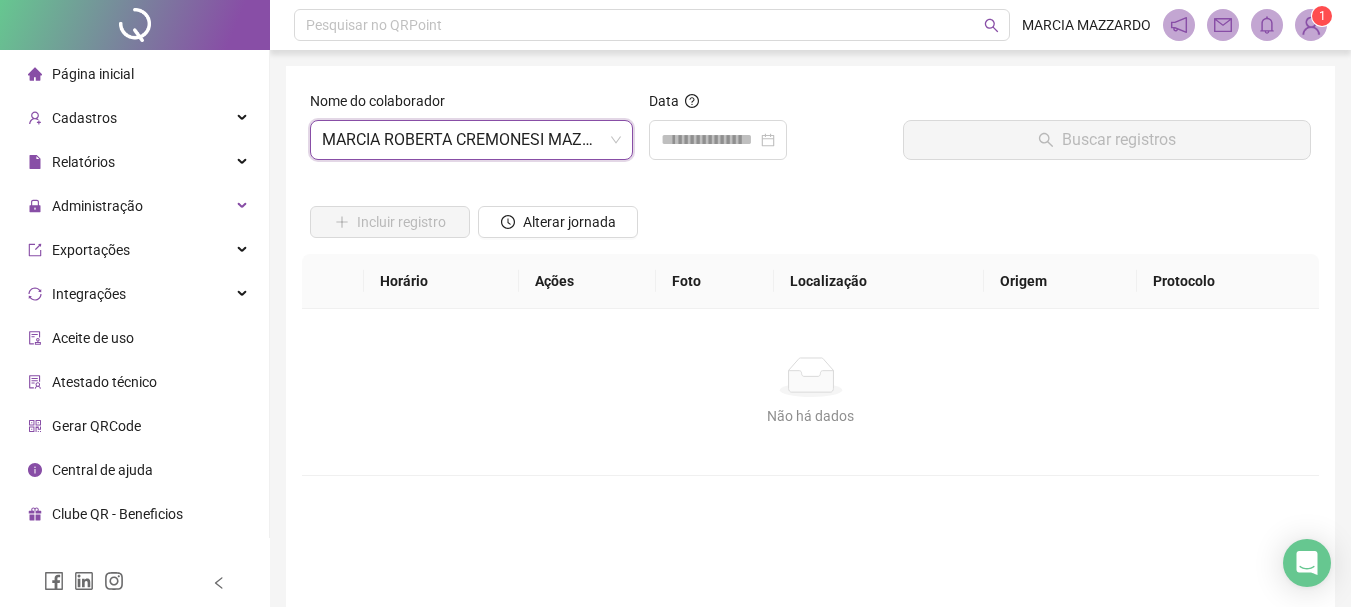 drag, startPoint x: 448, startPoint y: 339, endPoint x: 876, endPoint y: 86, distance: 497.1851 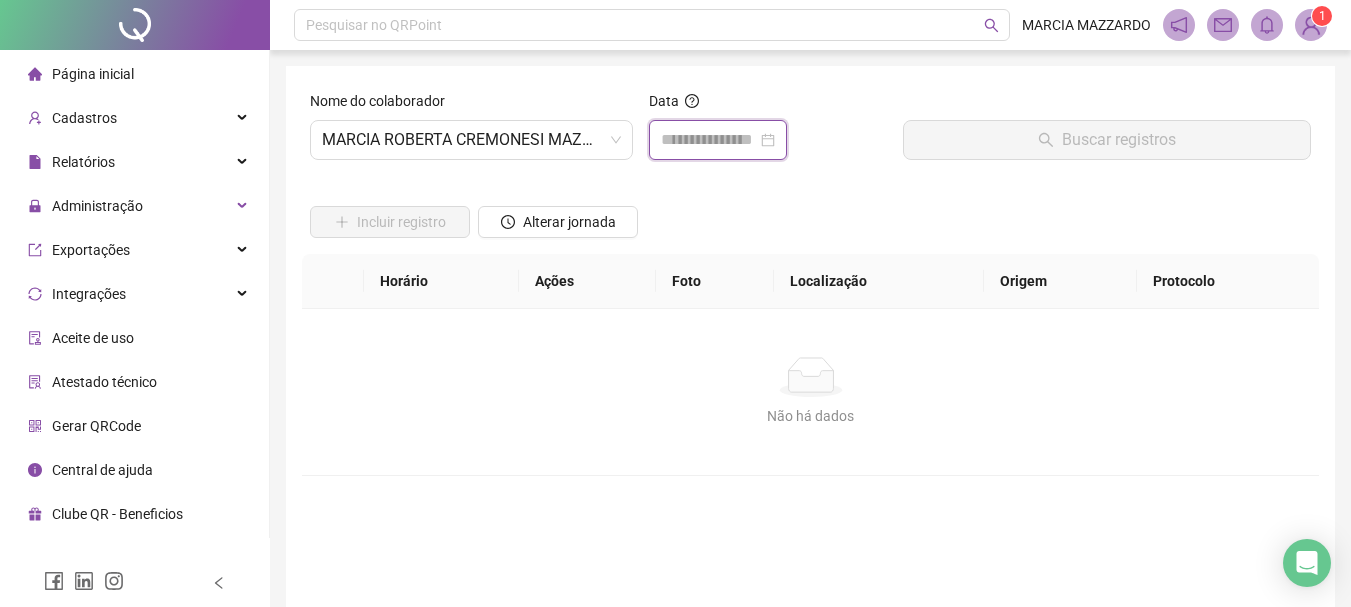 click at bounding box center (709, 140) 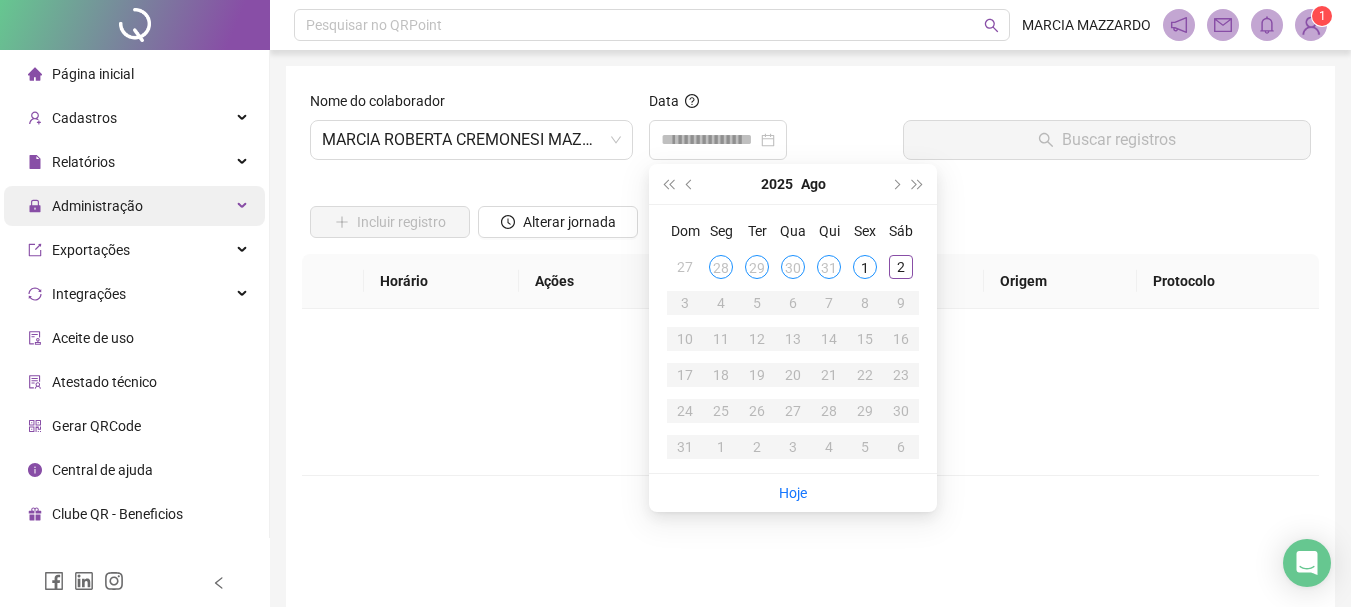 drag, startPoint x: 729, startPoint y: 318, endPoint x: 241, endPoint y: 198, distance: 502.53757 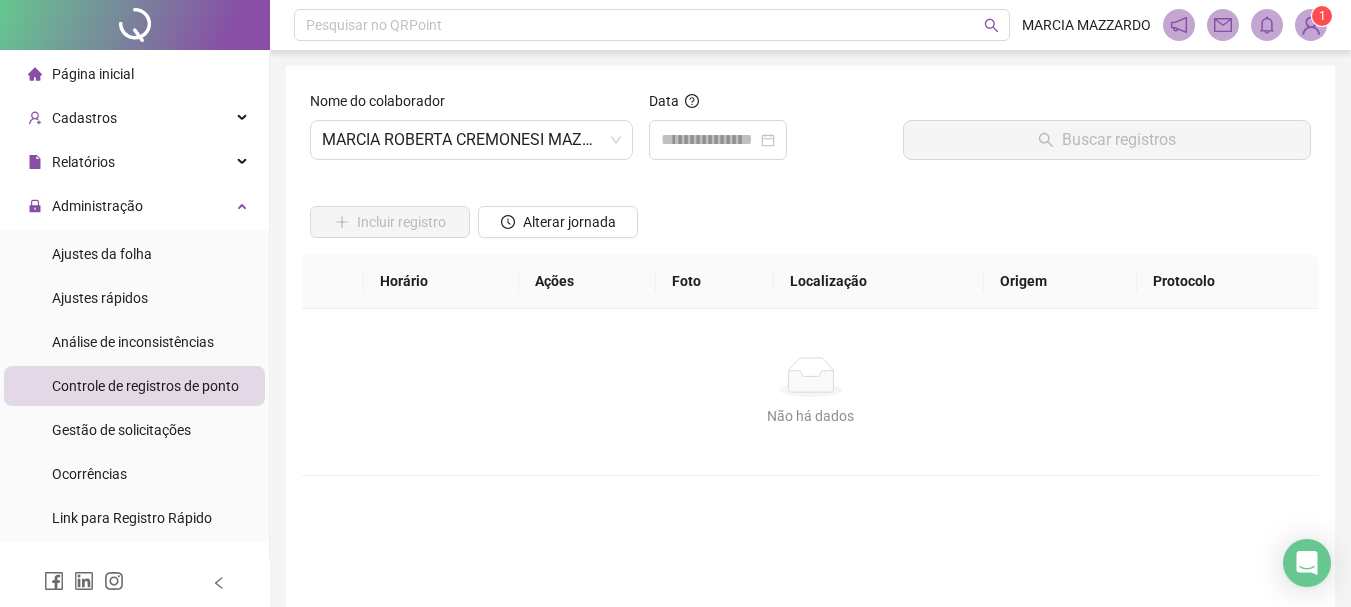 click on "Controle de registros de ponto" at bounding box center [145, 386] 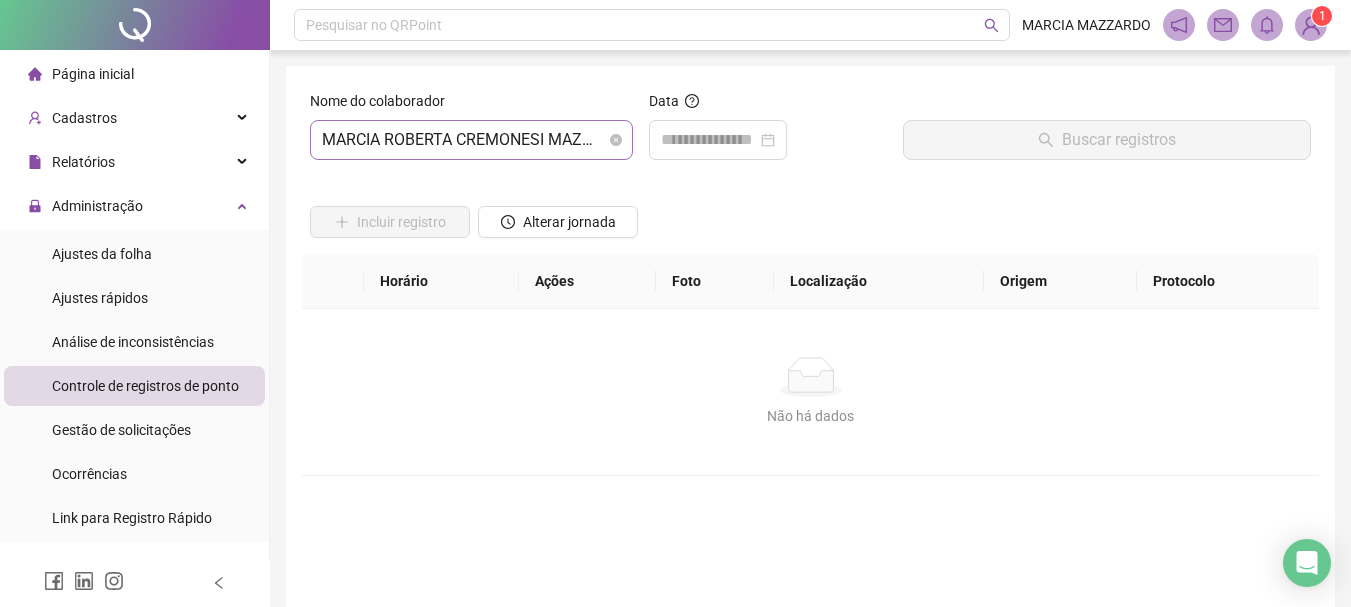 click on "[FIRST] [LAST] [LAST]" at bounding box center [471, 140] 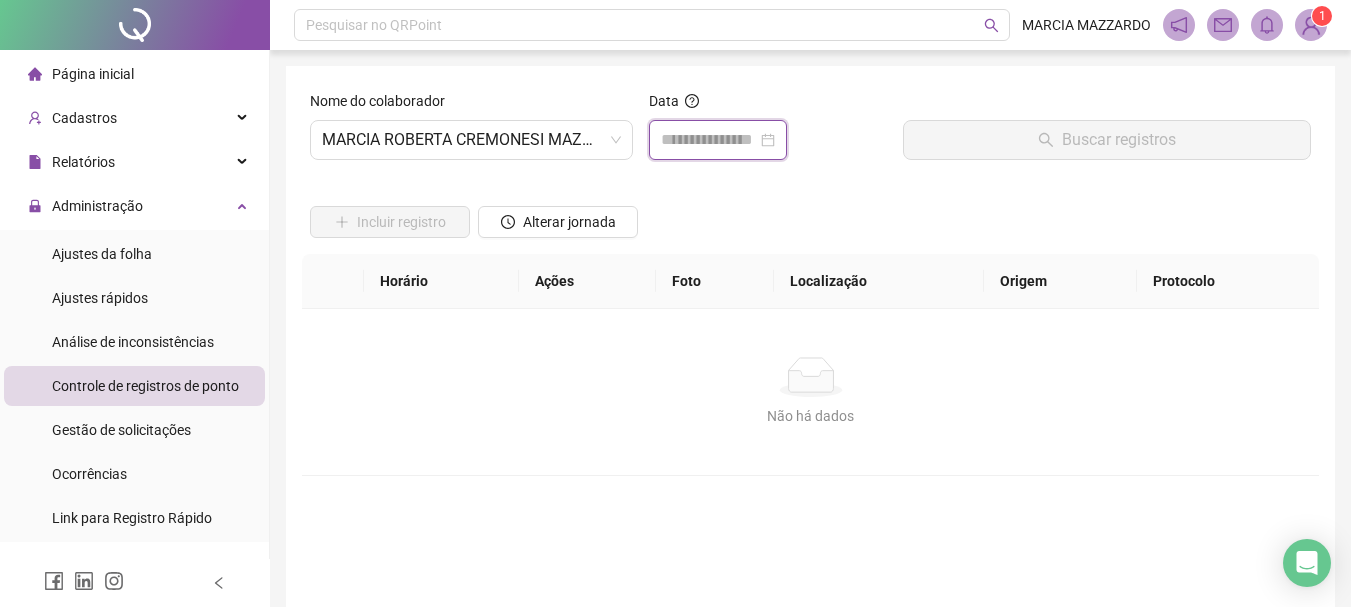 click at bounding box center (709, 140) 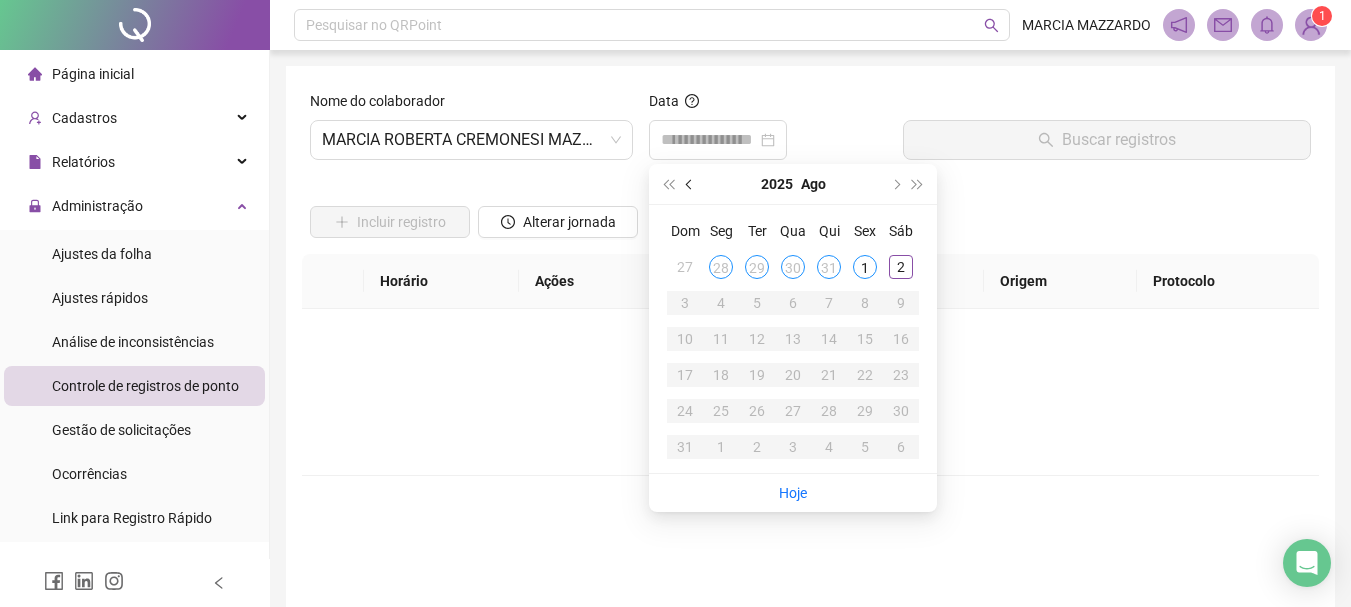 click at bounding box center [691, 184] 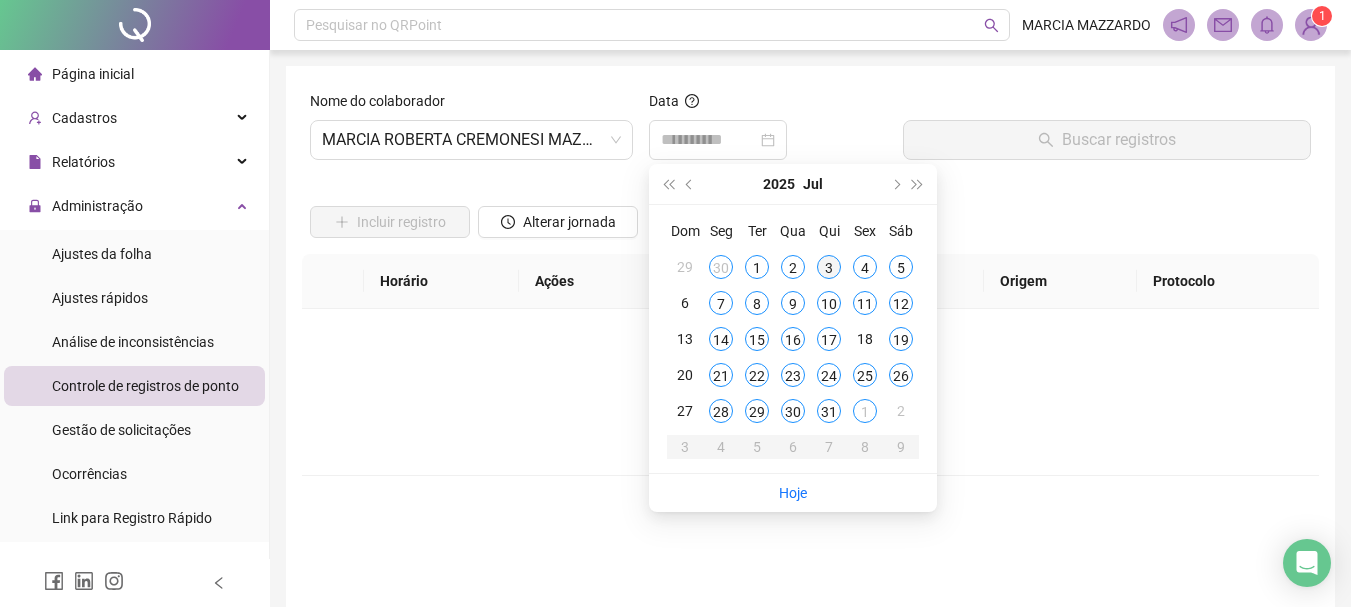 click on "3" at bounding box center [829, 267] 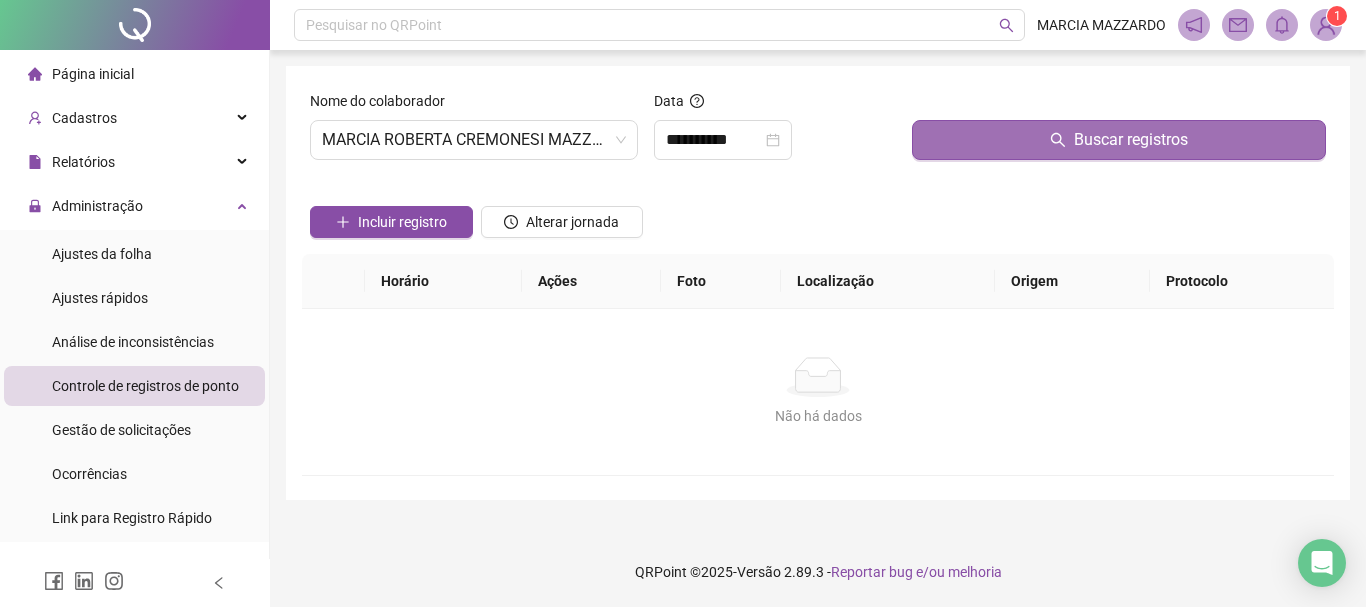click on "Buscar registros" at bounding box center (1119, 140) 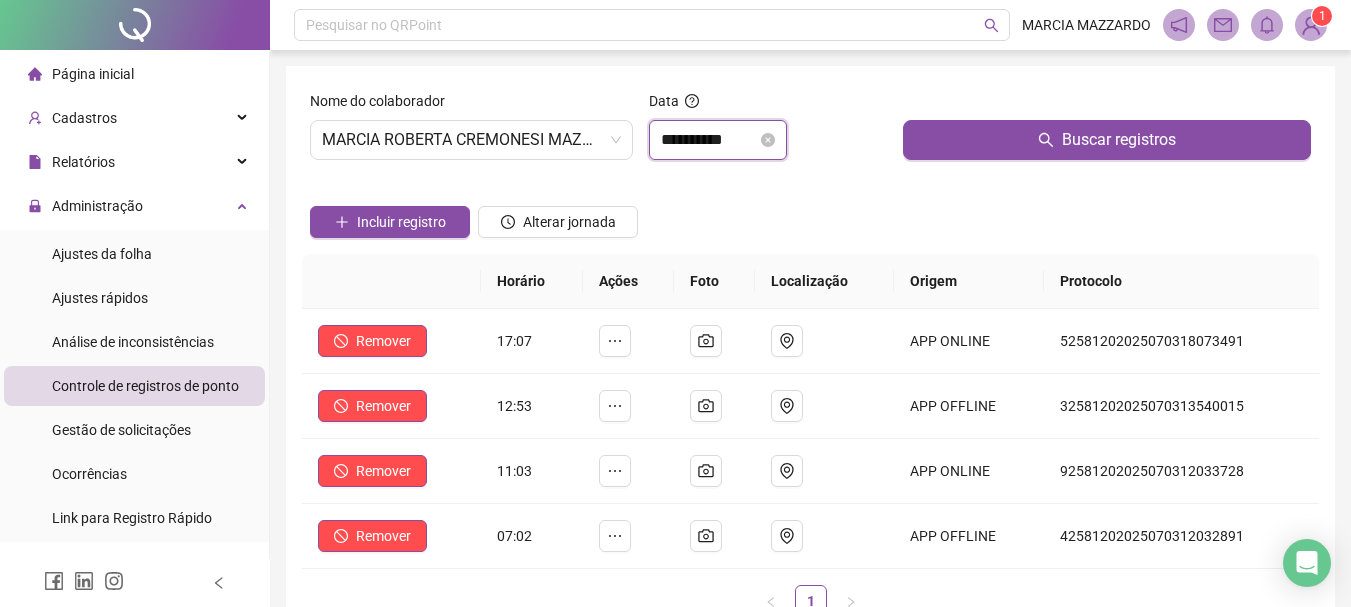 click on "**********" at bounding box center (709, 140) 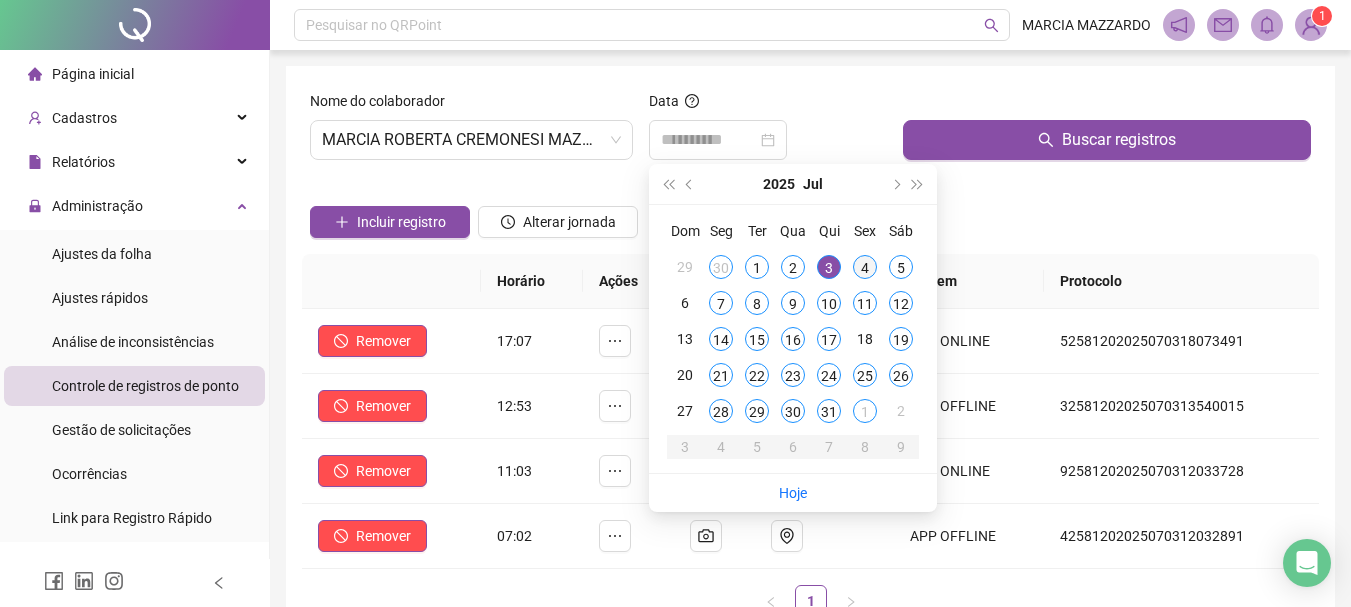 click on "4" at bounding box center (865, 267) 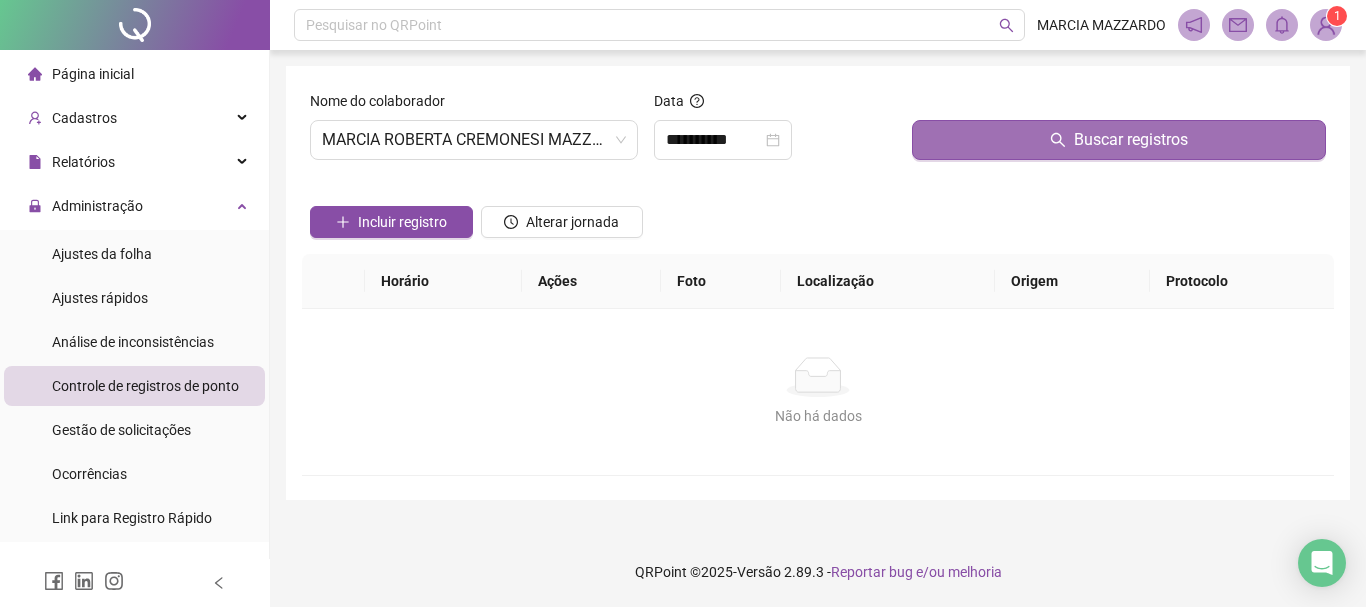 click on "Buscar registros" at bounding box center [1119, 140] 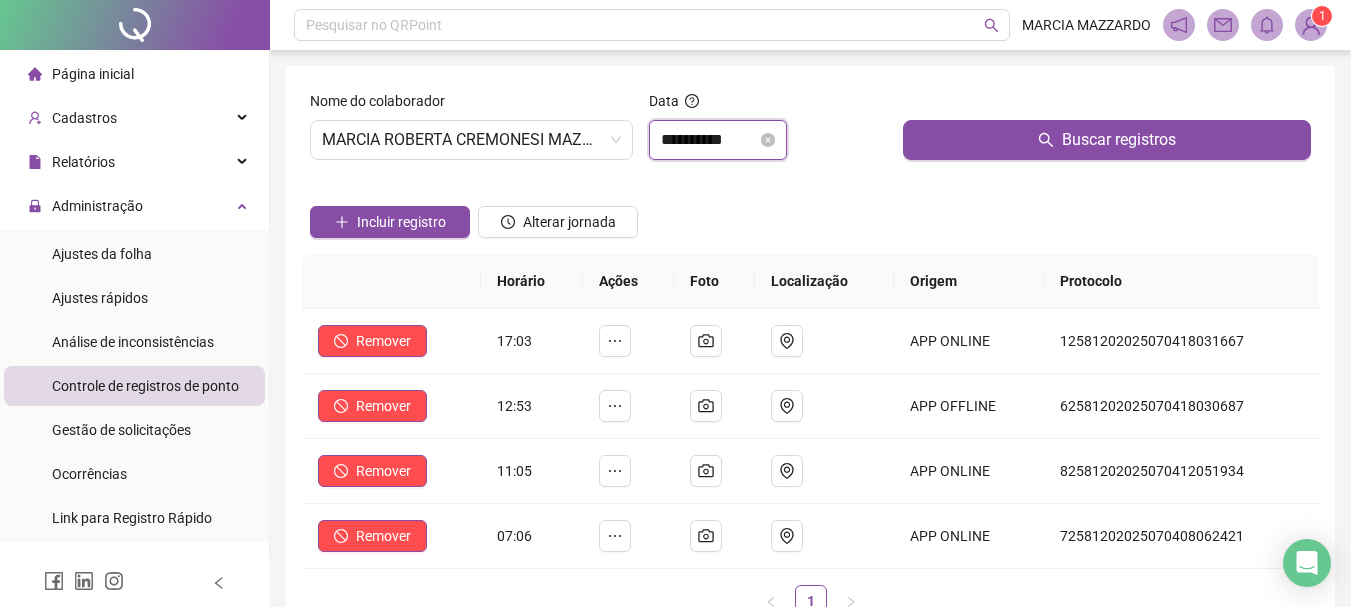 click on "**********" at bounding box center [709, 140] 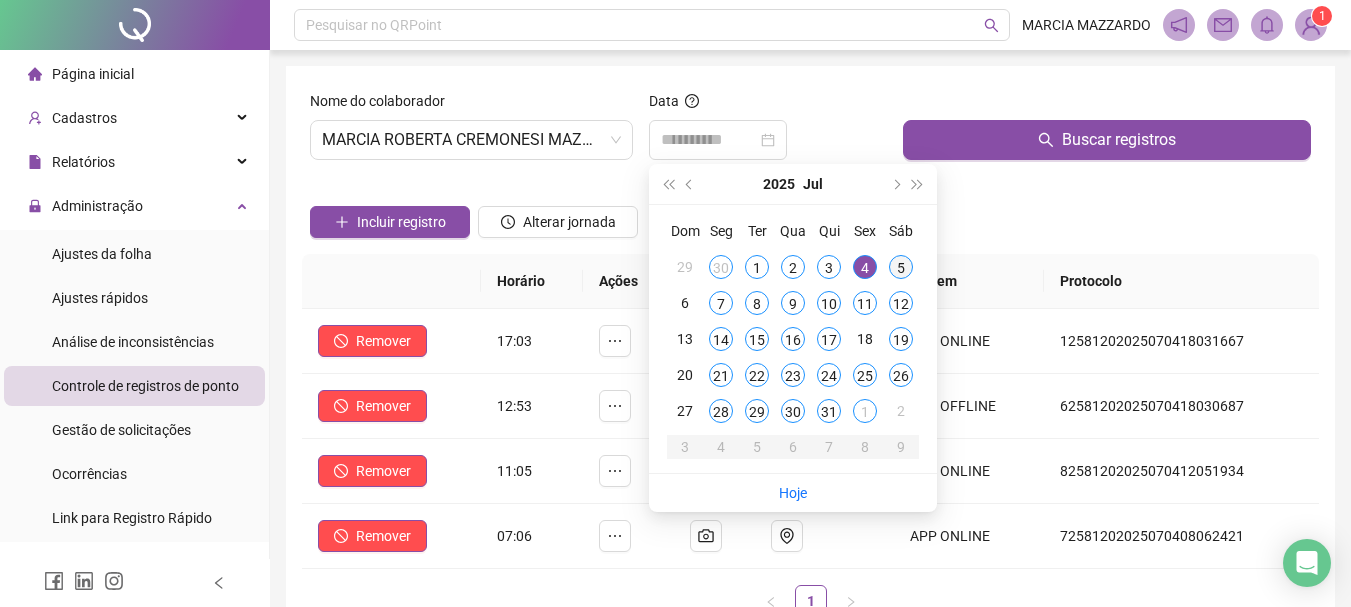click on "5" at bounding box center [901, 267] 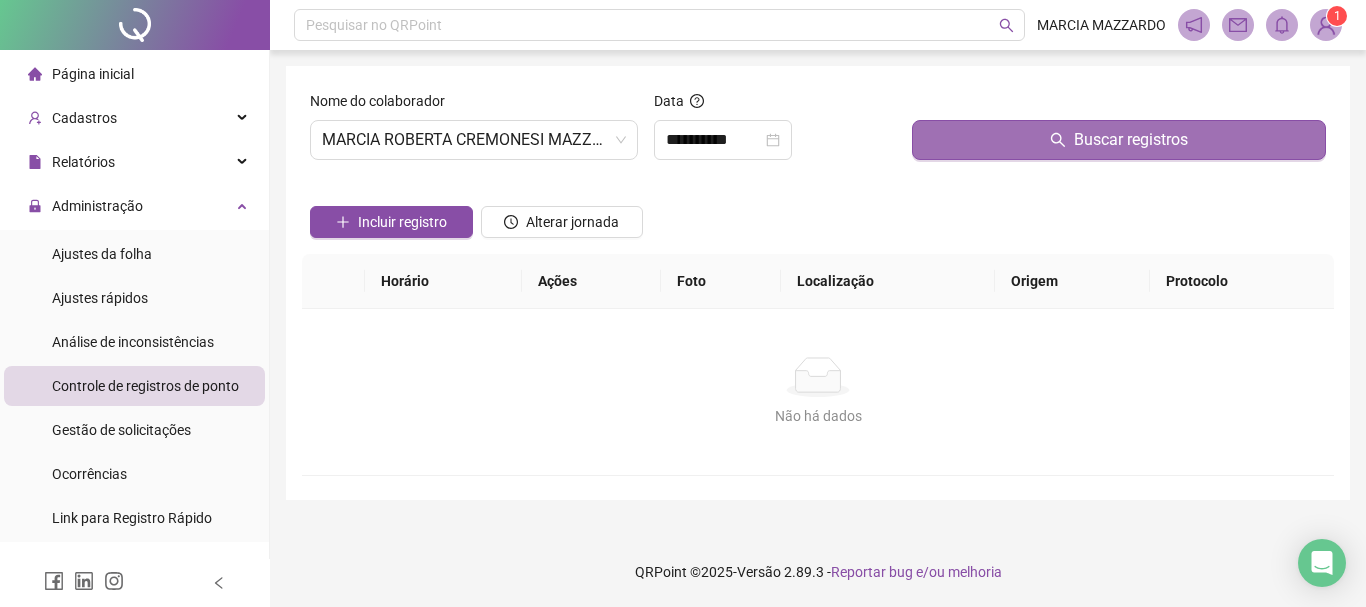 click on "Buscar registros" at bounding box center (1119, 140) 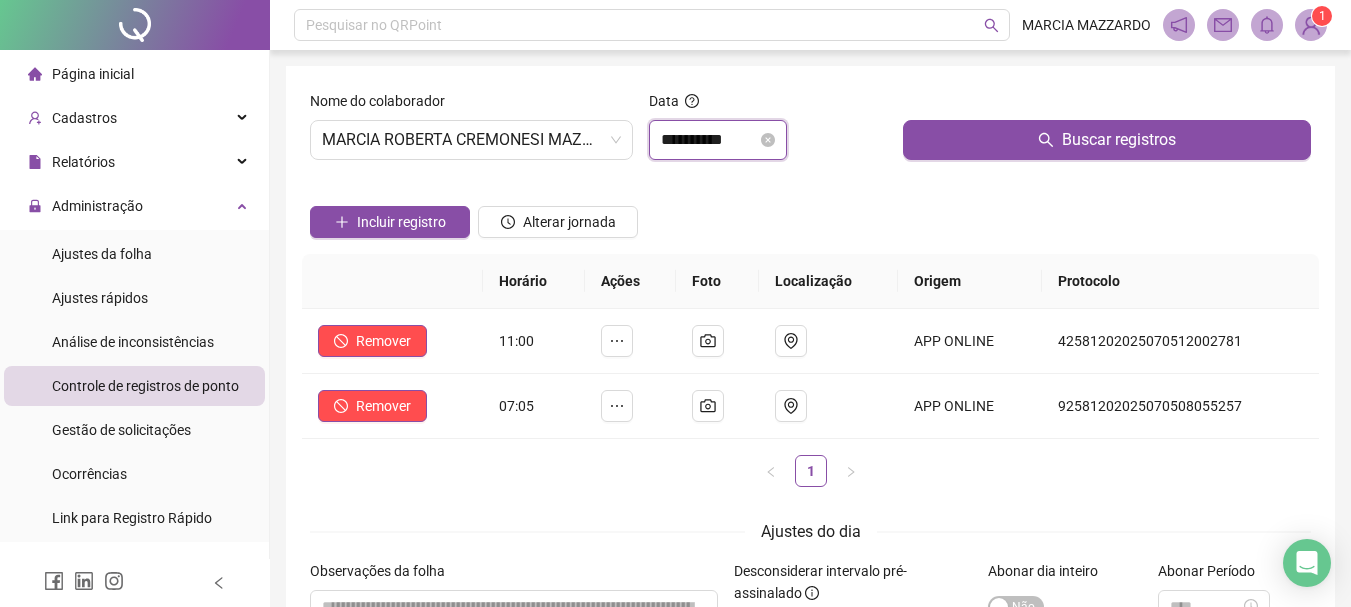 click on "**********" at bounding box center [709, 140] 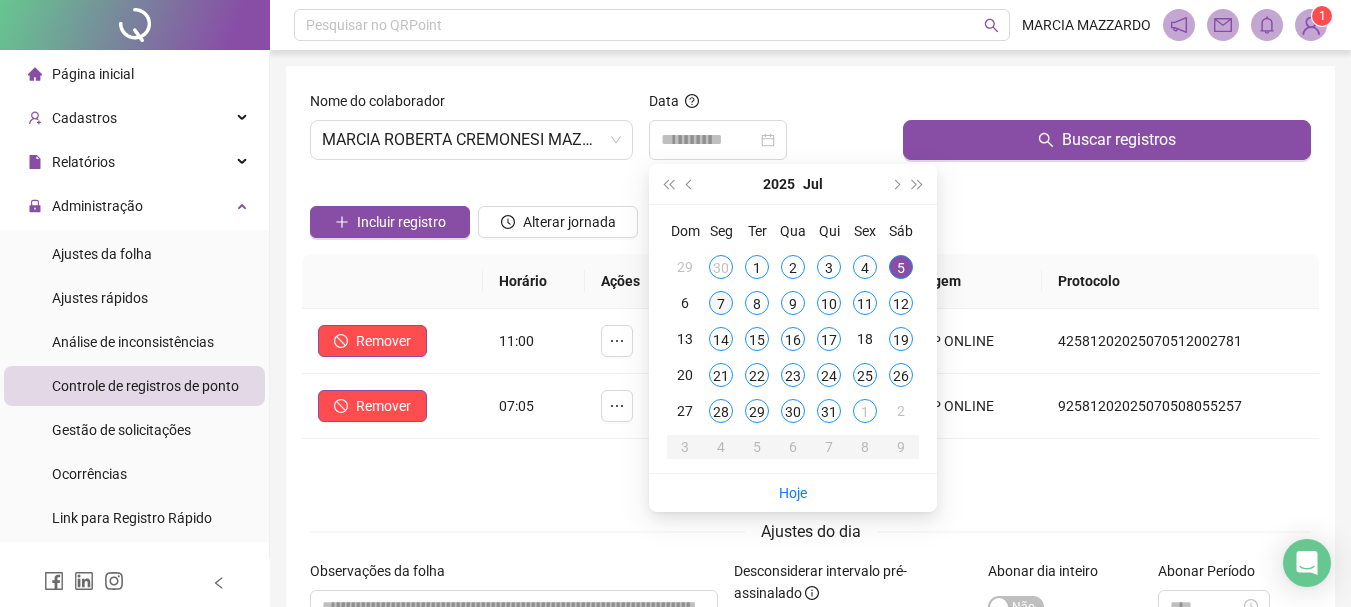 click on "7" at bounding box center [721, 303] 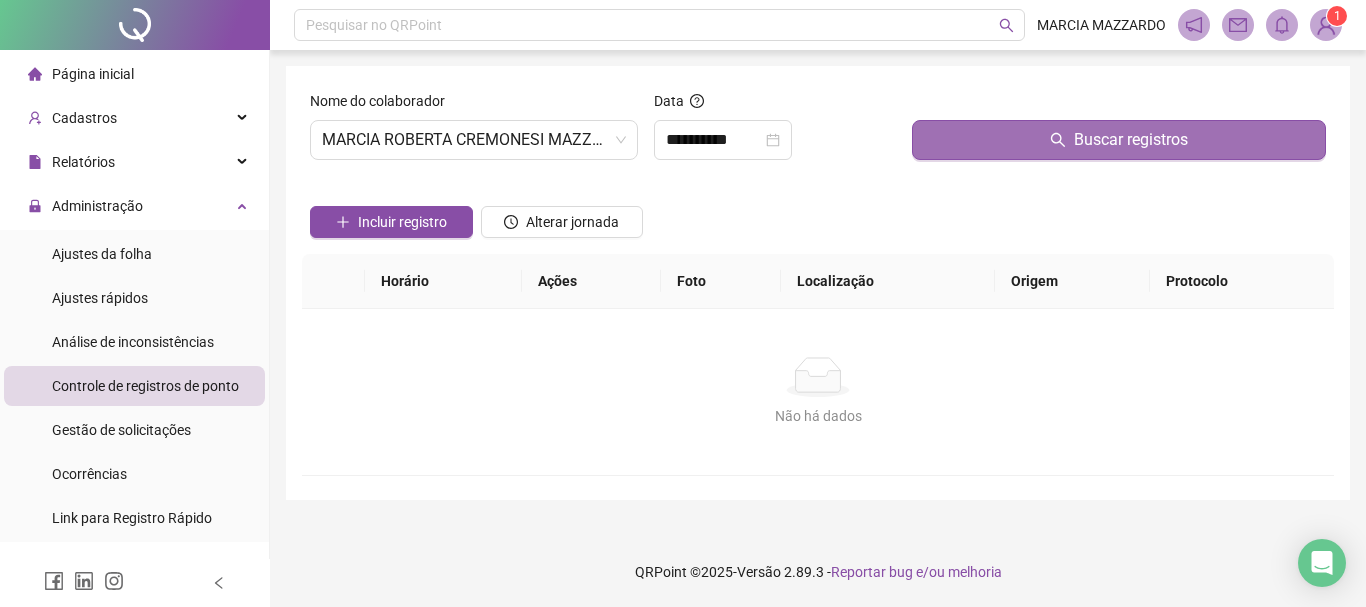 click on "Buscar registros" at bounding box center [1119, 140] 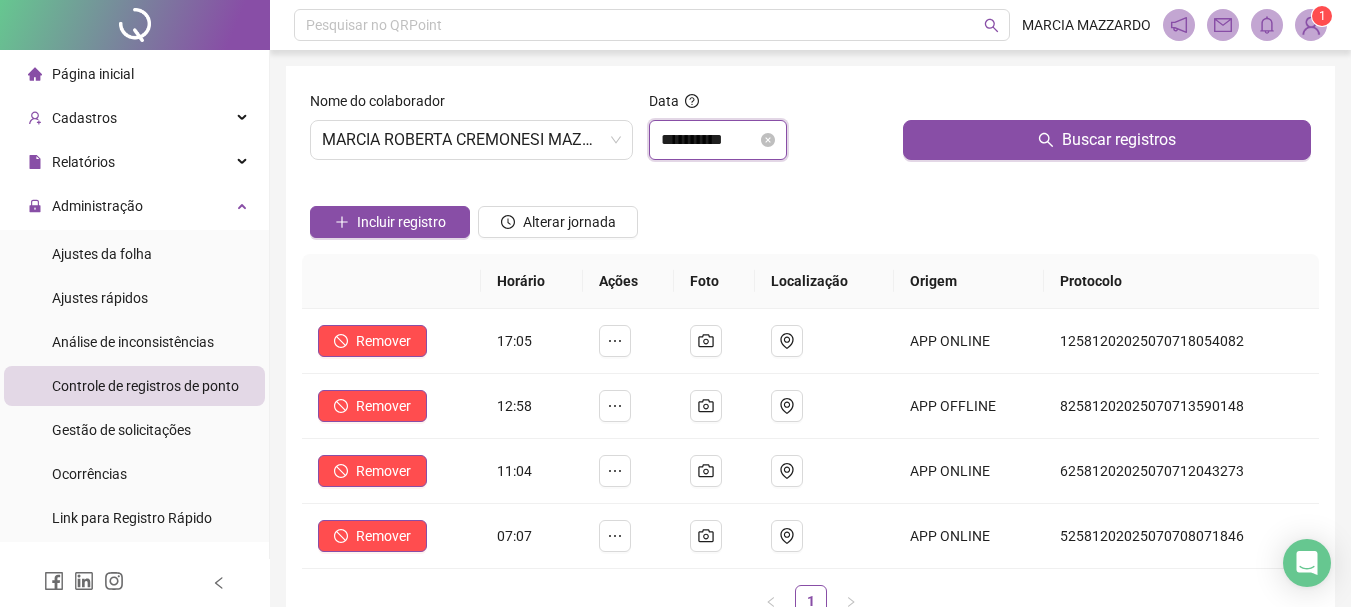 click on "**********" at bounding box center [709, 140] 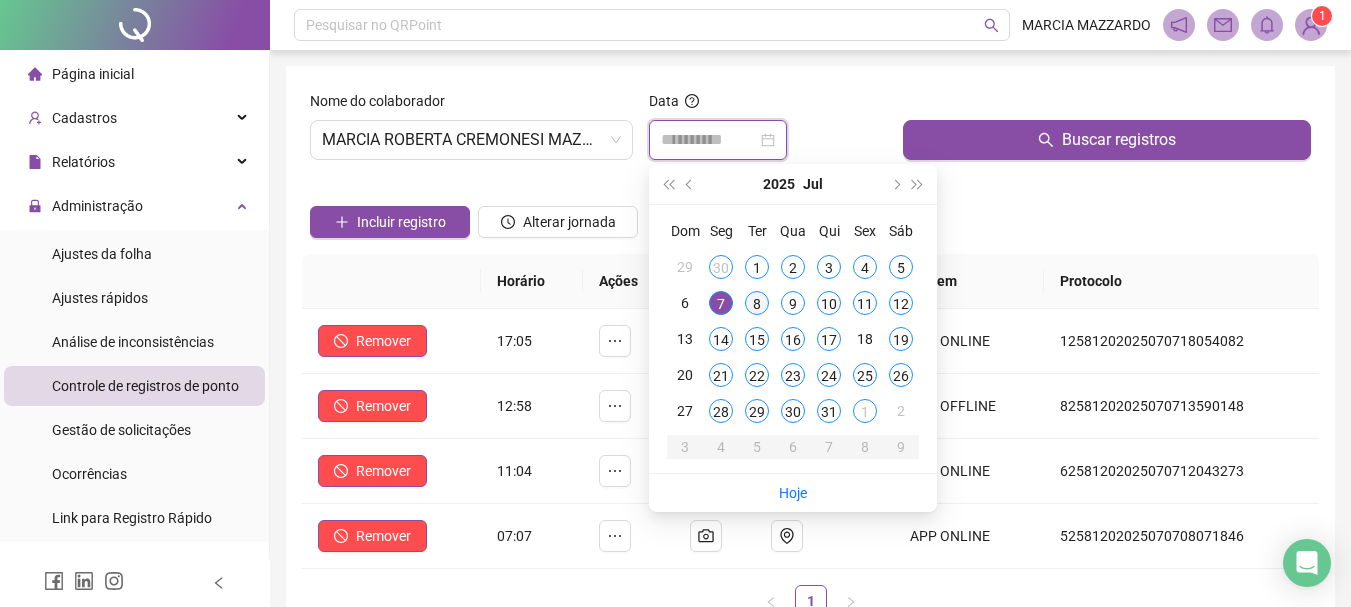 type on "**********" 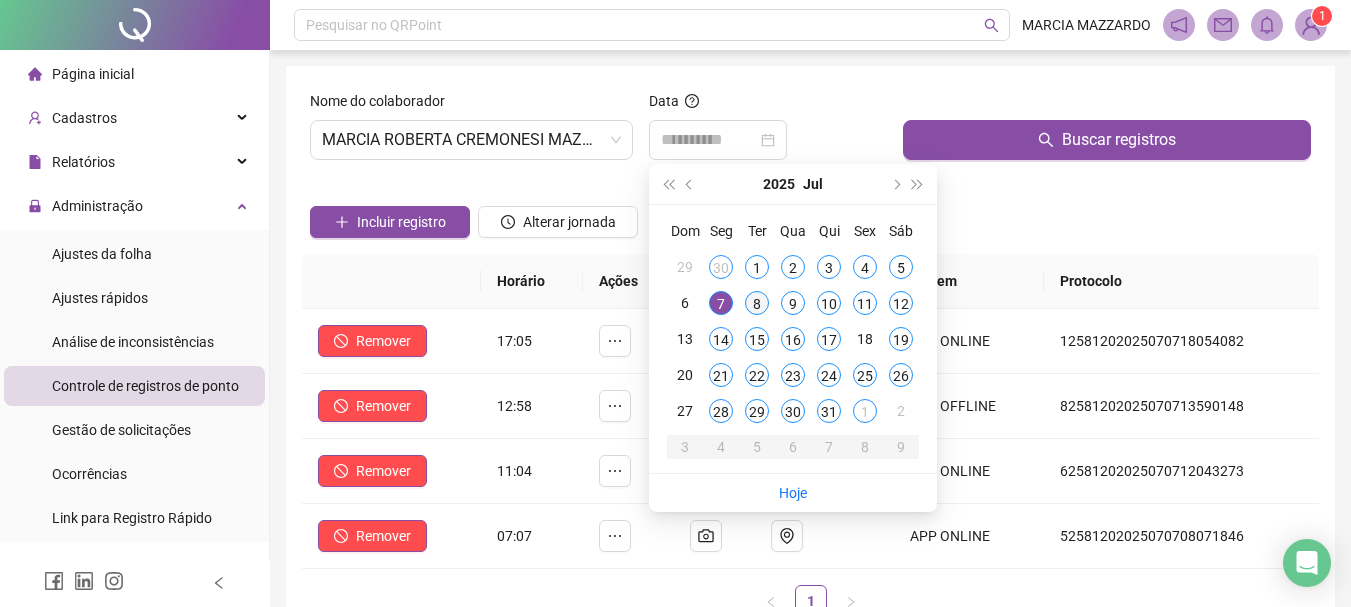 click on "8" at bounding box center (757, 303) 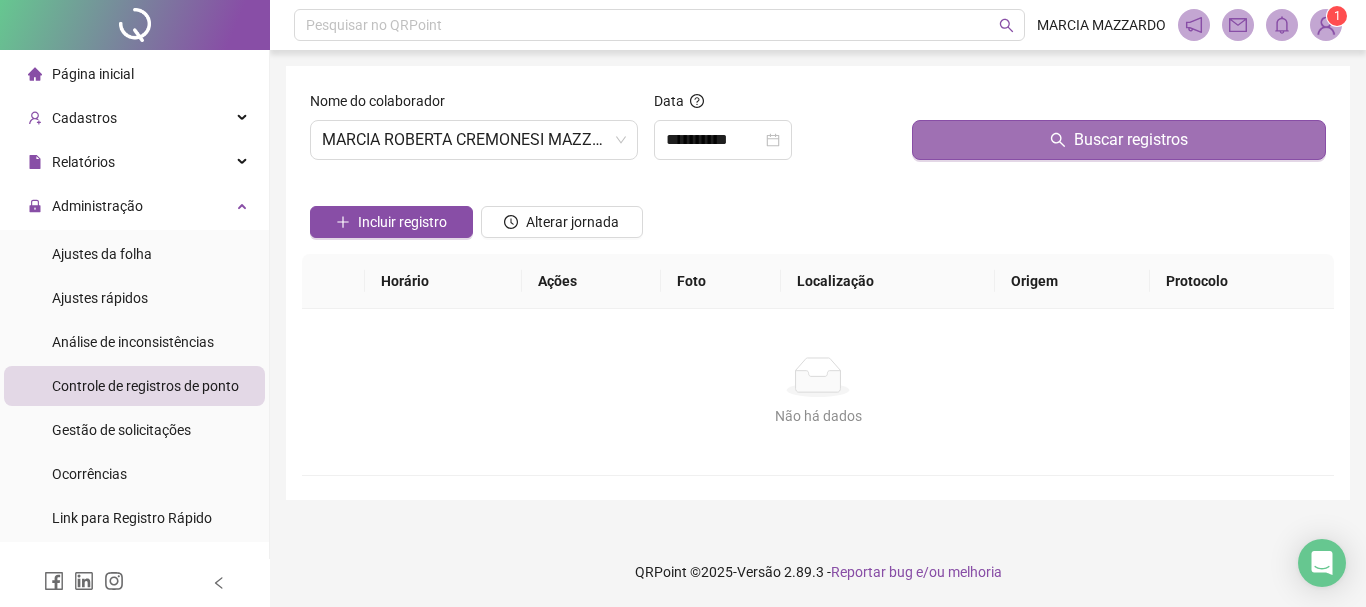 click on "Buscar registros" at bounding box center (1119, 140) 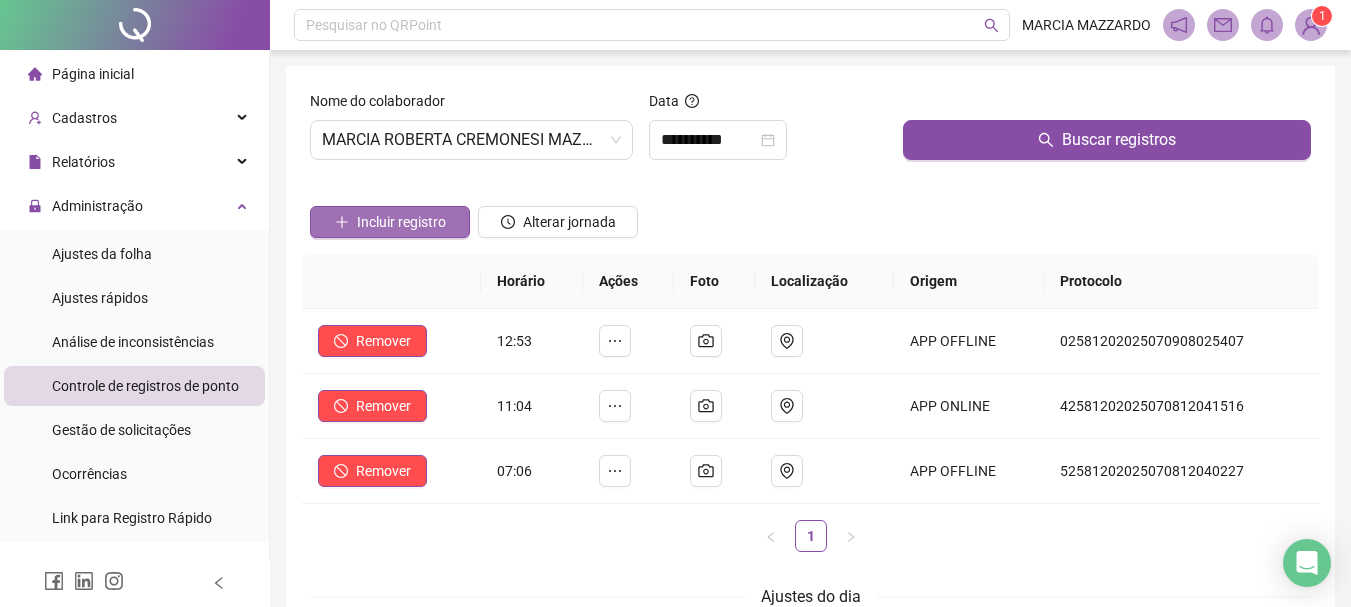 click on "Incluir registro" at bounding box center (401, 222) 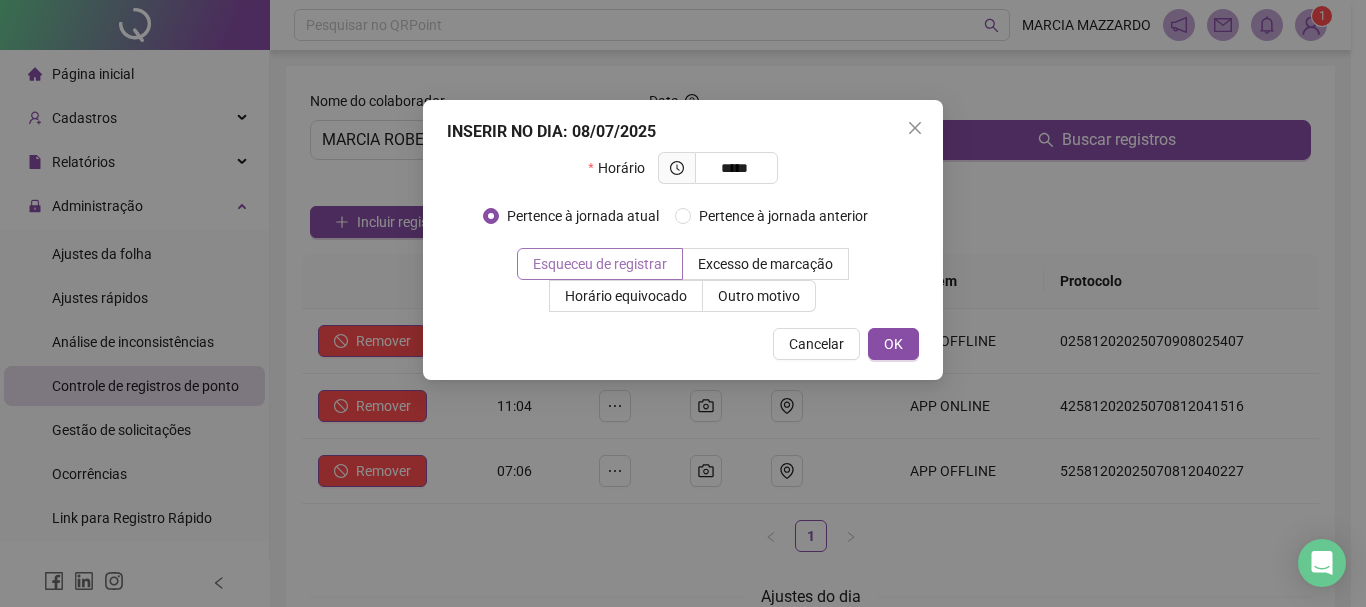 type on "*****" 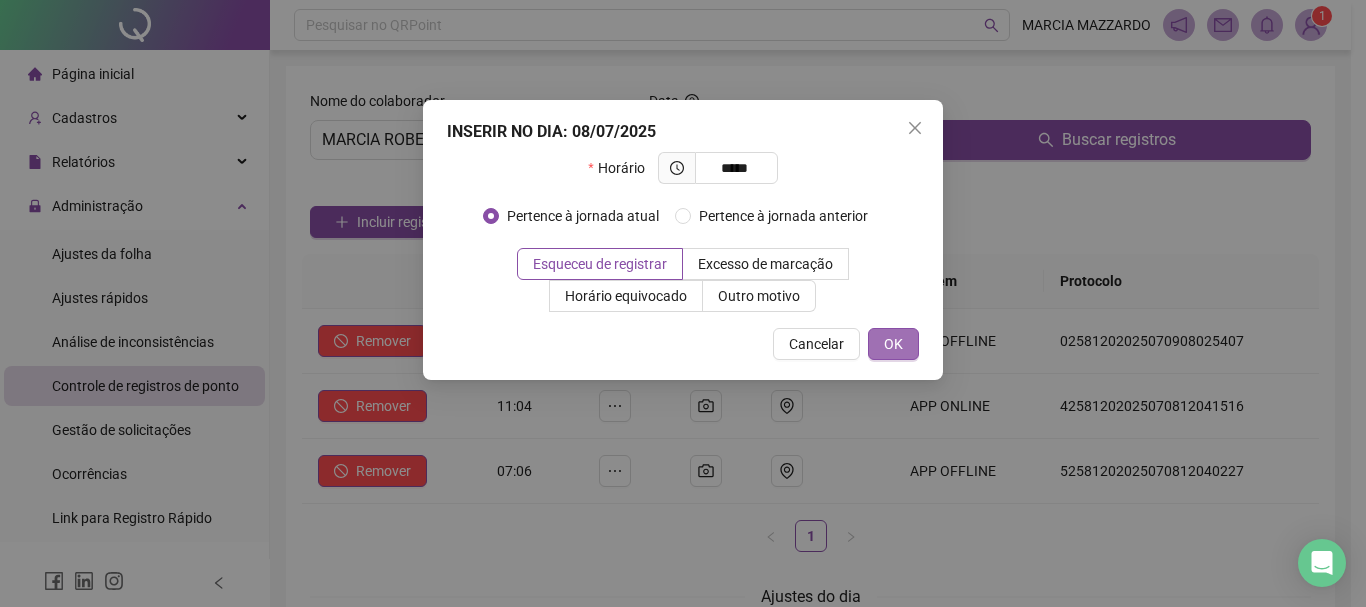 click on "OK" at bounding box center (893, 344) 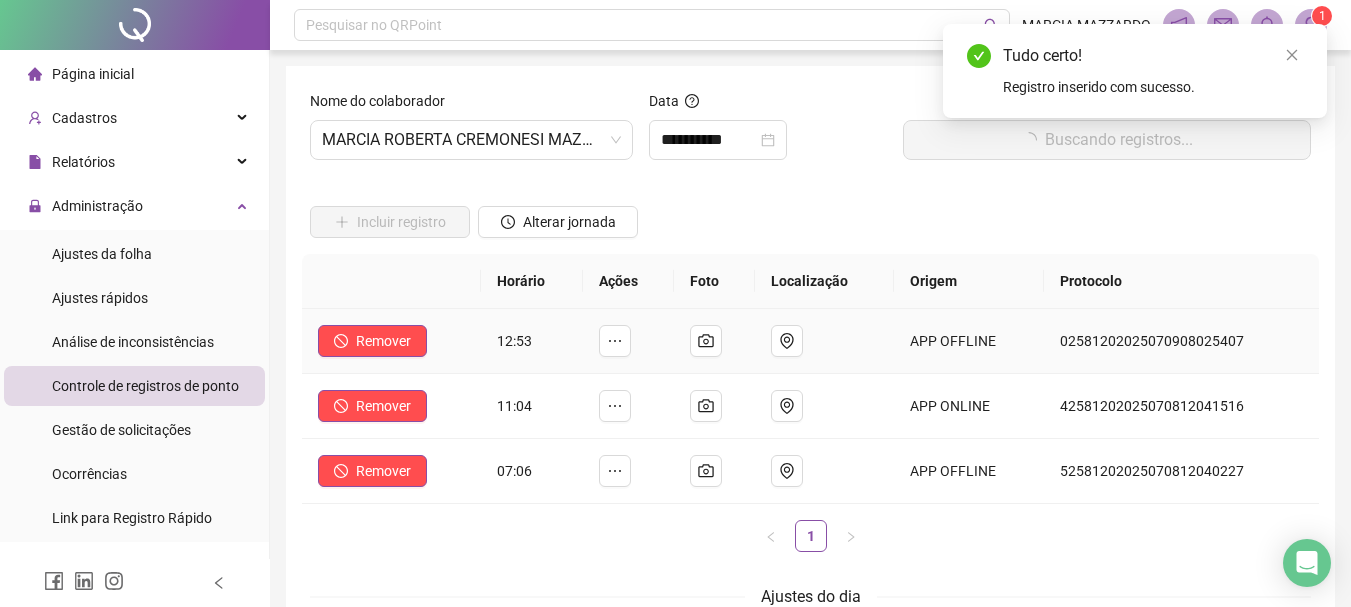 scroll, scrollTop: 260, scrollLeft: 0, axis: vertical 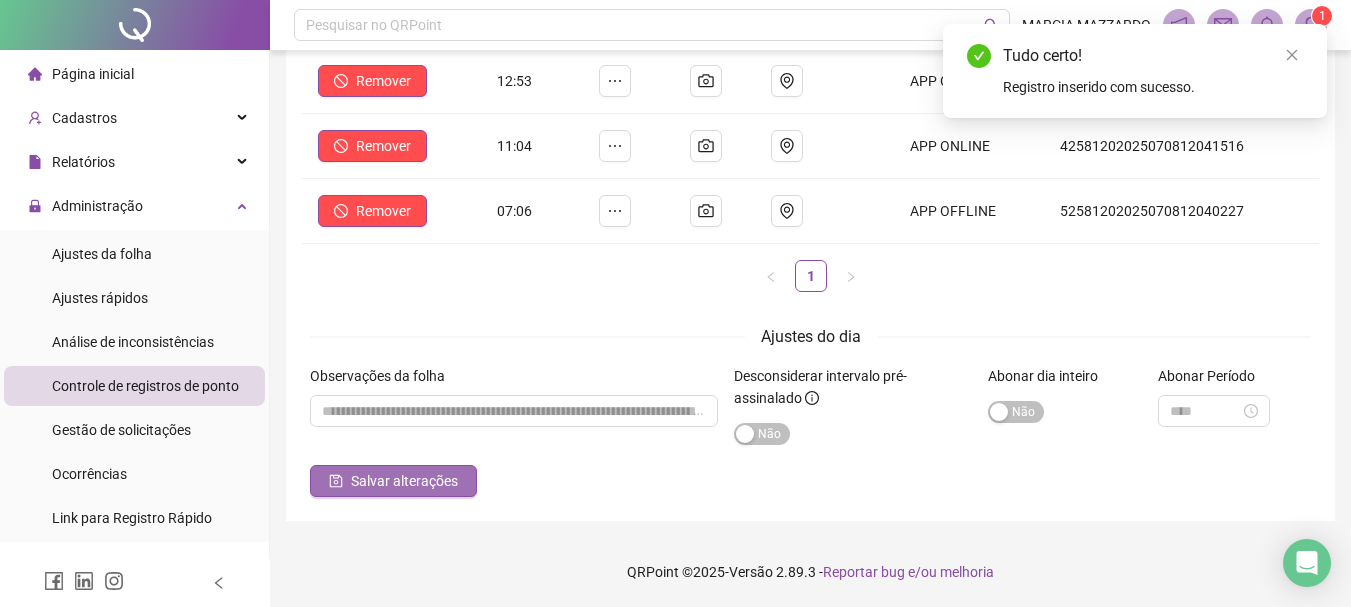 click on "Salvar alterações" at bounding box center (404, 481) 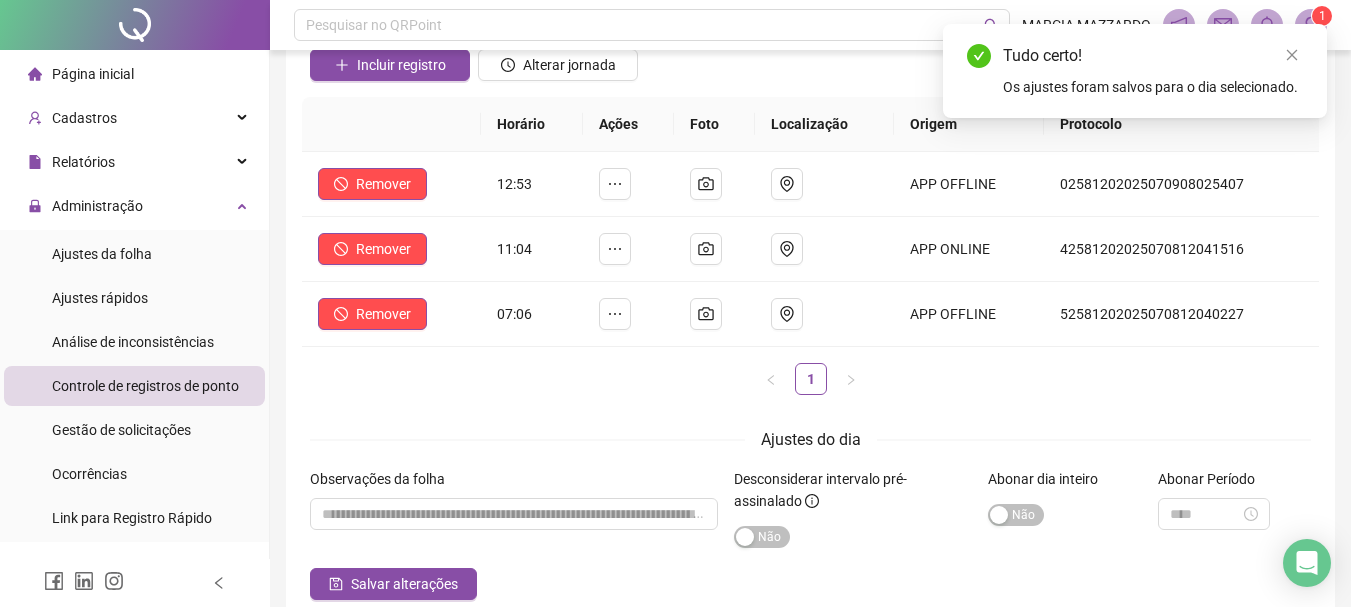 scroll, scrollTop: 0, scrollLeft: 0, axis: both 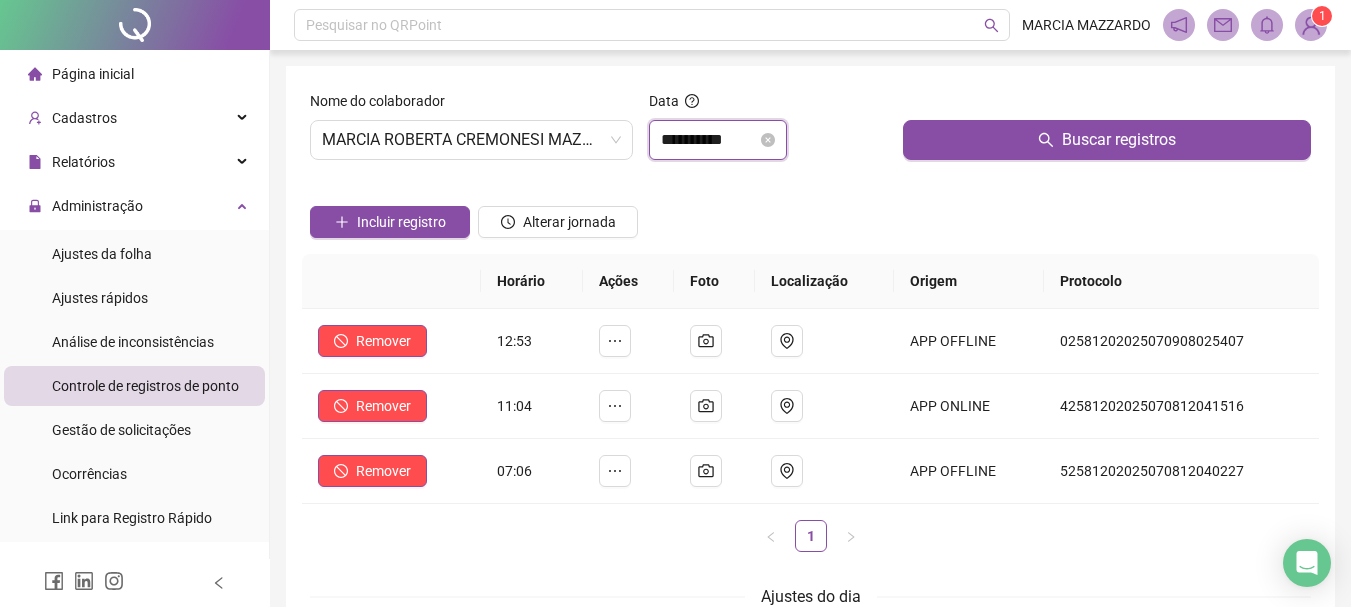 click on "**********" at bounding box center (709, 140) 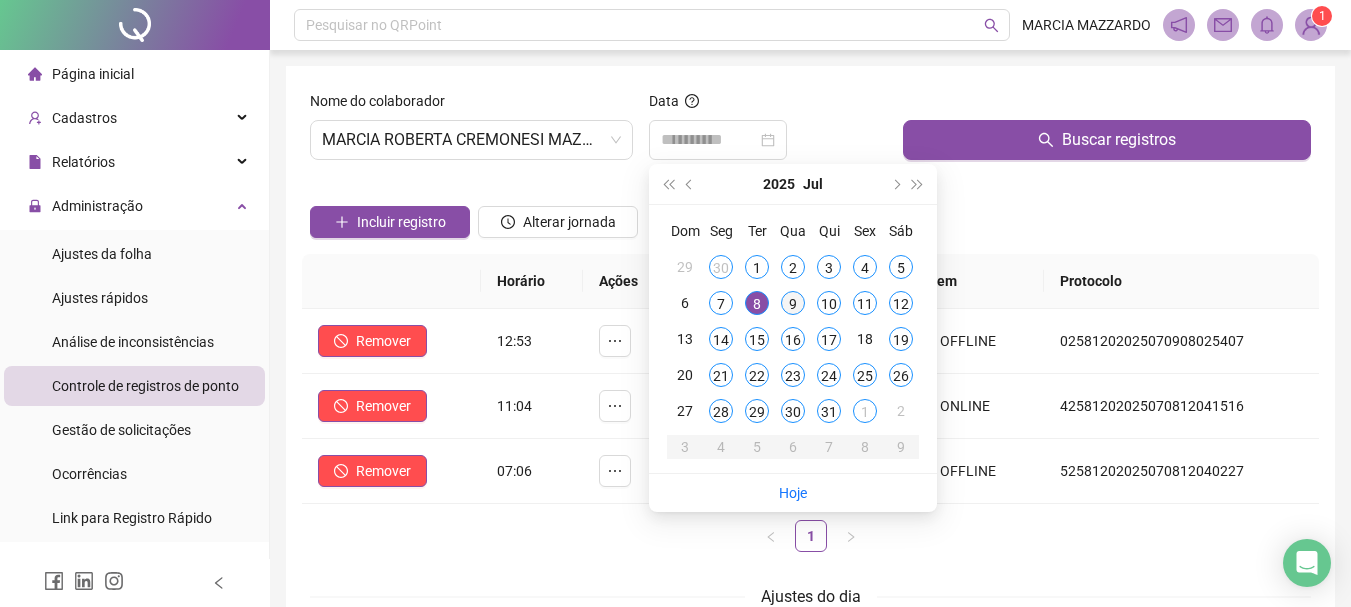 click on "9" at bounding box center (793, 303) 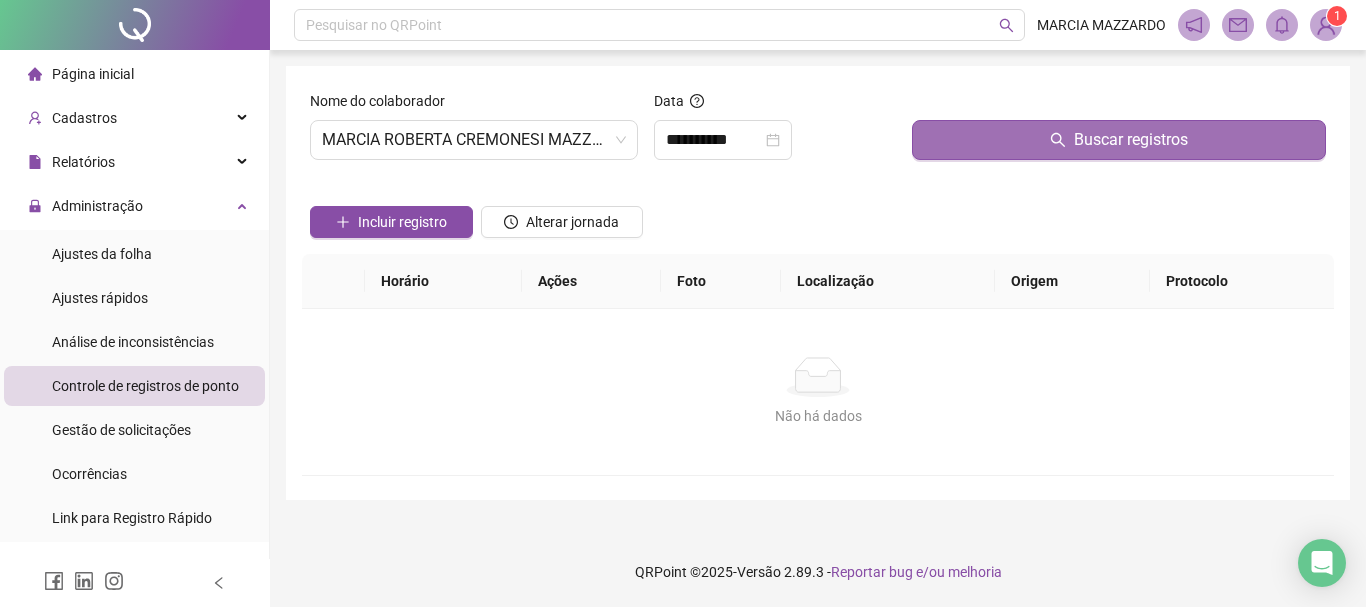 click on "Buscar registros" at bounding box center [1119, 140] 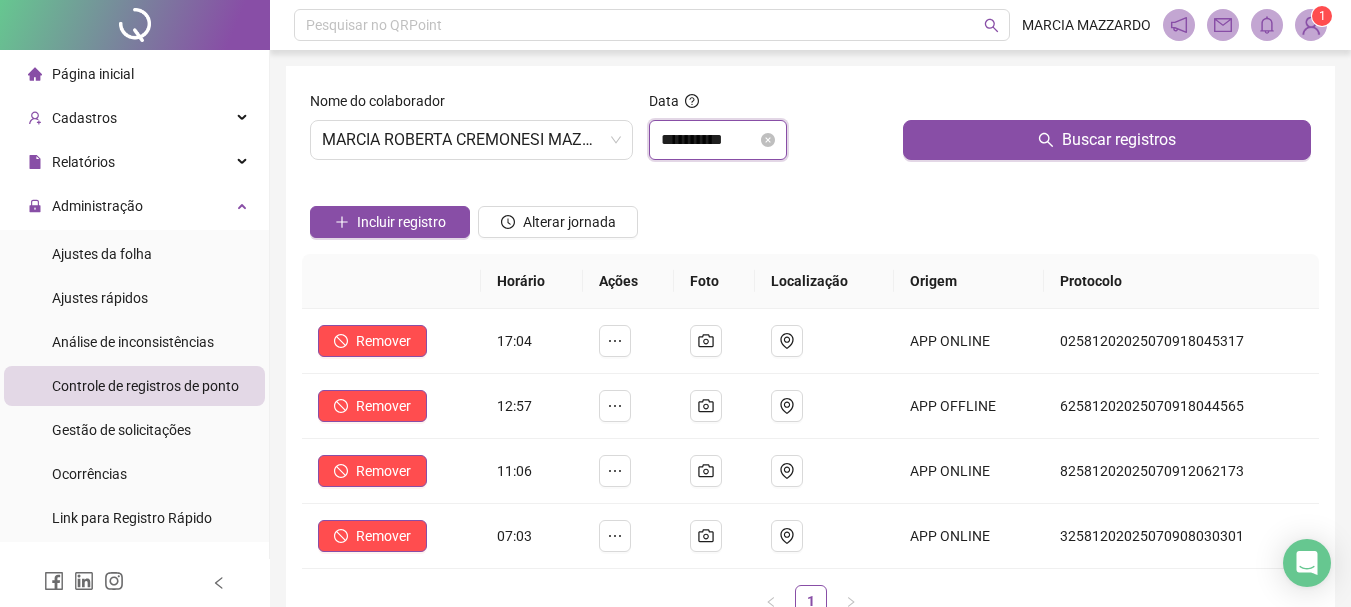 click on "**********" at bounding box center [709, 140] 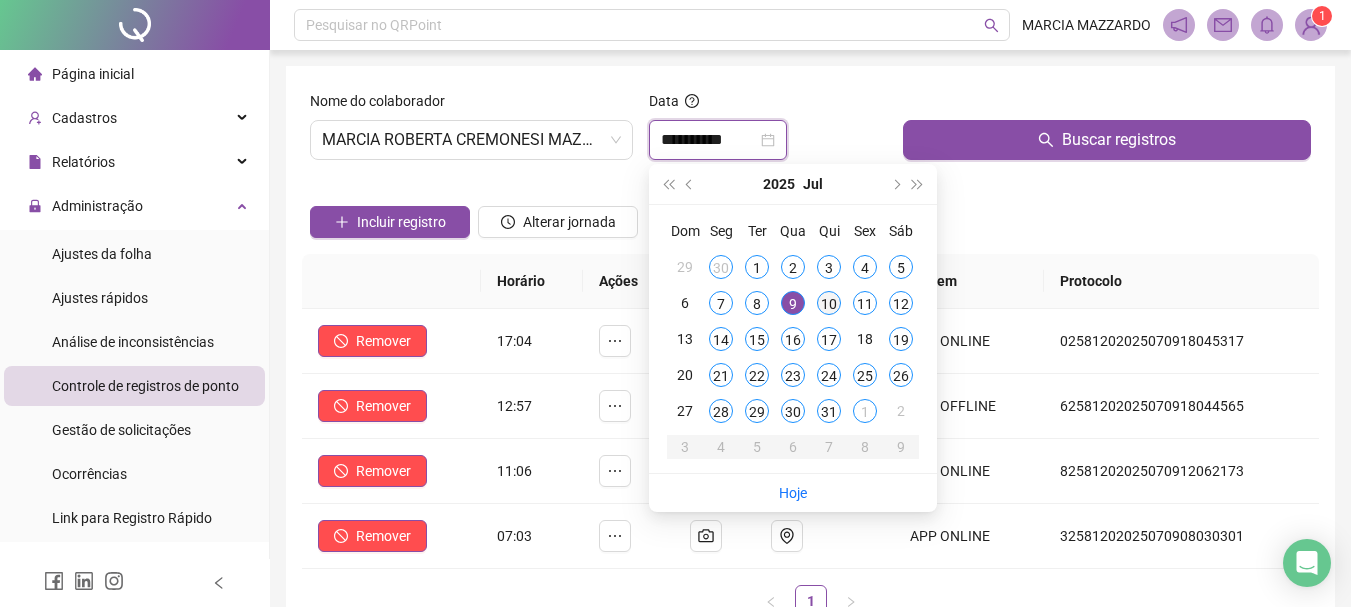 type on "**********" 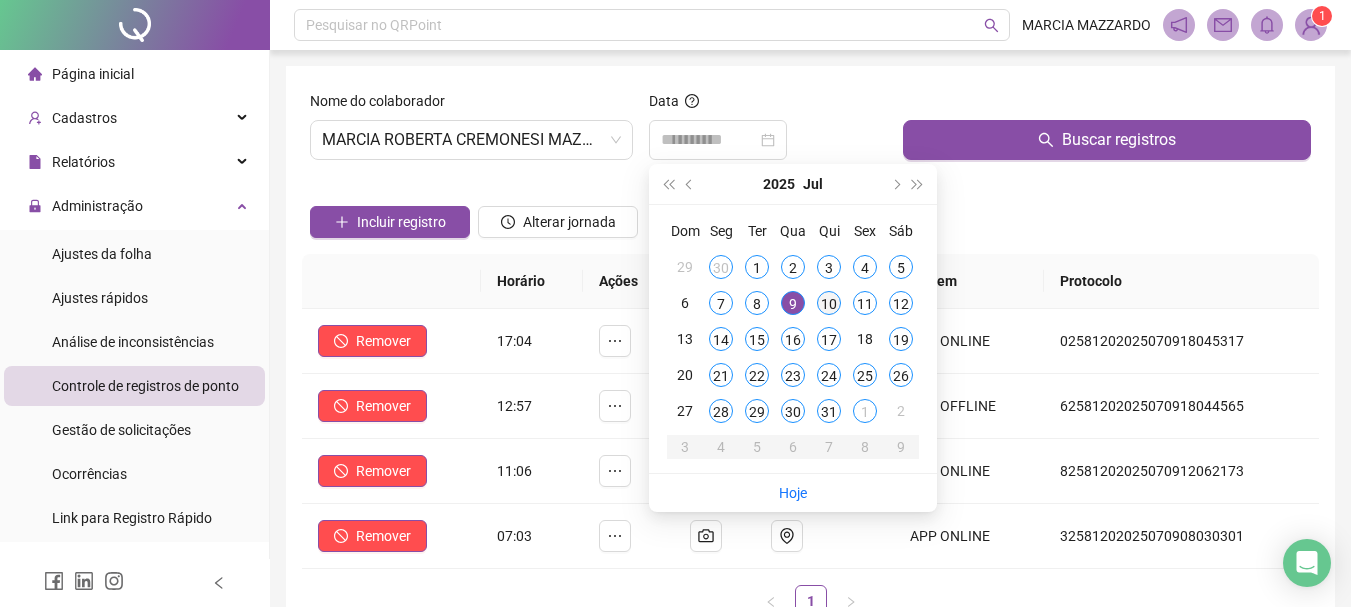 click on "10" at bounding box center (829, 303) 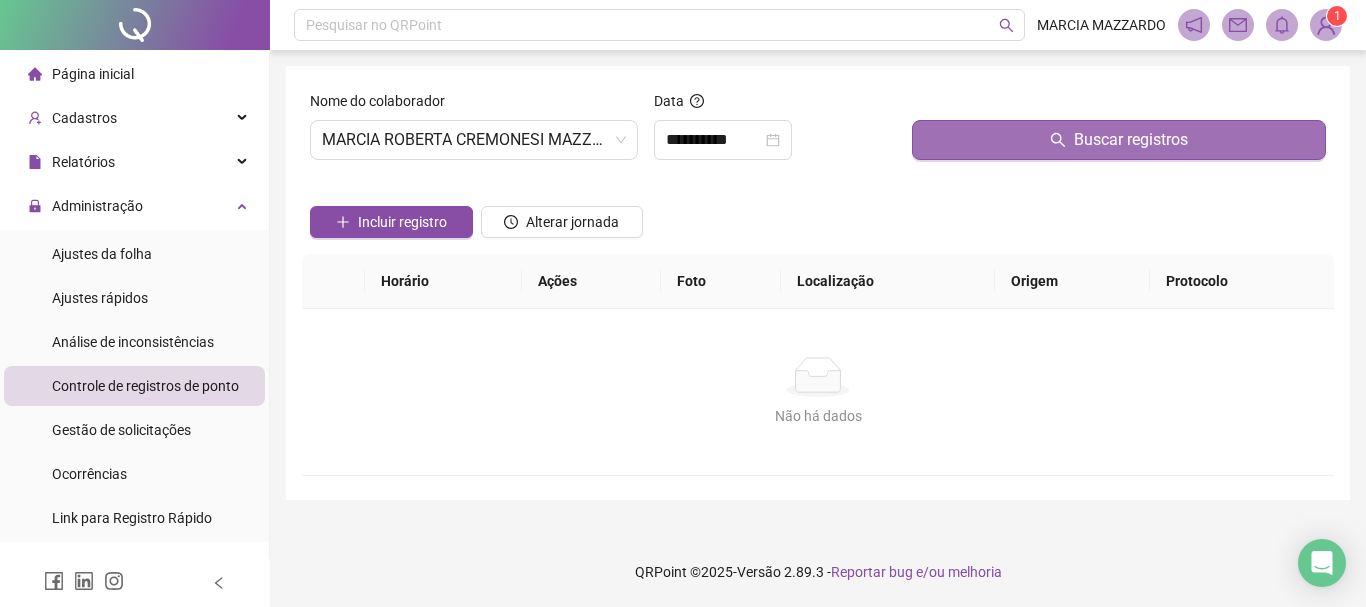 click on "Buscar registros" at bounding box center (1119, 140) 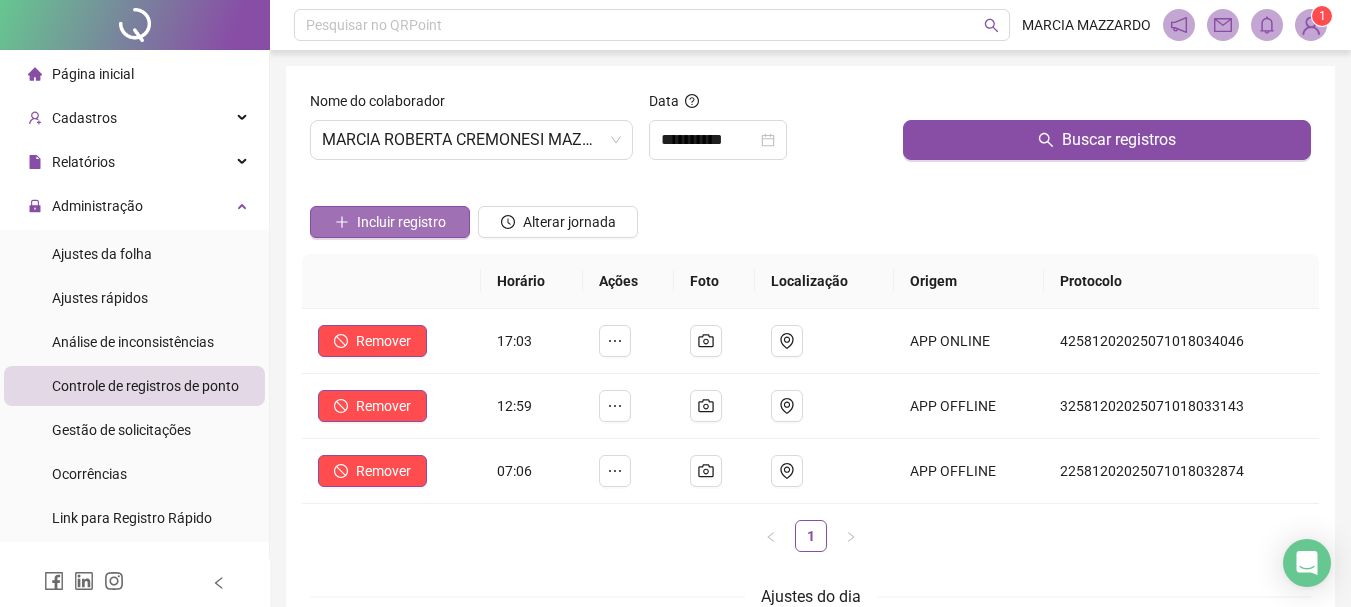 click on "Incluir registro" at bounding box center [401, 222] 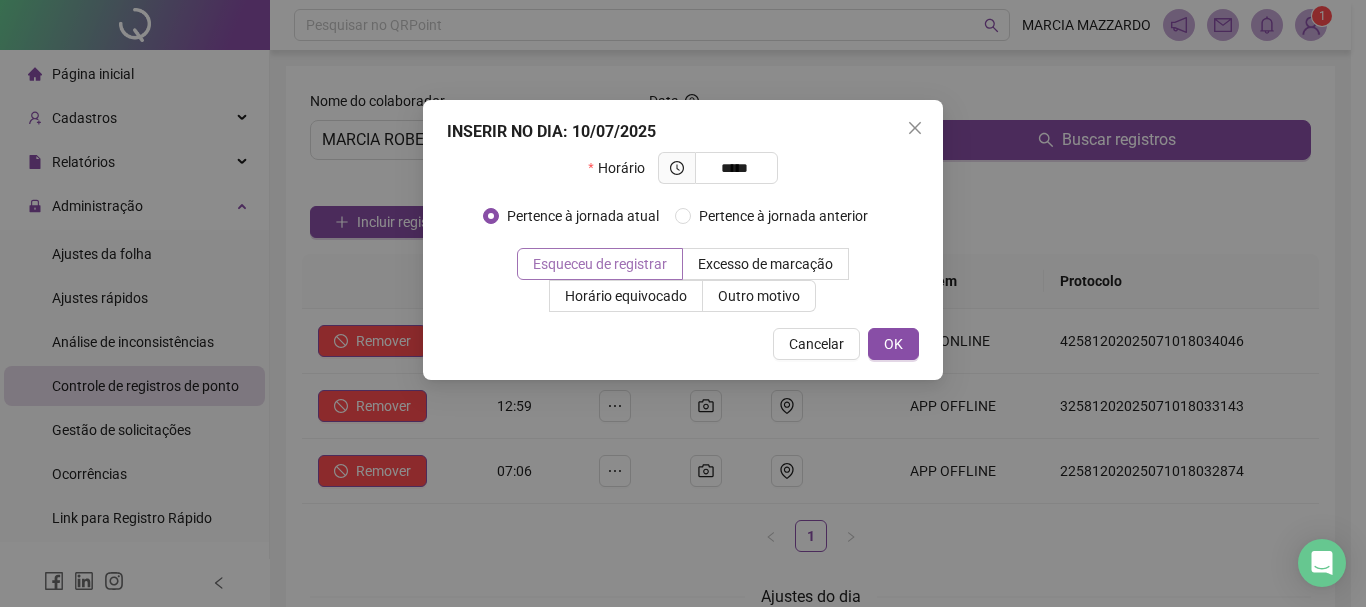 type on "*****" 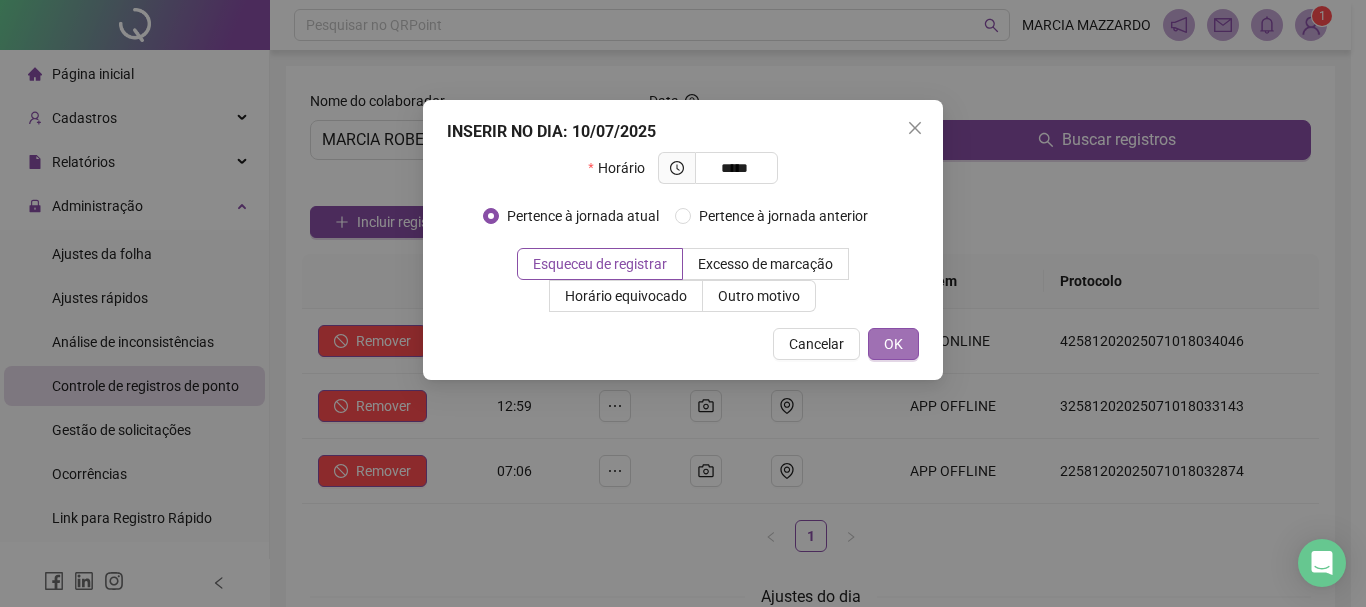 click on "OK" at bounding box center [893, 344] 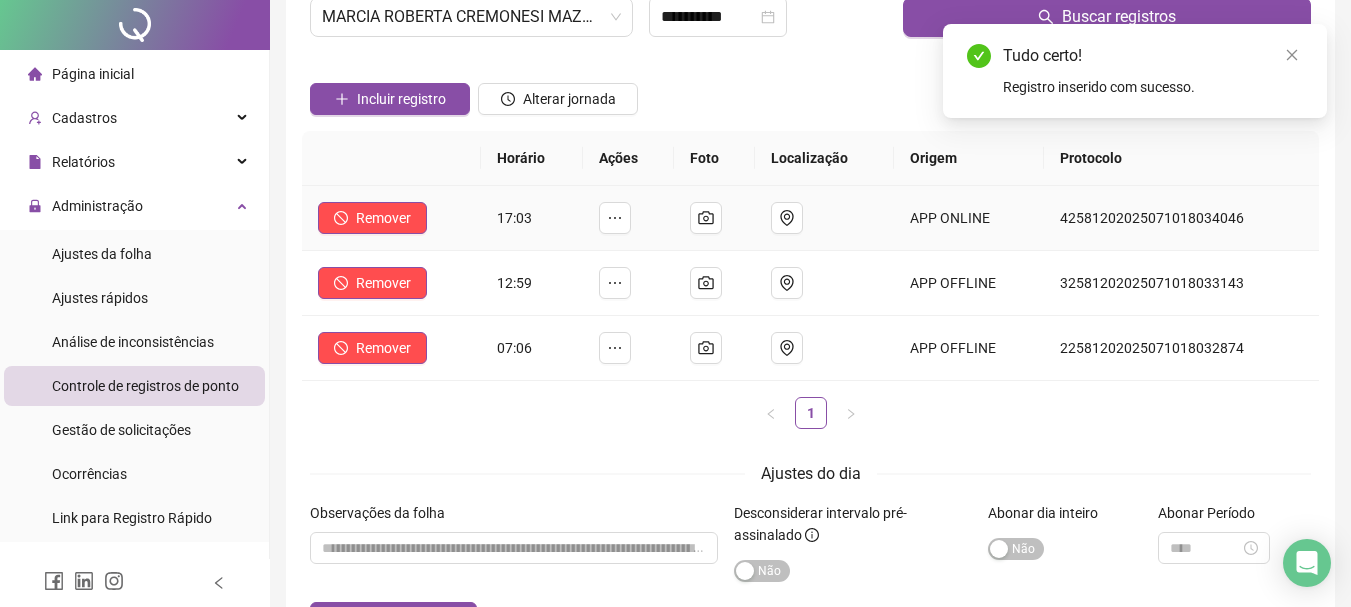 scroll, scrollTop: 260, scrollLeft: 0, axis: vertical 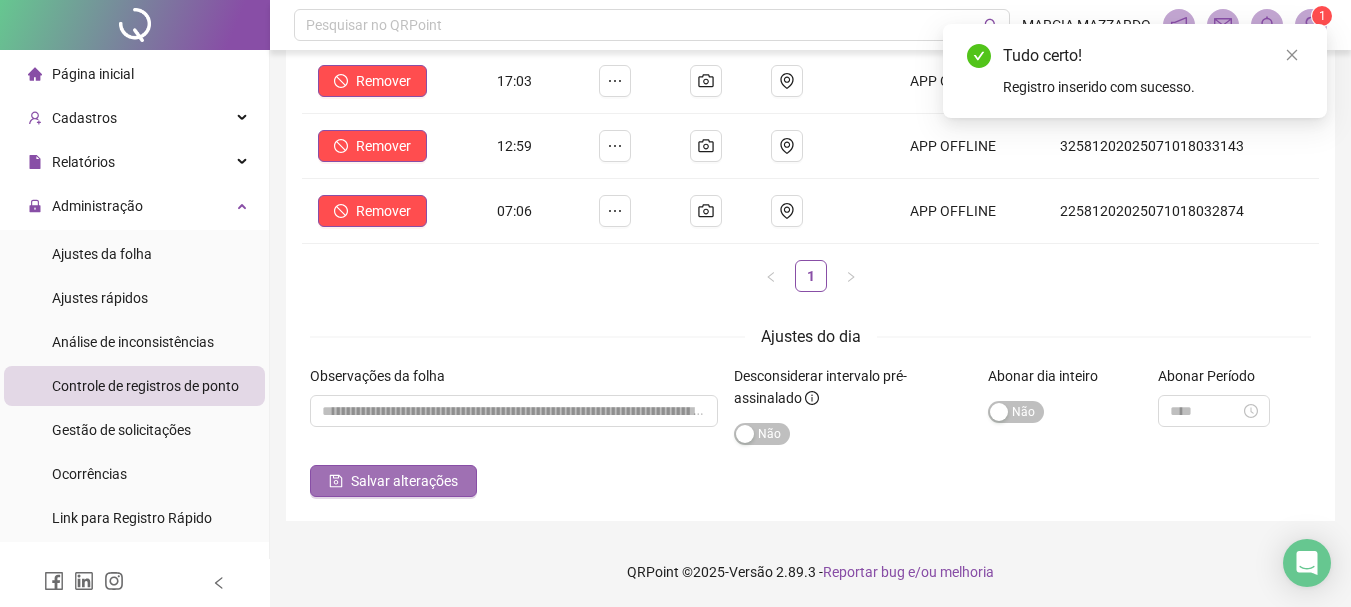 click on "Salvar alterações" at bounding box center (404, 481) 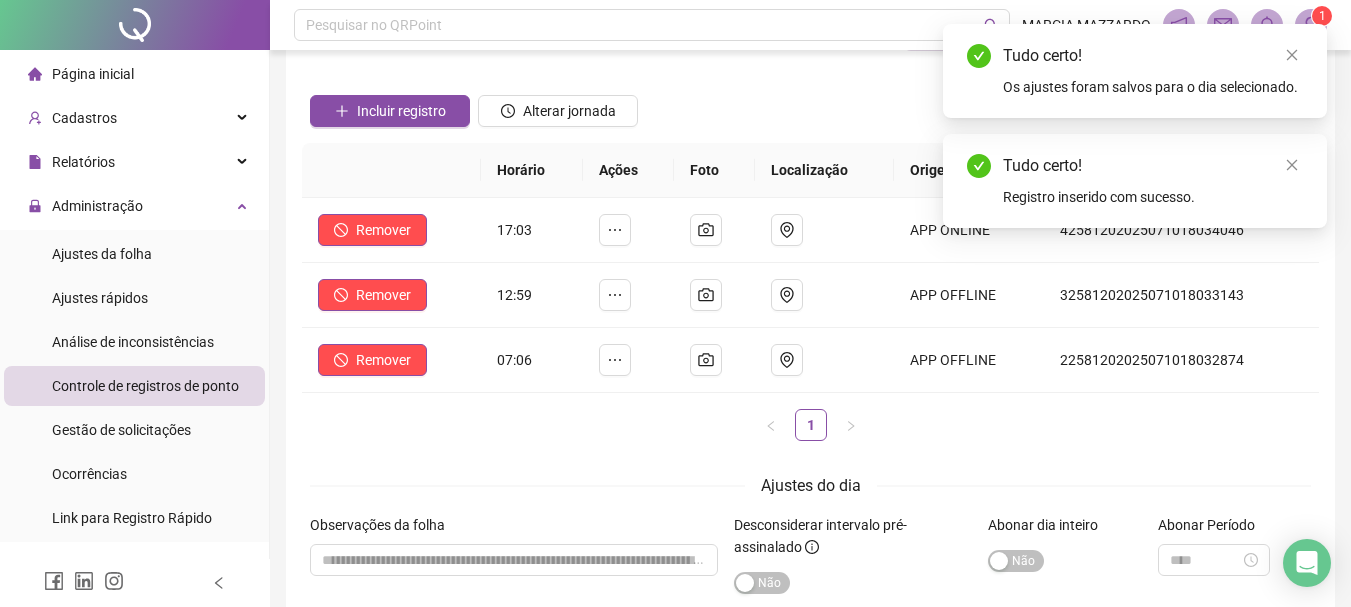 scroll, scrollTop: 0, scrollLeft: 0, axis: both 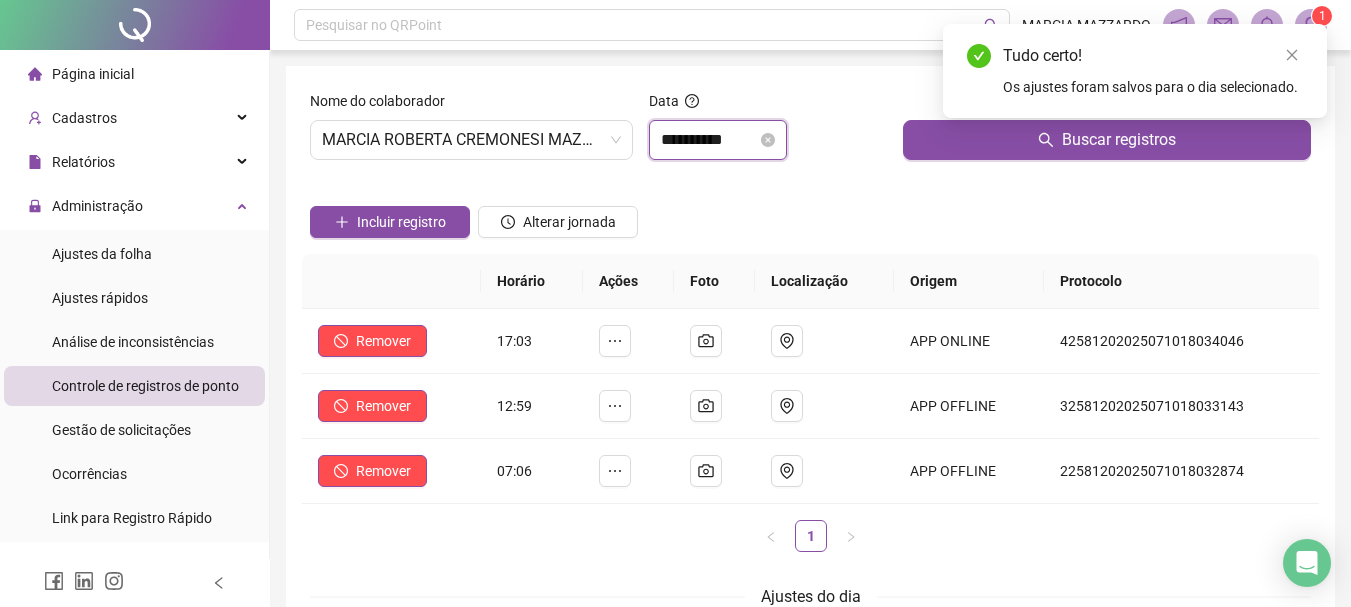 click on "**********" at bounding box center (709, 140) 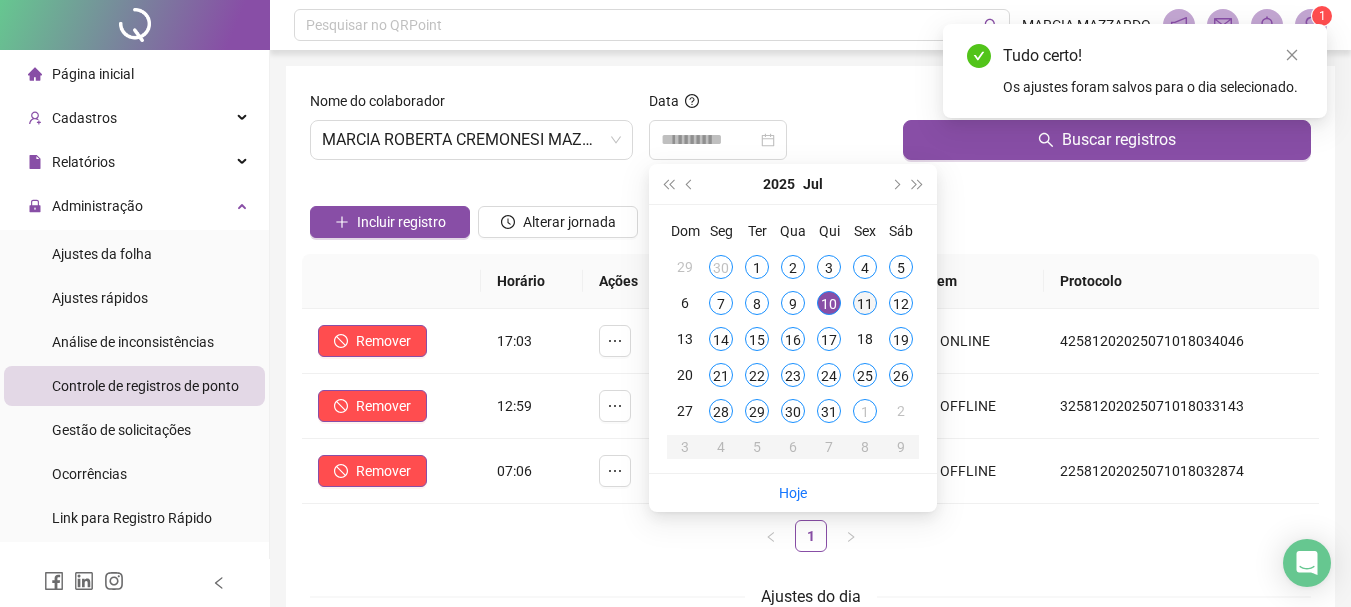 click on "11" at bounding box center [865, 303] 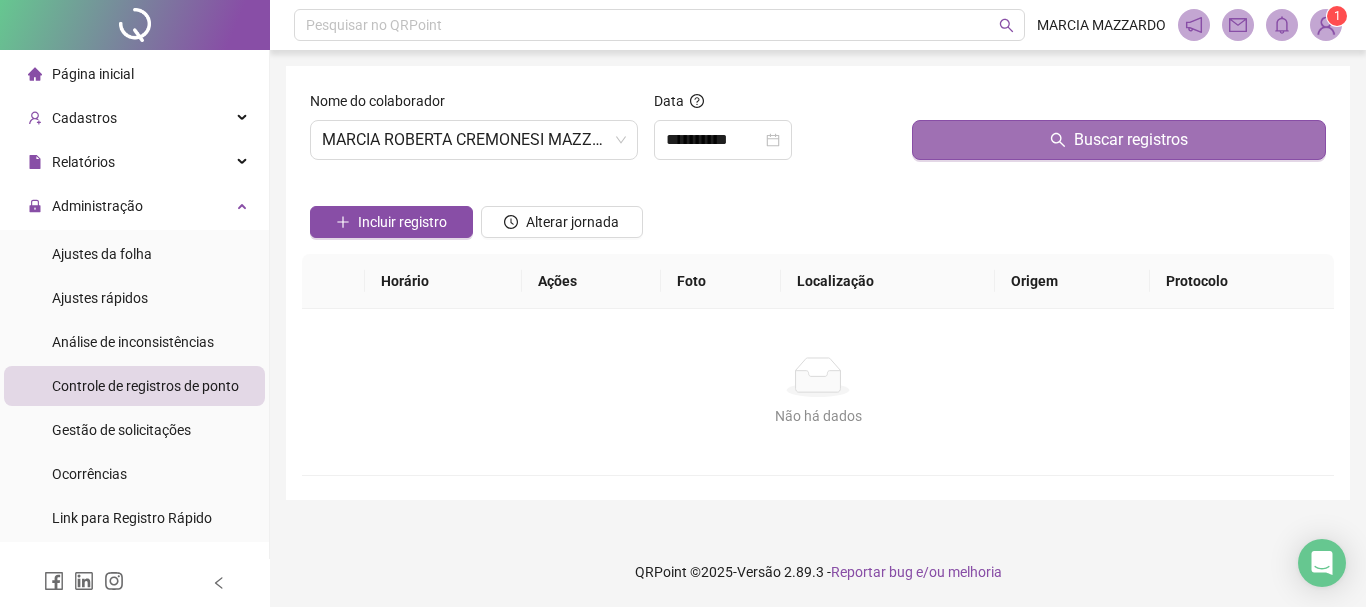 click on "Buscar registros" at bounding box center (1119, 140) 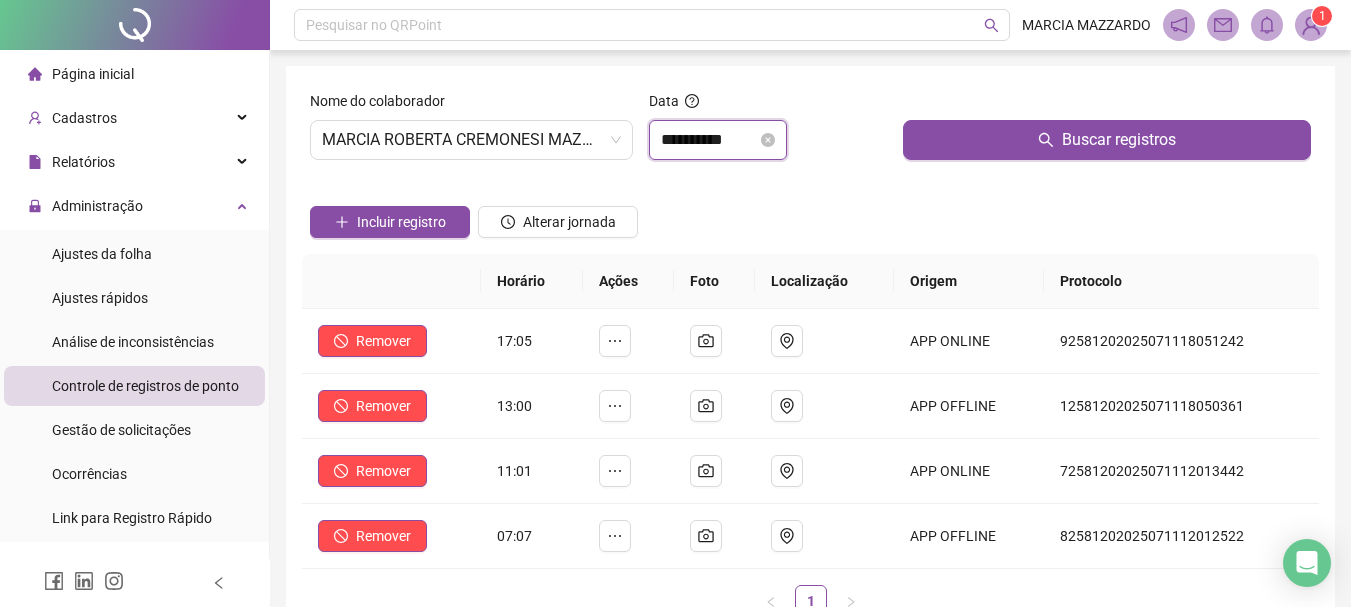 click on "**********" at bounding box center (709, 140) 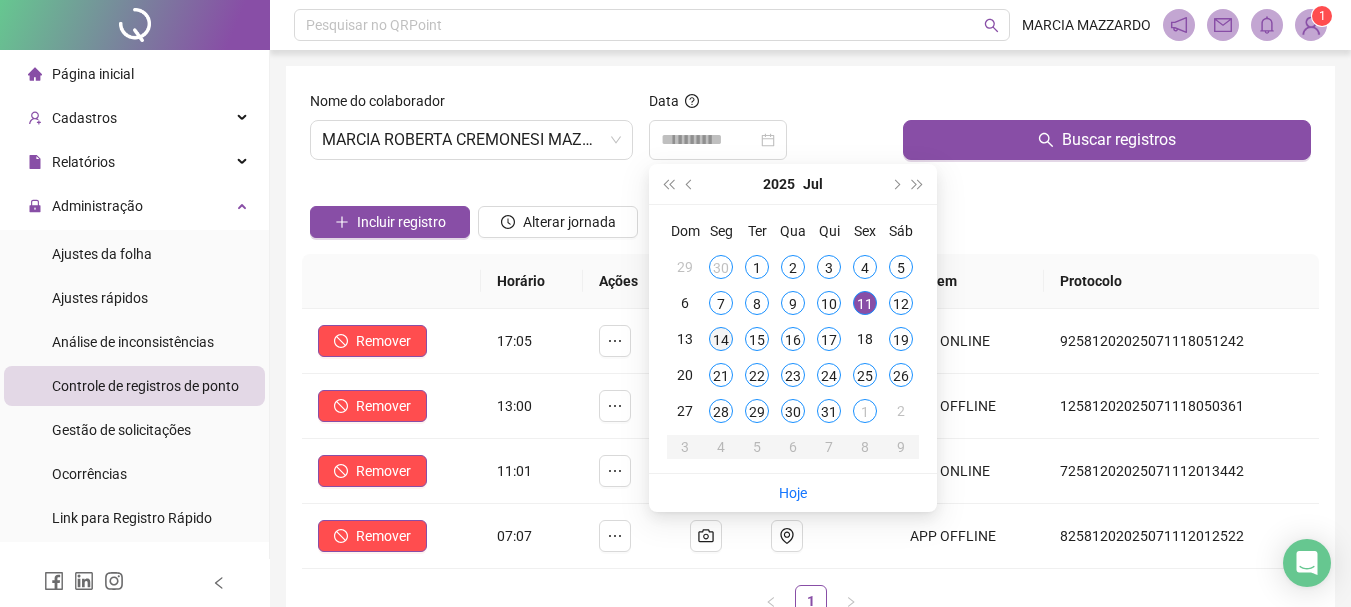 click on "14" at bounding box center [721, 339] 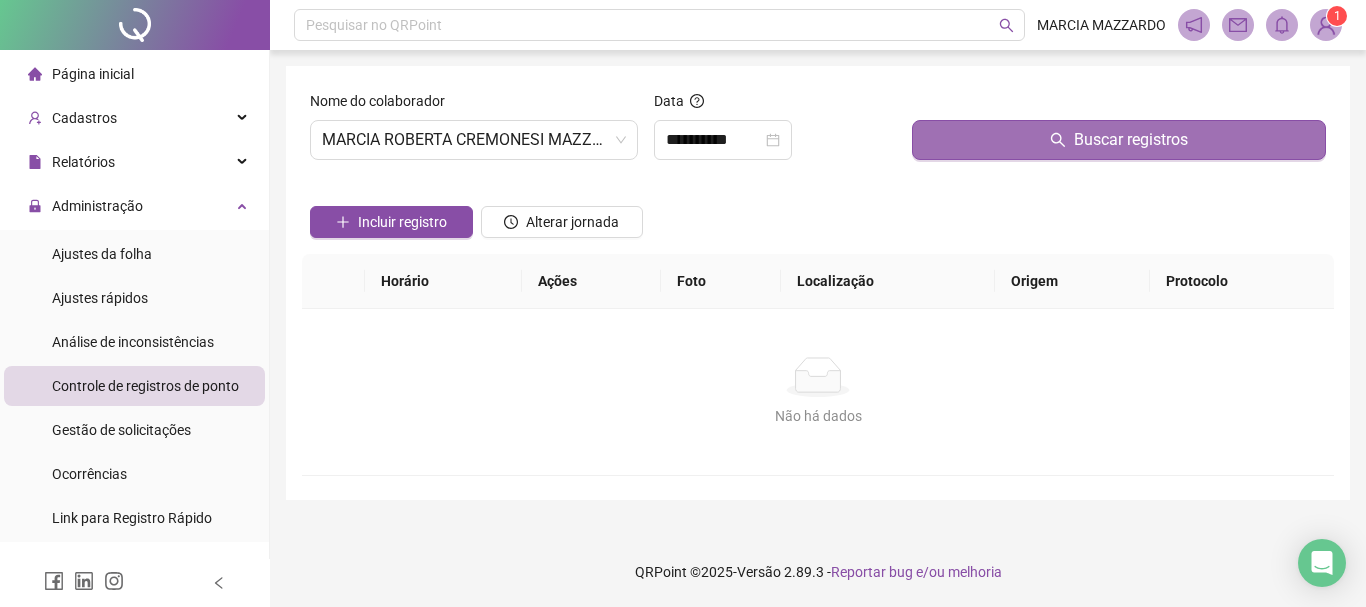 click on "Buscar registros" at bounding box center (1119, 140) 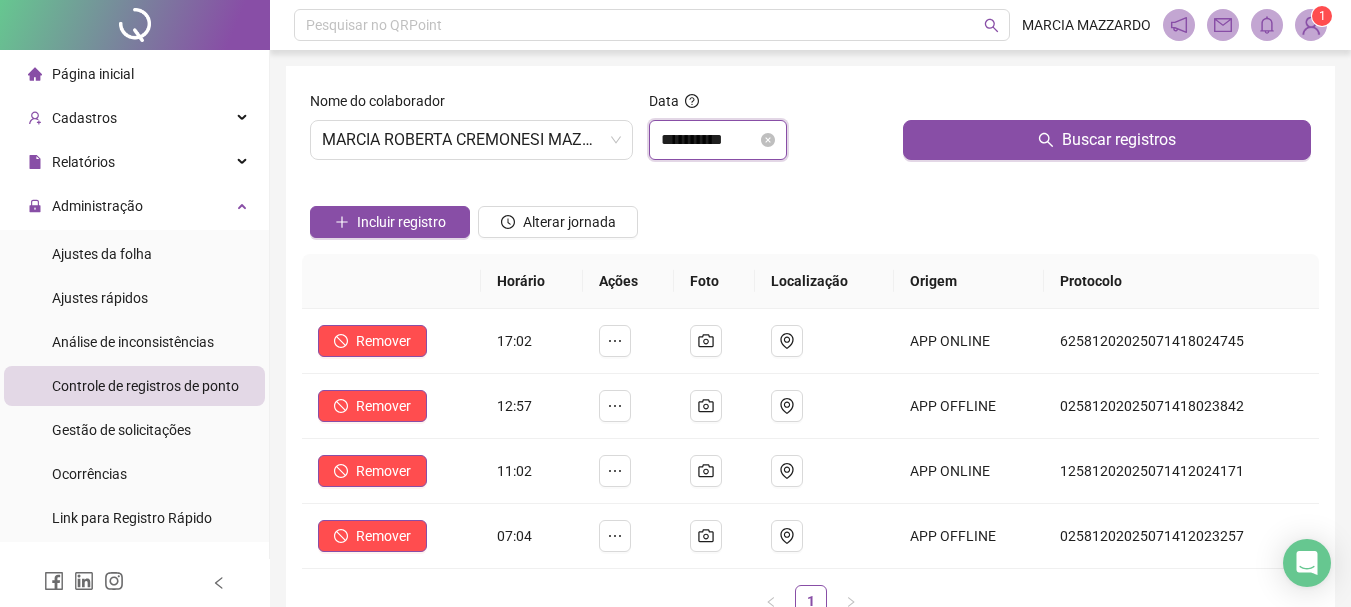 click on "**********" at bounding box center [709, 140] 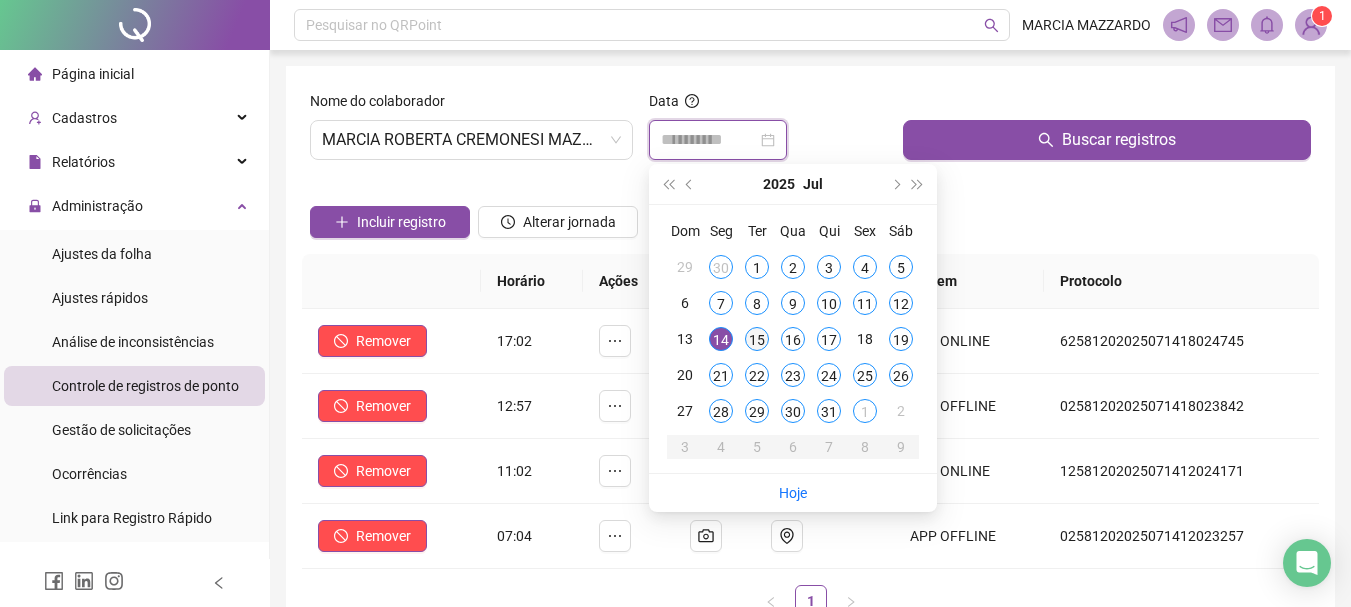 type on "**********" 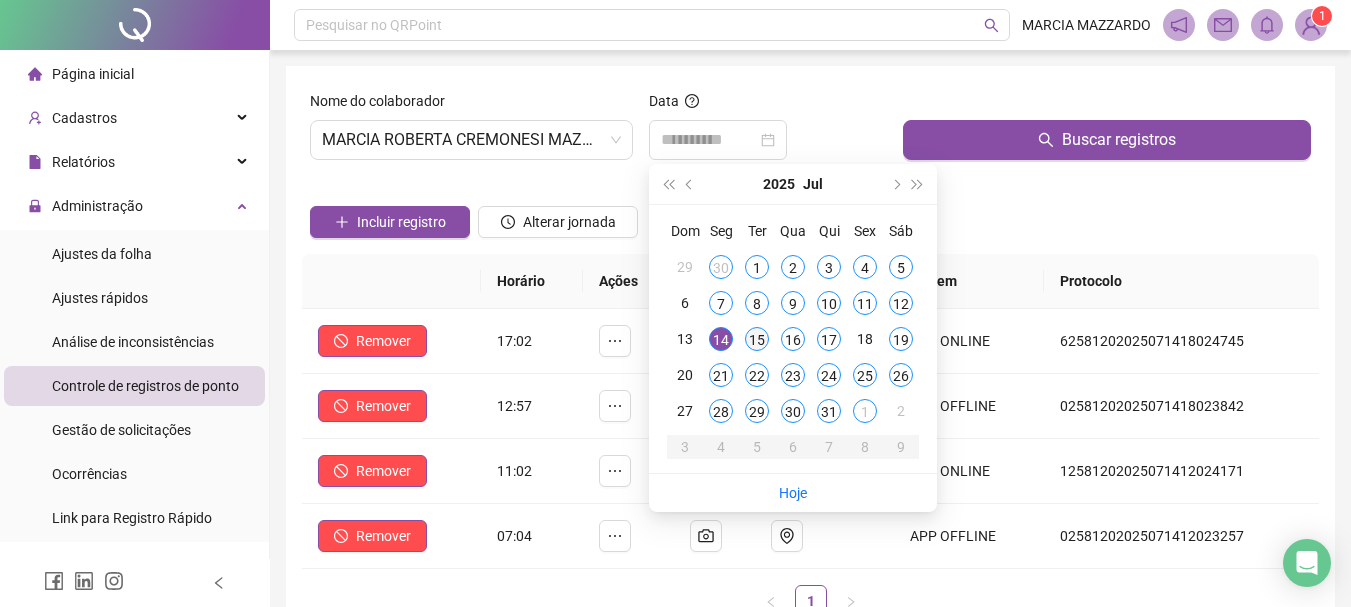 click on "15" at bounding box center [757, 339] 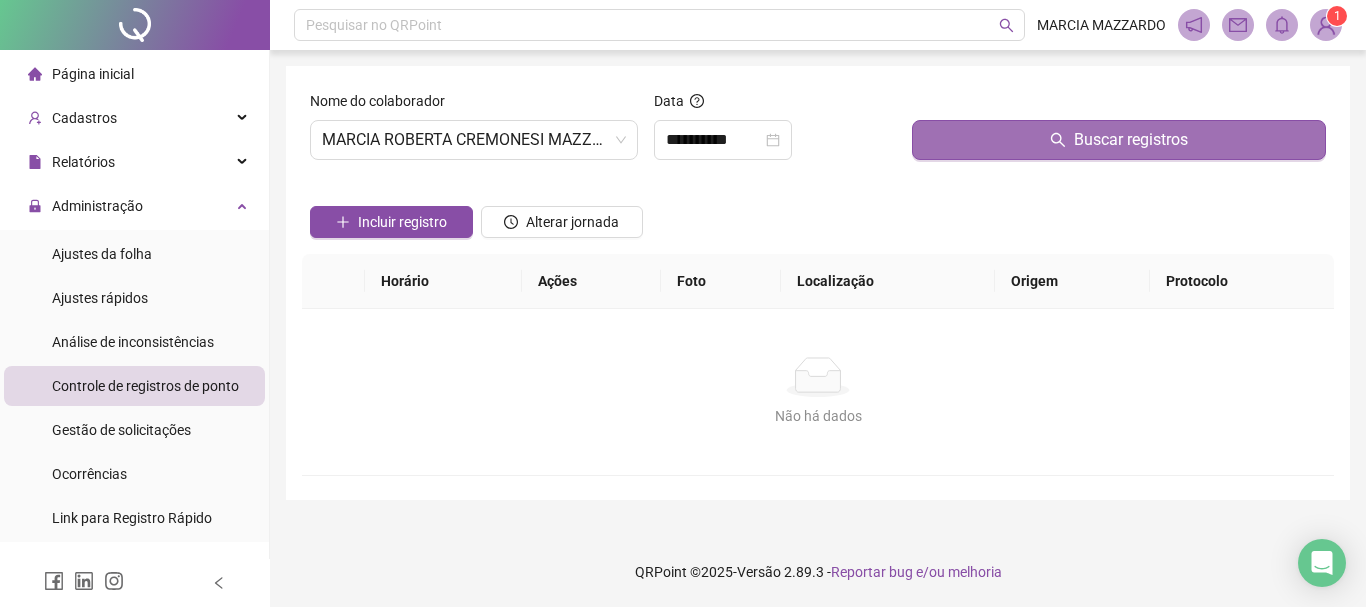 click on "Buscar registros" at bounding box center [1119, 140] 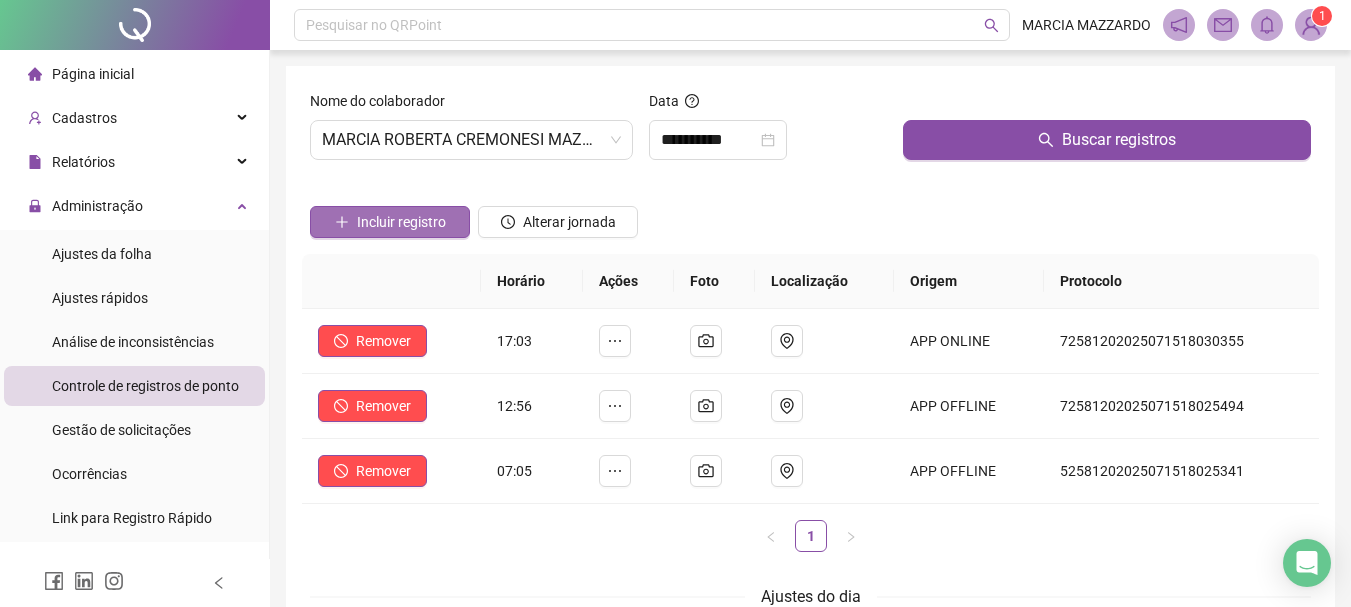 click on "Incluir registro" at bounding box center [401, 222] 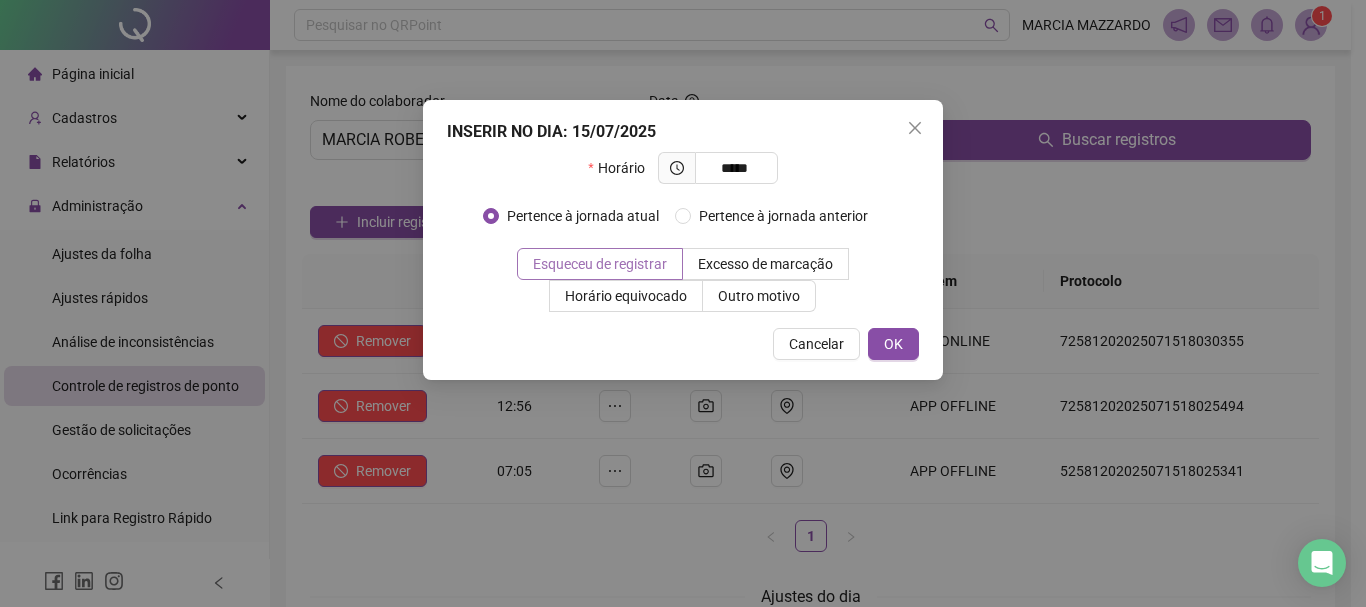 type on "*****" 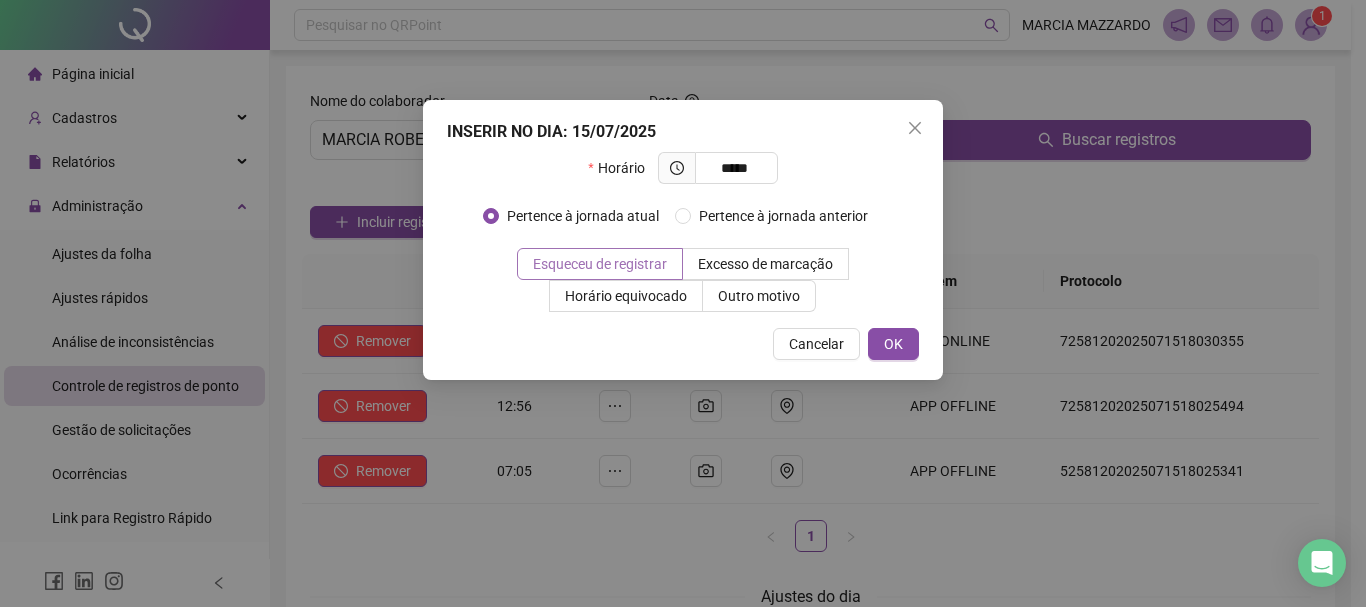 click on "Esqueceu de registrar" at bounding box center (600, 264) 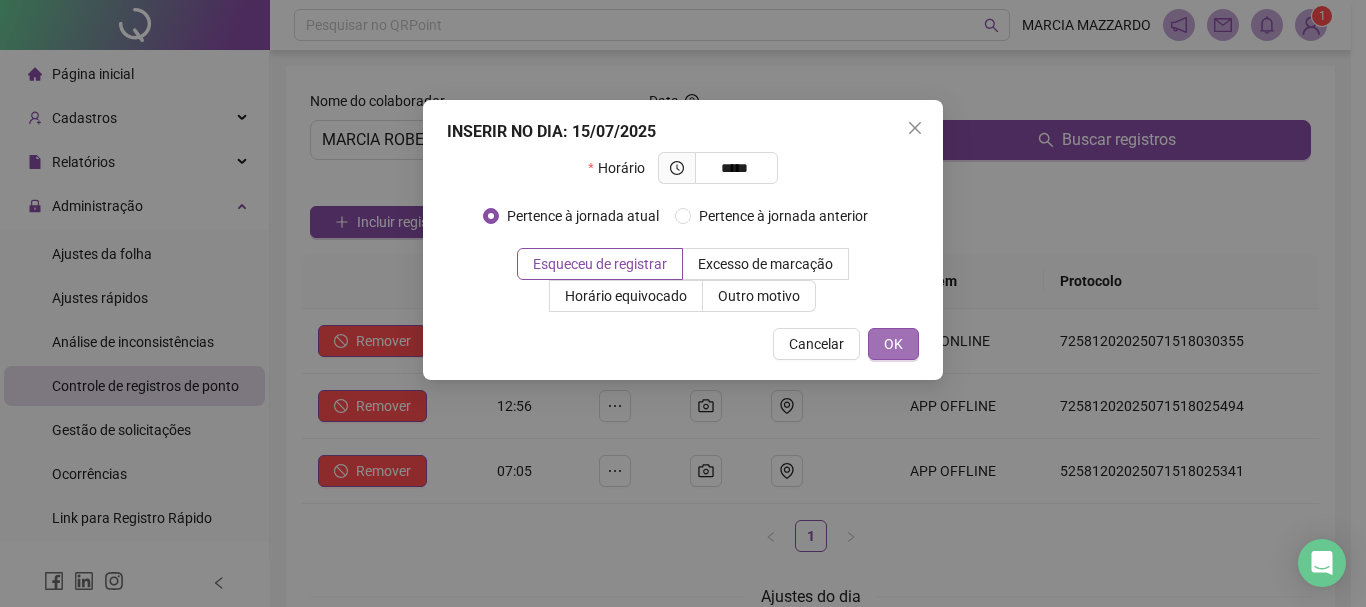 click on "OK" at bounding box center [893, 344] 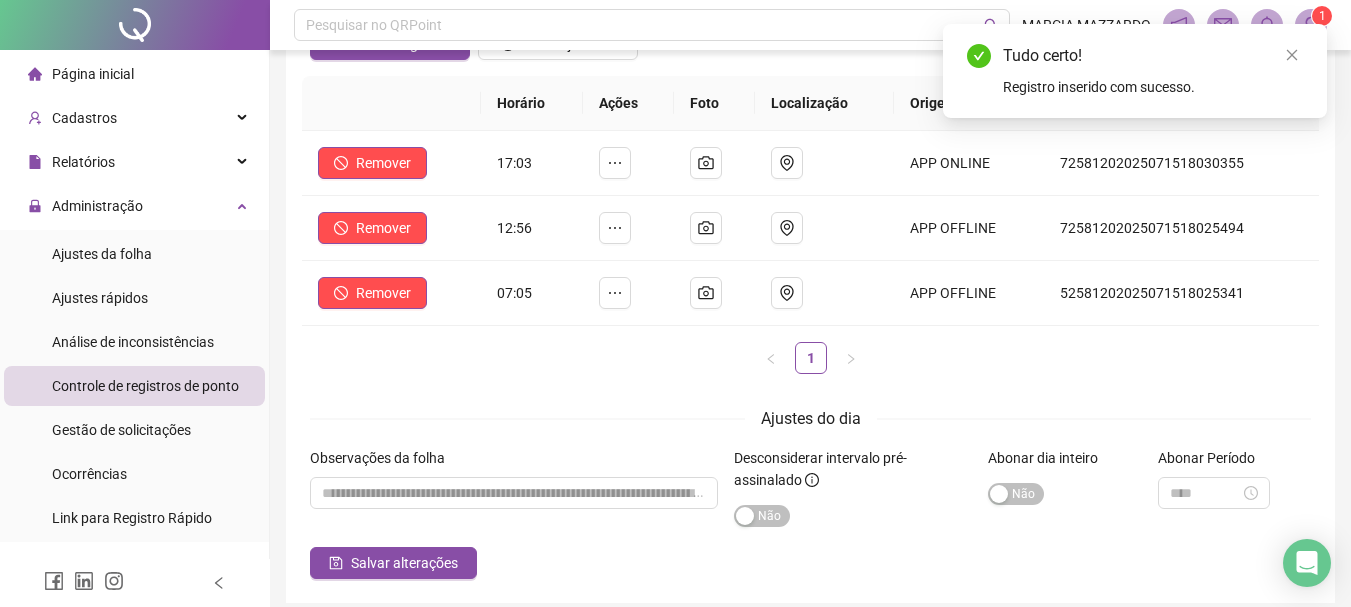scroll, scrollTop: 260, scrollLeft: 0, axis: vertical 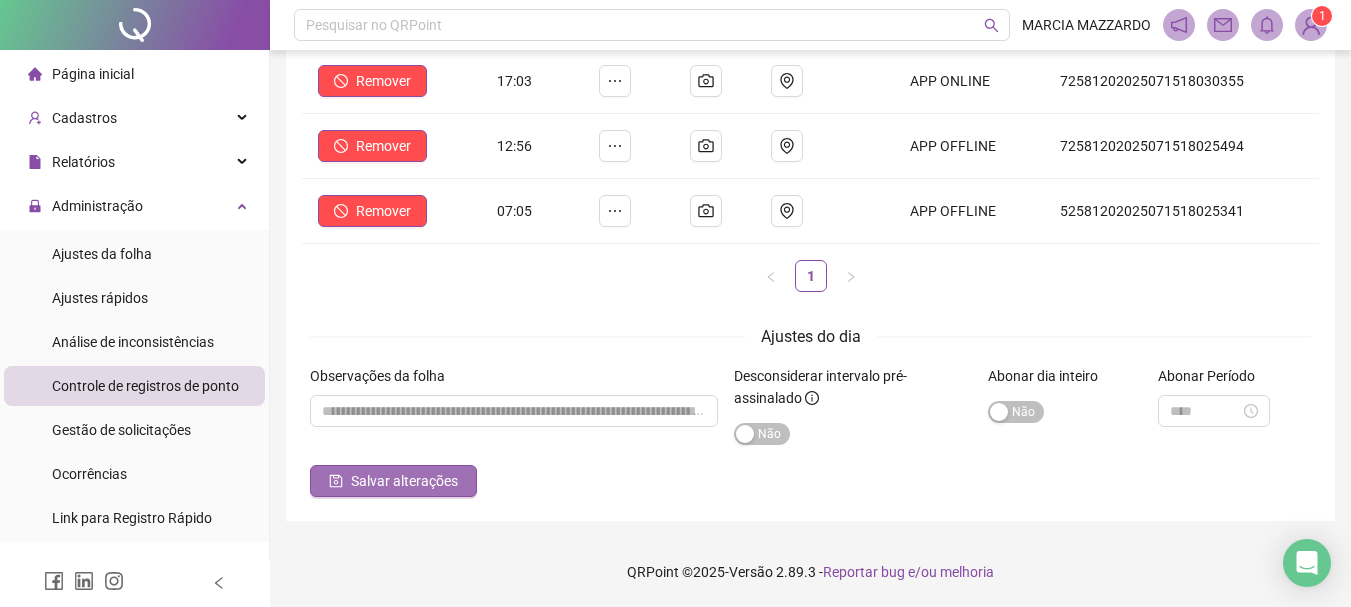click on "Salvar alterações" at bounding box center [404, 481] 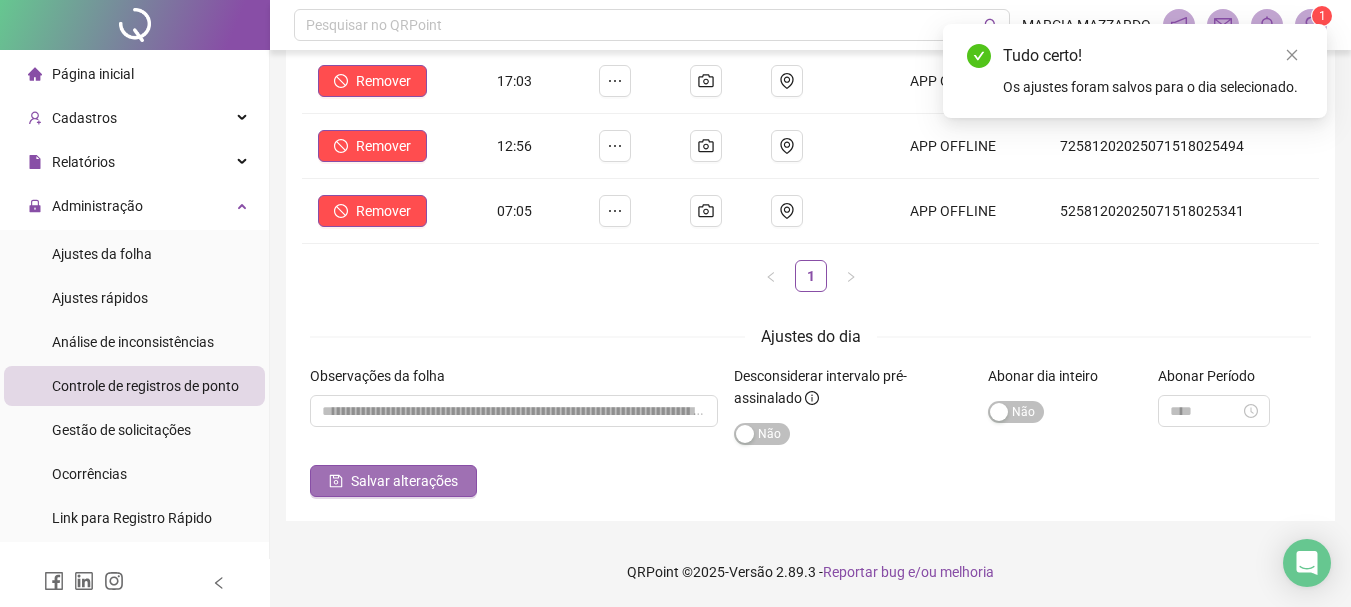 click on "Salvar alterações" at bounding box center (404, 481) 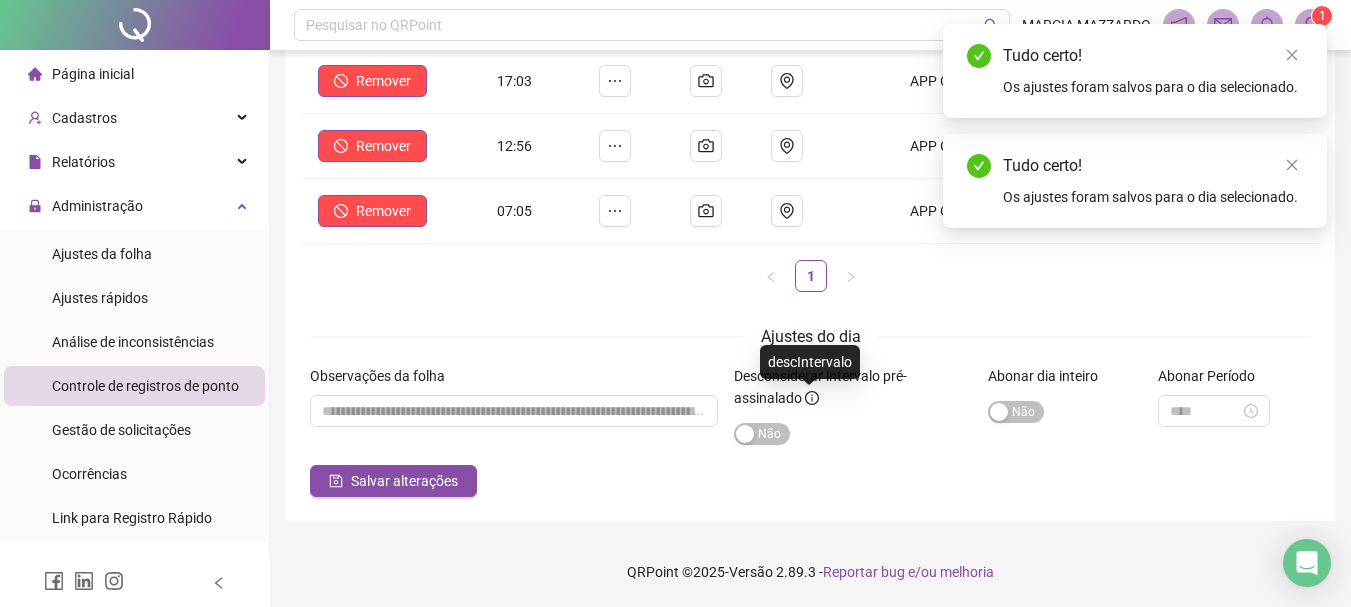 scroll, scrollTop: 0, scrollLeft: 0, axis: both 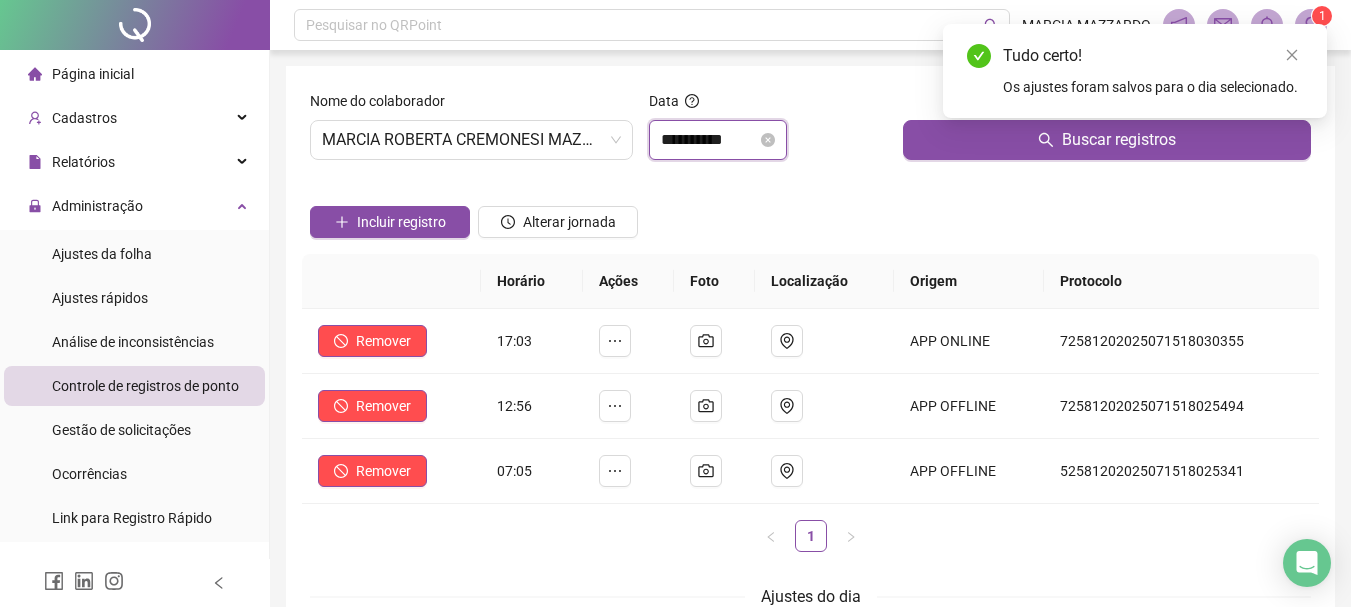 click on "**********" at bounding box center [709, 140] 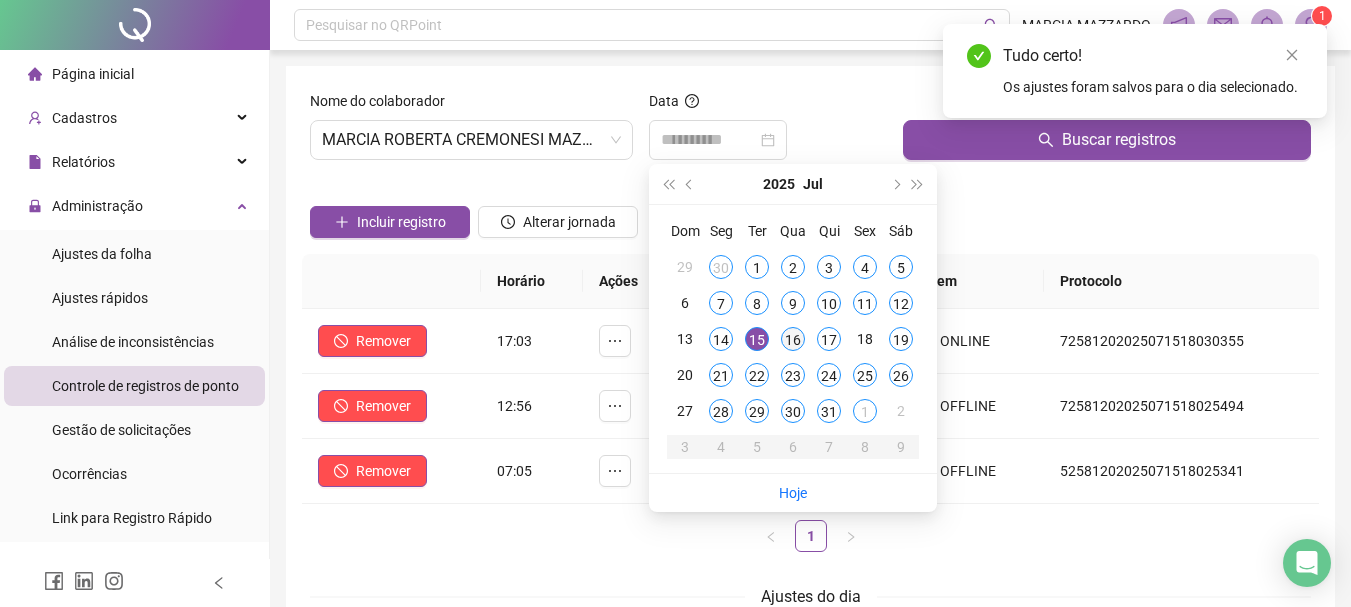 click on "16" at bounding box center (793, 339) 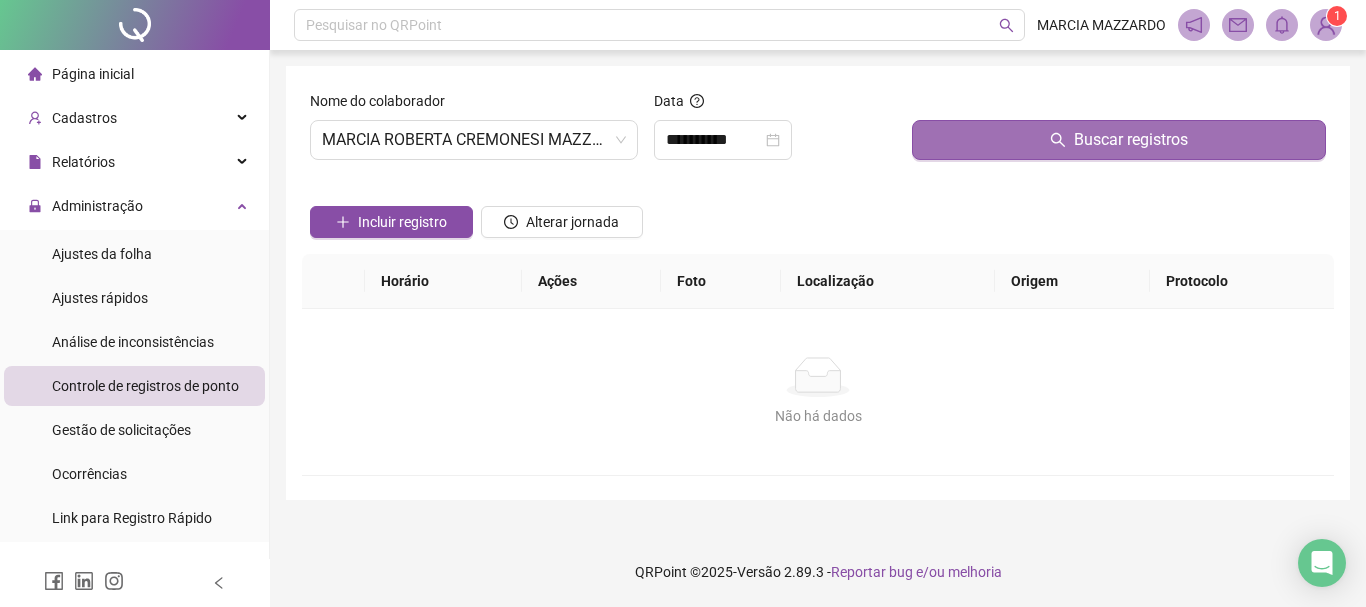 click on "Buscar registros" at bounding box center [1119, 140] 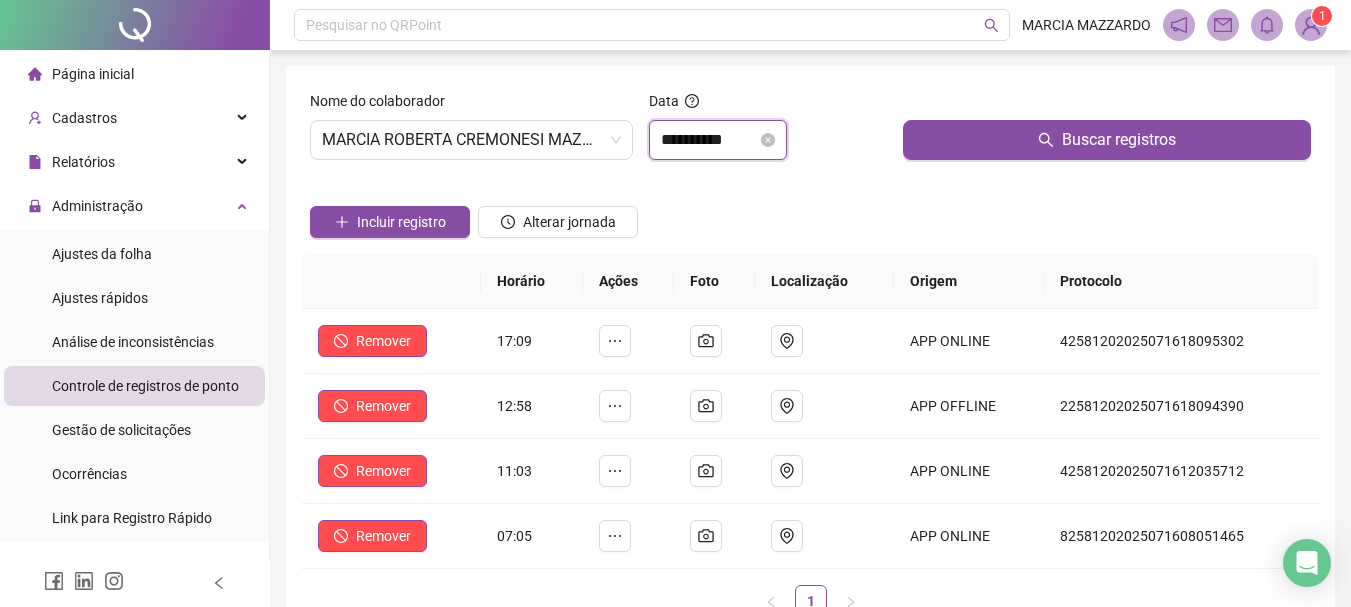 click on "**********" at bounding box center (709, 140) 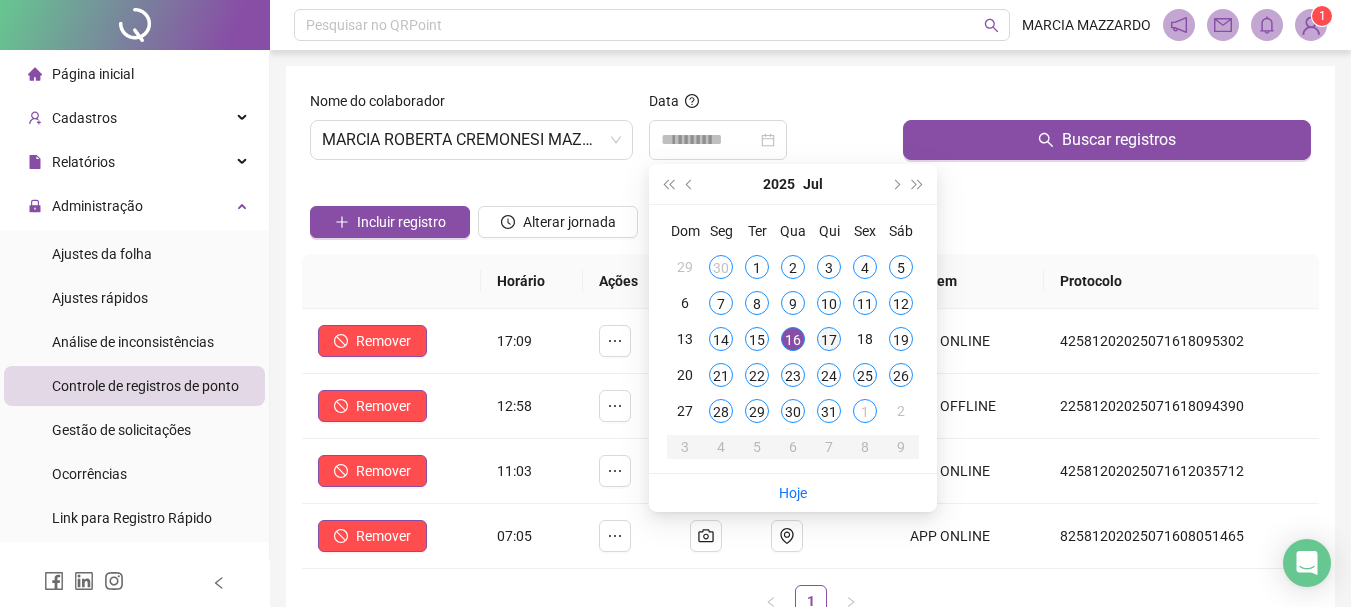 click on "17" at bounding box center (829, 339) 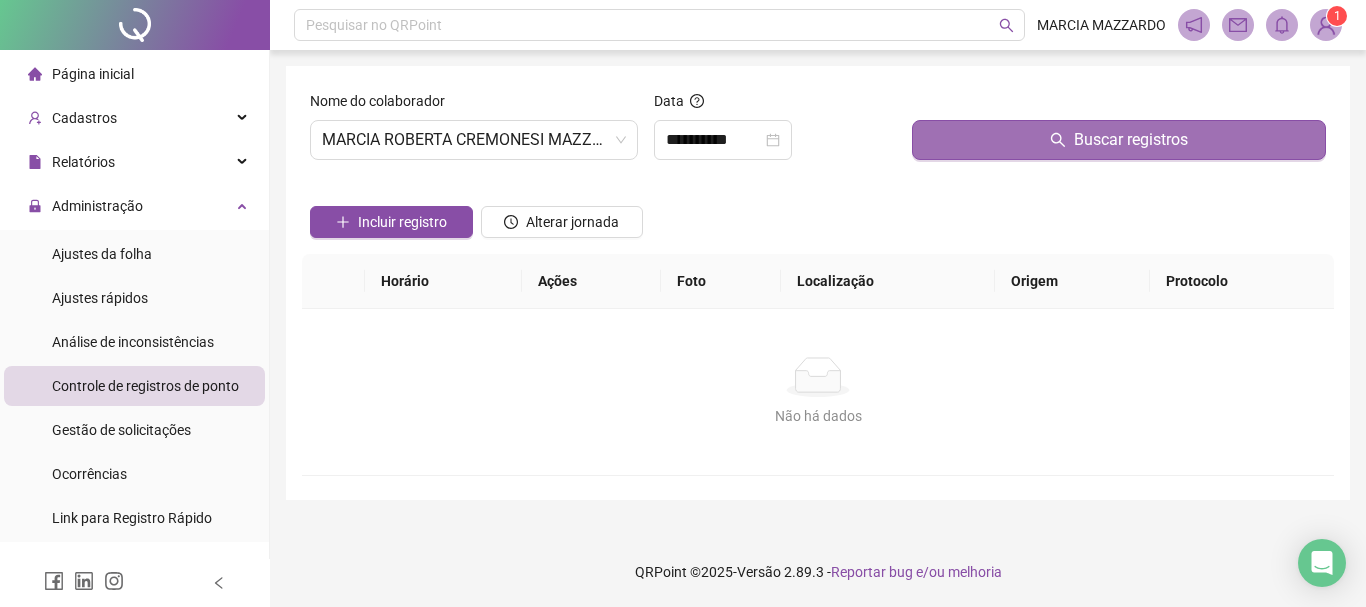 click on "Buscar registros" at bounding box center [1119, 140] 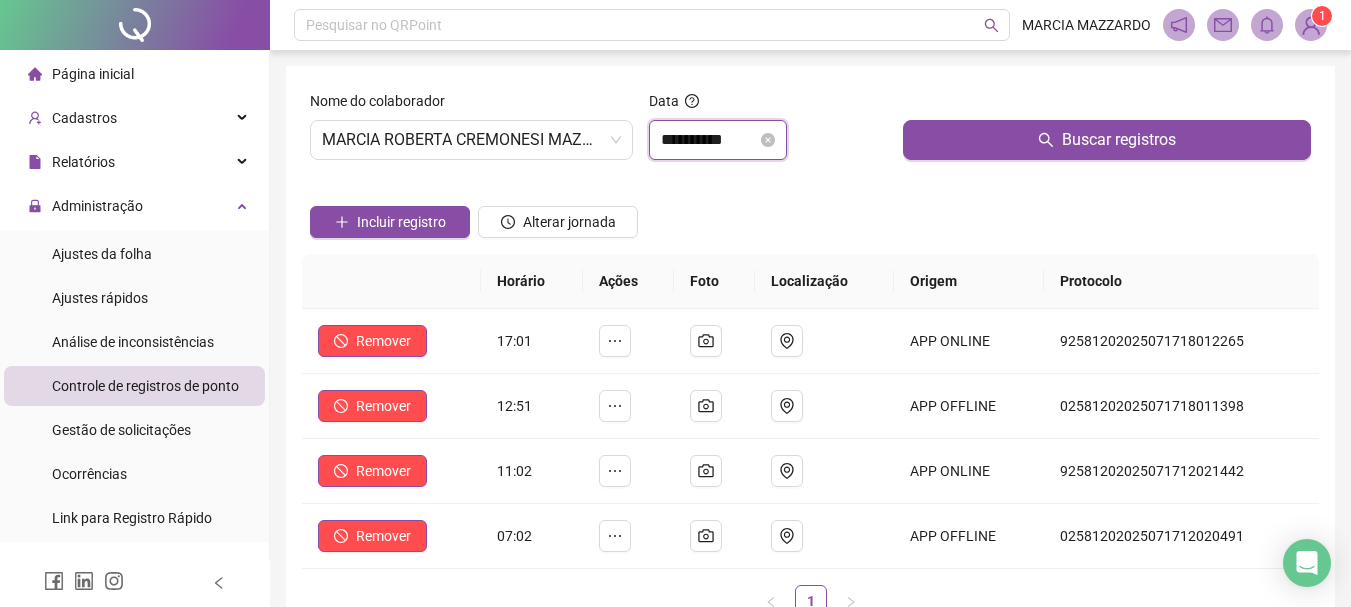 click on "**********" at bounding box center [709, 140] 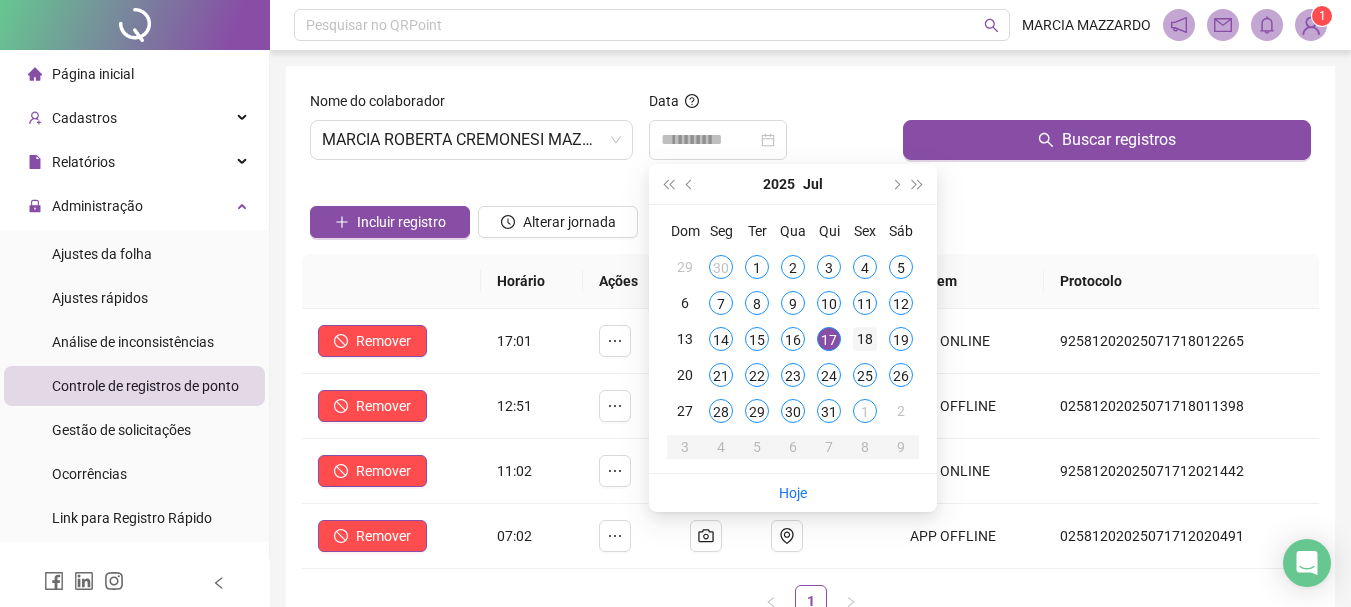click on "18" at bounding box center [865, 339] 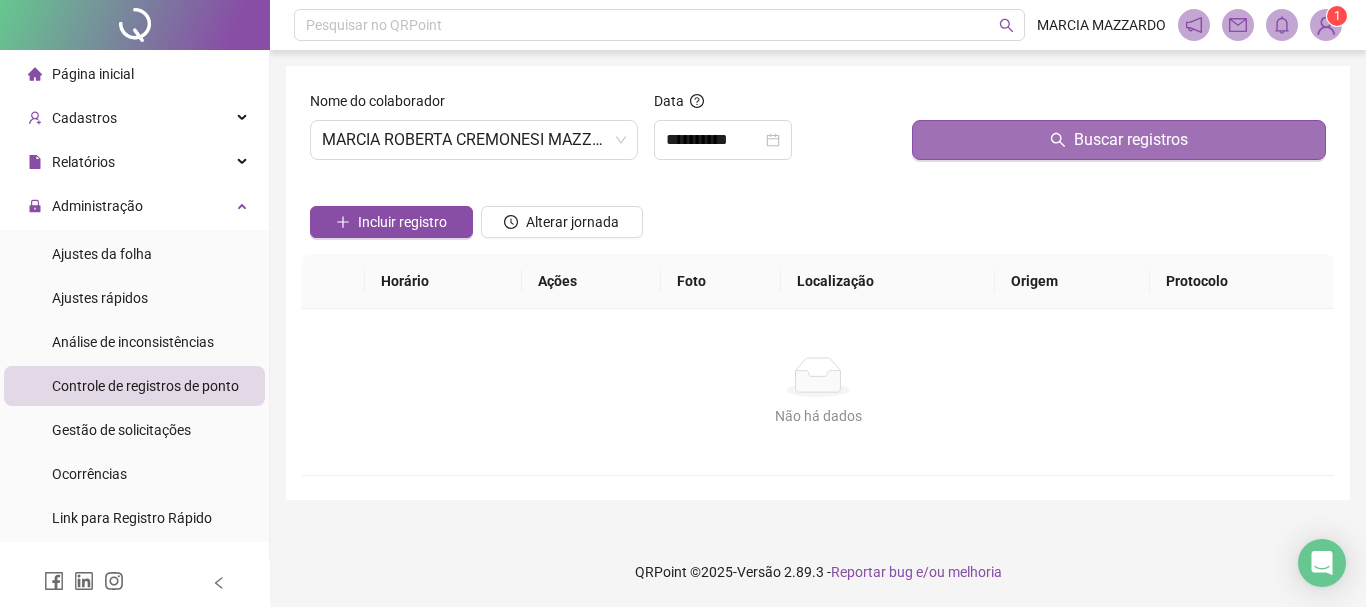 click on "Buscar registros" at bounding box center (1119, 140) 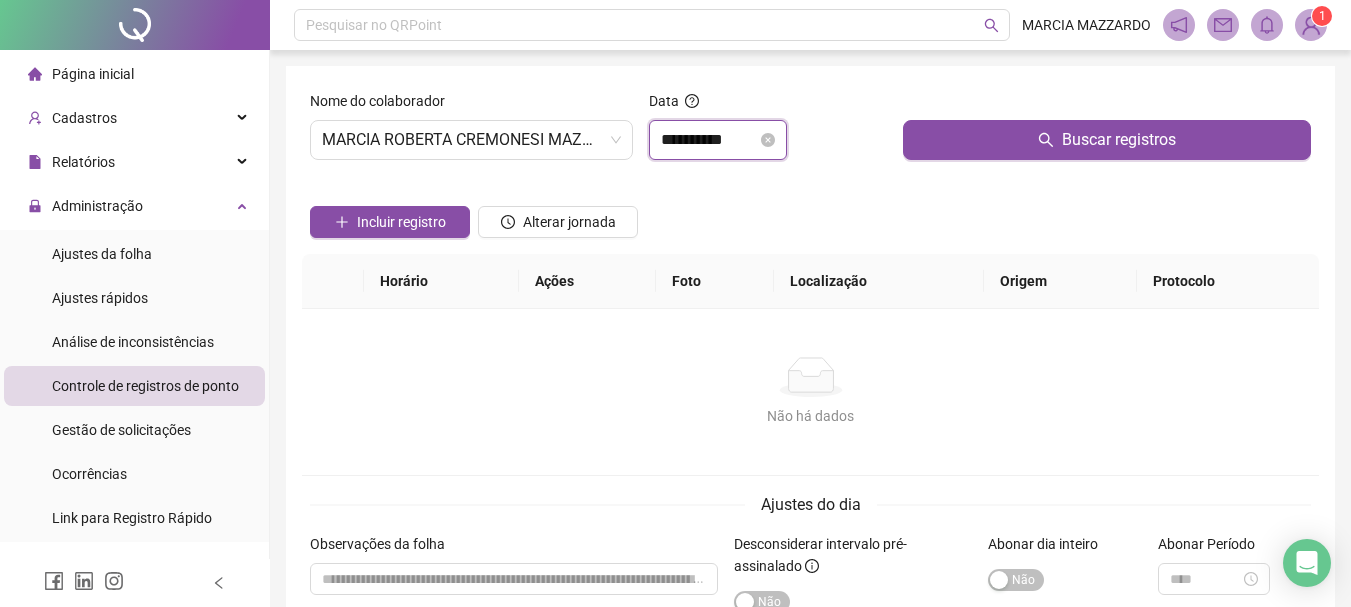 click on "**********" at bounding box center [709, 140] 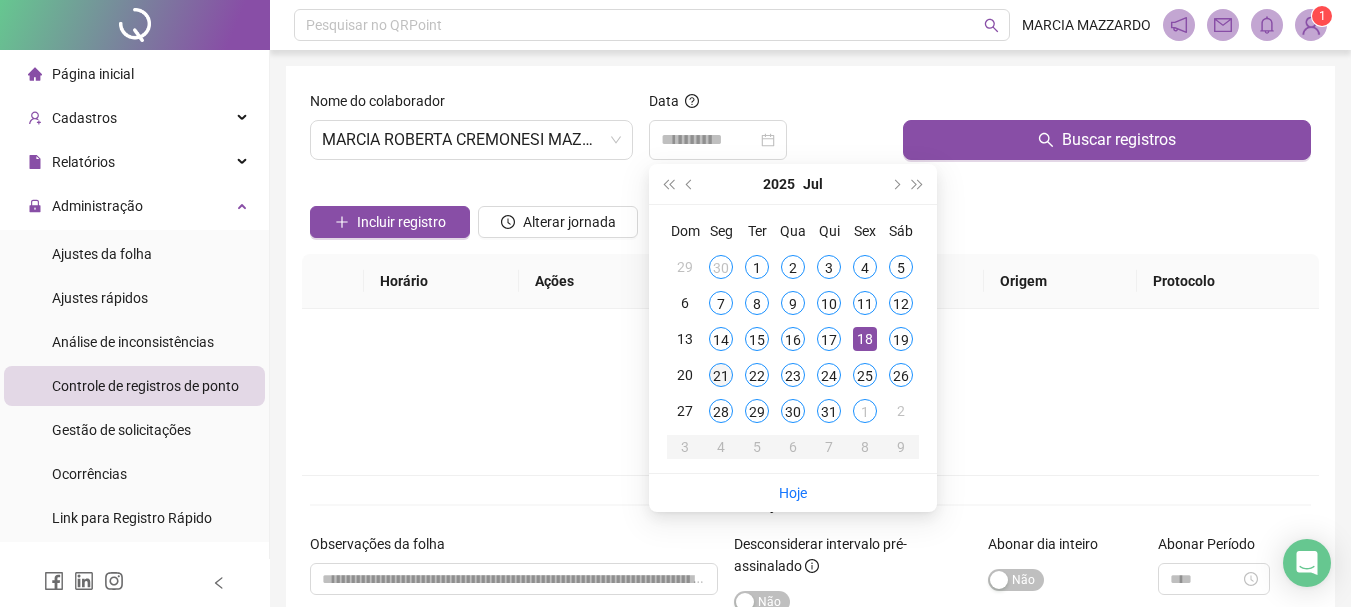 click on "21" at bounding box center (721, 375) 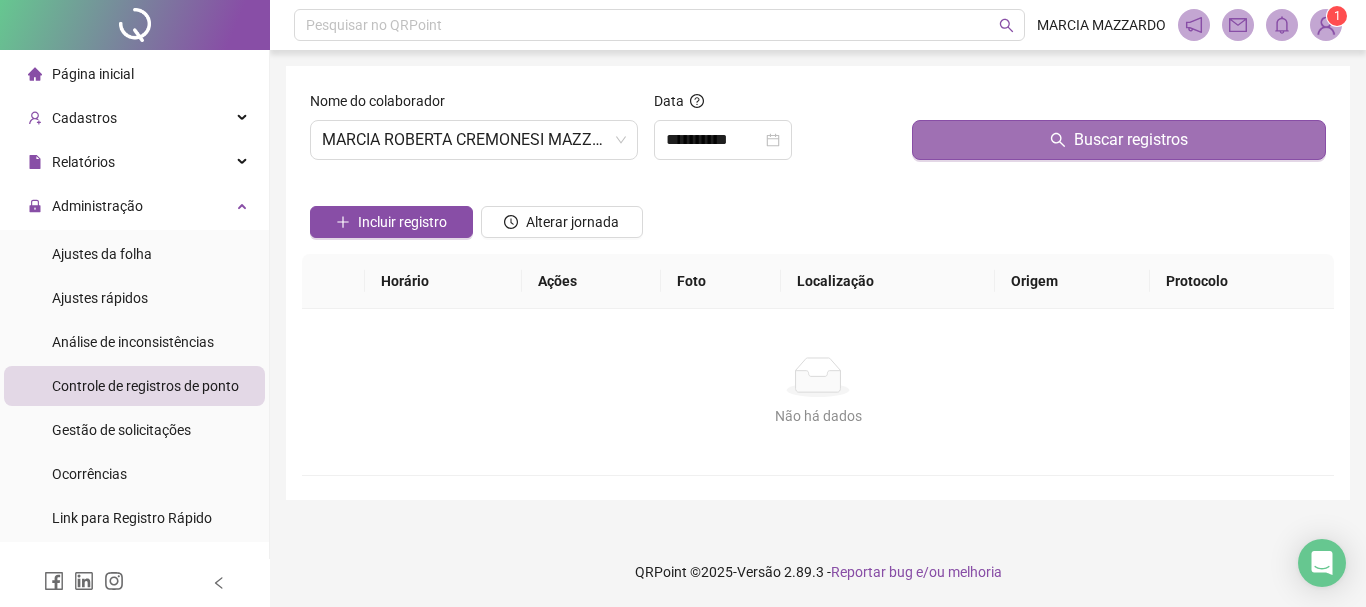 click on "Buscar registros" at bounding box center (1119, 140) 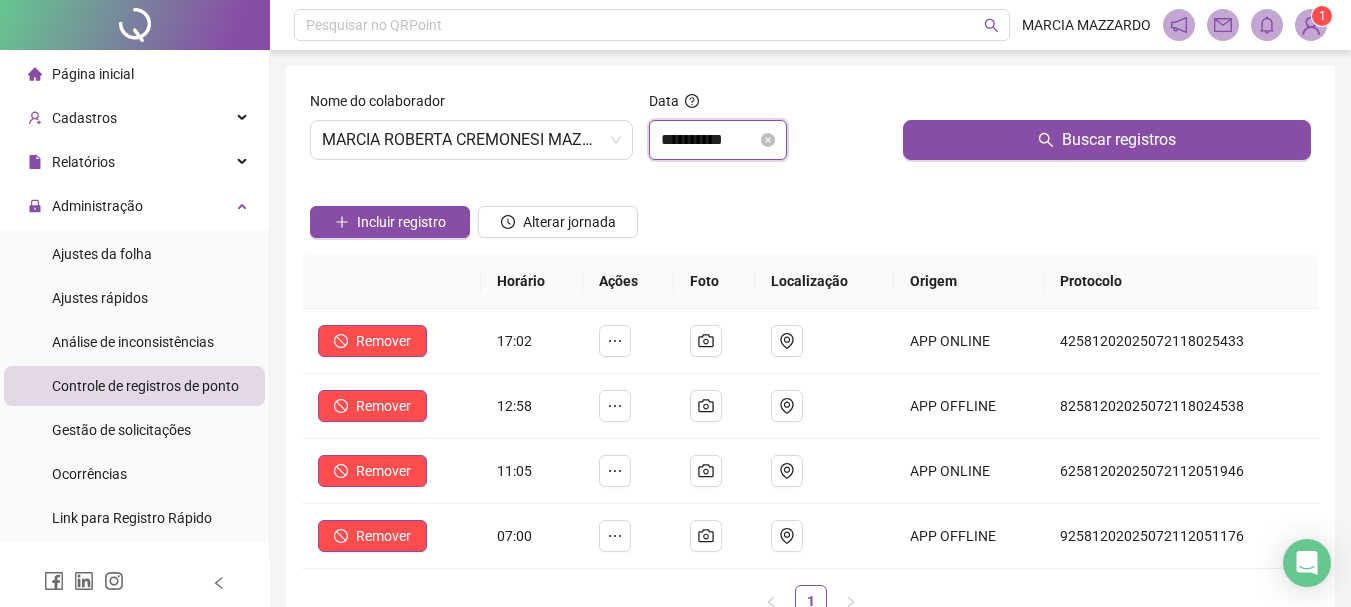 click on "**********" at bounding box center [709, 140] 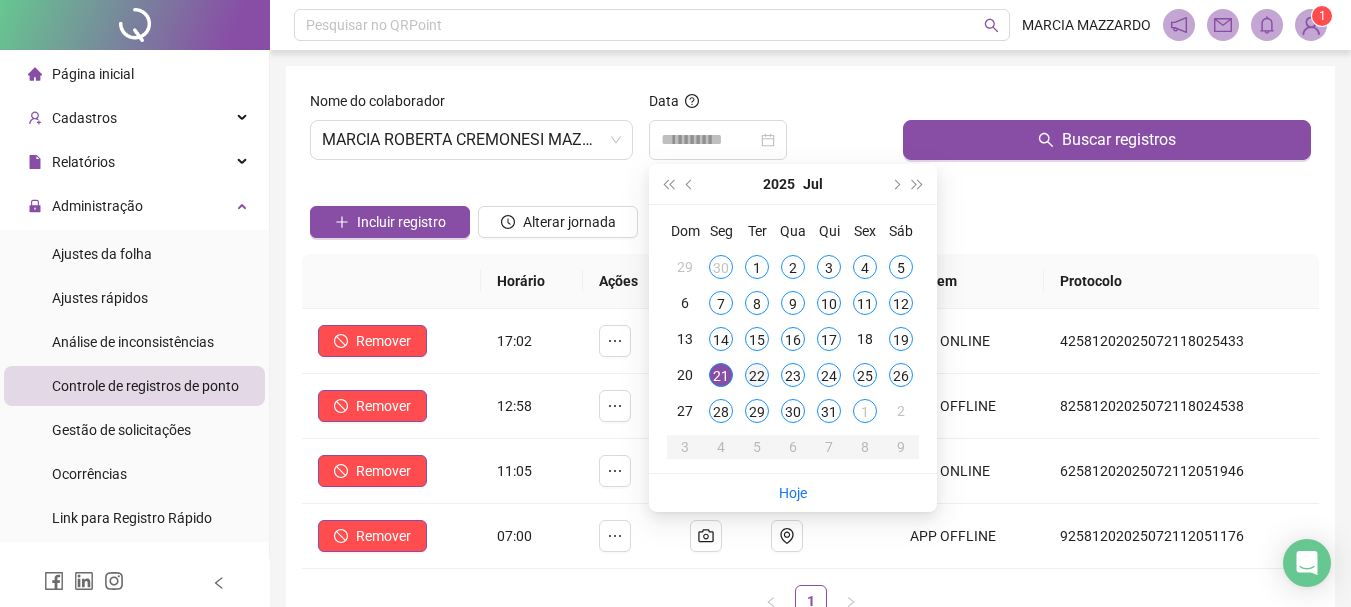 click on "22" at bounding box center [757, 375] 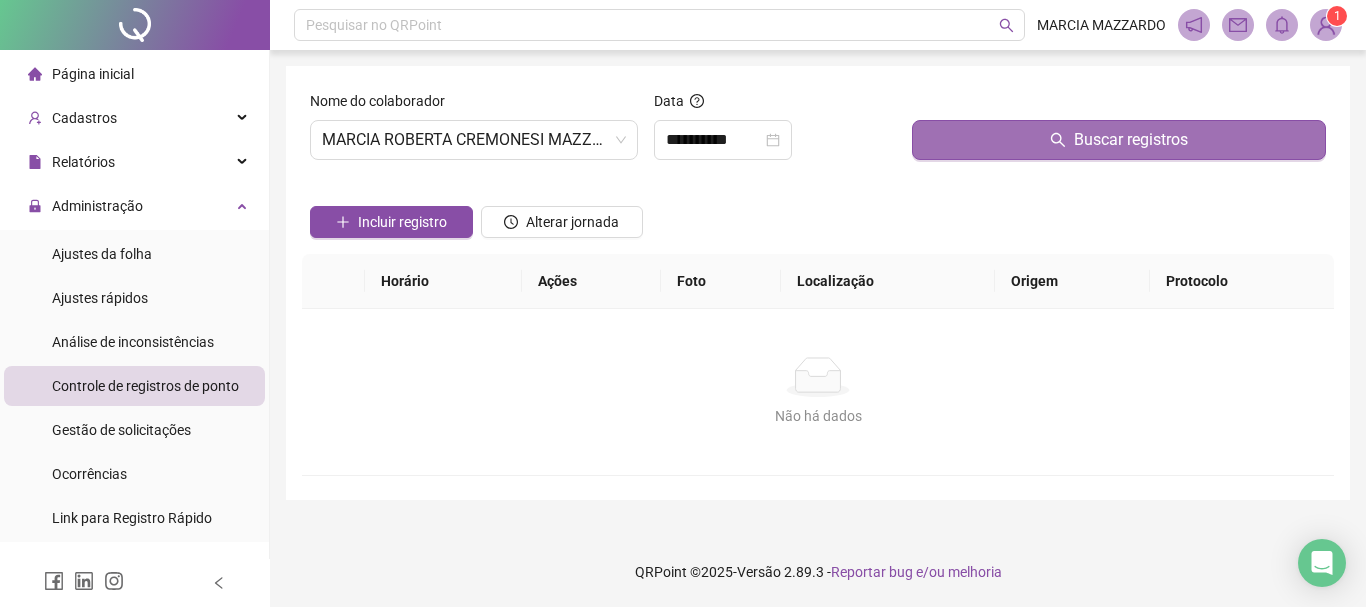 click on "Buscar registros" at bounding box center (1119, 140) 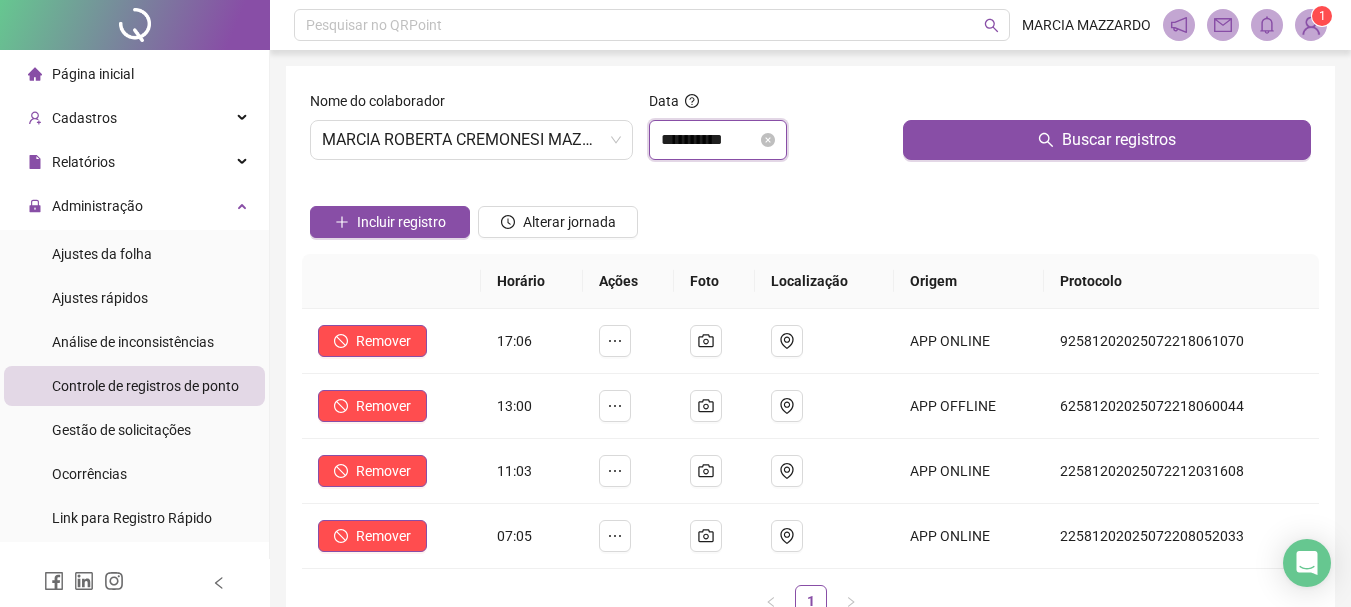 click on "**********" at bounding box center [709, 140] 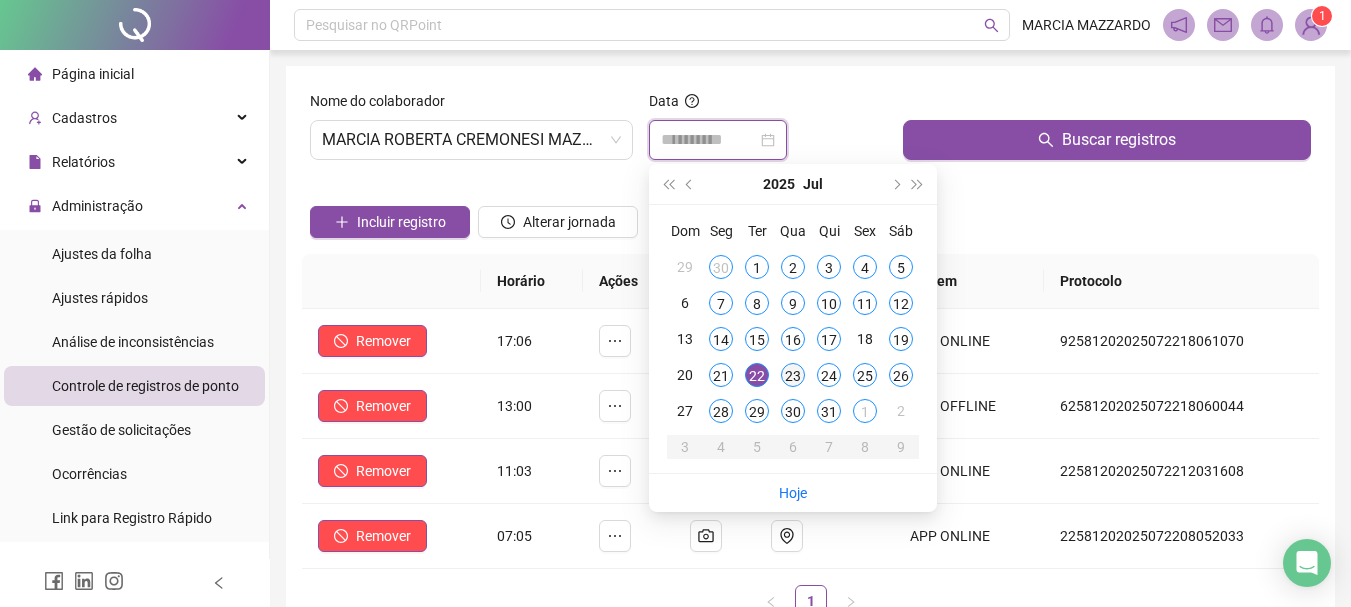 type on "**********" 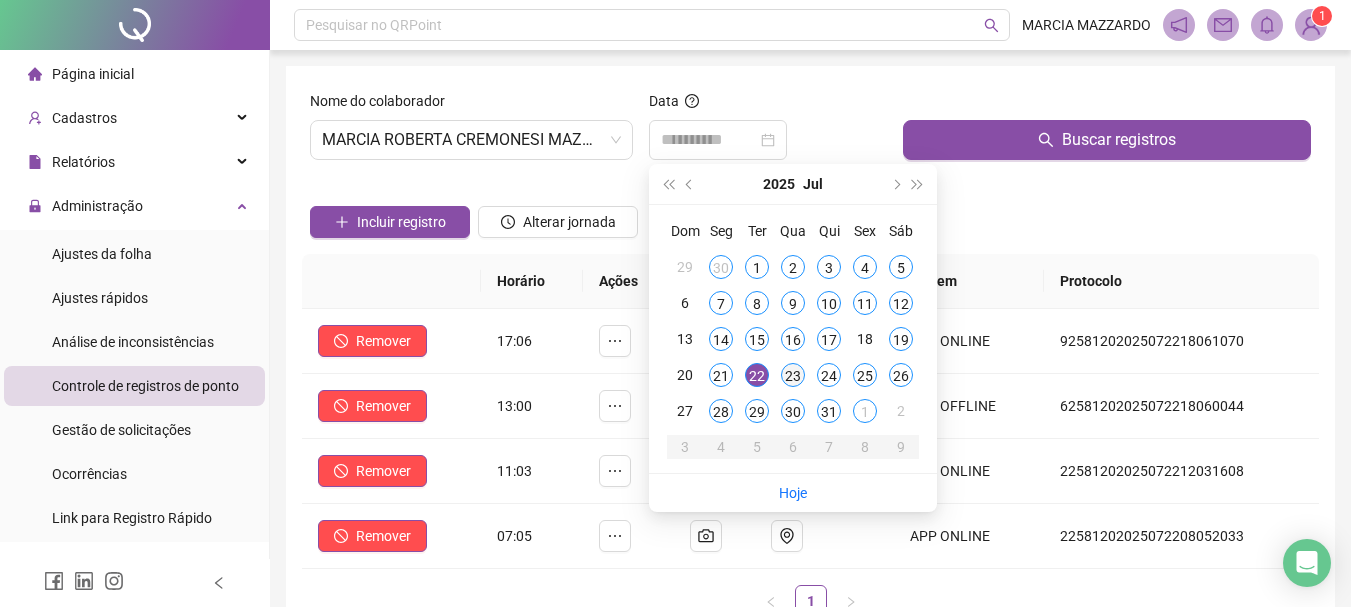 click on "23" at bounding box center [793, 375] 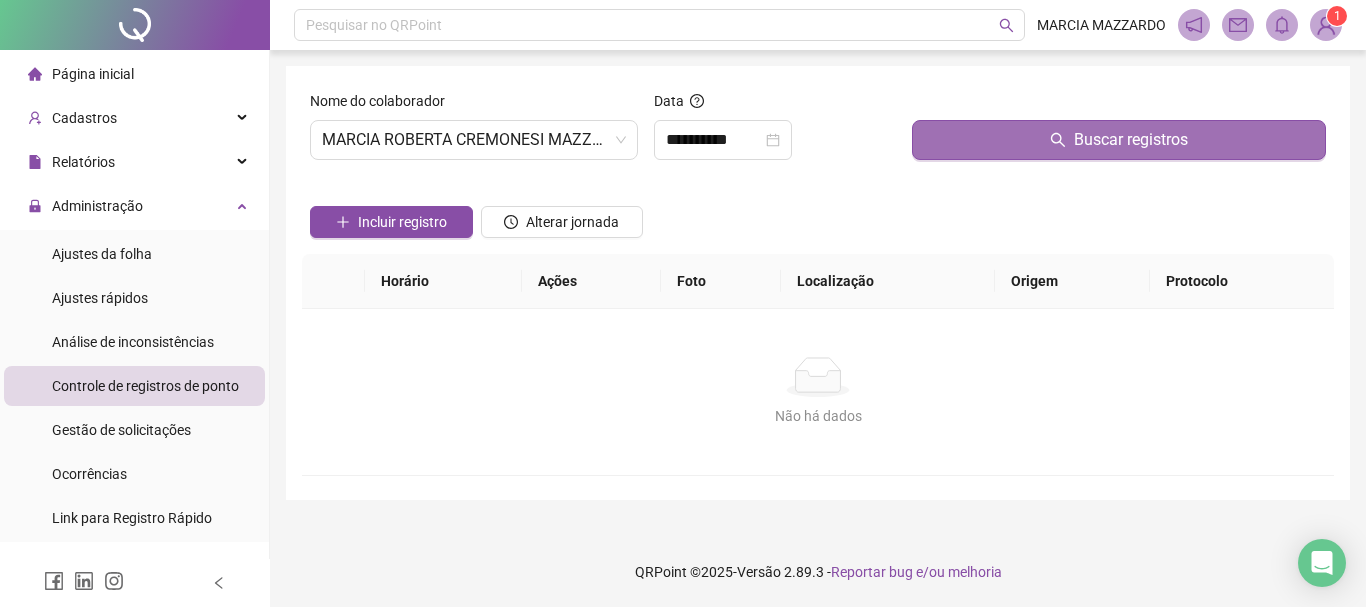 click on "Buscar registros" at bounding box center (1119, 140) 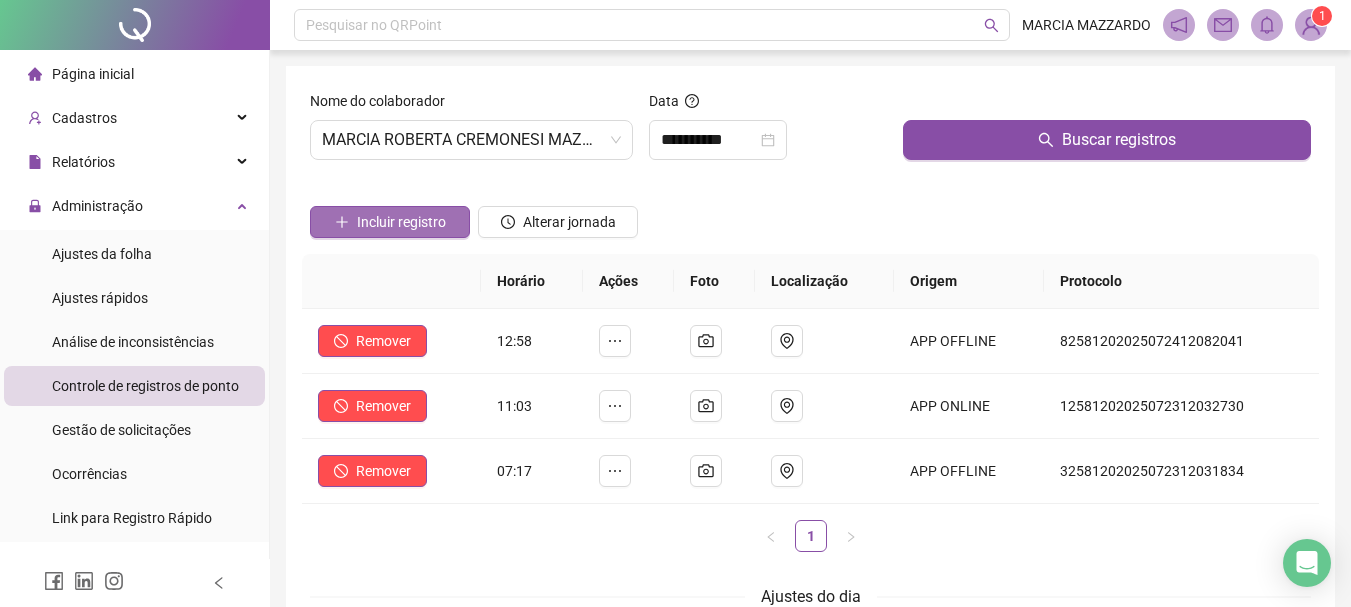 click on "Incluir registro" at bounding box center (401, 222) 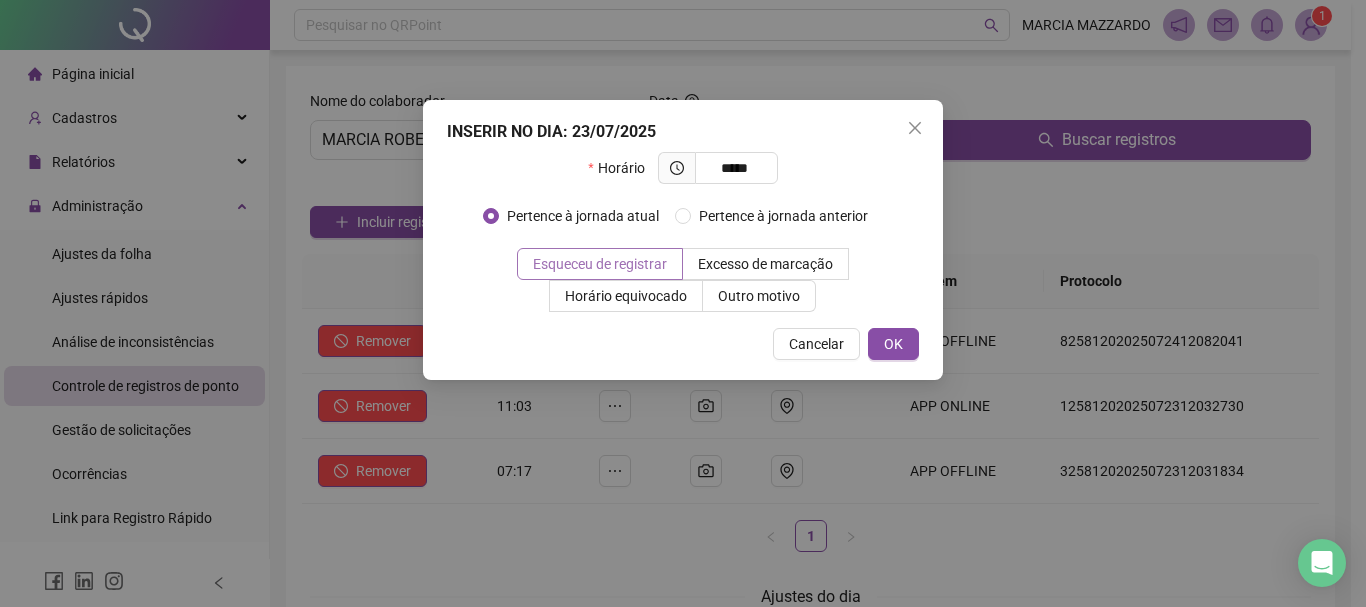 type on "*****" 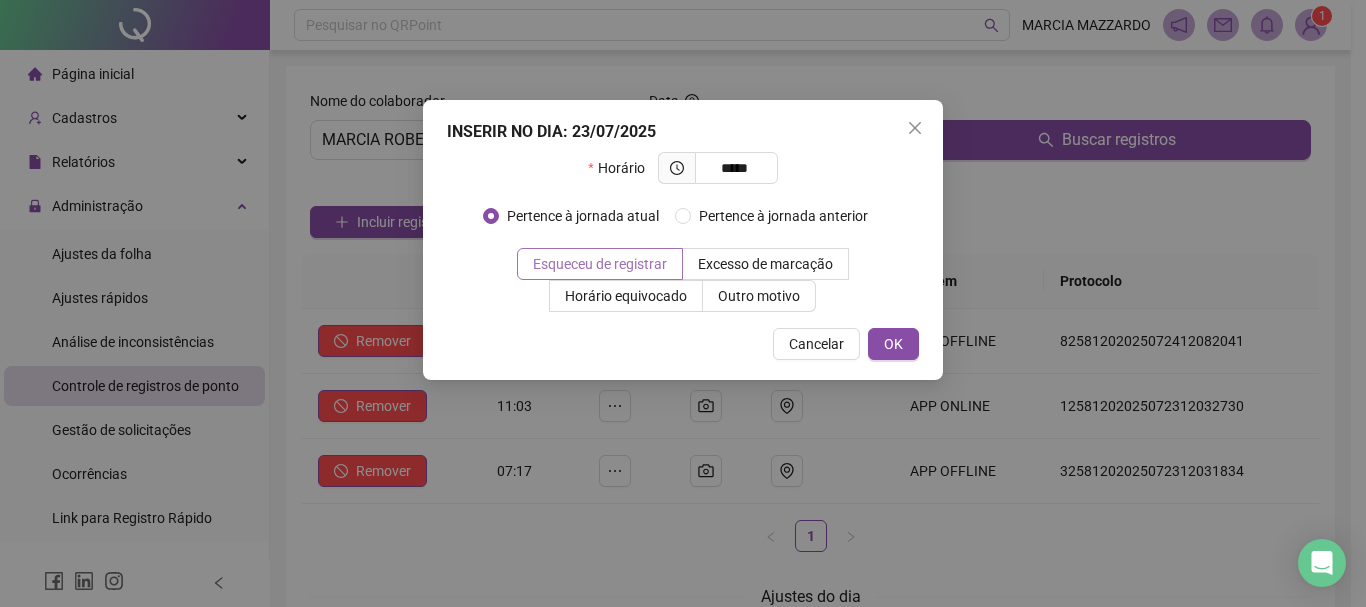 click on "Esqueceu de registrar" at bounding box center [600, 264] 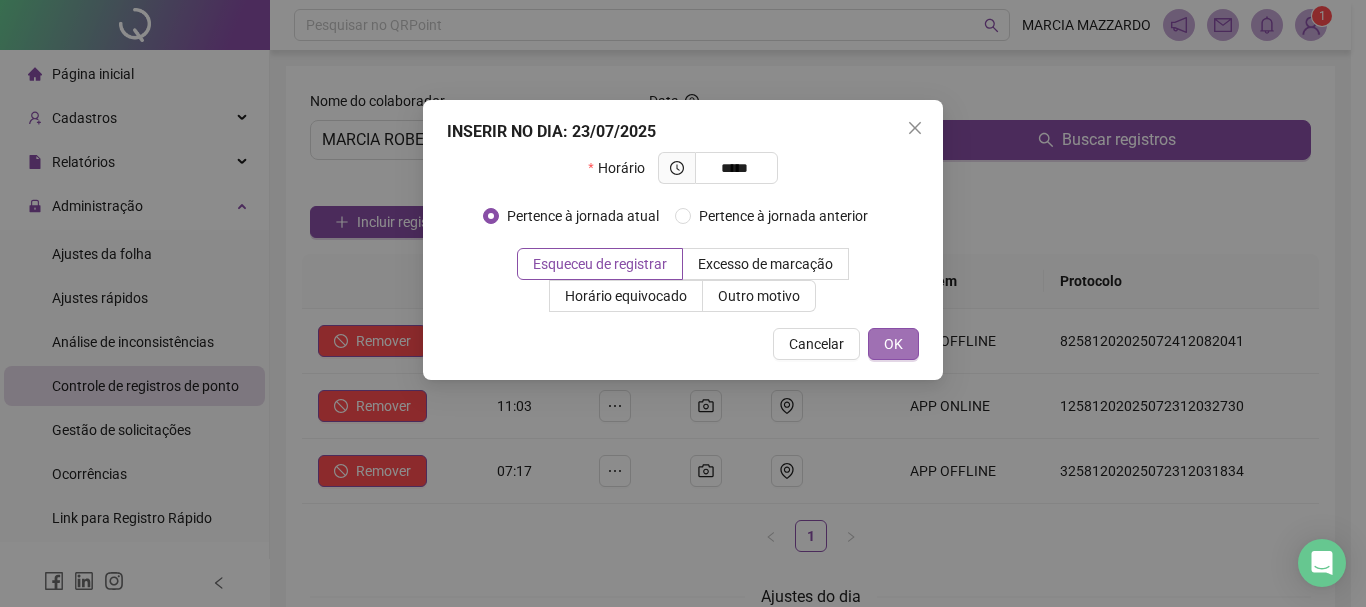 click on "OK" at bounding box center (893, 344) 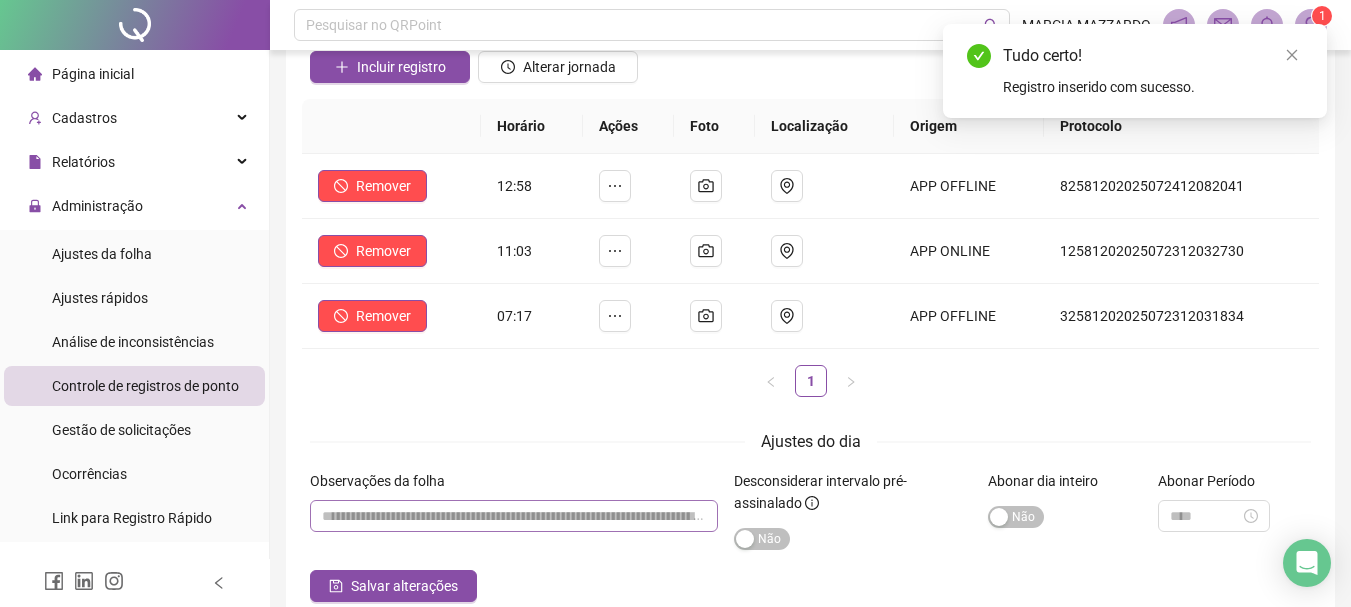 scroll, scrollTop: 260, scrollLeft: 0, axis: vertical 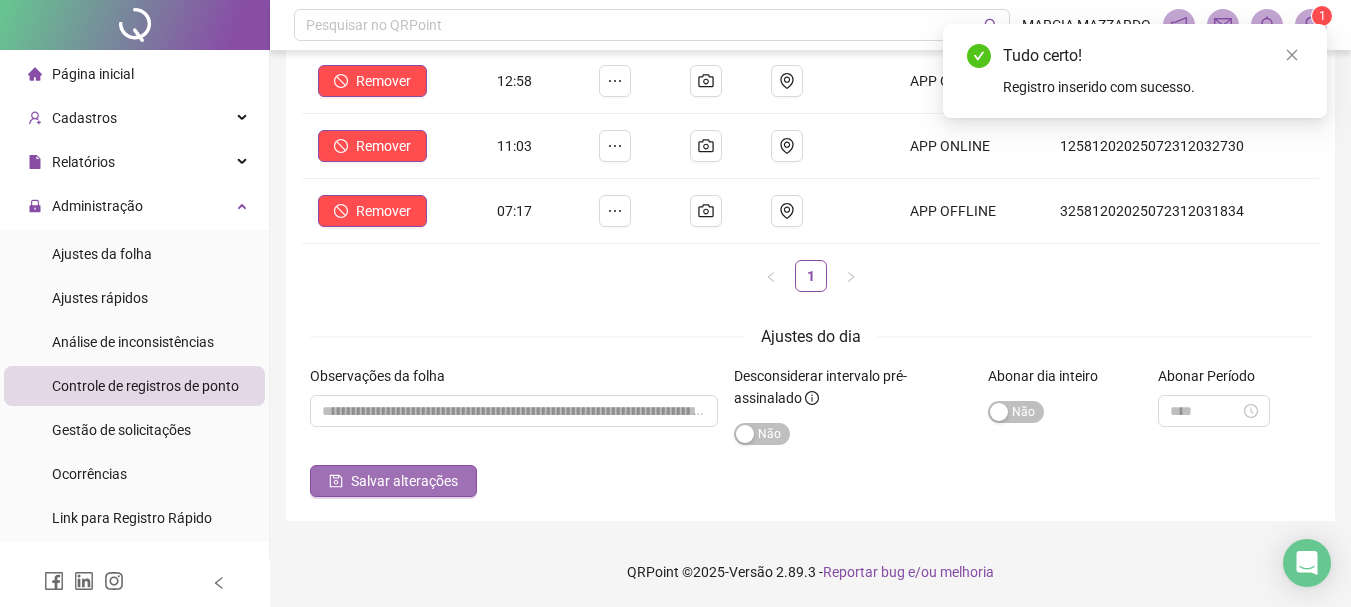 click on "Salvar alterações" at bounding box center (404, 481) 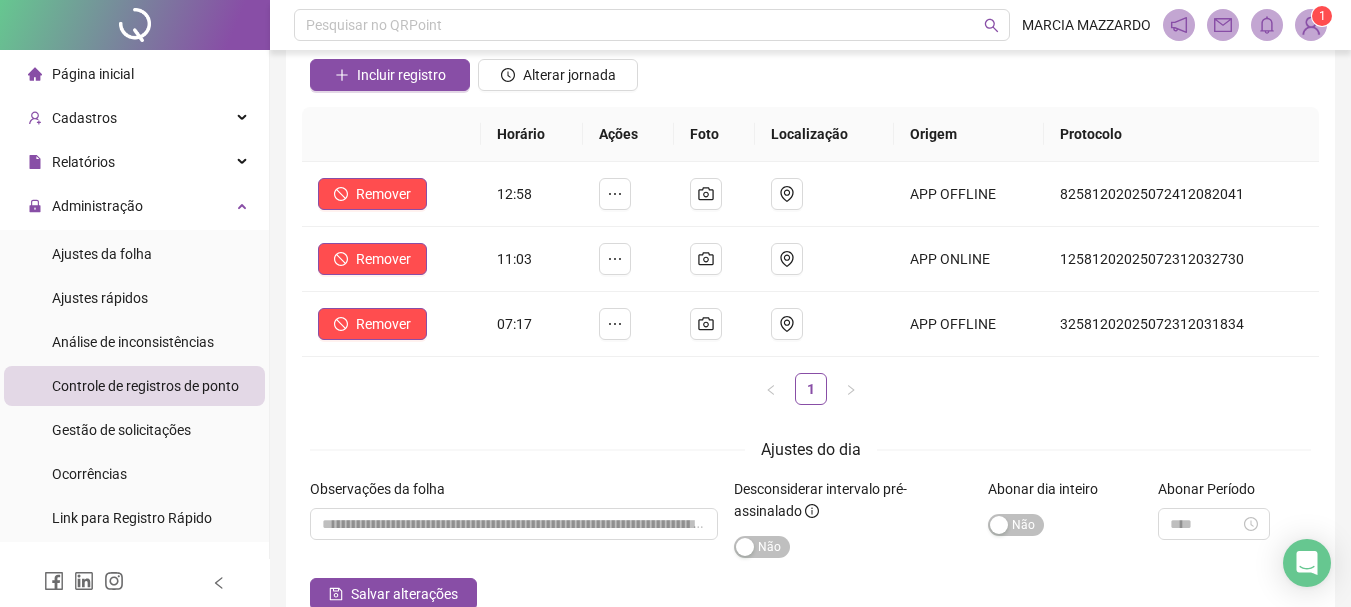 scroll, scrollTop: 0, scrollLeft: 0, axis: both 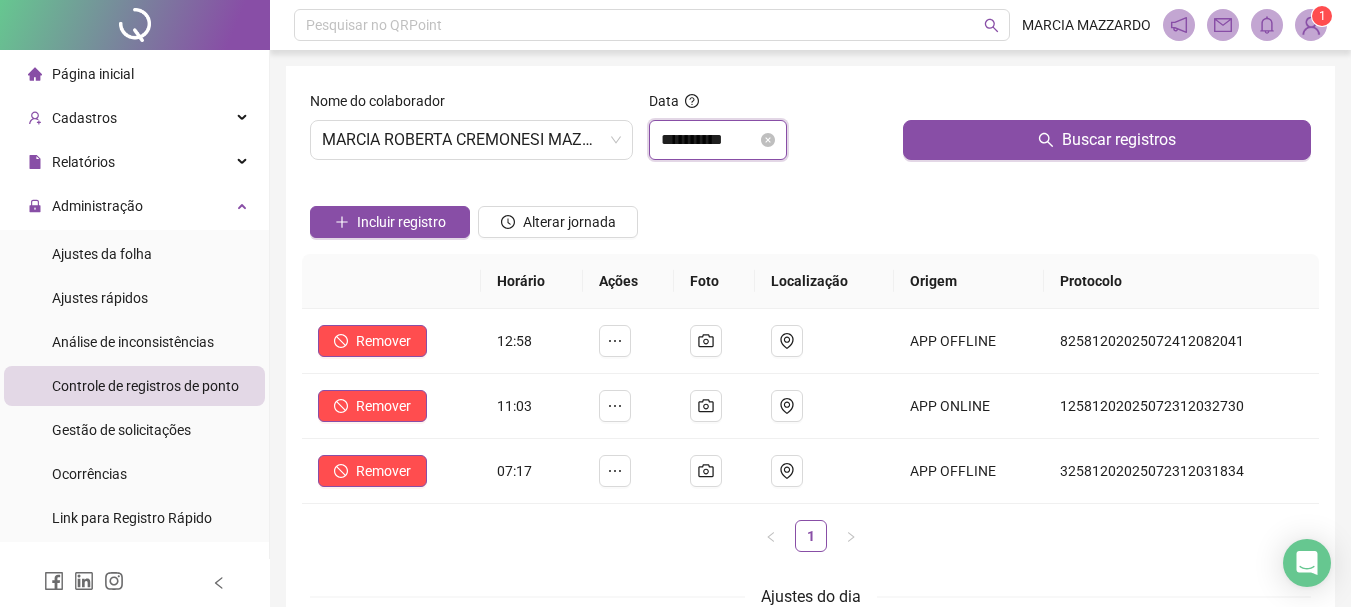 click on "**********" at bounding box center (709, 140) 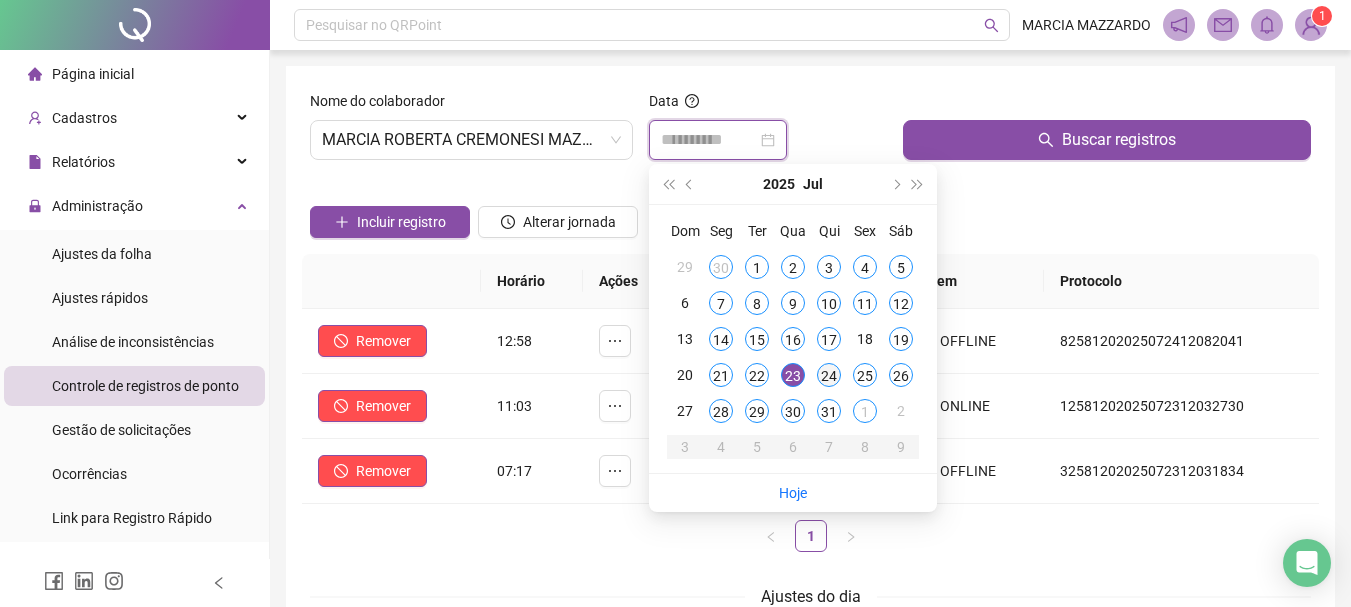 type on "**********" 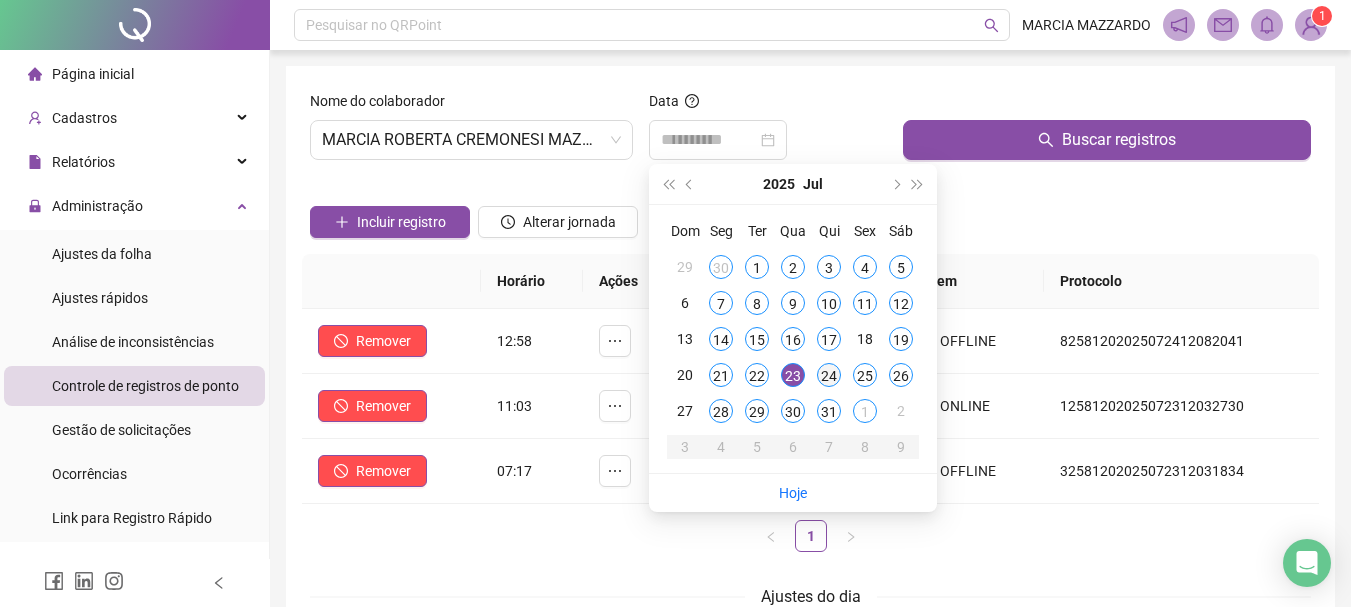 click on "24" at bounding box center [829, 375] 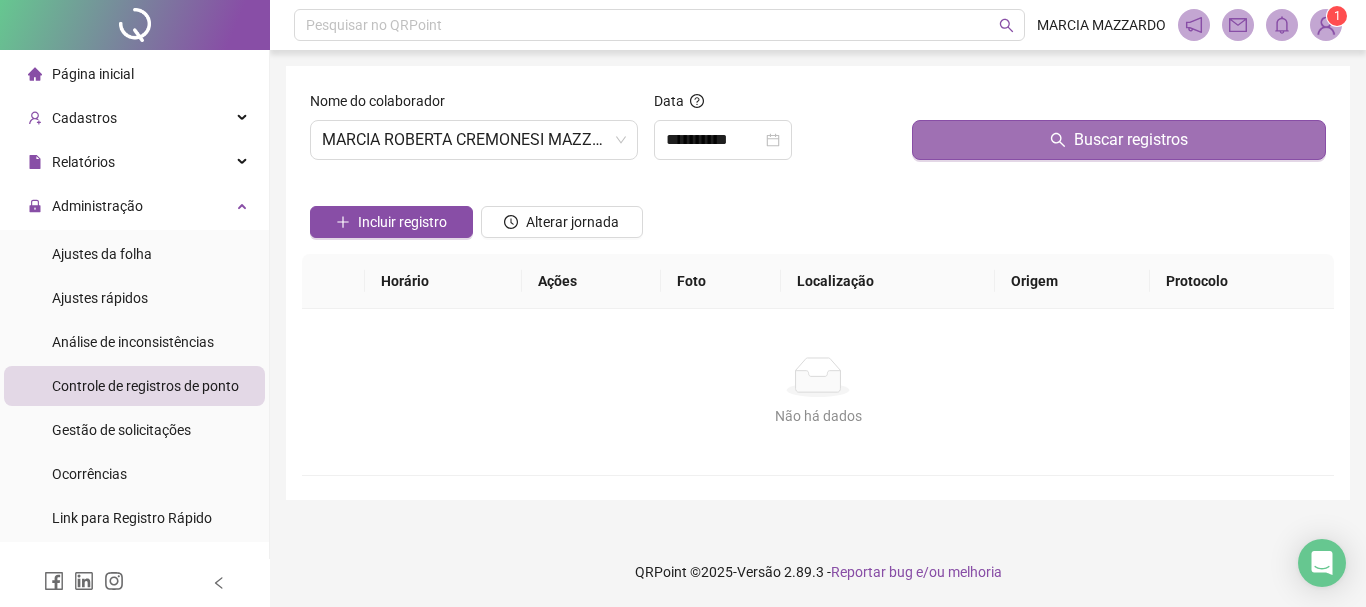 click on "Buscar registros" at bounding box center (1119, 140) 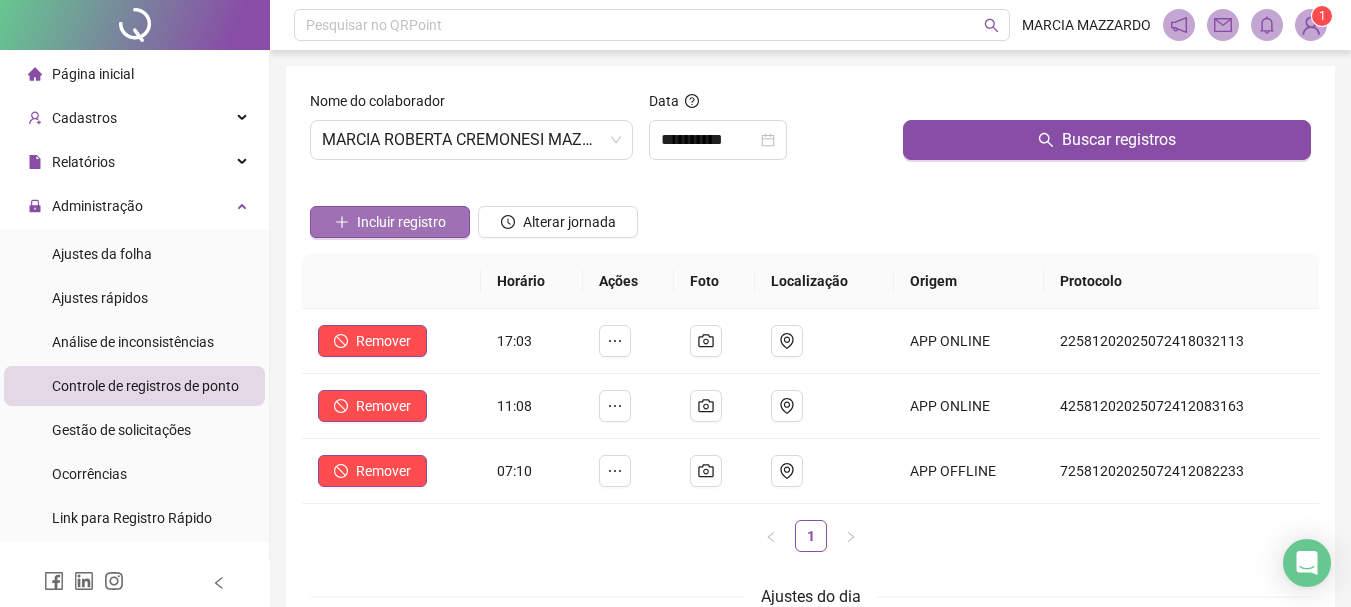 click on "Incluir registro" at bounding box center [401, 222] 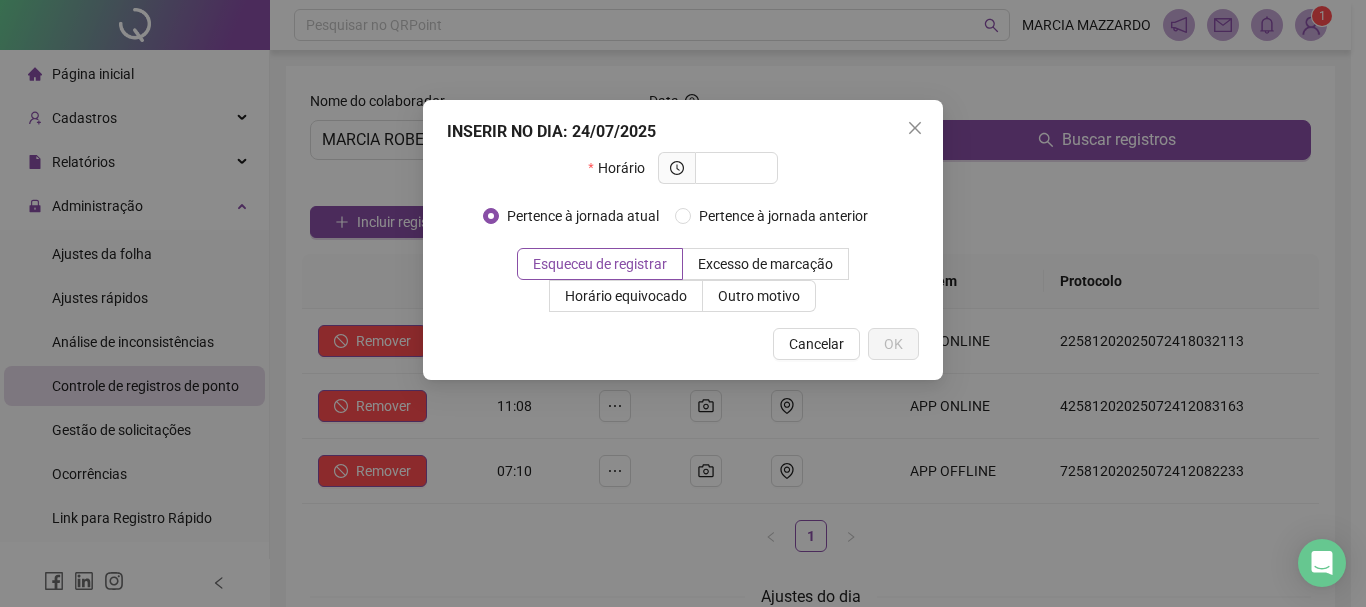 drag, startPoint x: 770, startPoint y: 130, endPoint x: 1027, endPoint y: 96, distance: 259.23926 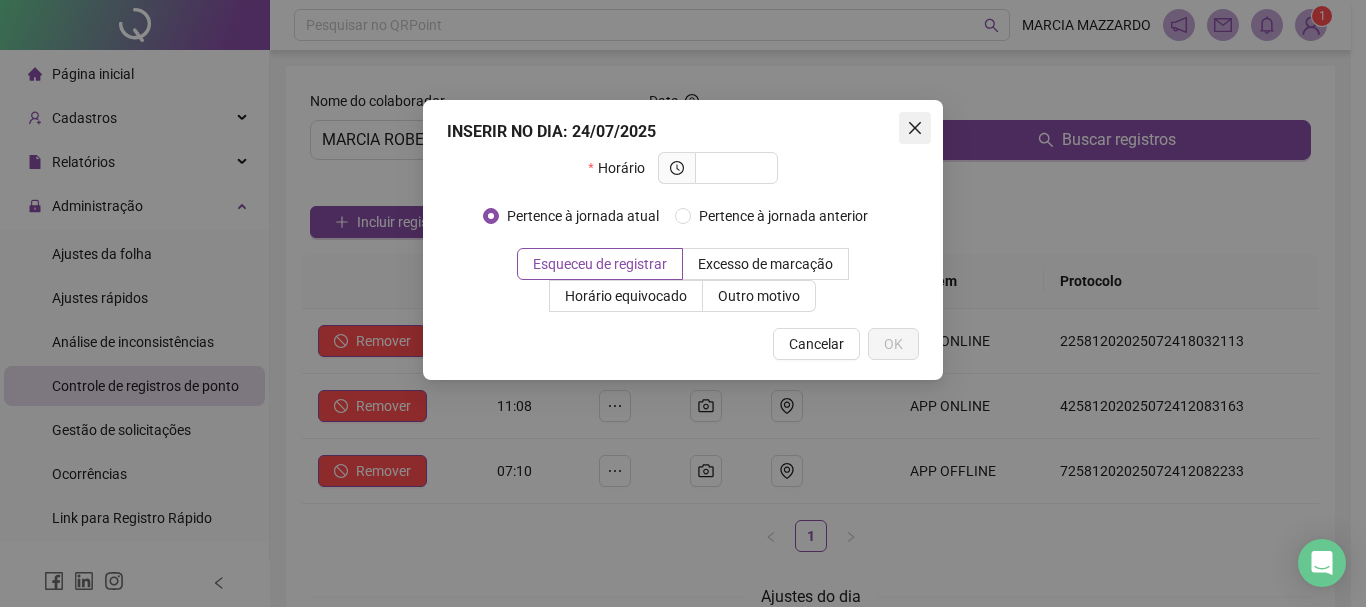 click at bounding box center [915, 128] 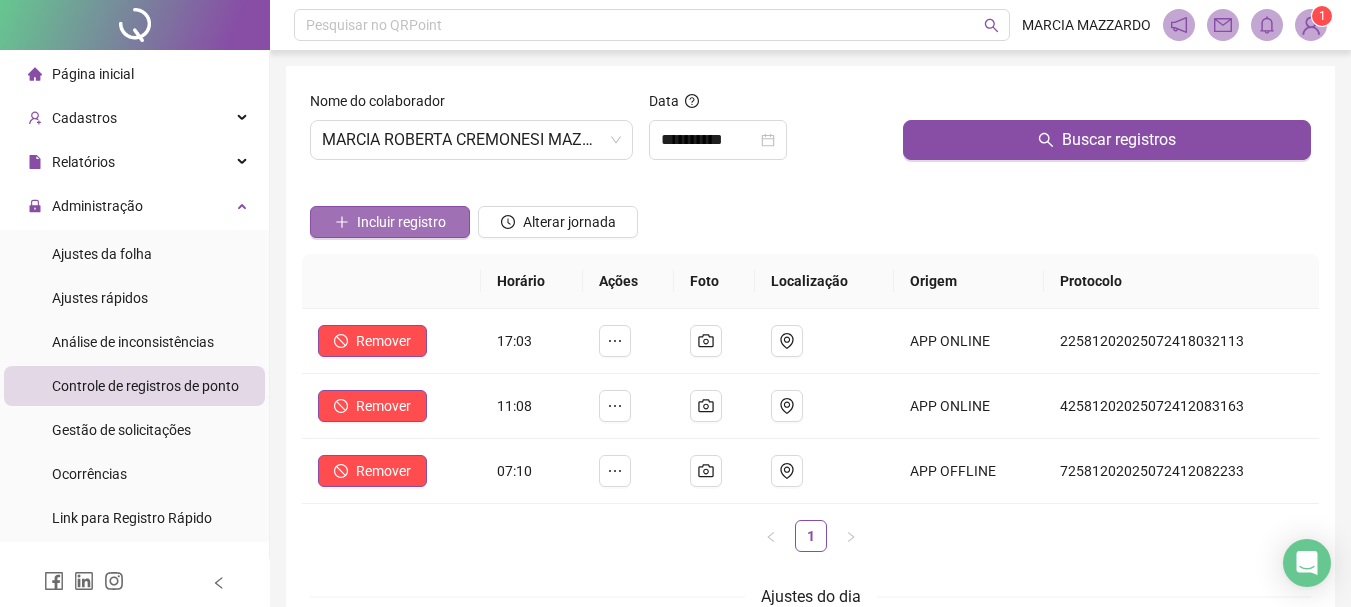 click on "Incluir registro" at bounding box center (401, 222) 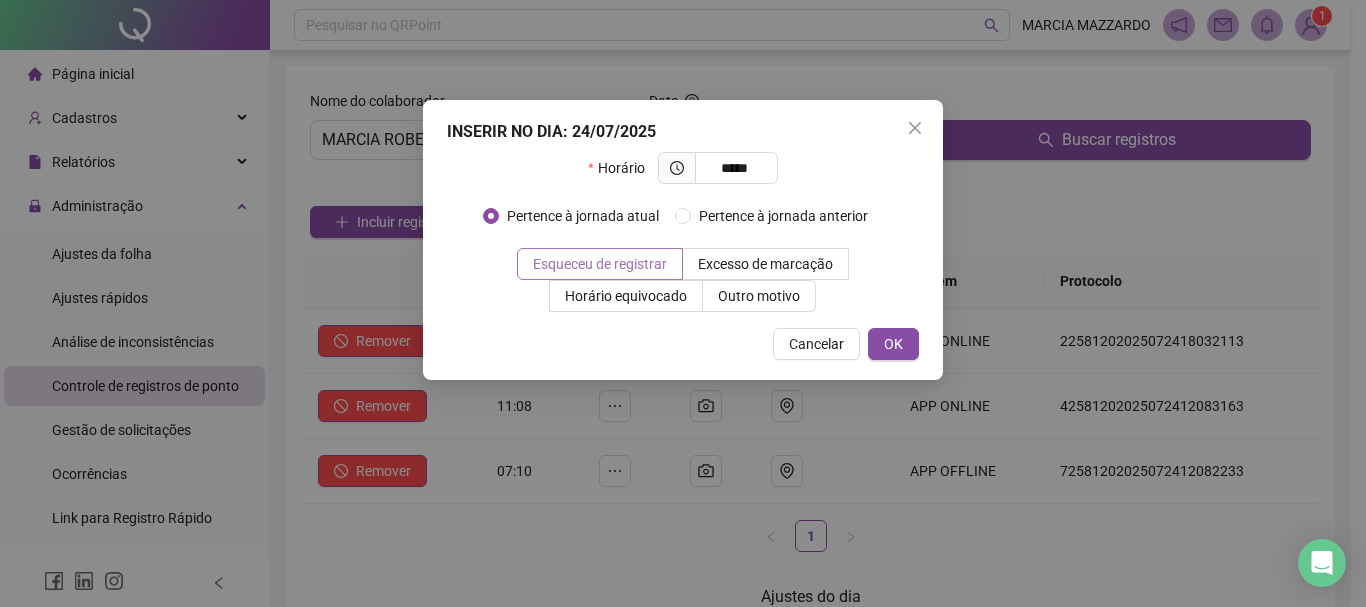 type on "*****" 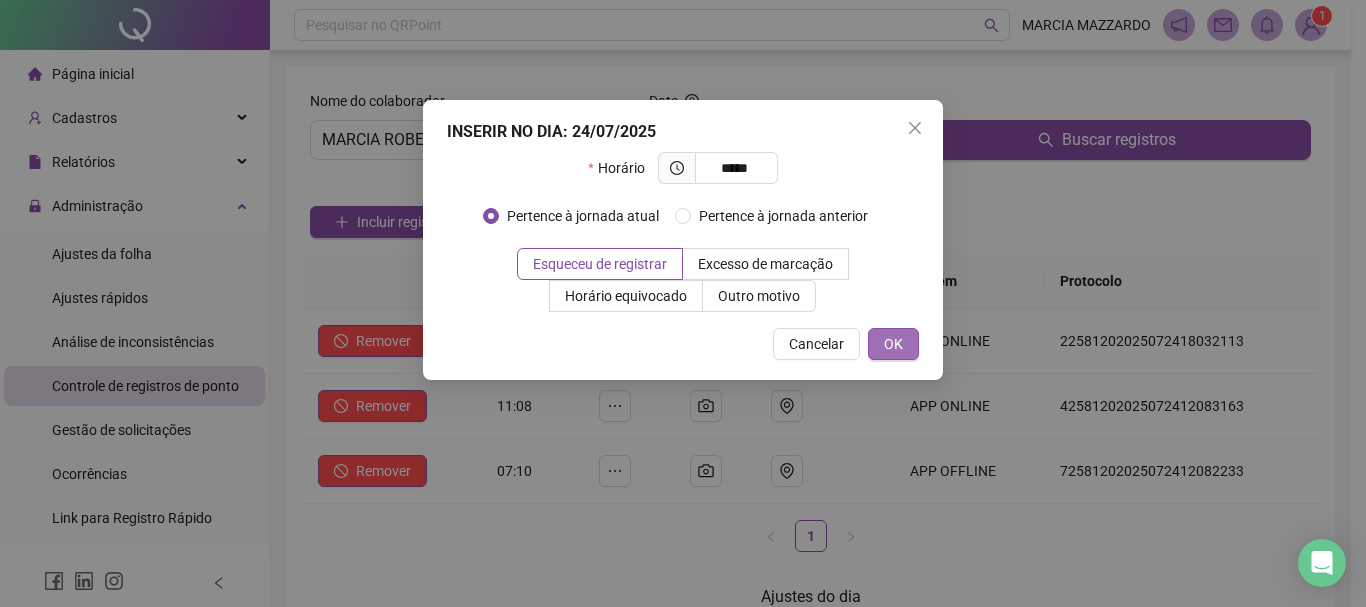 click on "OK" at bounding box center (893, 344) 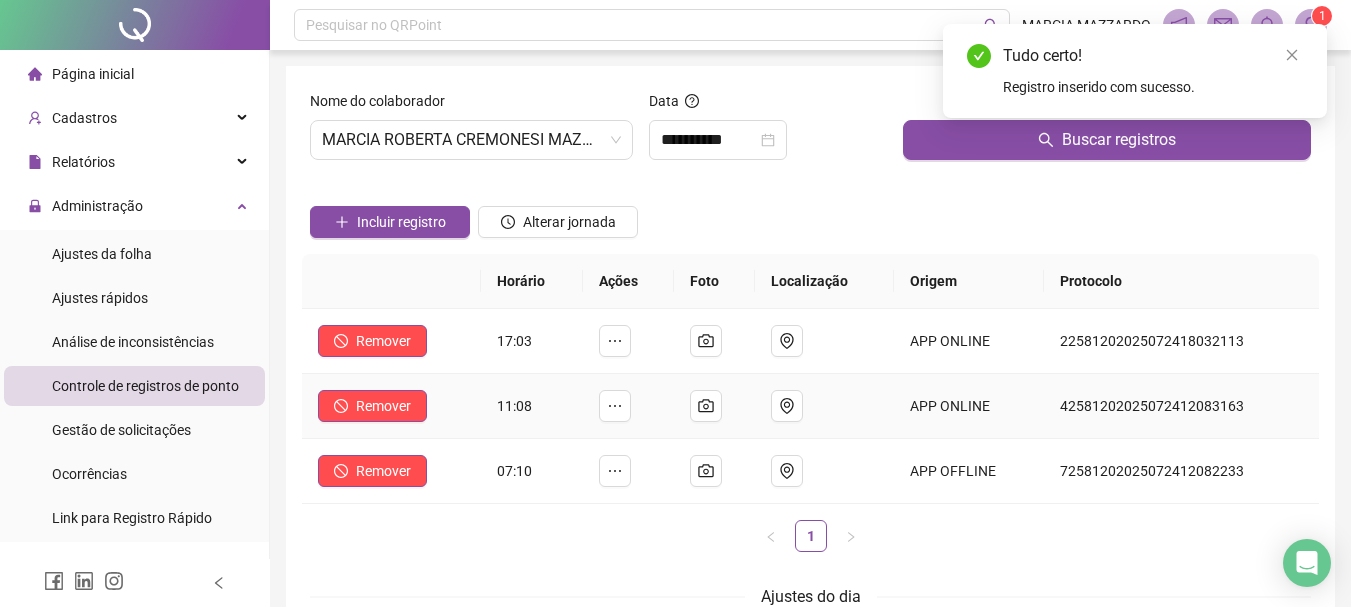 scroll, scrollTop: 260, scrollLeft: 0, axis: vertical 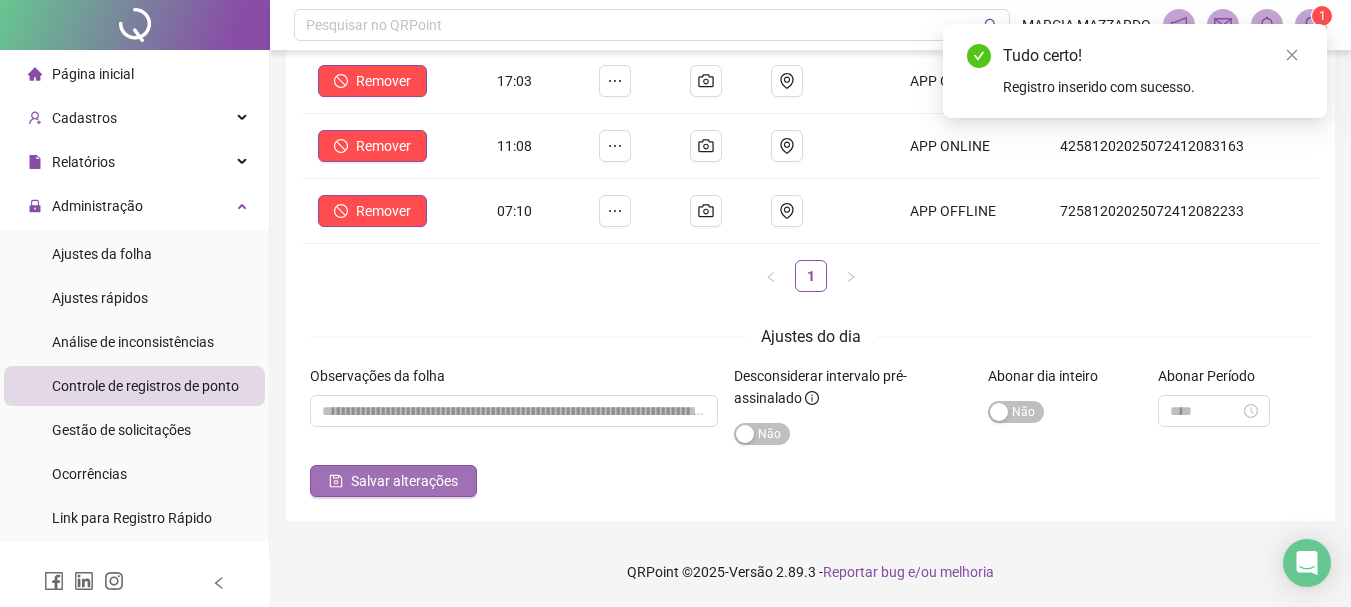 click on "Salvar alterações" at bounding box center [404, 481] 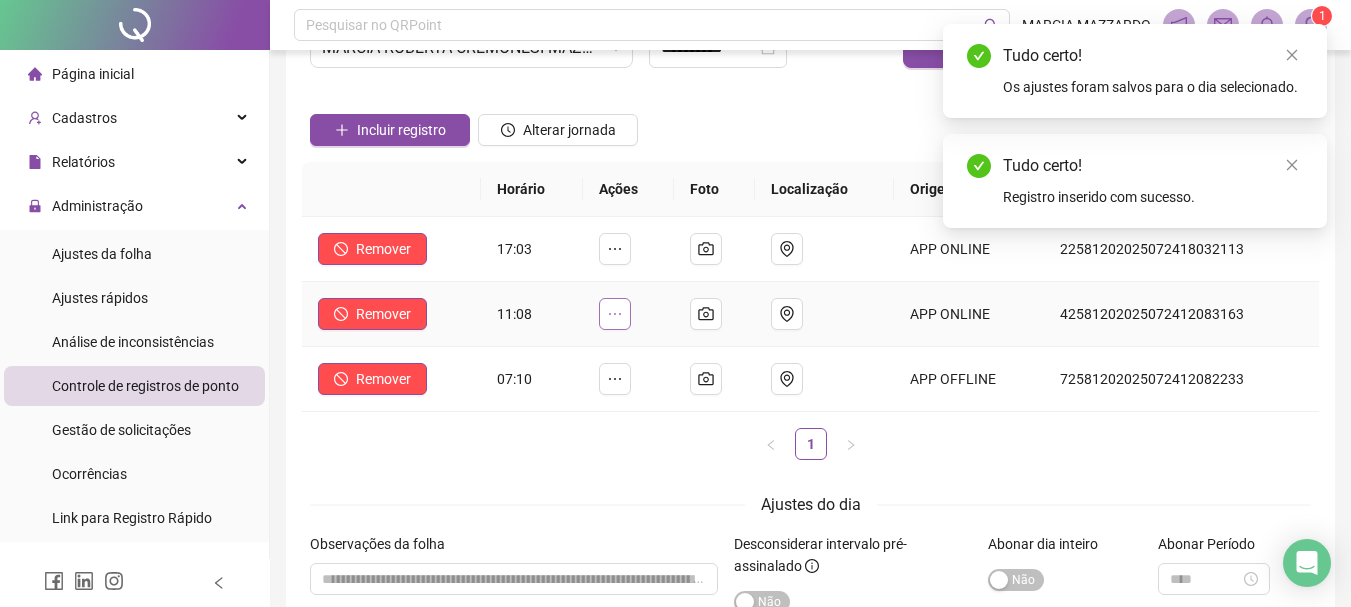 scroll, scrollTop: 0, scrollLeft: 0, axis: both 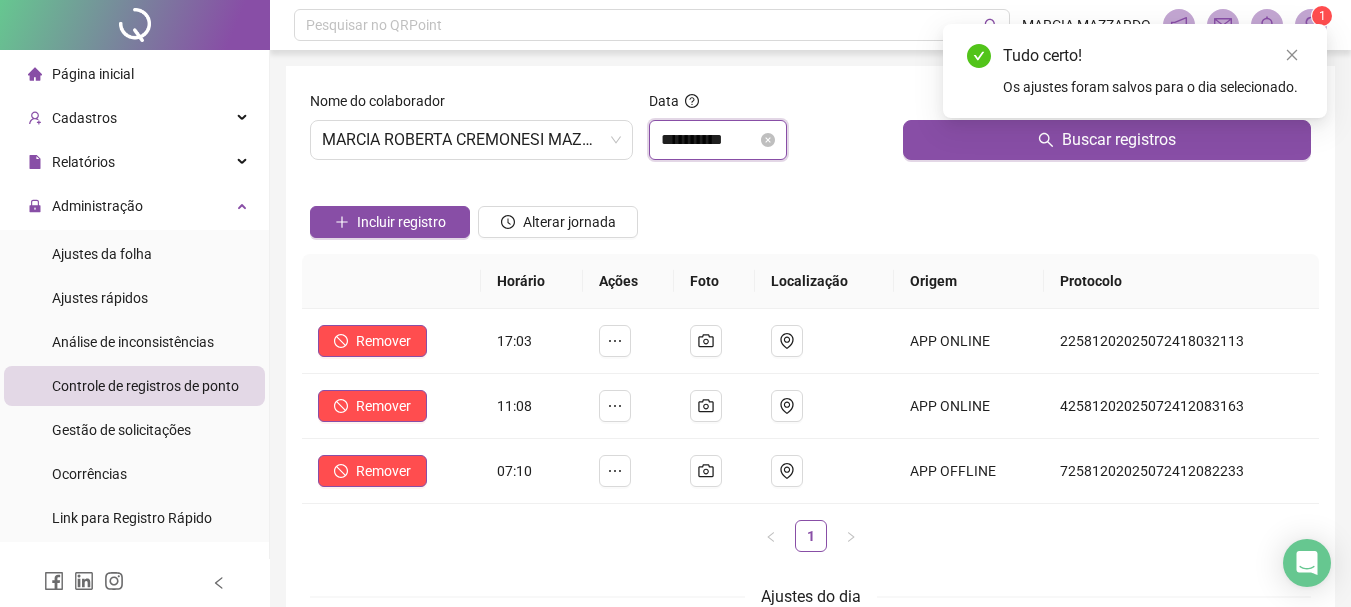 click on "**********" at bounding box center [709, 140] 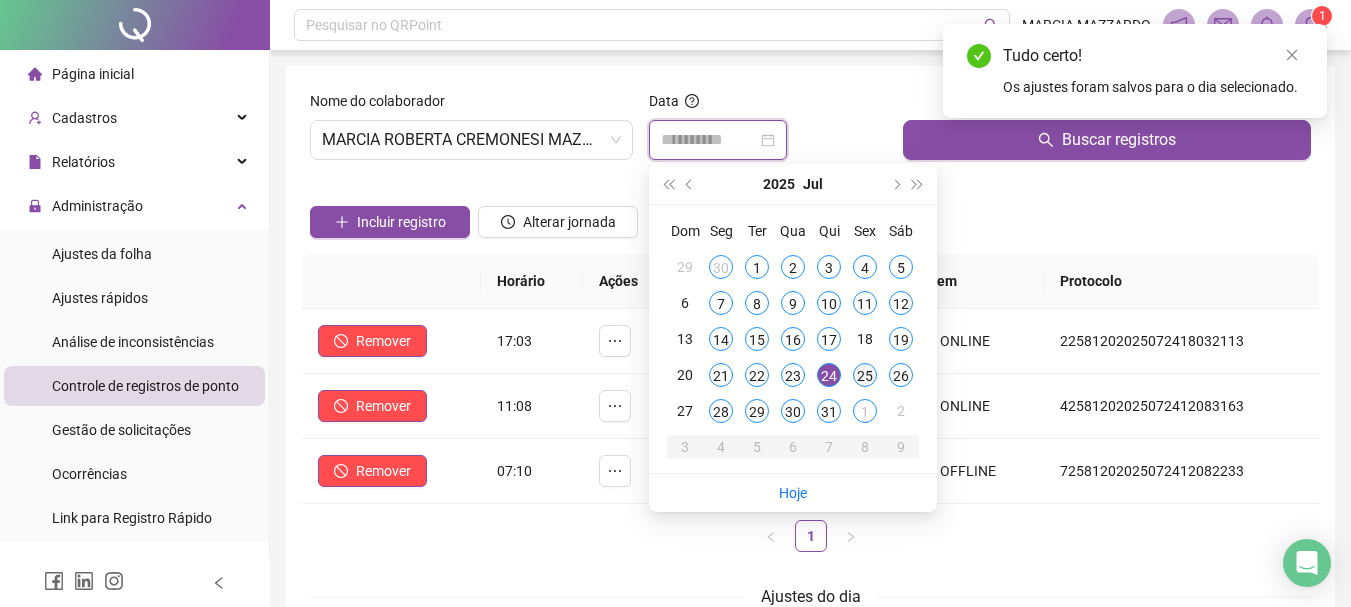 type on "**********" 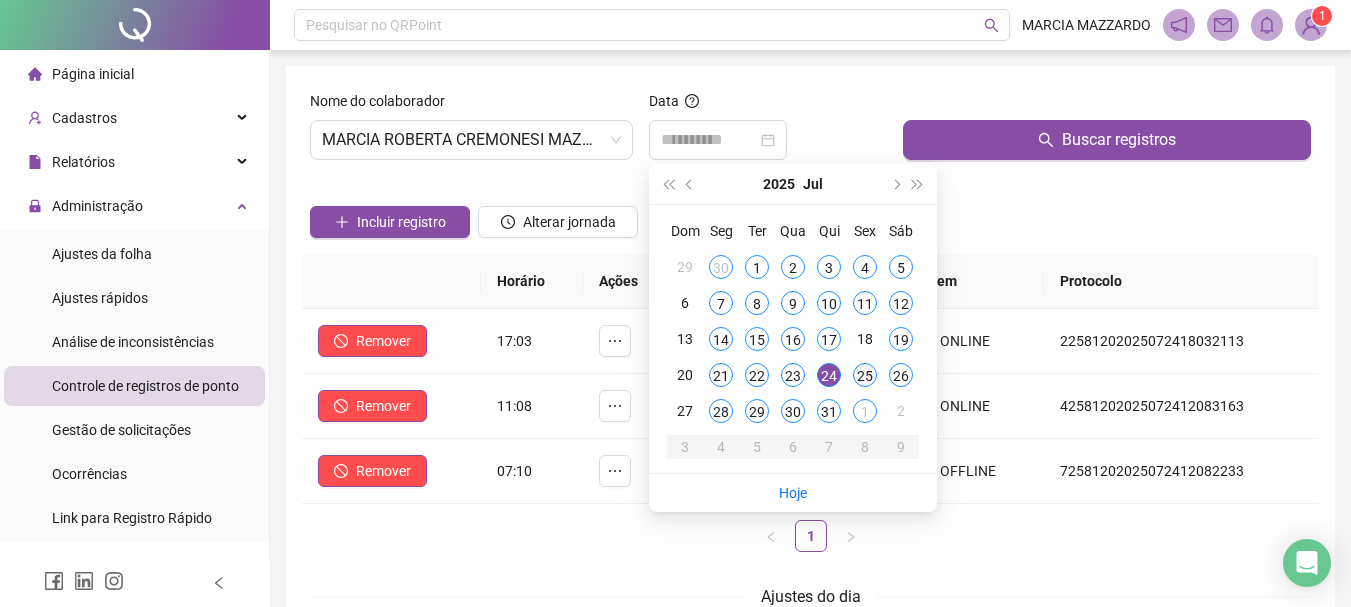 click on "25" at bounding box center [865, 375] 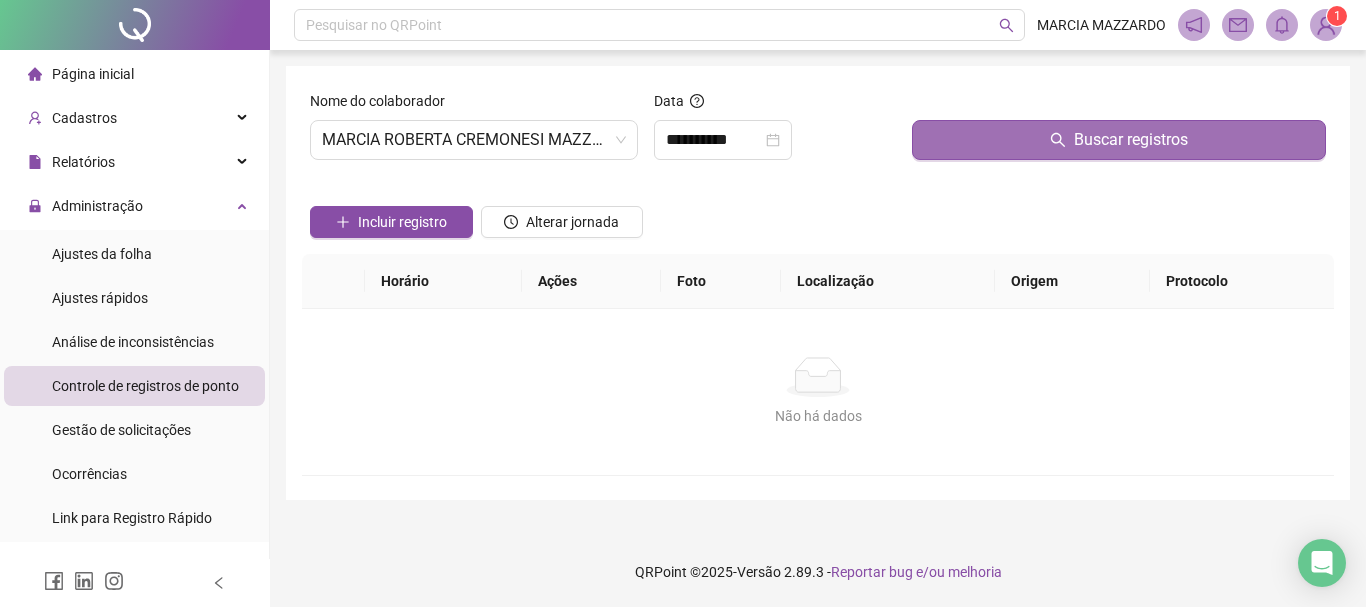 click on "Buscar registros" at bounding box center (1119, 140) 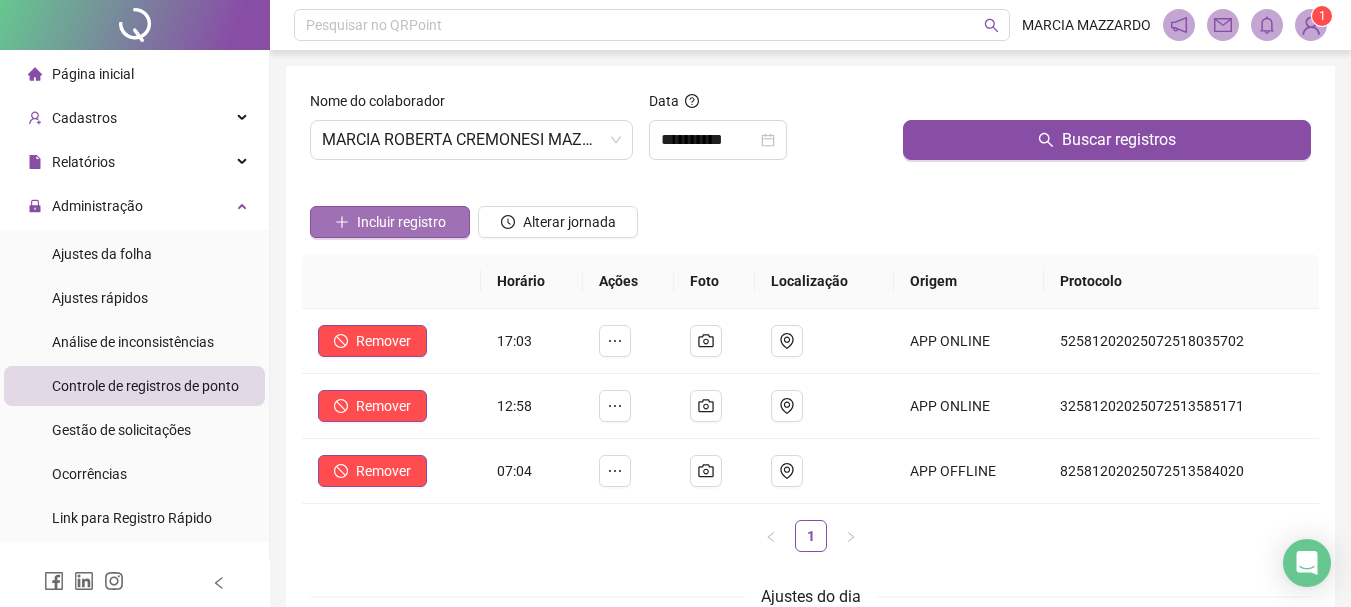 click on "Incluir registro" at bounding box center (401, 222) 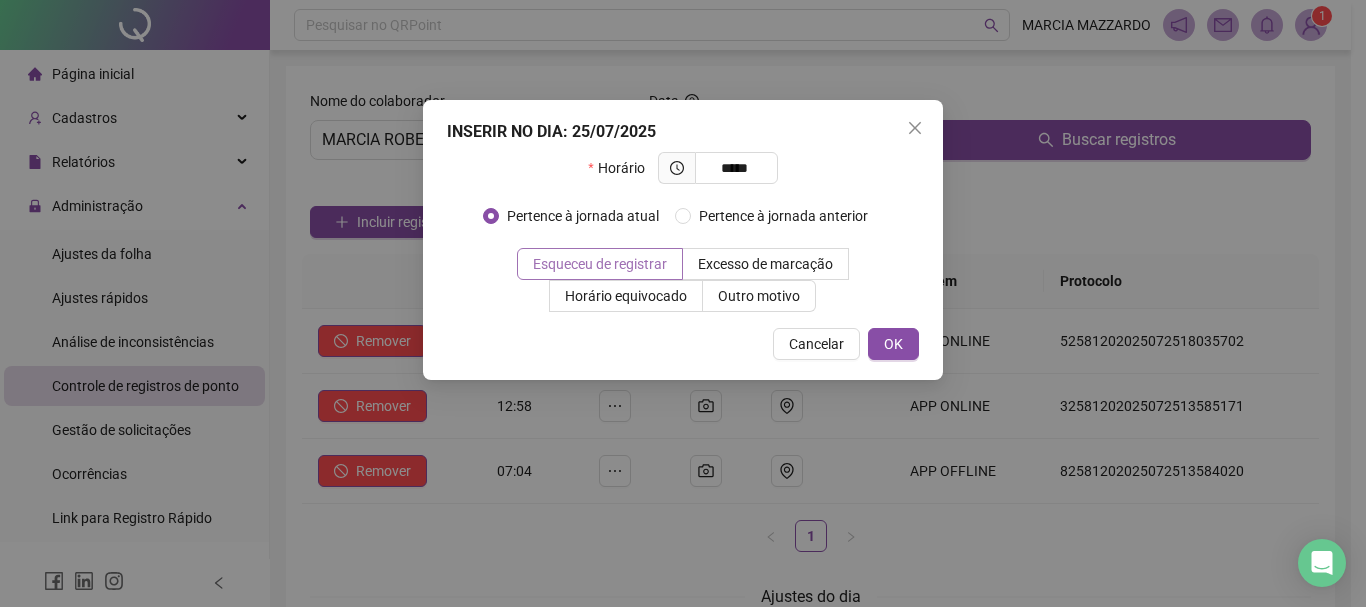type on "*****" 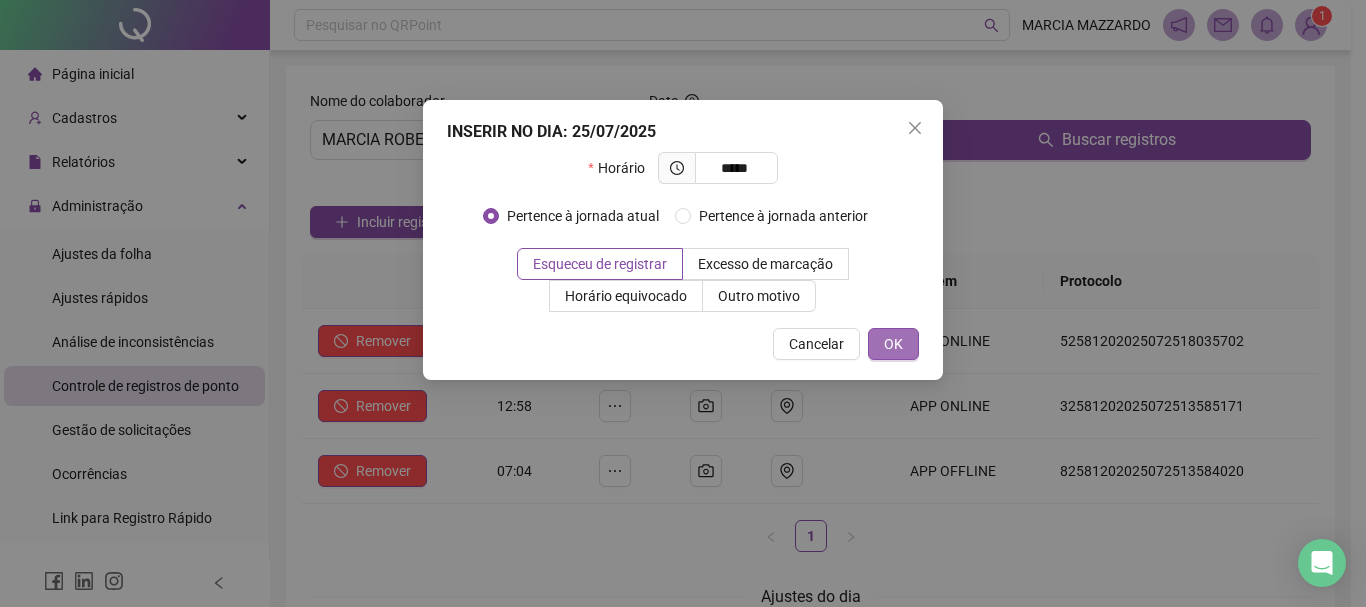 click on "OK" at bounding box center [893, 344] 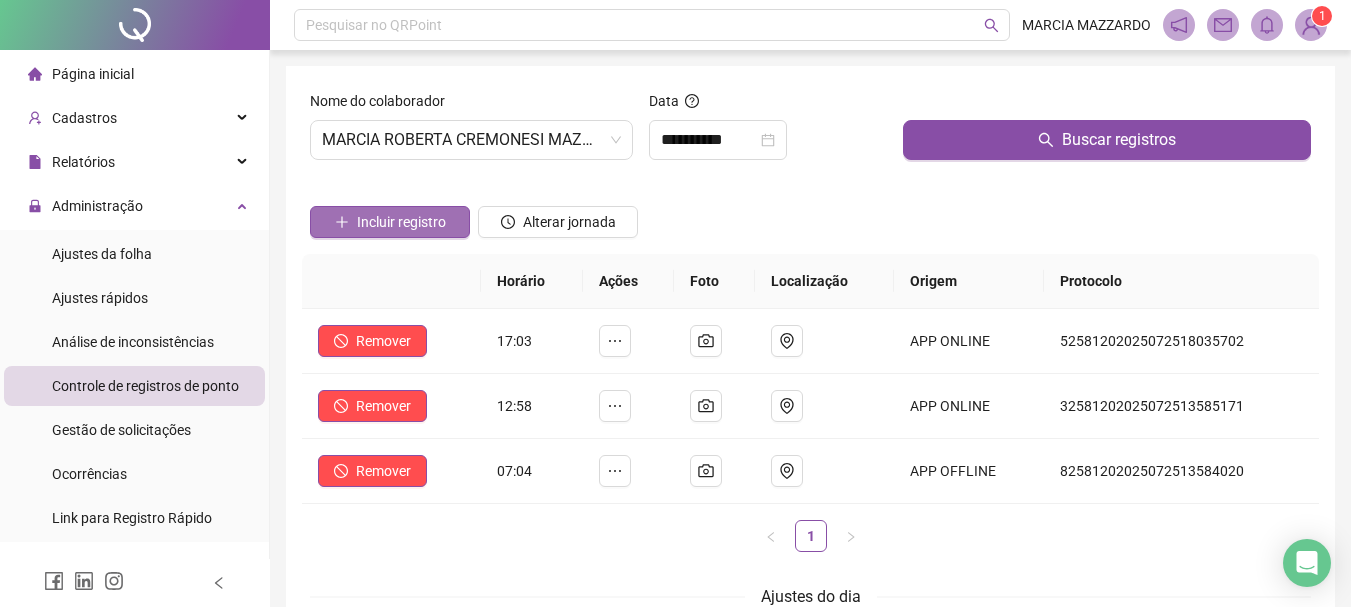 click on "Incluir registro" at bounding box center (401, 222) 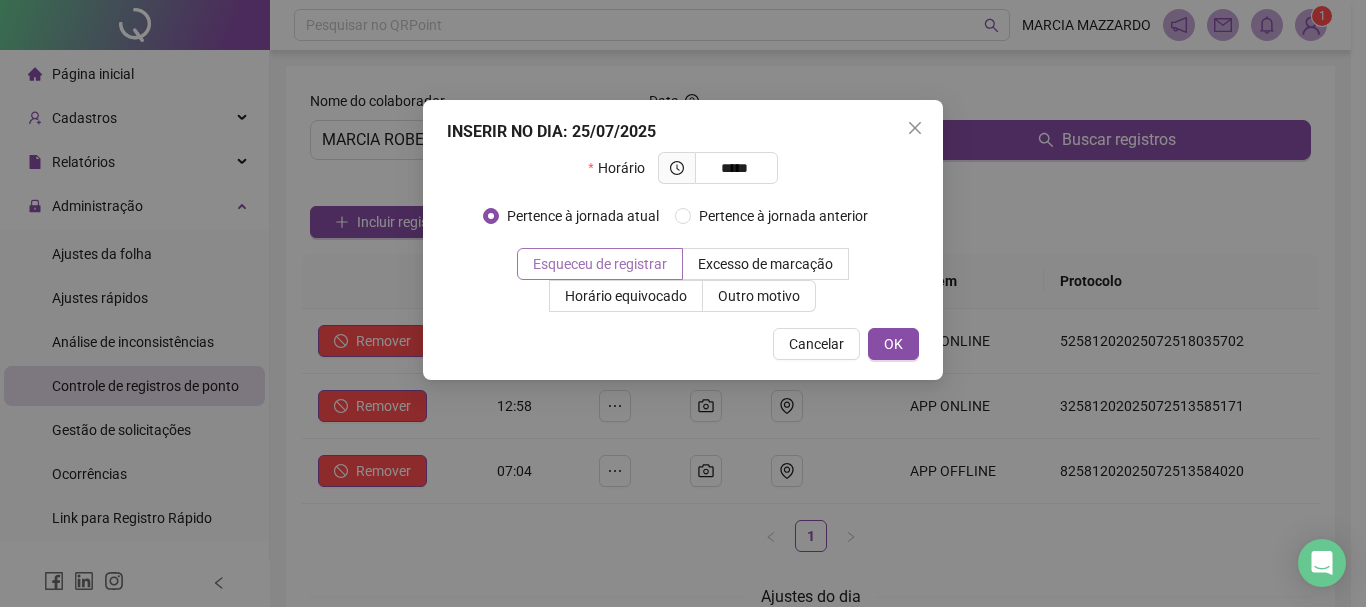 type on "*****" 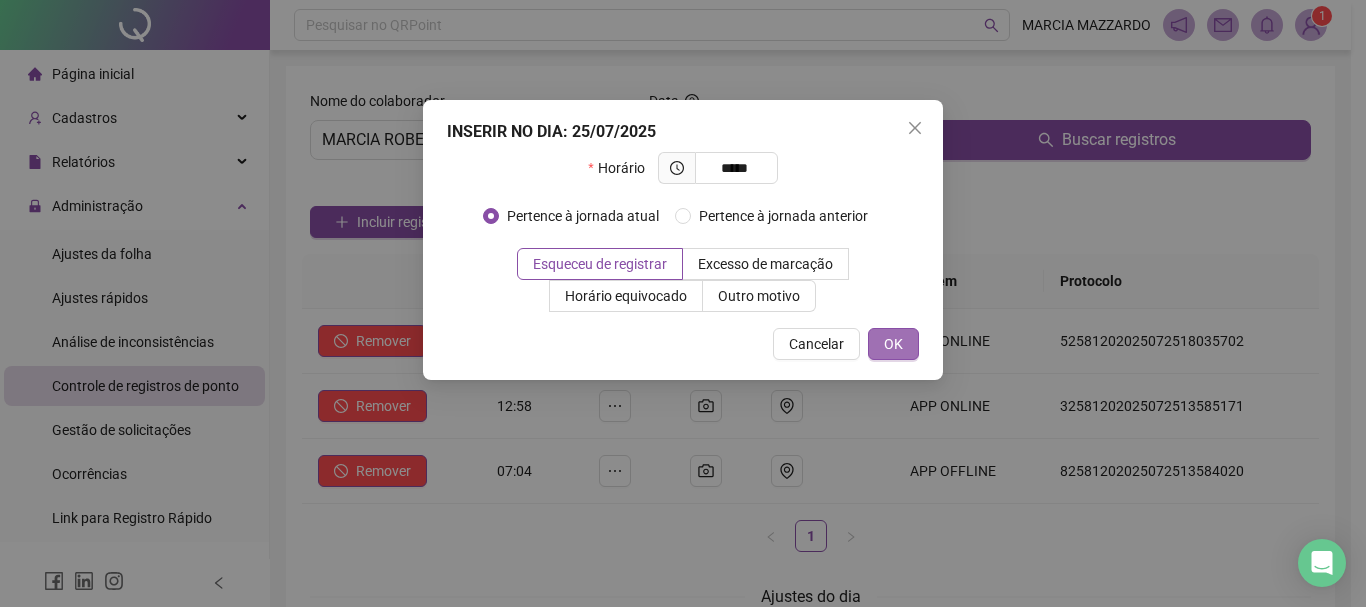 click on "OK" at bounding box center (893, 344) 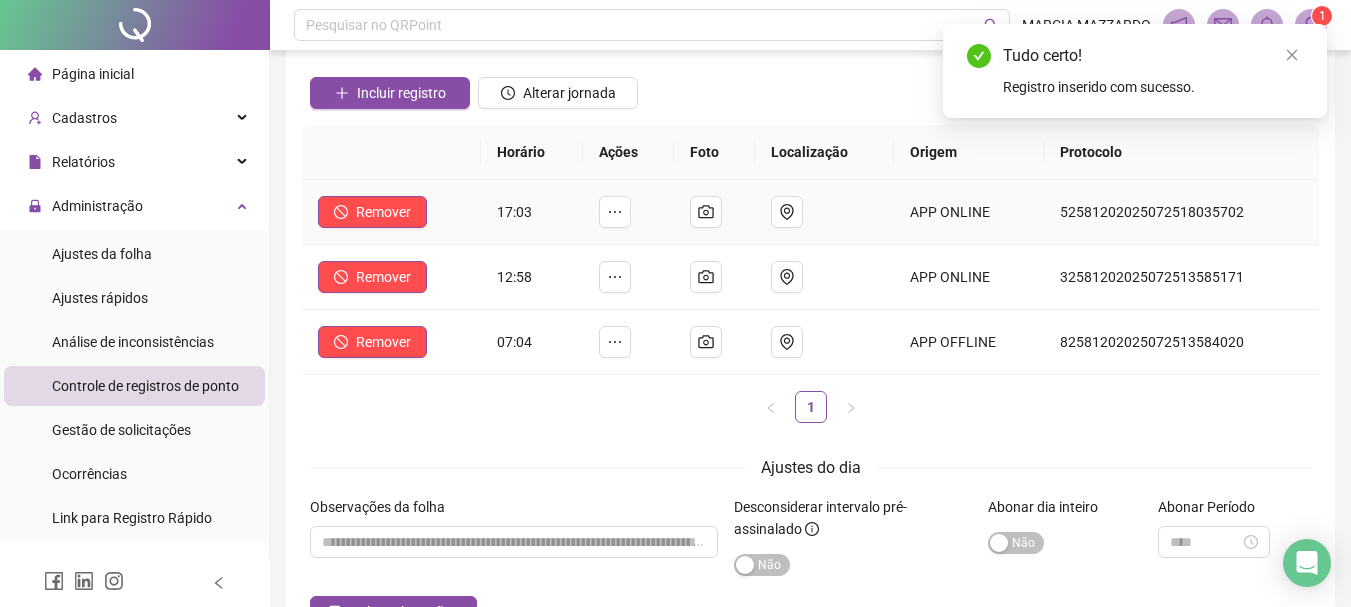 scroll, scrollTop: 260, scrollLeft: 0, axis: vertical 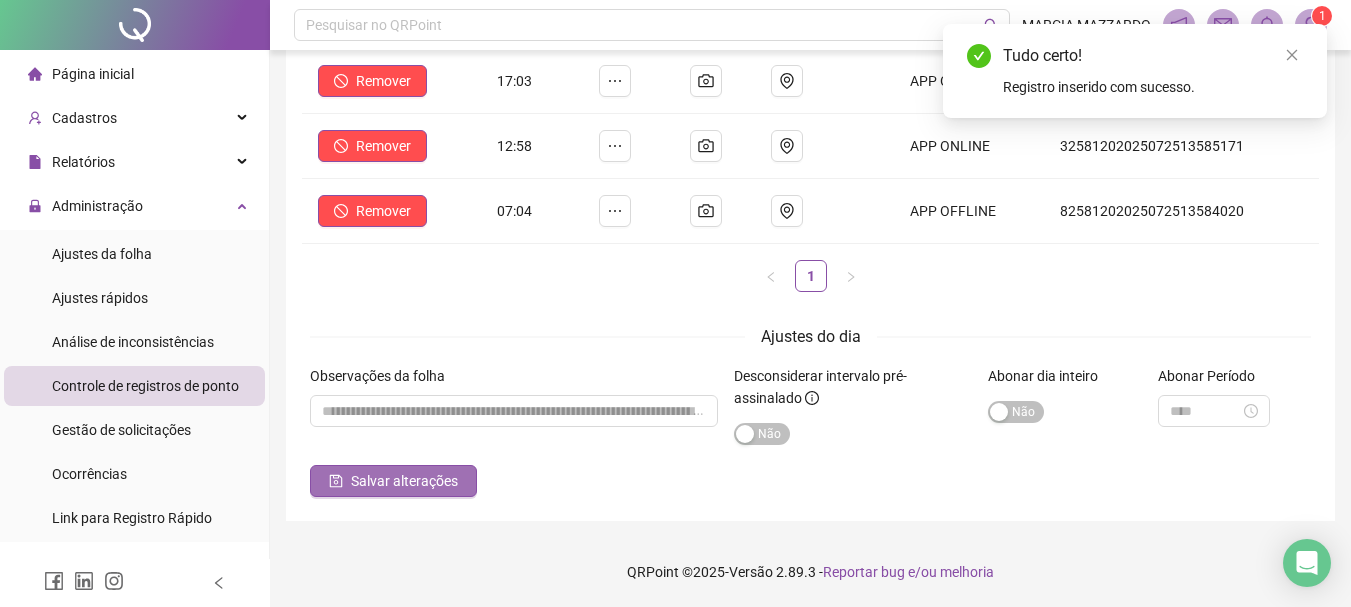 click on "Salvar alterações" at bounding box center [404, 481] 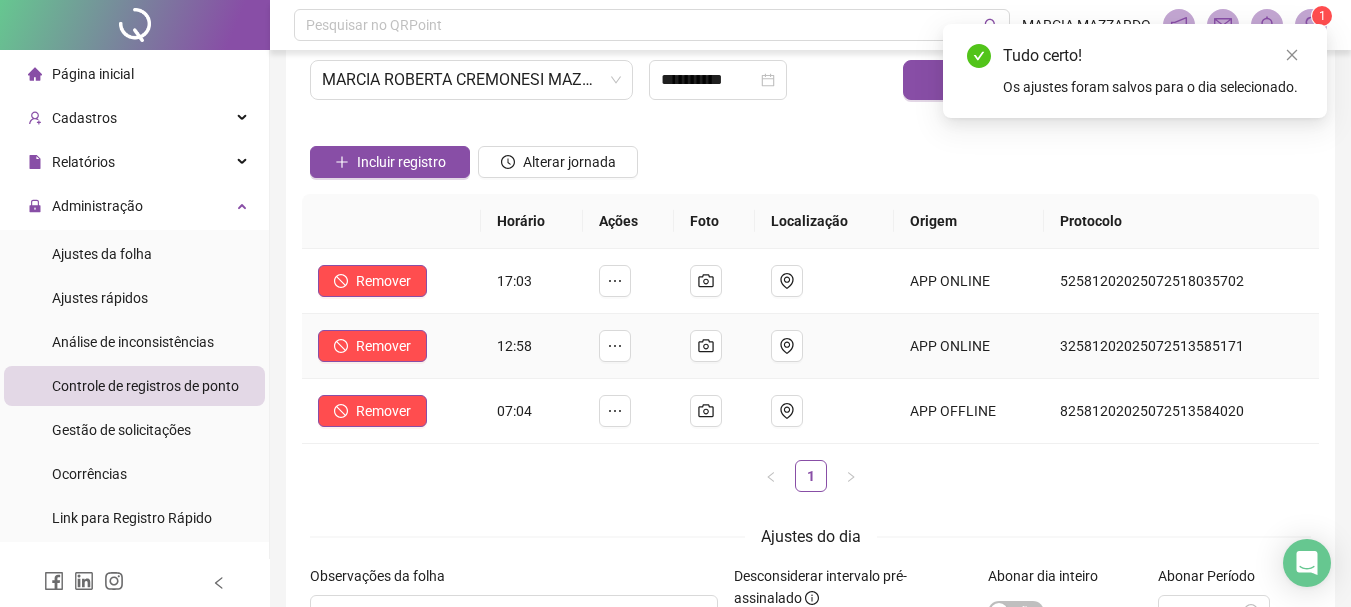 scroll, scrollTop: 0, scrollLeft: 0, axis: both 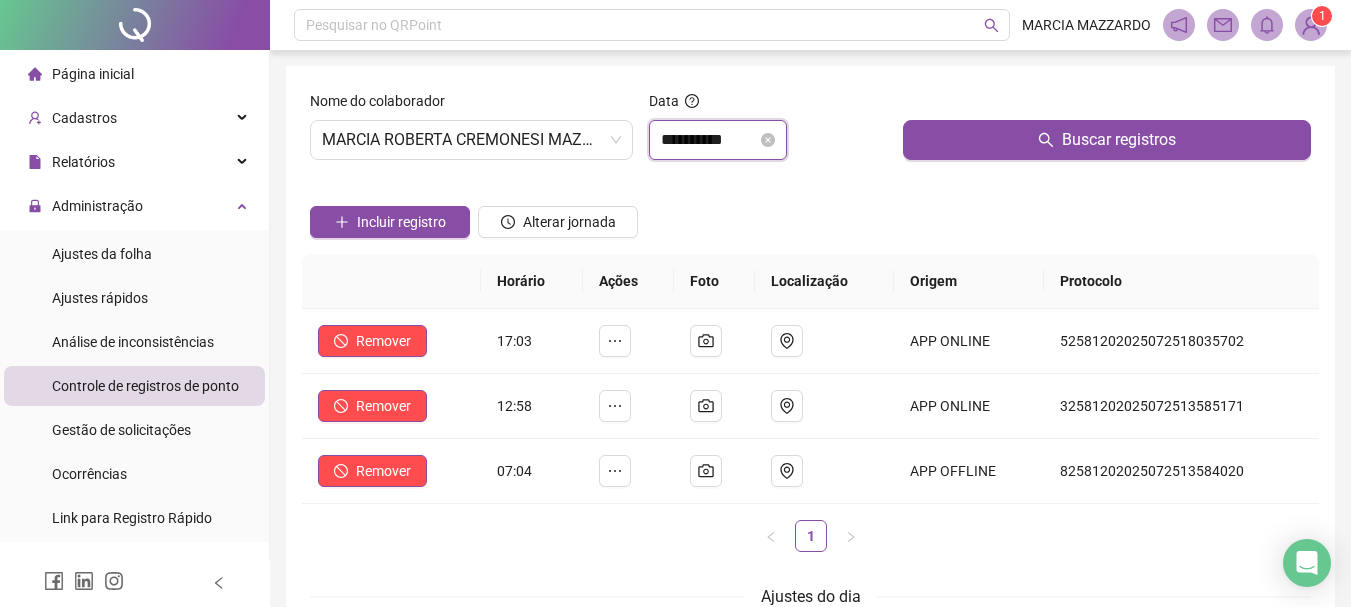 click on "**********" at bounding box center (709, 140) 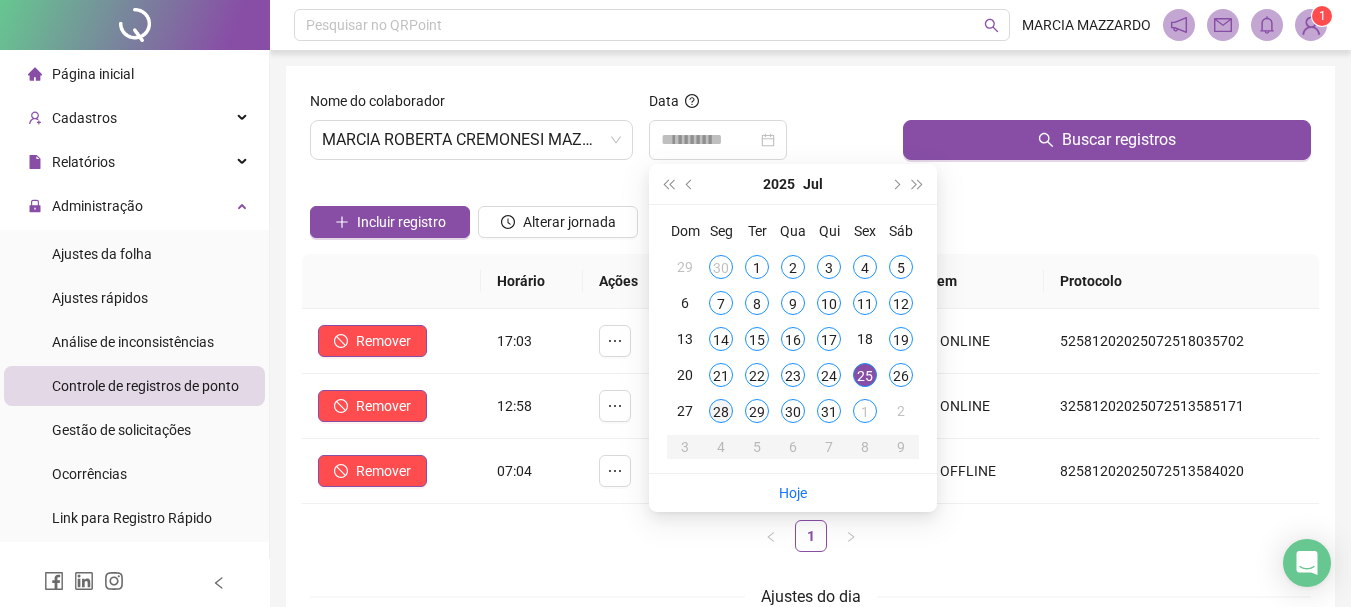 click on "28" at bounding box center [721, 411] 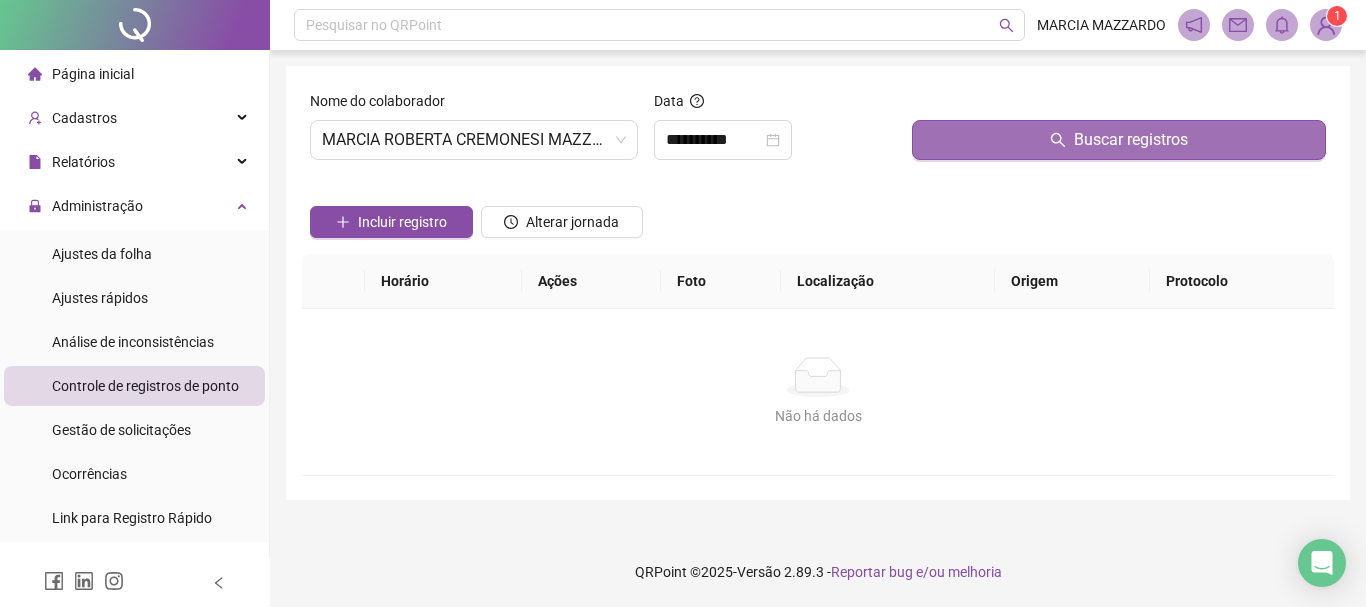 click on "Buscar registros" at bounding box center [1119, 140] 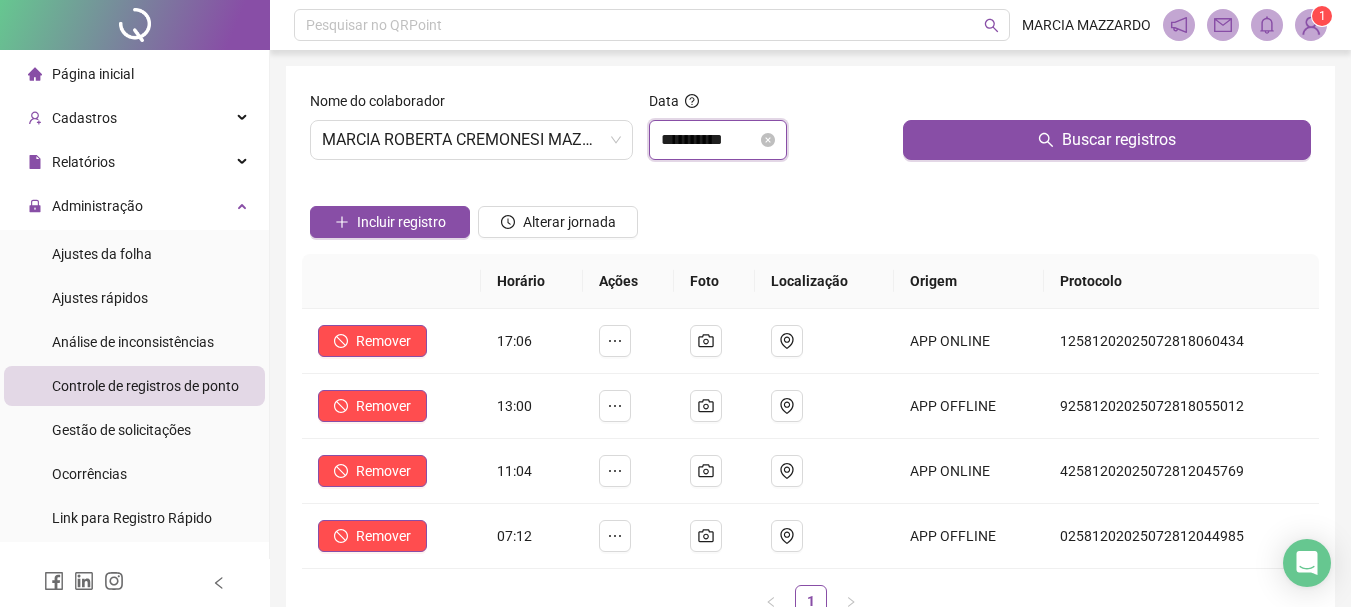 click on "**********" at bounding box center (709, 140) 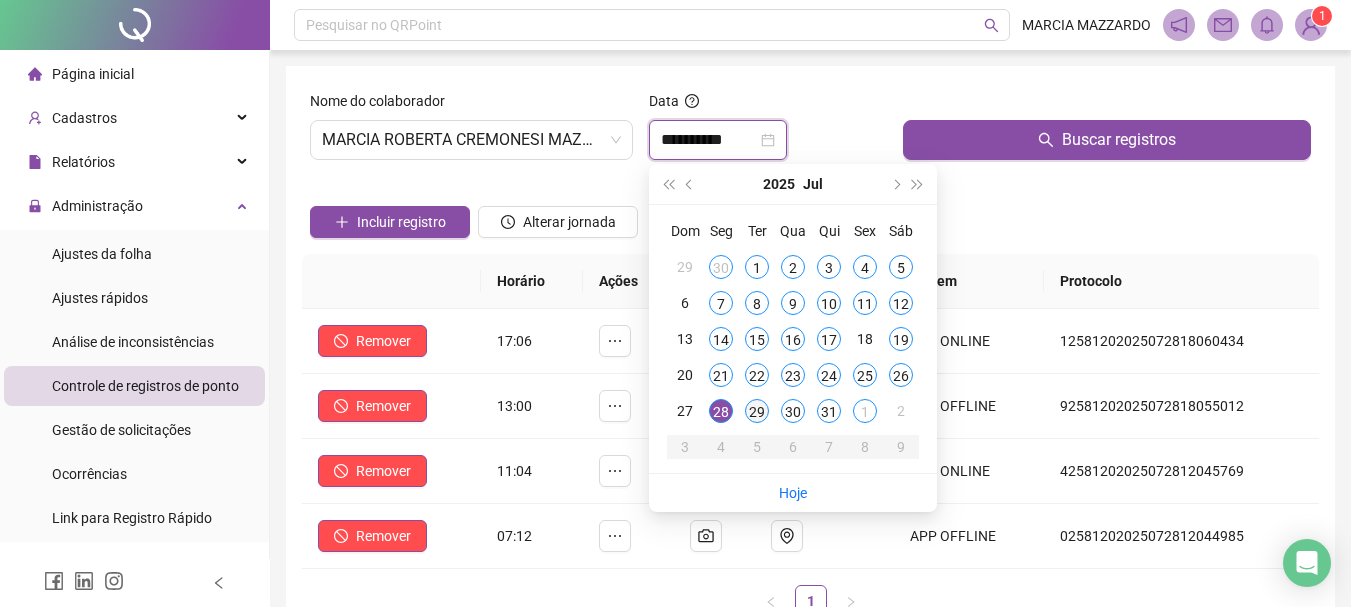 type on "**********" 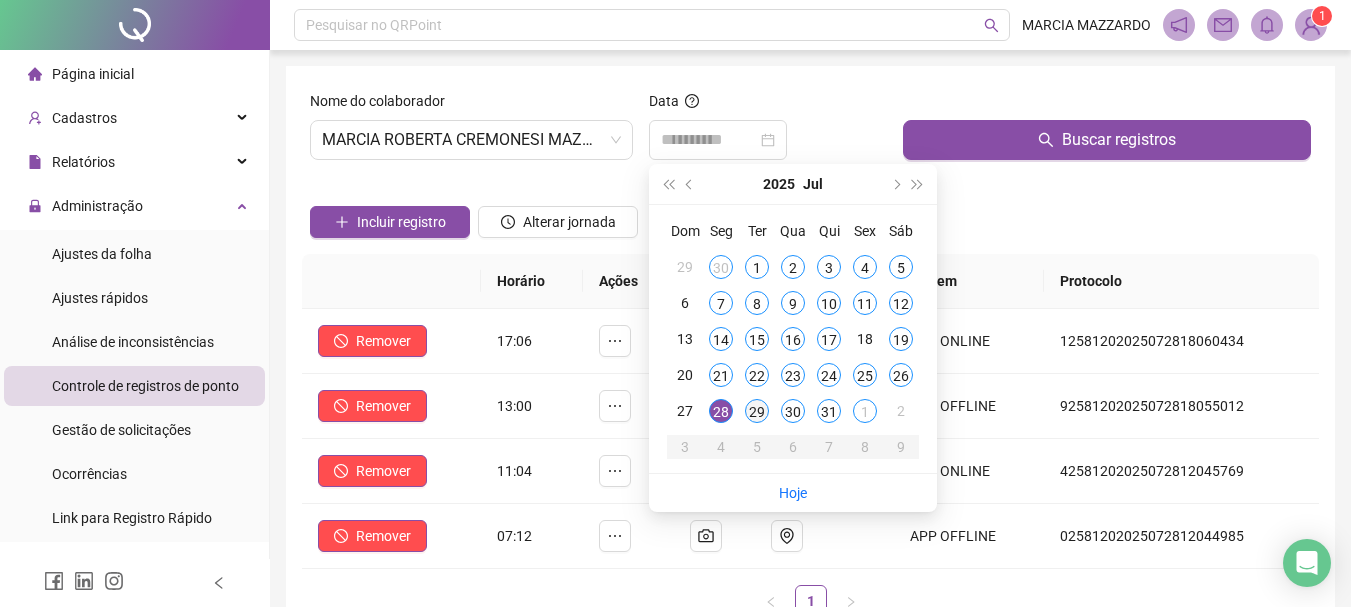 click on "29" at bounding box center (757, 411) 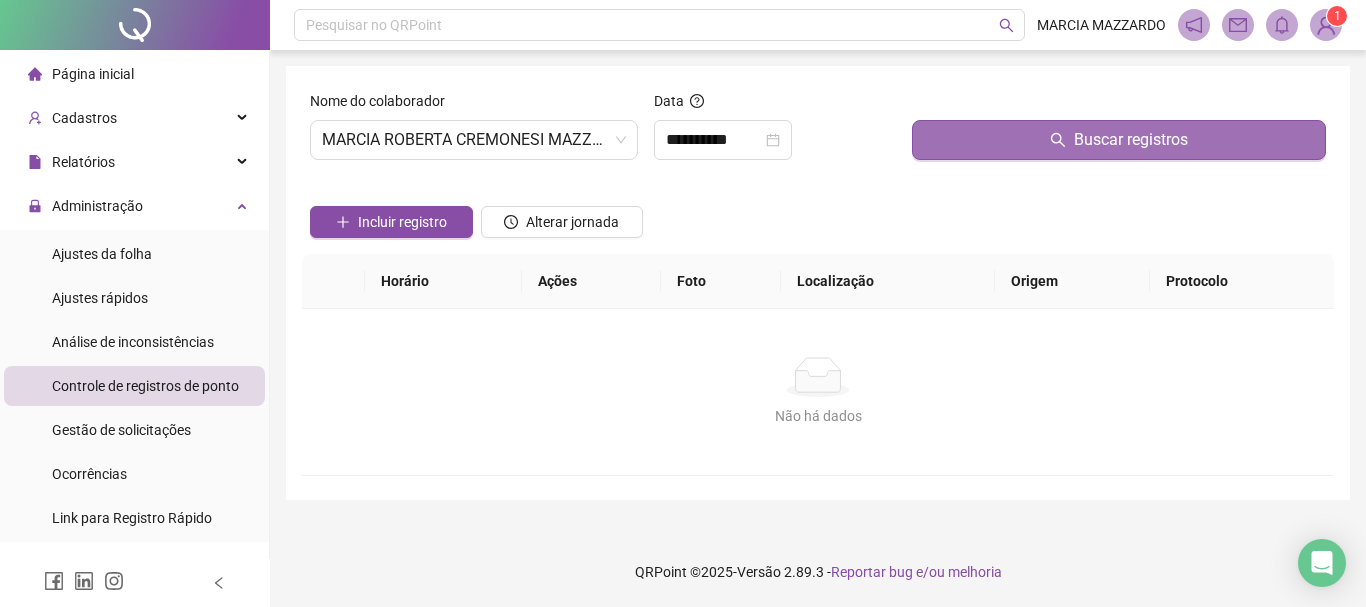 click on "Buscar registros" at bounding box center (1119, 140) 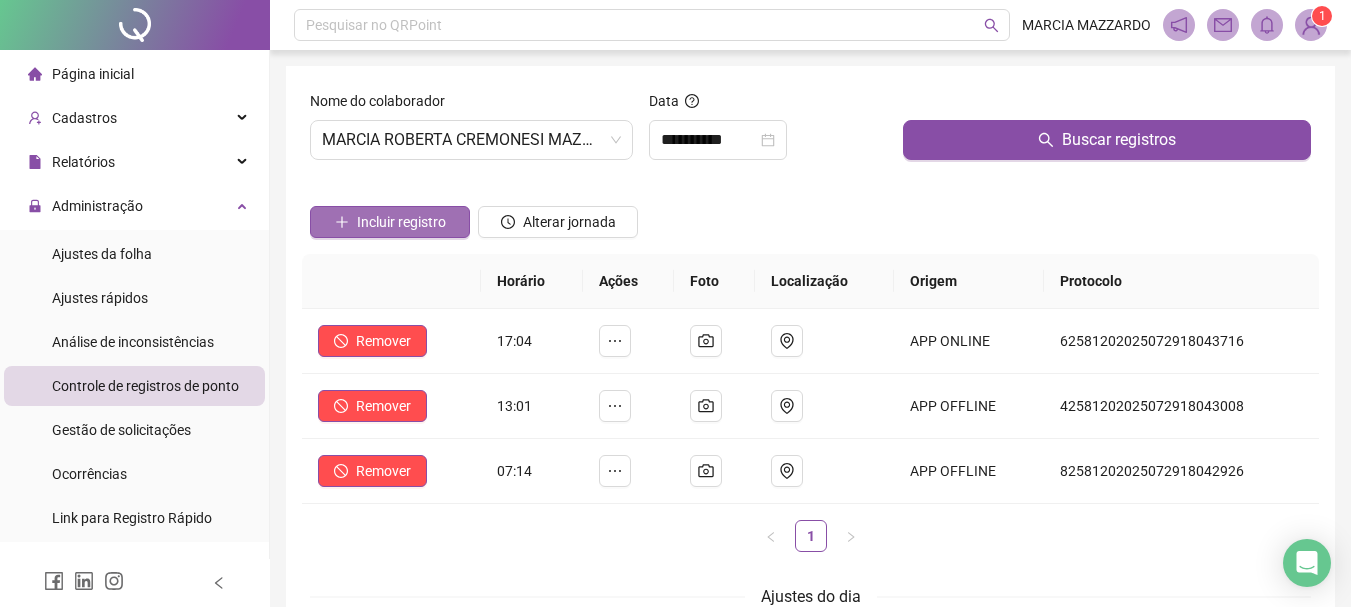 click on "Incluir registro" at bounding box center (401, 222) 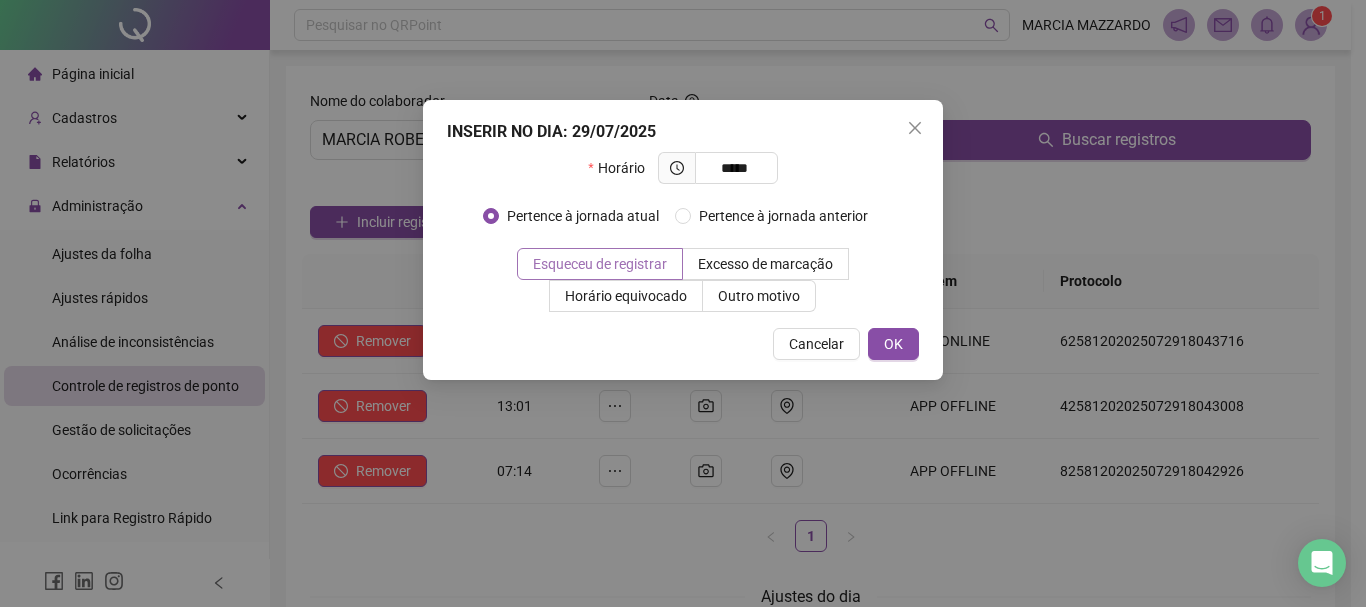 type on "*****" 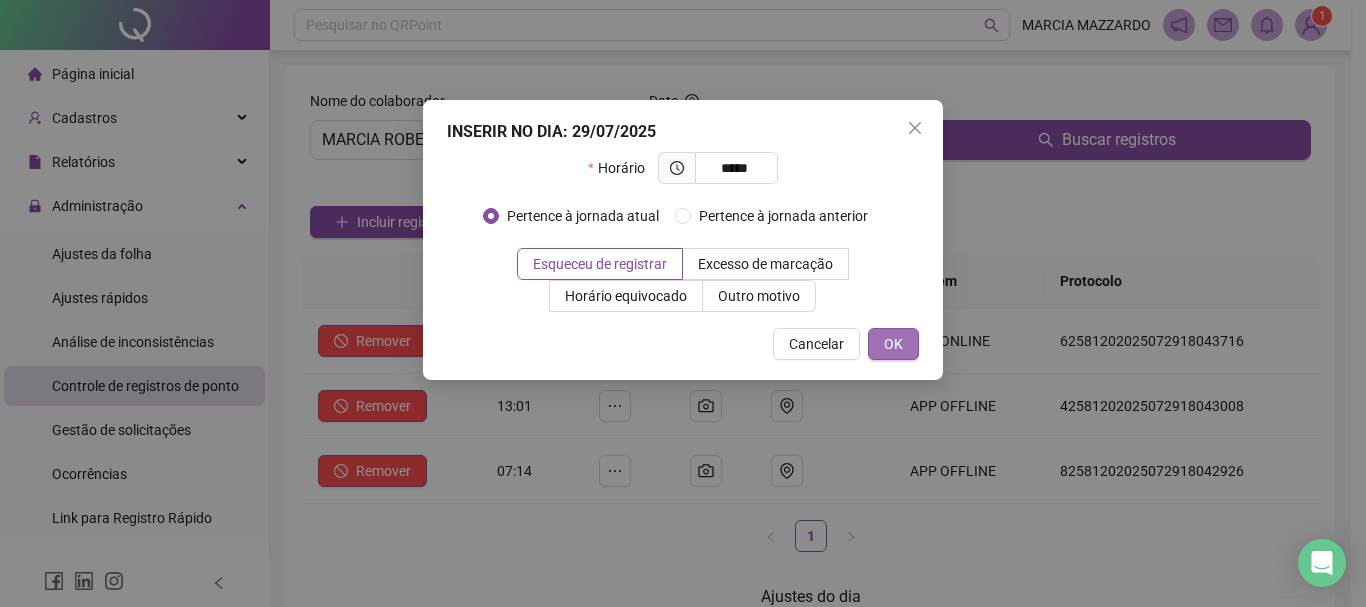 click on "OK" at bounding box center (893, 344) 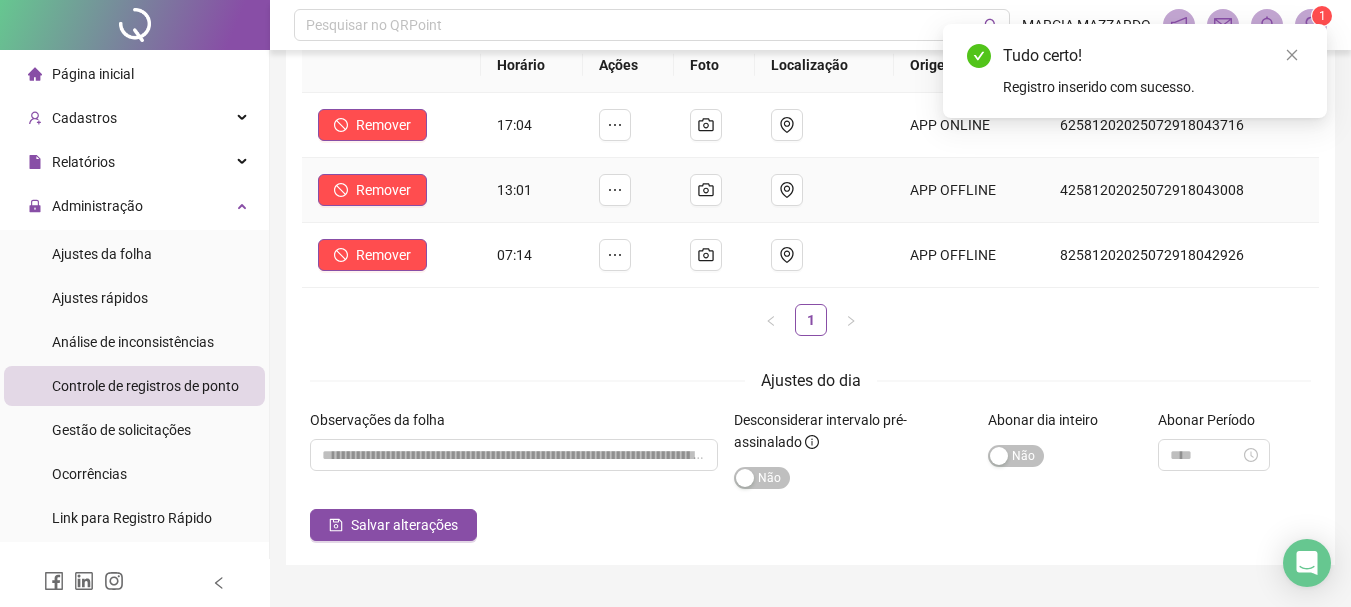 scroll, scrollTop: 260, scrollLeft: 0, axis: vertical 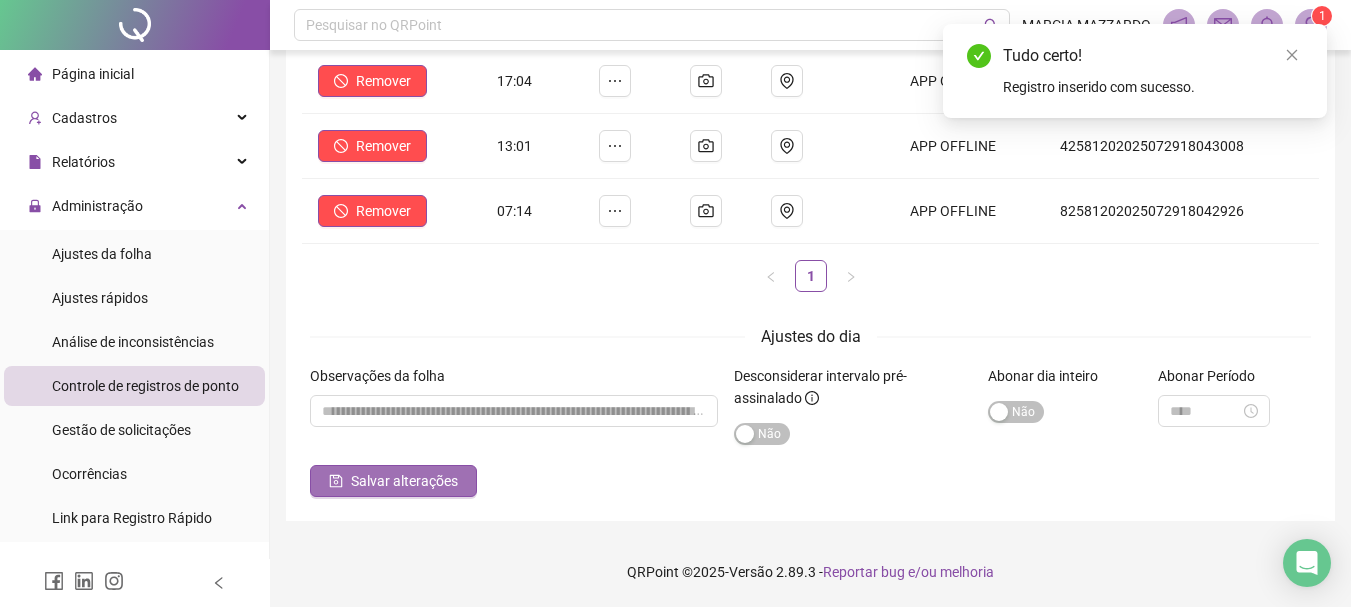 click on "Salvar alterações" at bounding box center (404, 481) 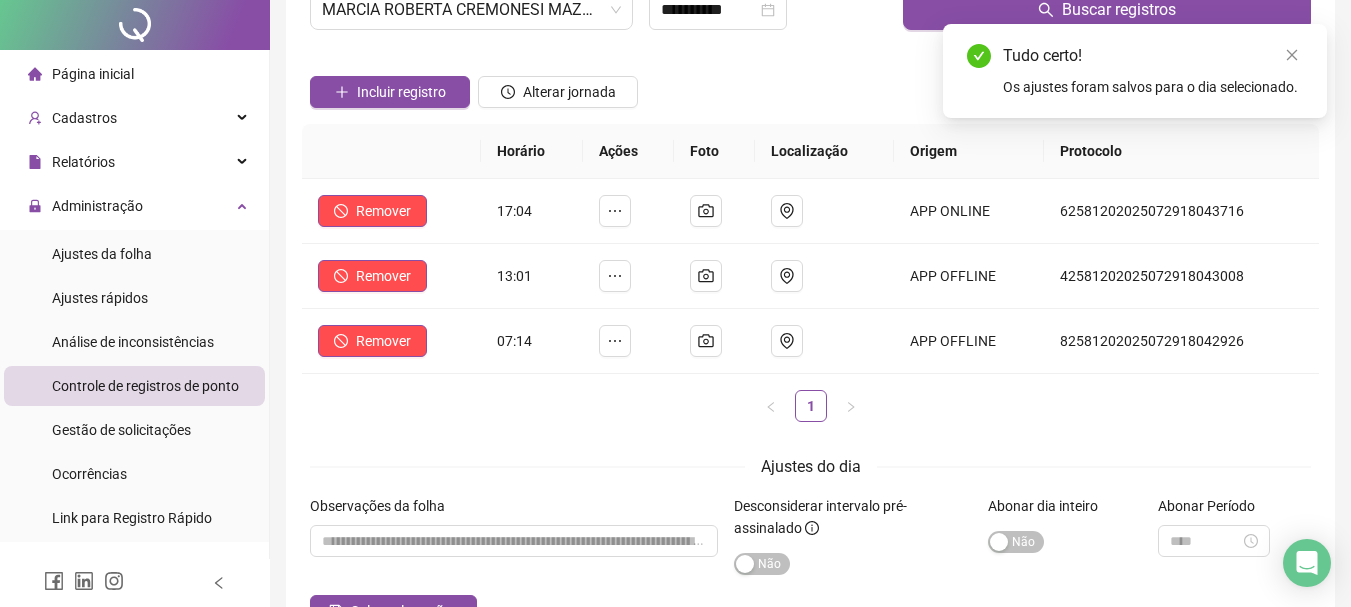 scroll, scrollTop: 0, scrollLeft: 0, axis: both 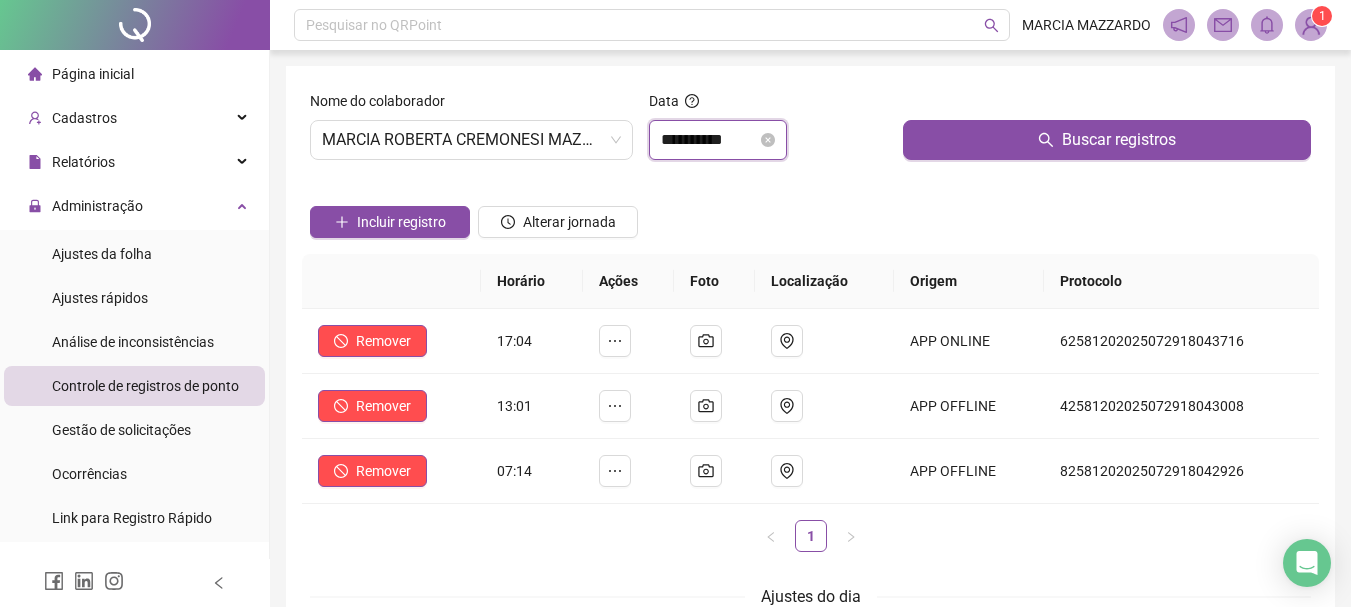 click on "**********" at bounding box center (709, 140) 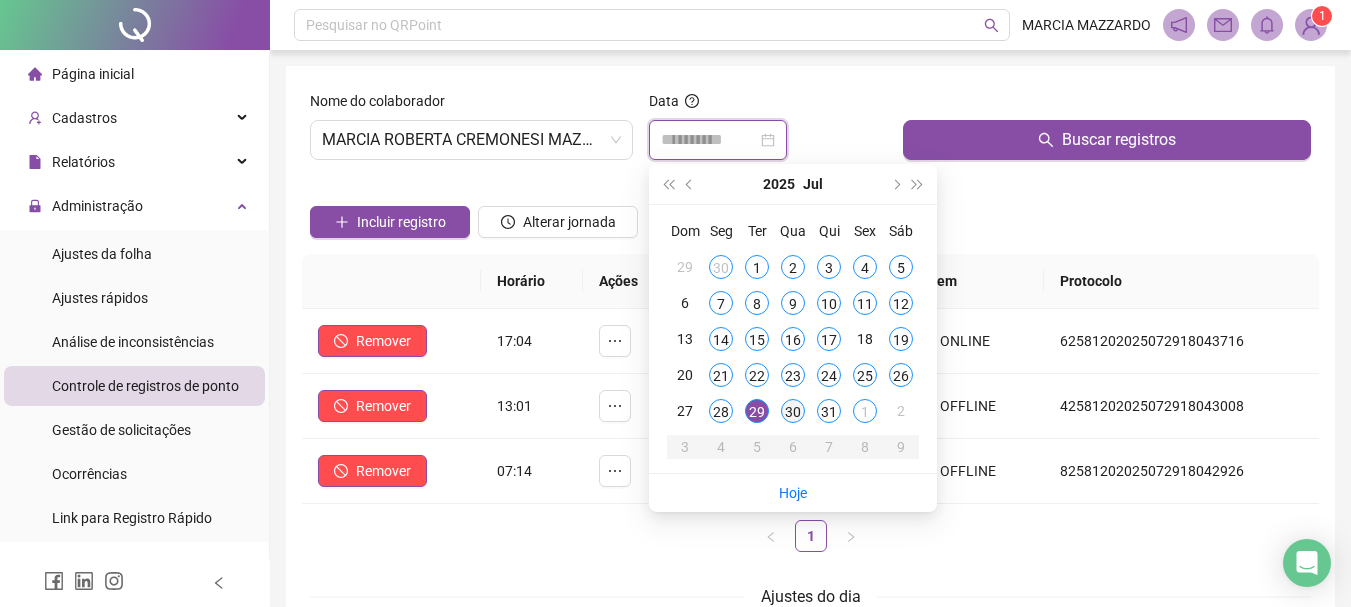 type on "**********" 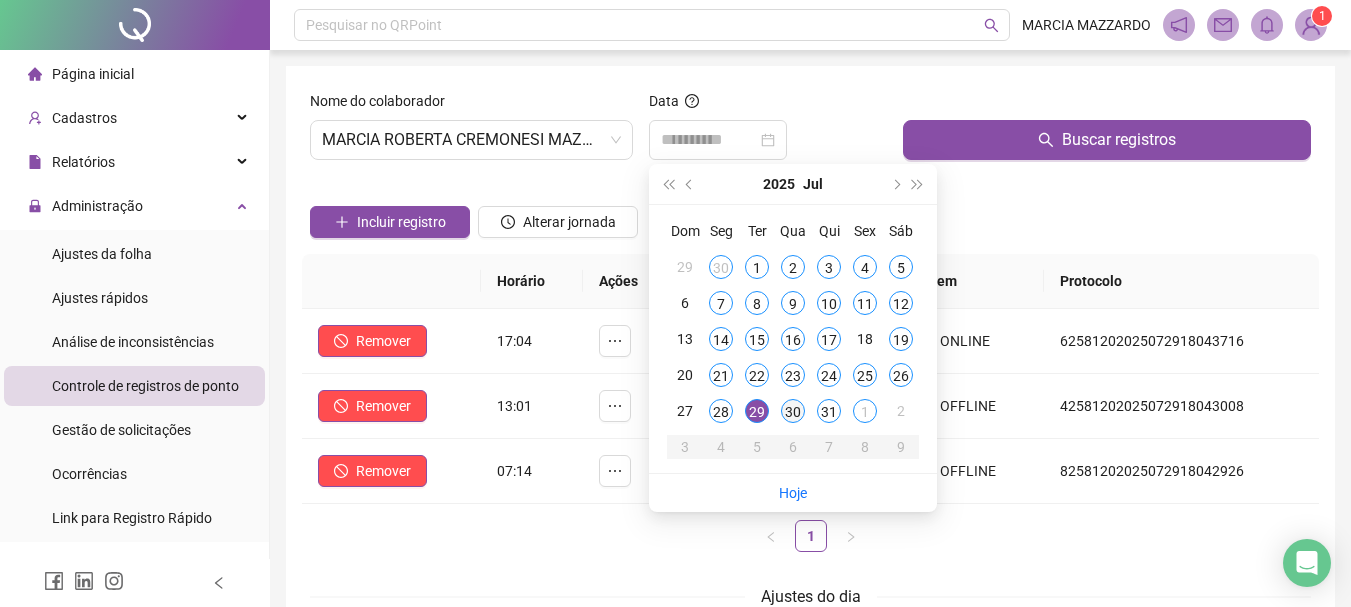 click on "30" at bounding box center (793, 411) 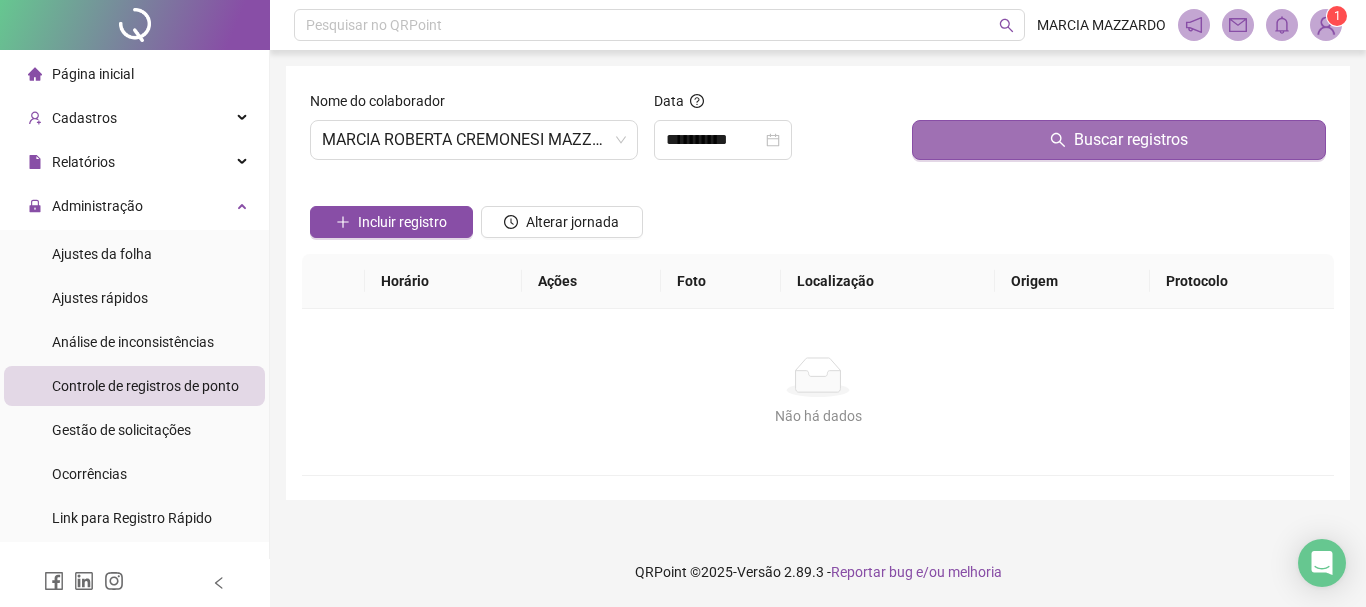 click on "Buscar registros" at bounding box center (1119, 140) 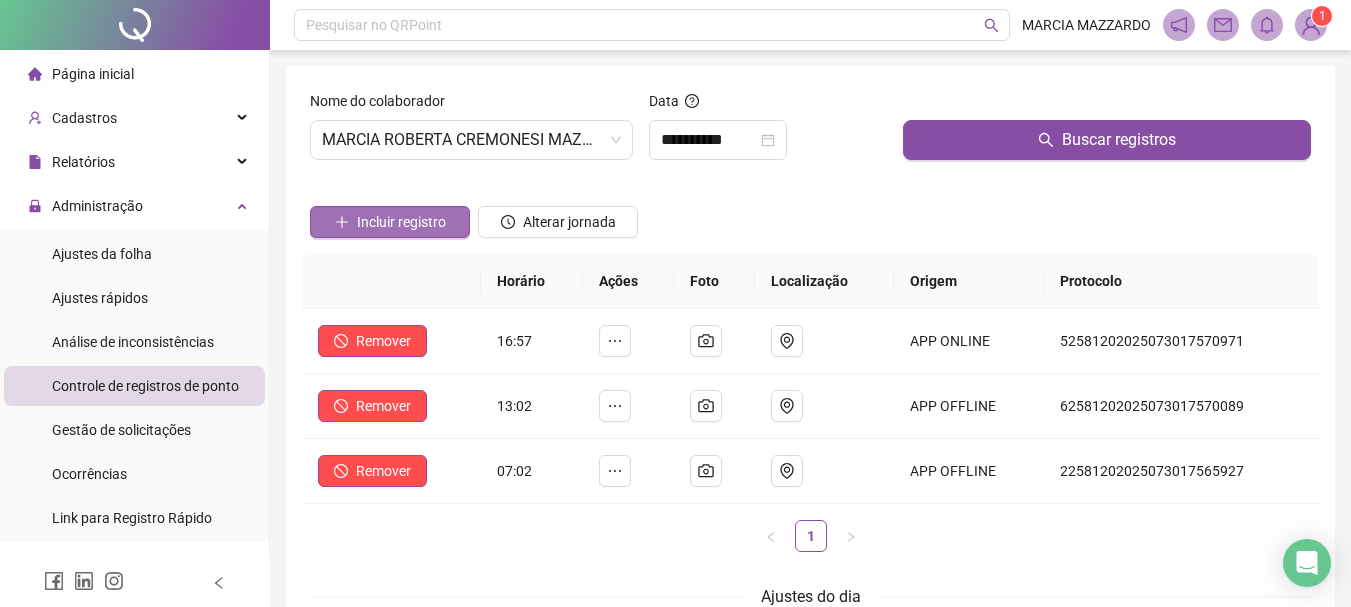 click on "Incluir registro" at bounding box center (401, 222) 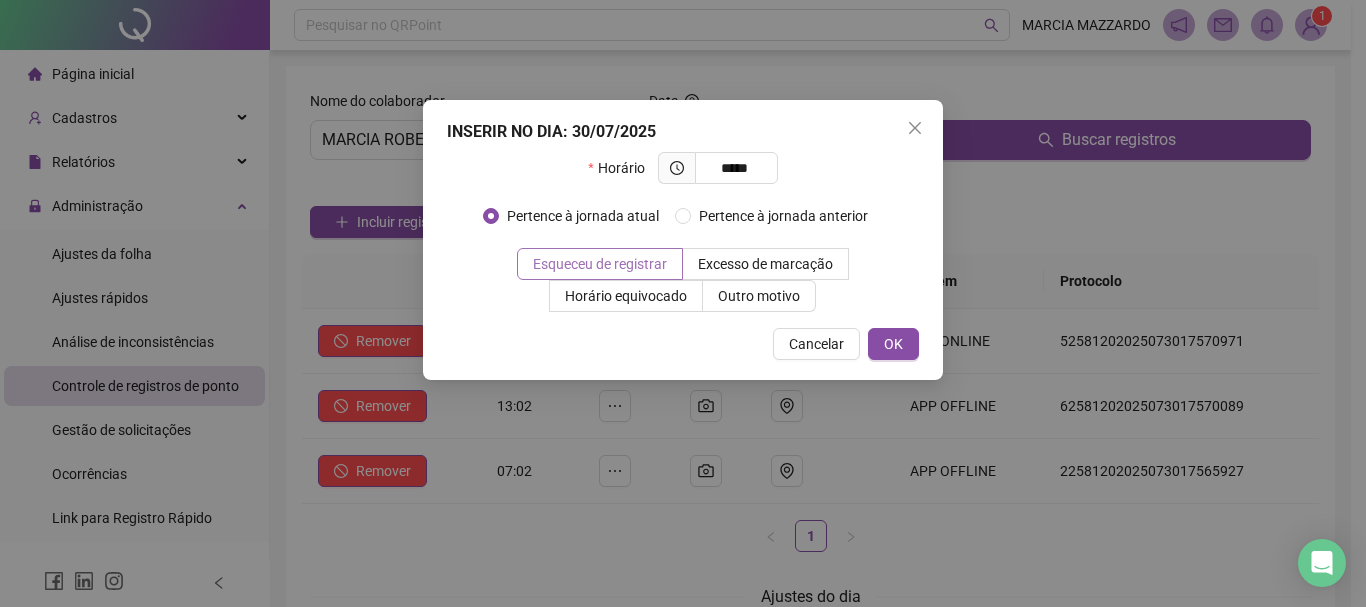 type on "*****" 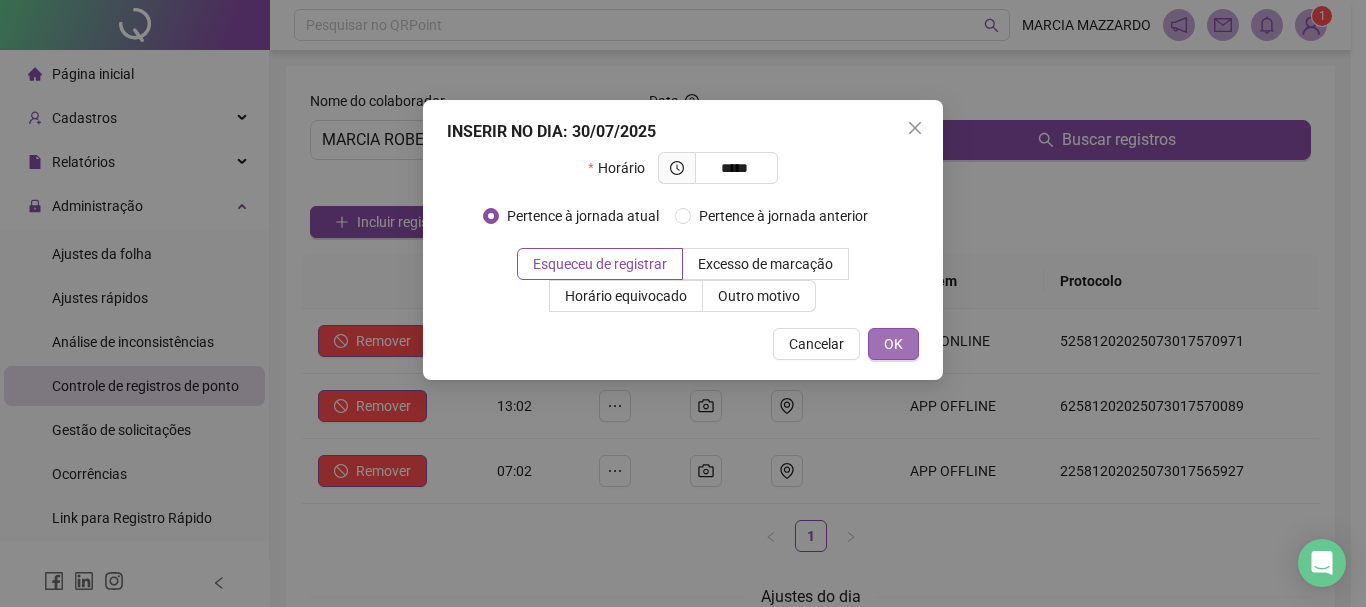 click on "OK" at bounding box center (893, 344) 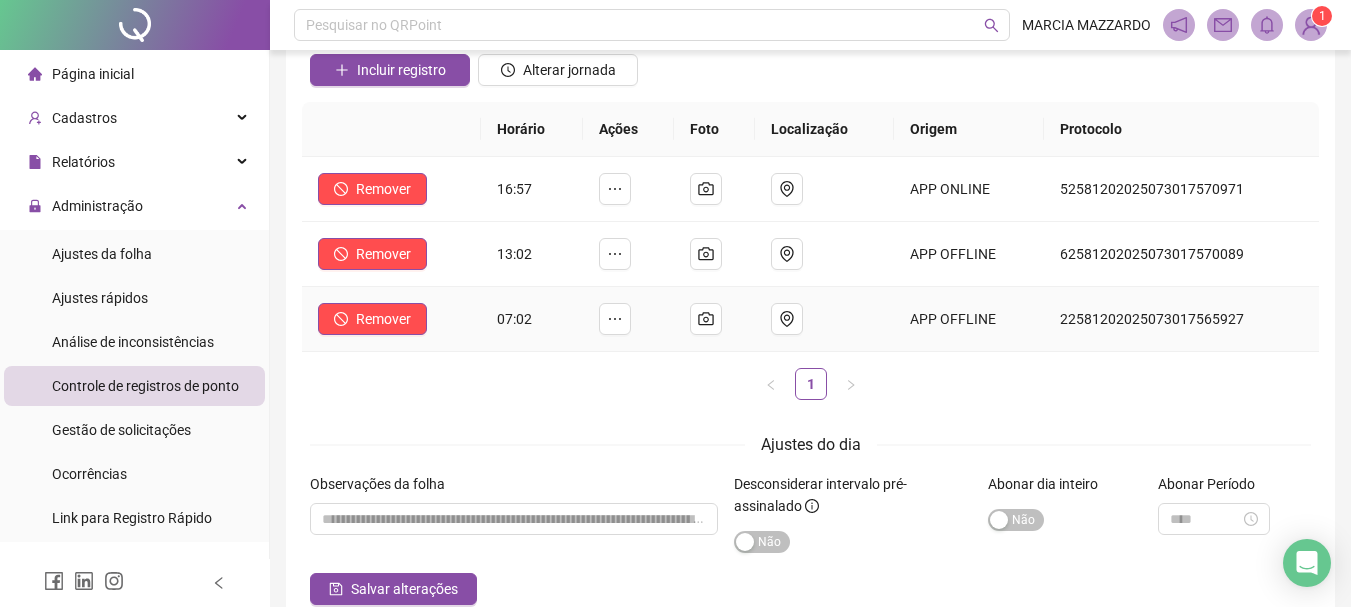scroll, scrollTop: 260, scrollLeft: 0, axis: vertical 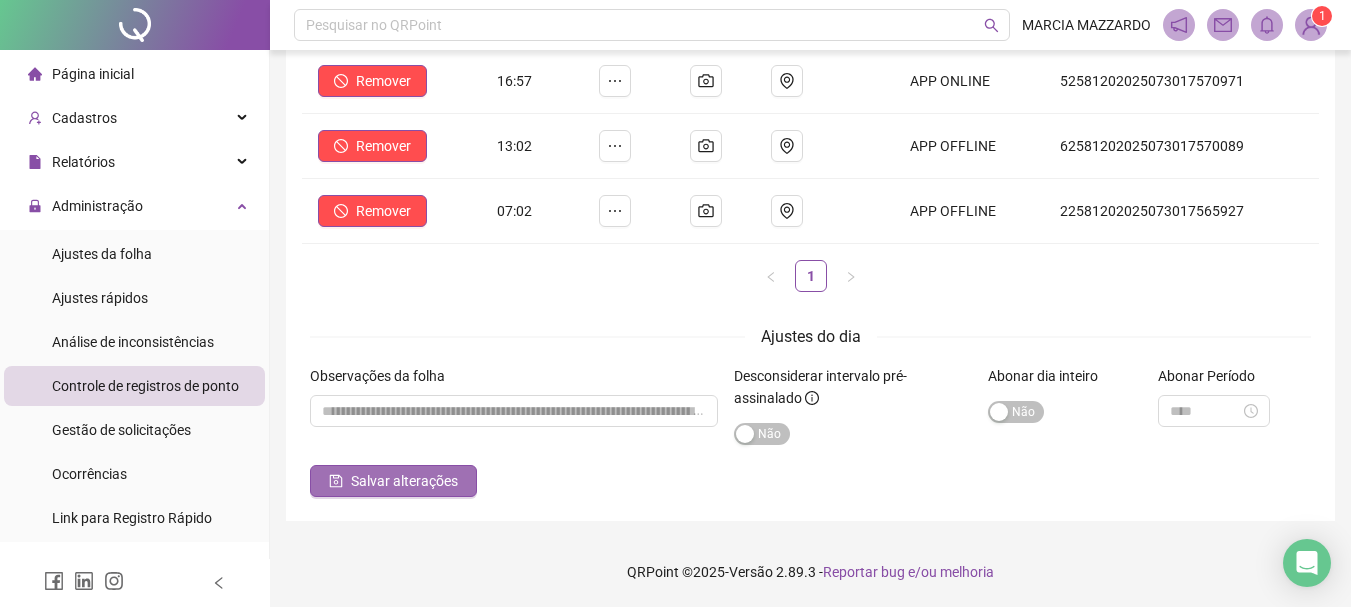 click on "Salvar alterações" at bounding box center (404, 481) 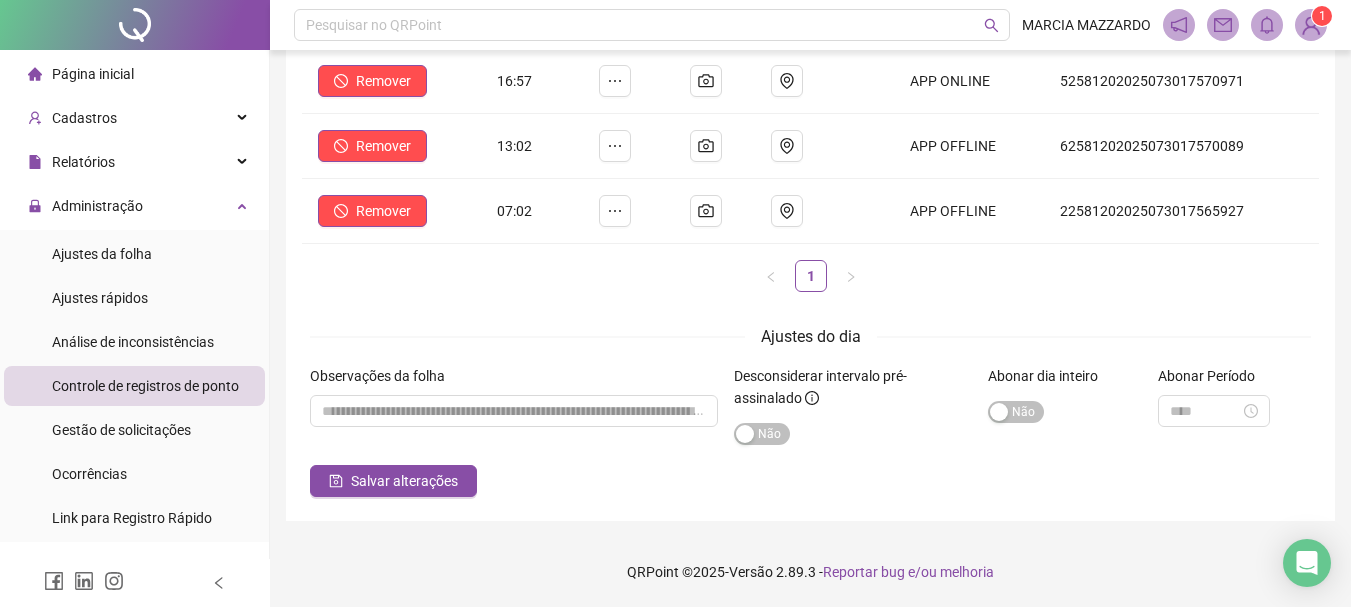 scroll, scrollTop: 0, scrollLeft: 0, axis: both 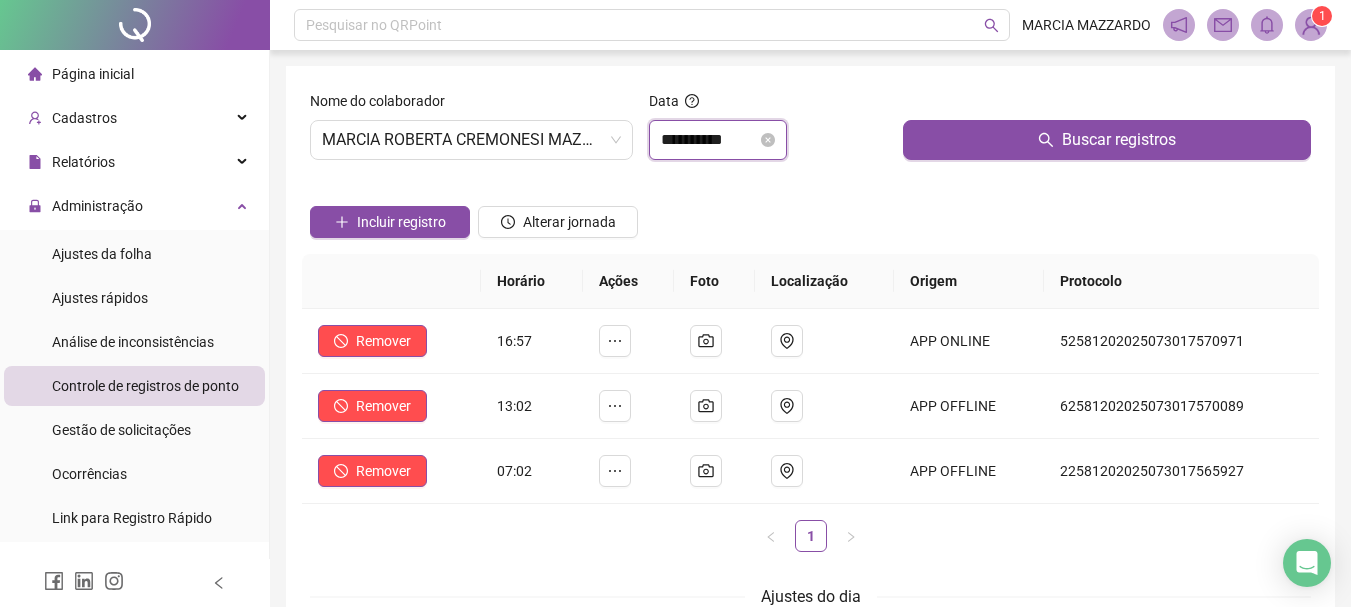 click on "**********" at bounding box center [709, 140] 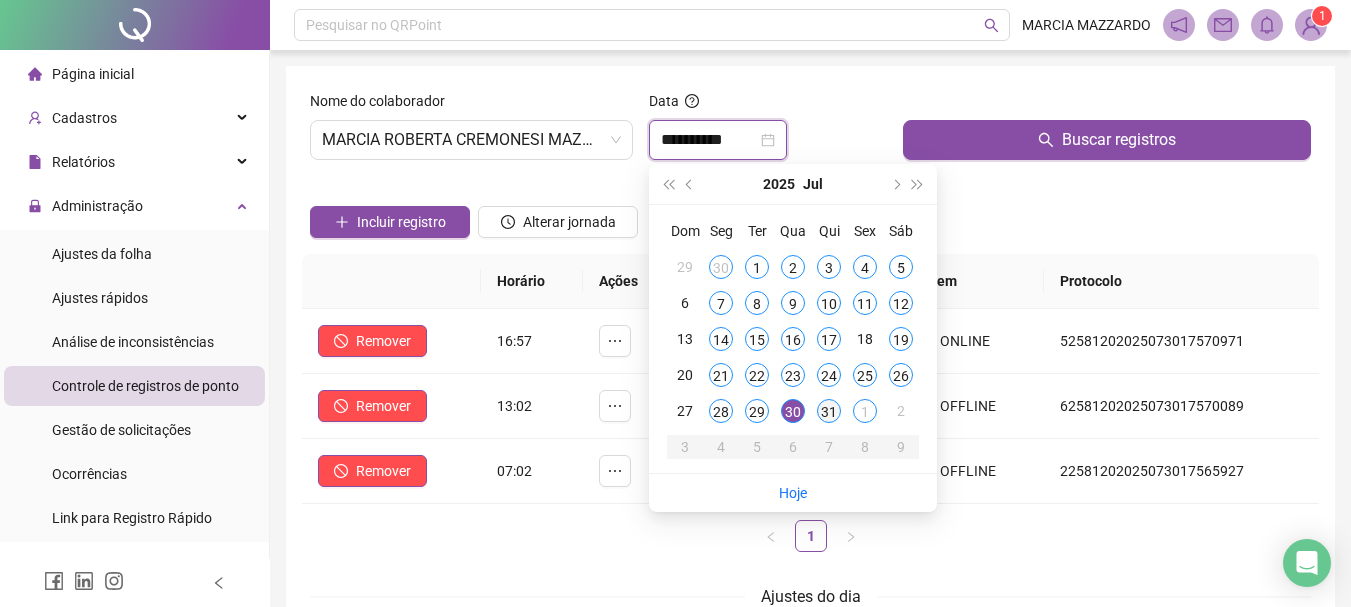 type on "**********" 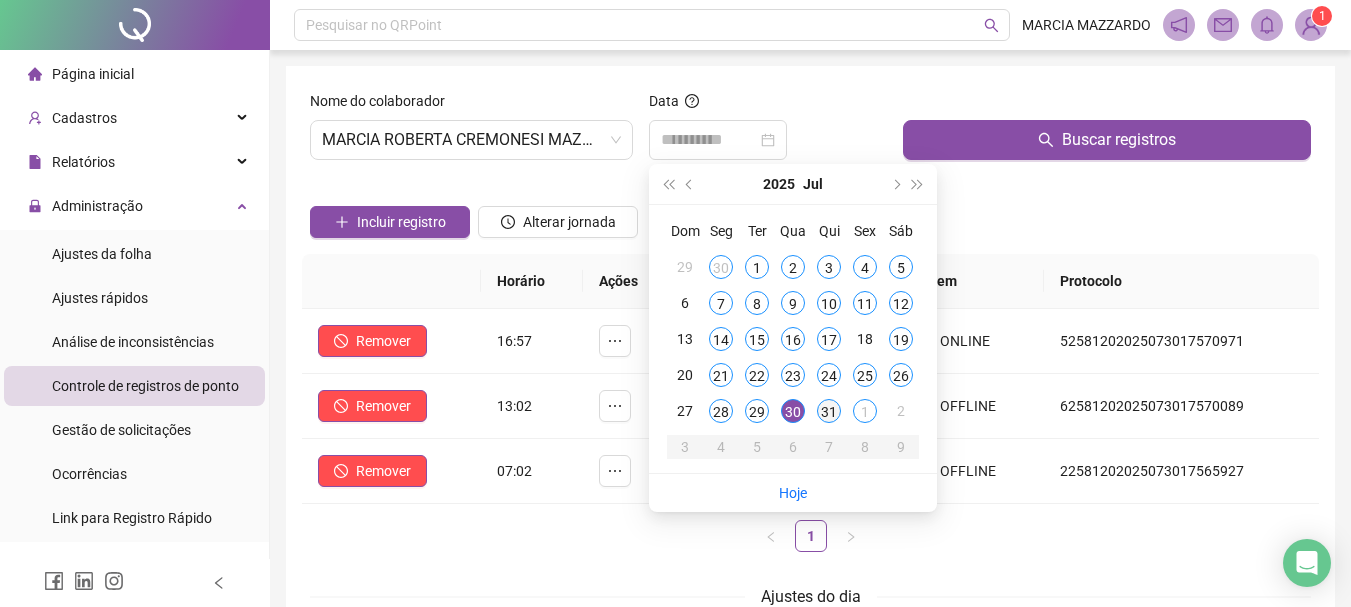 click on "31" at bounding box center [829, 411] 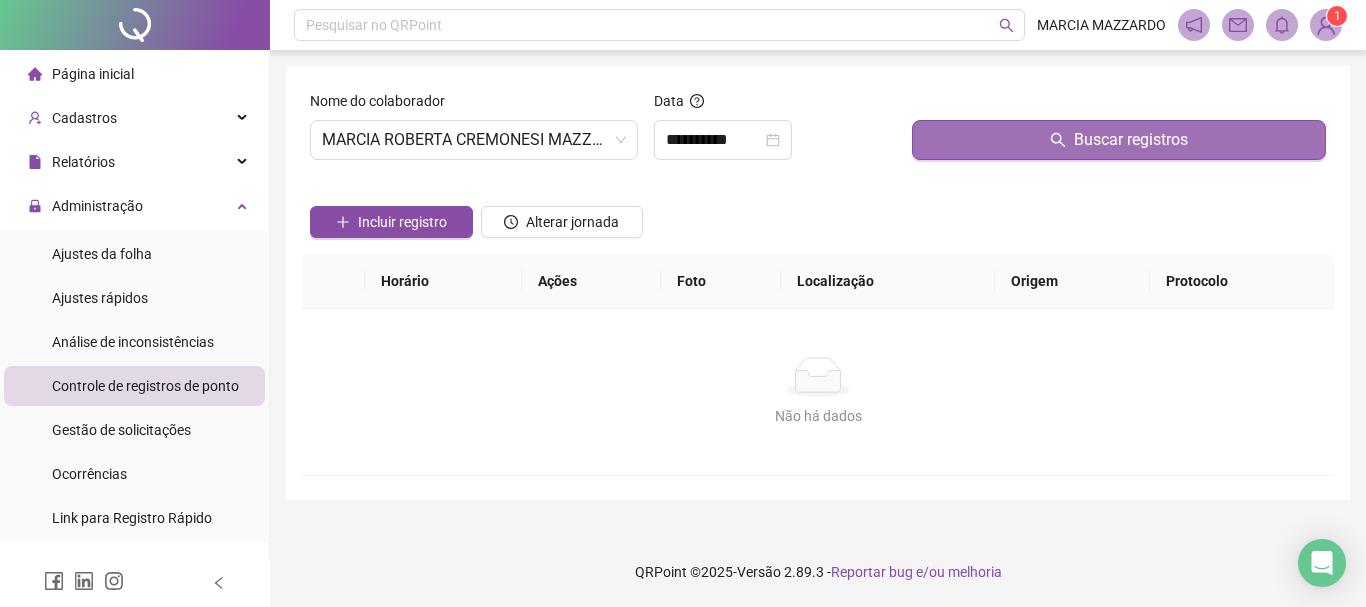 click on "Buscar registros" at bounding box center (1119, 140) 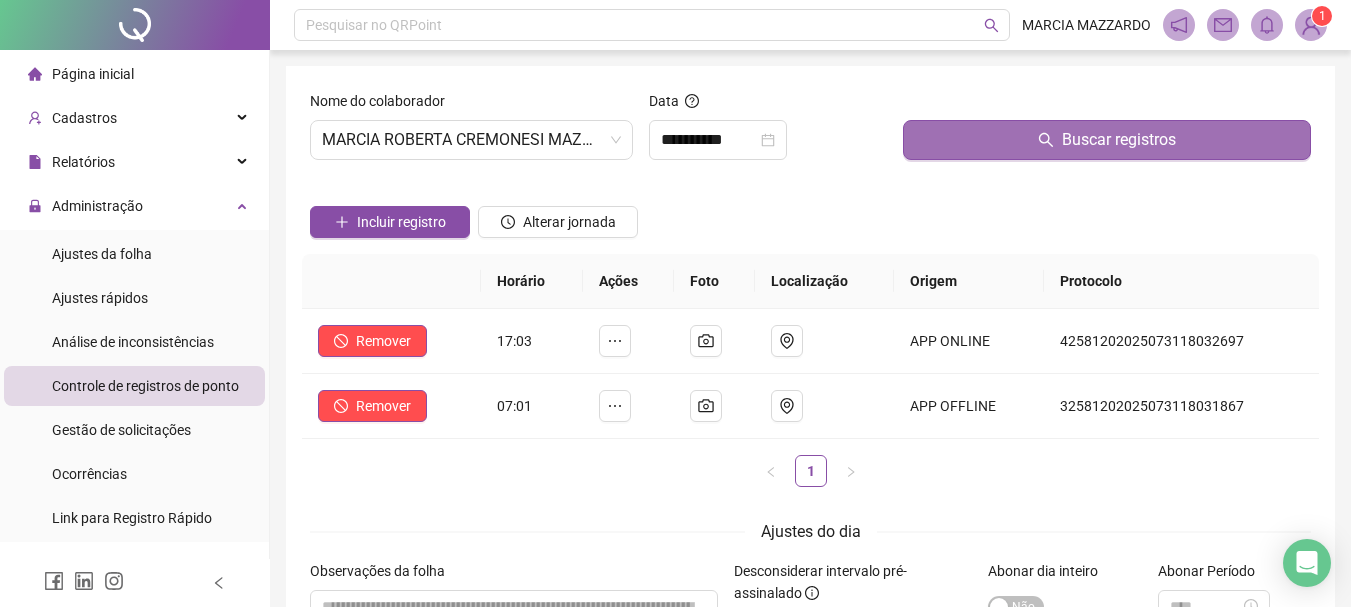 click on "Buscar registros" at bounding box center (1107, 140) 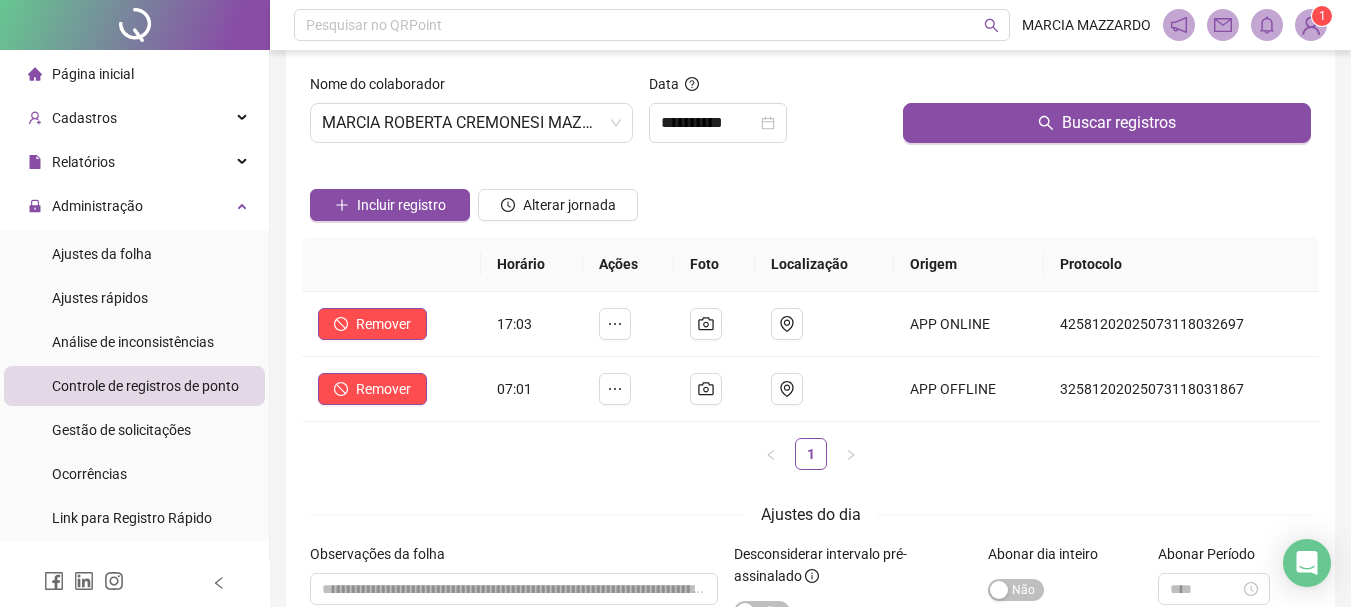 scroll, scrollTop: 0, scrollLeft: 0, axis: both 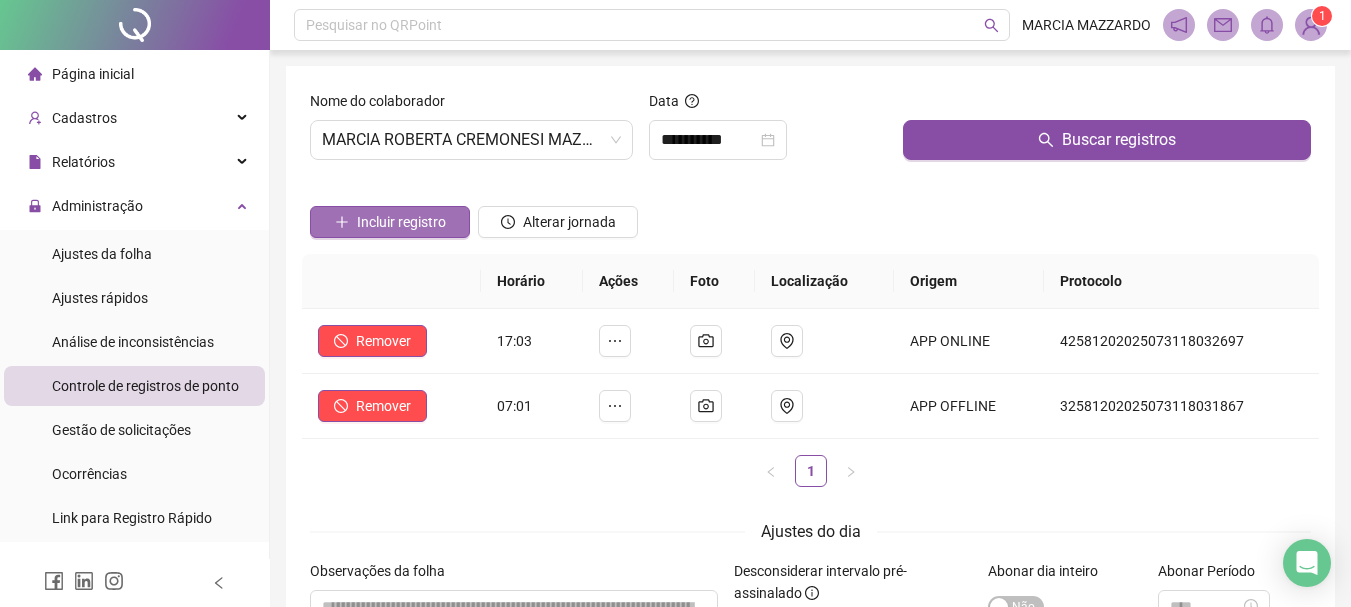 click on "Incluir registro" at bounding box center (401, 222) 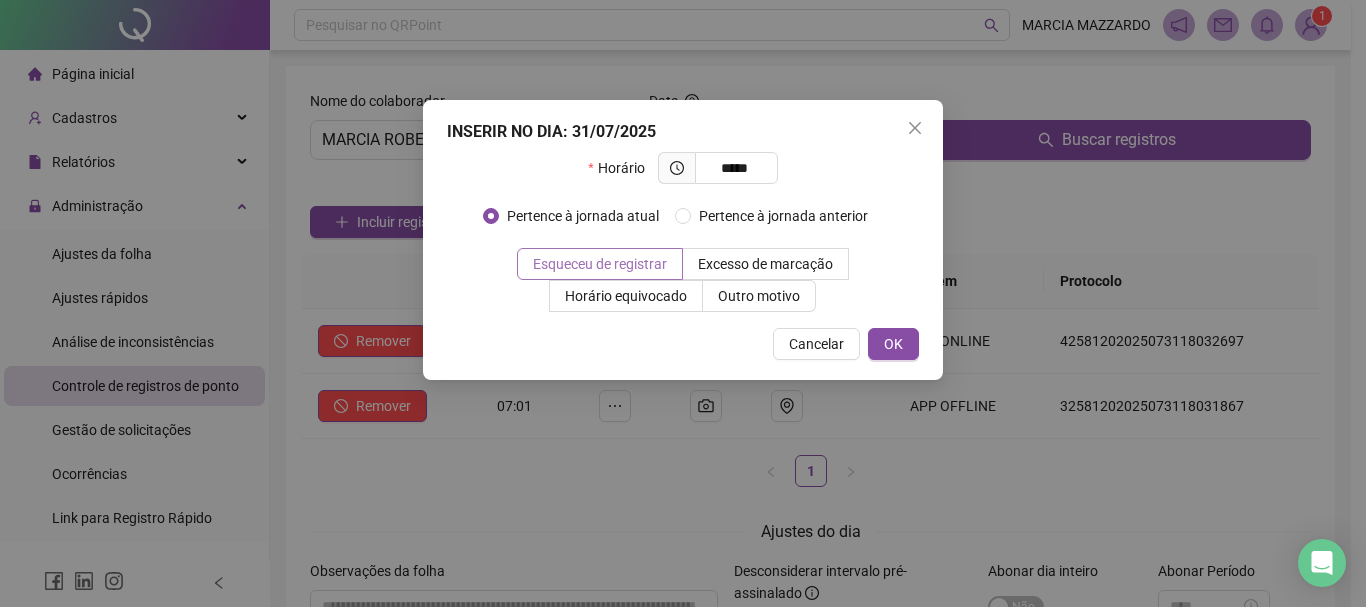 type on "*****" 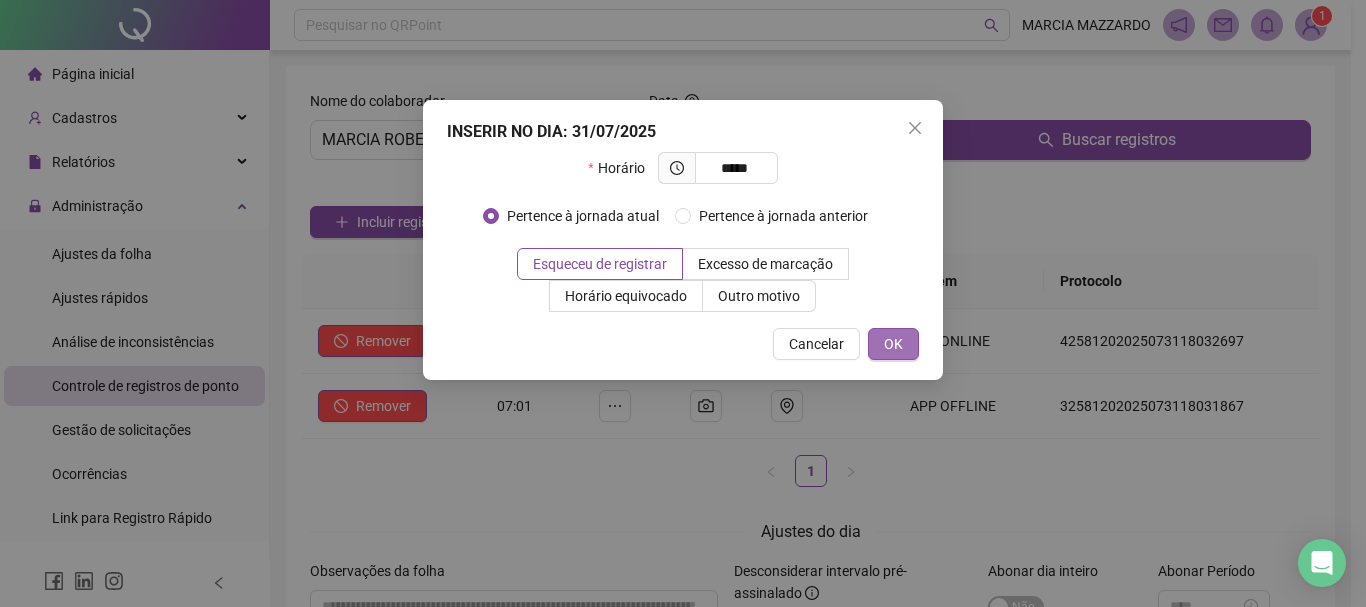 click on "OK" at bounding box center [893, 344] 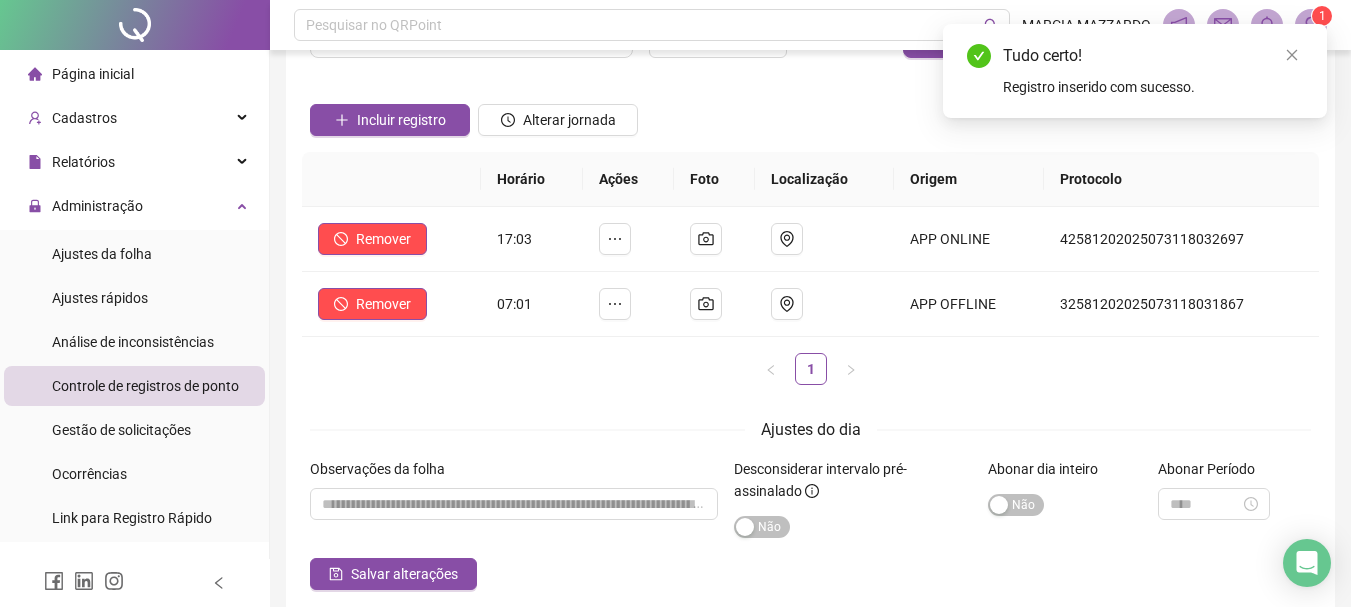 scroll, scrollTop: 195, scrollLeft: 0, axis: vertical 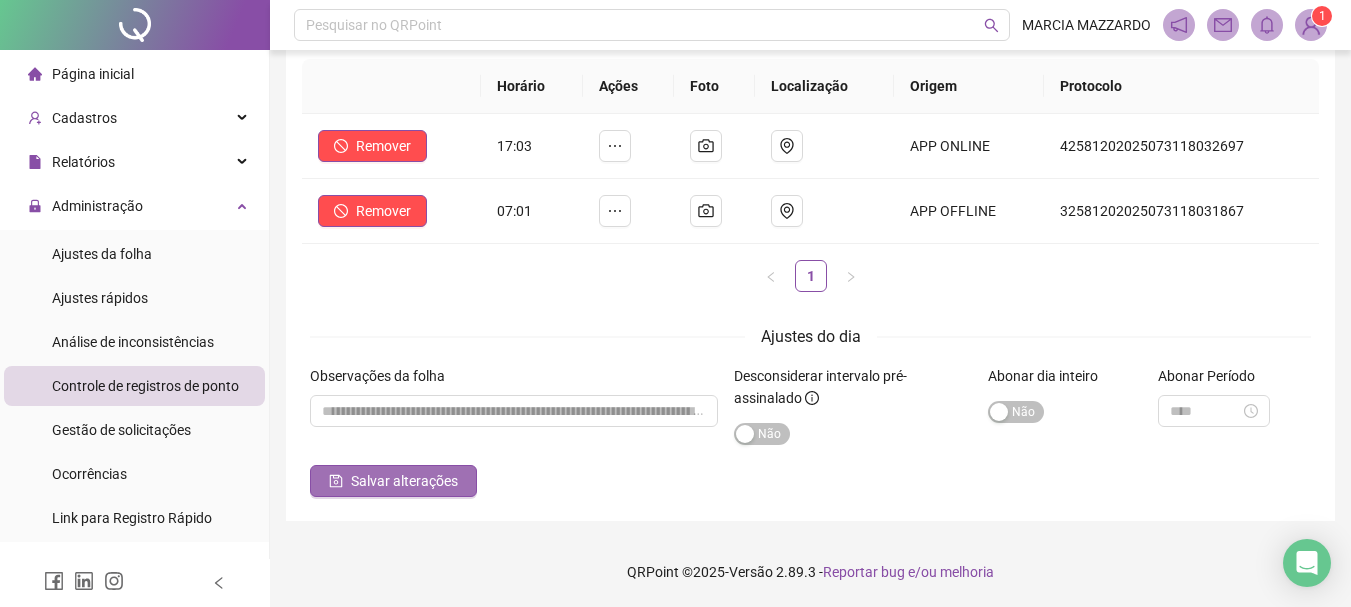 click on "Salvar alterações" at bounding box center [404, 481] 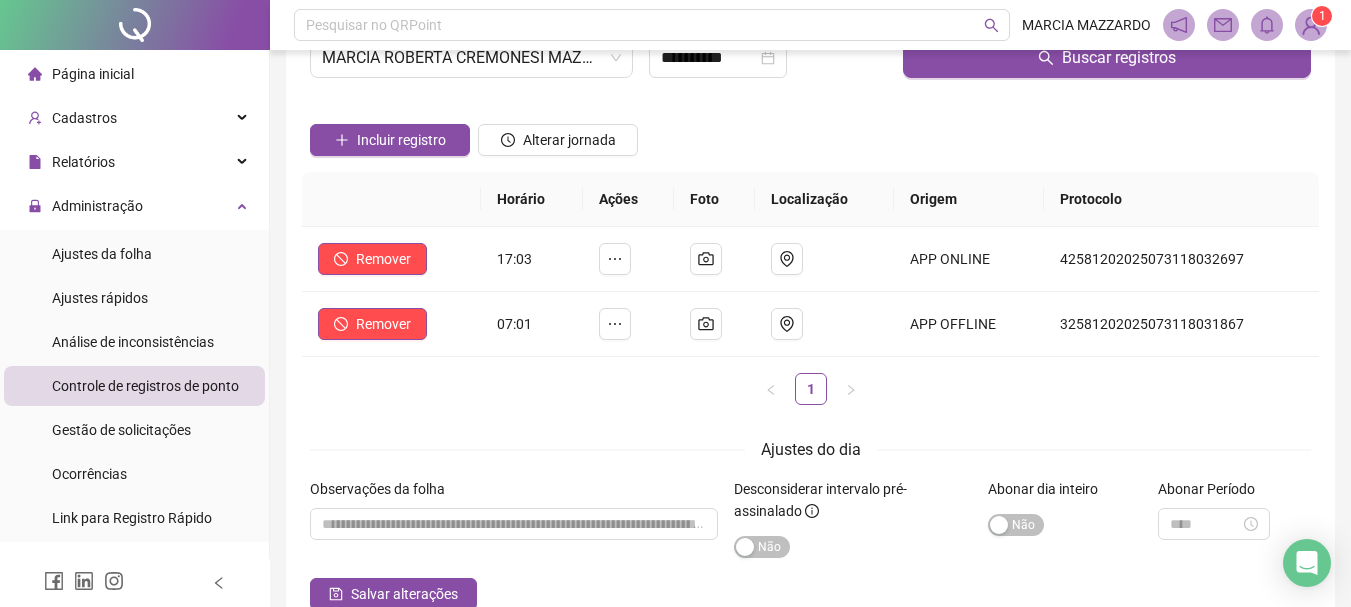 scroll, scrollTop: 0, scrollLeft: 0, axis: both 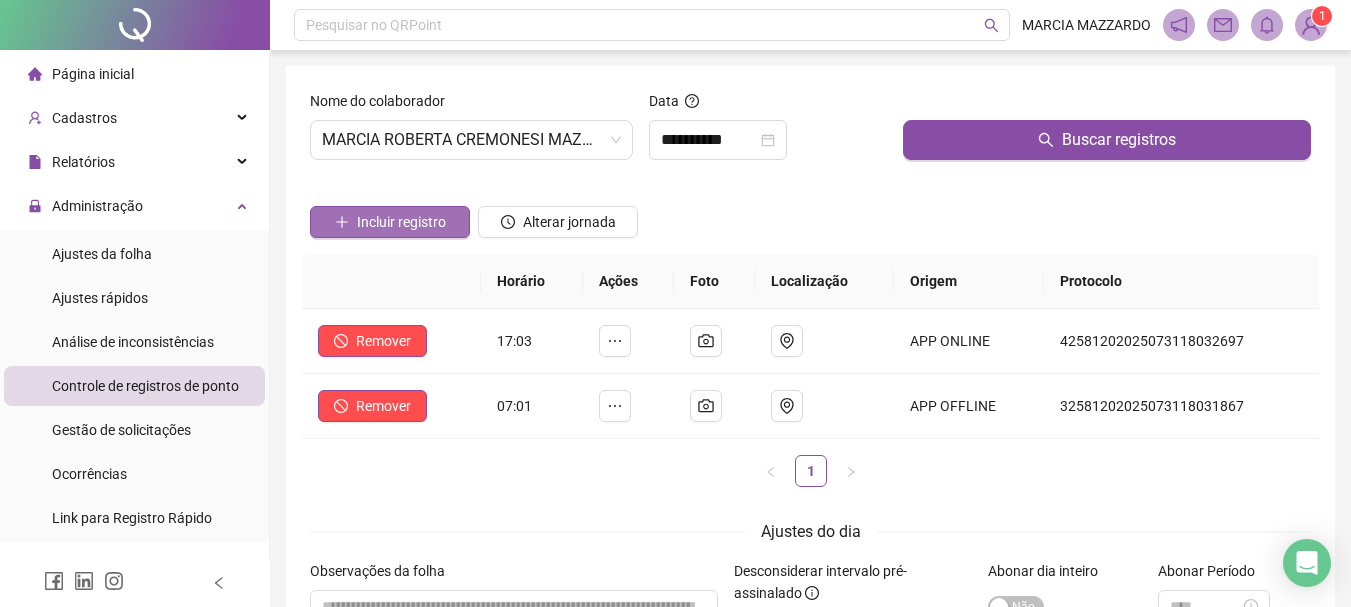 click on "Incluir registro" at bounding box center [401, 222] 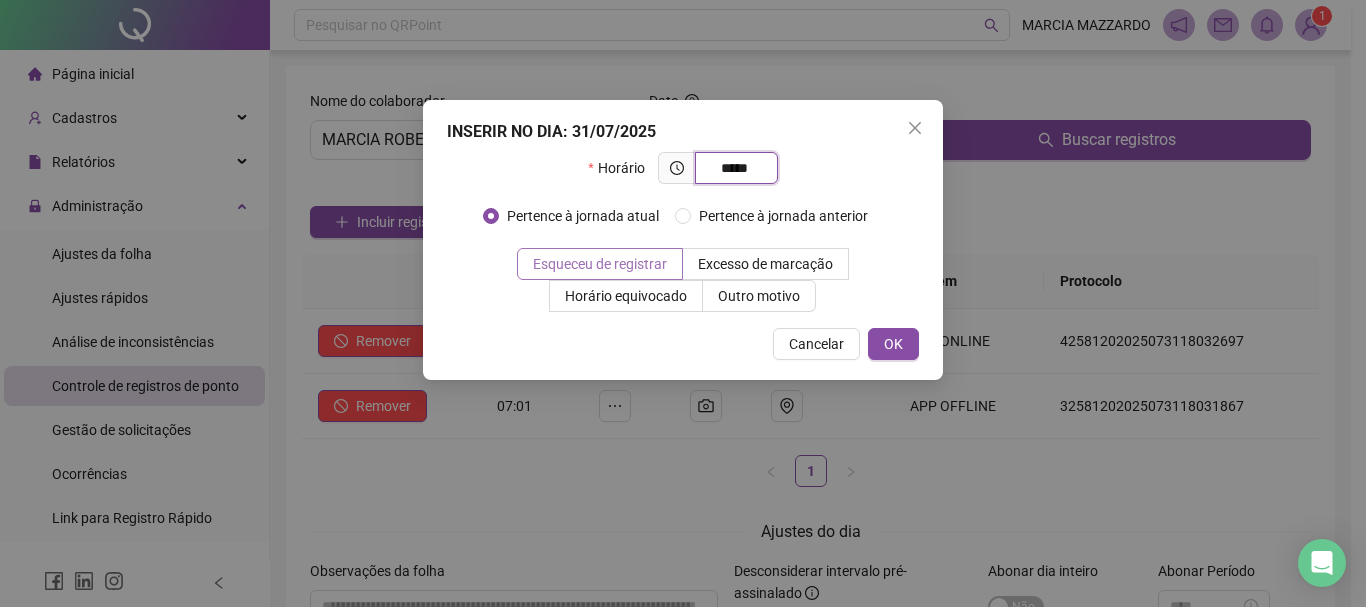 type on "*****" 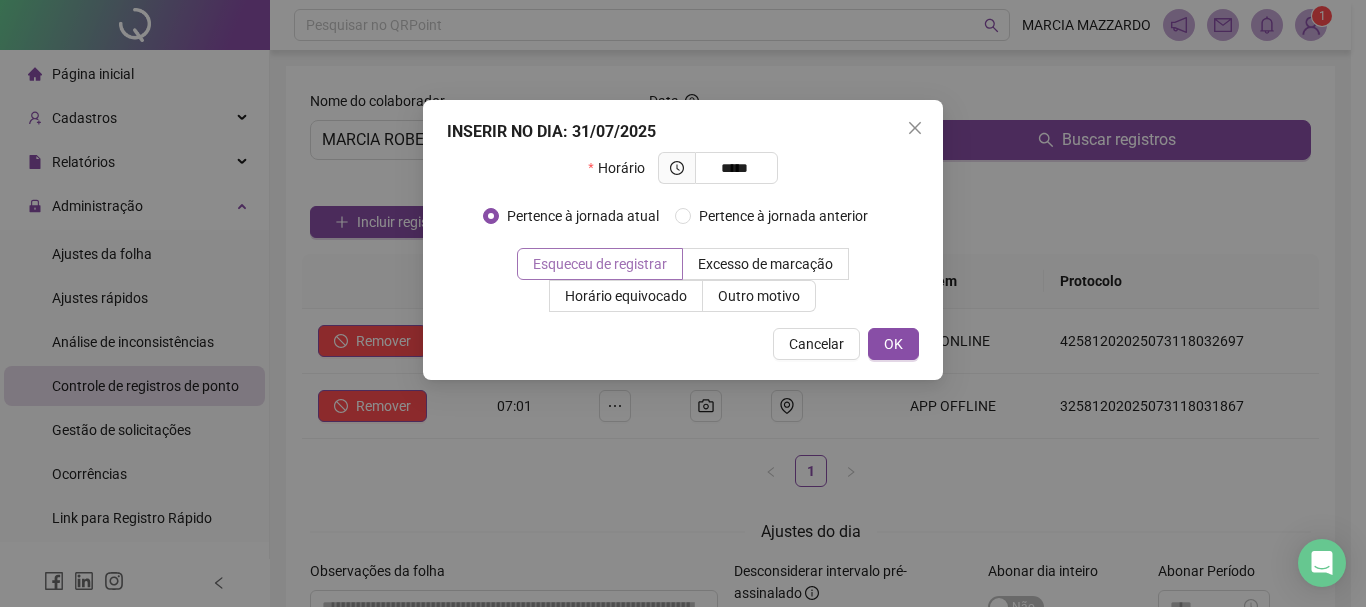 click on "Esqueceu de registrar" at bounding box center (600, 264) 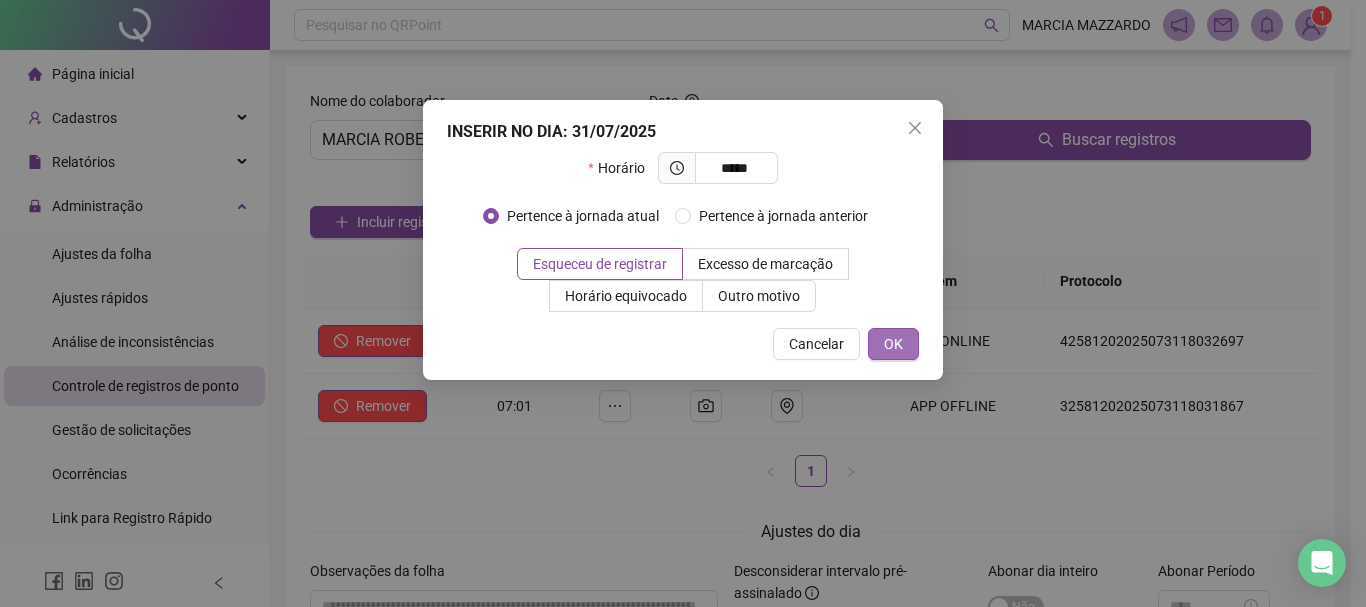 click on "OK" at bounding box center [893, 344] 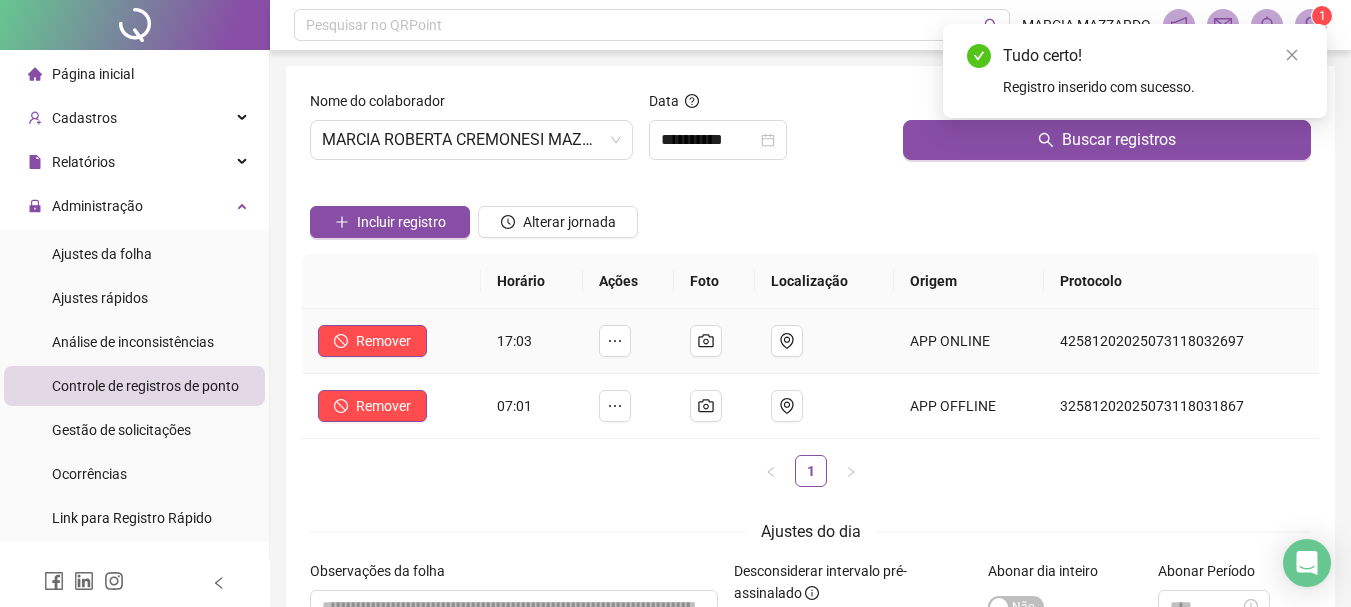 scroll, scrollTop: 195, scrollLeft: 0, axis: vertical 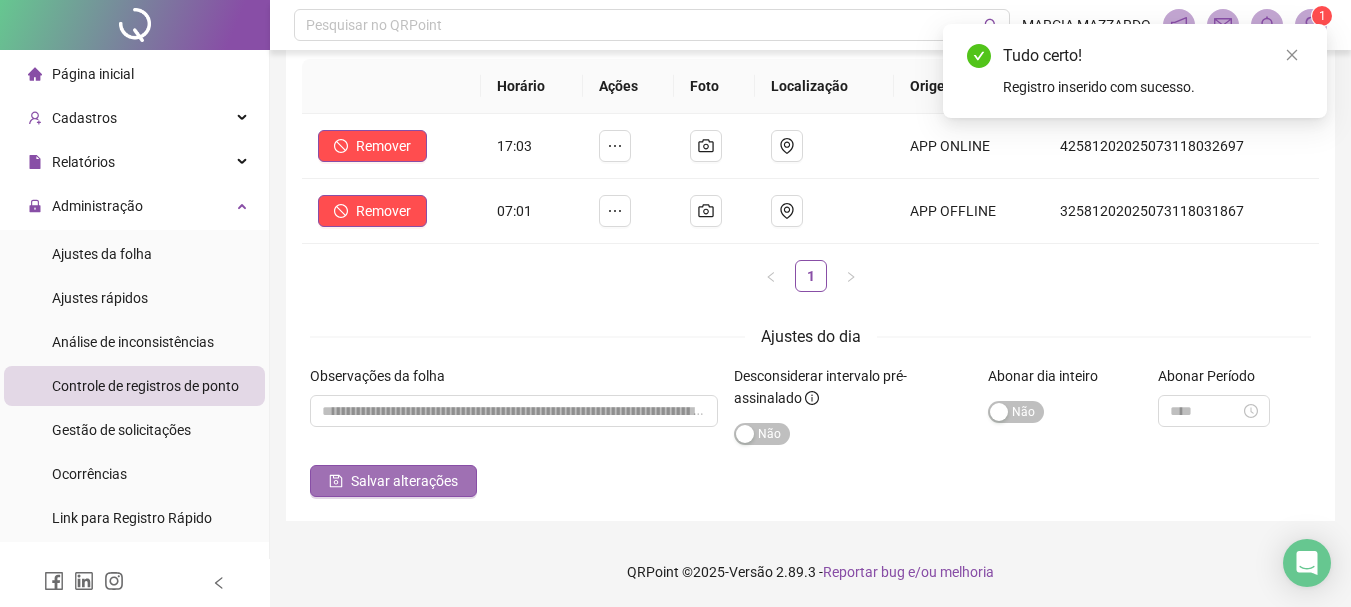 click on "Salvar alterações" at bounding box center [404, 481] 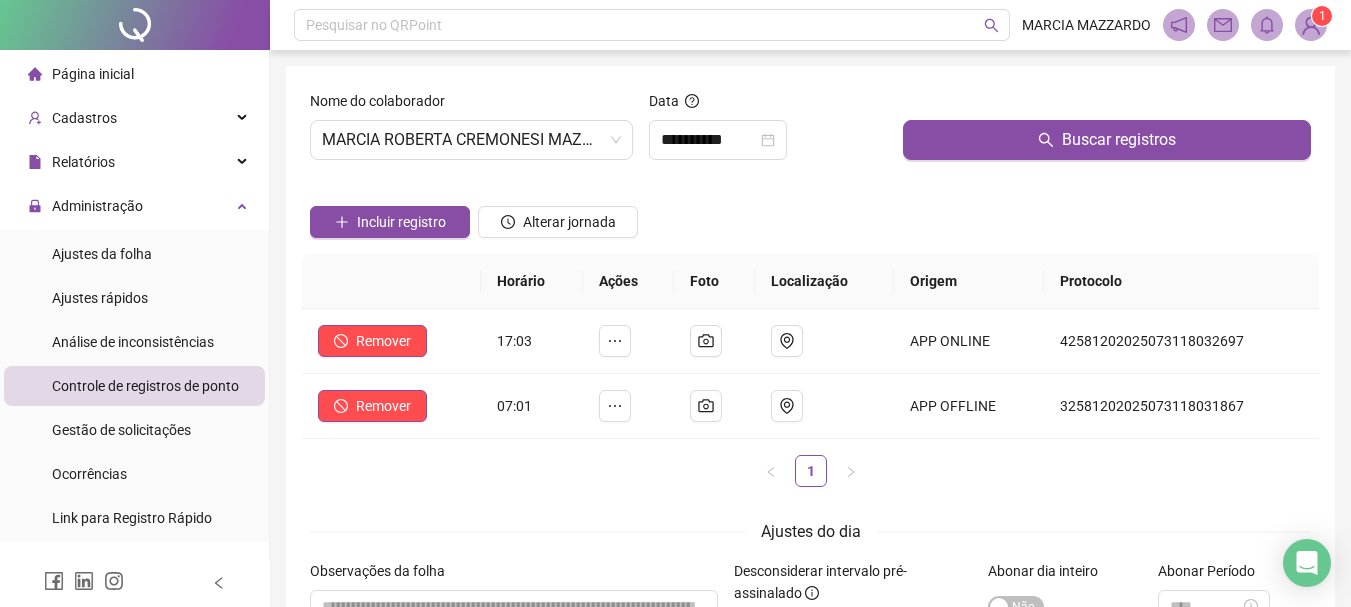 scroll, scrollTop: 195, scrollLeft: 0, axis: vertical 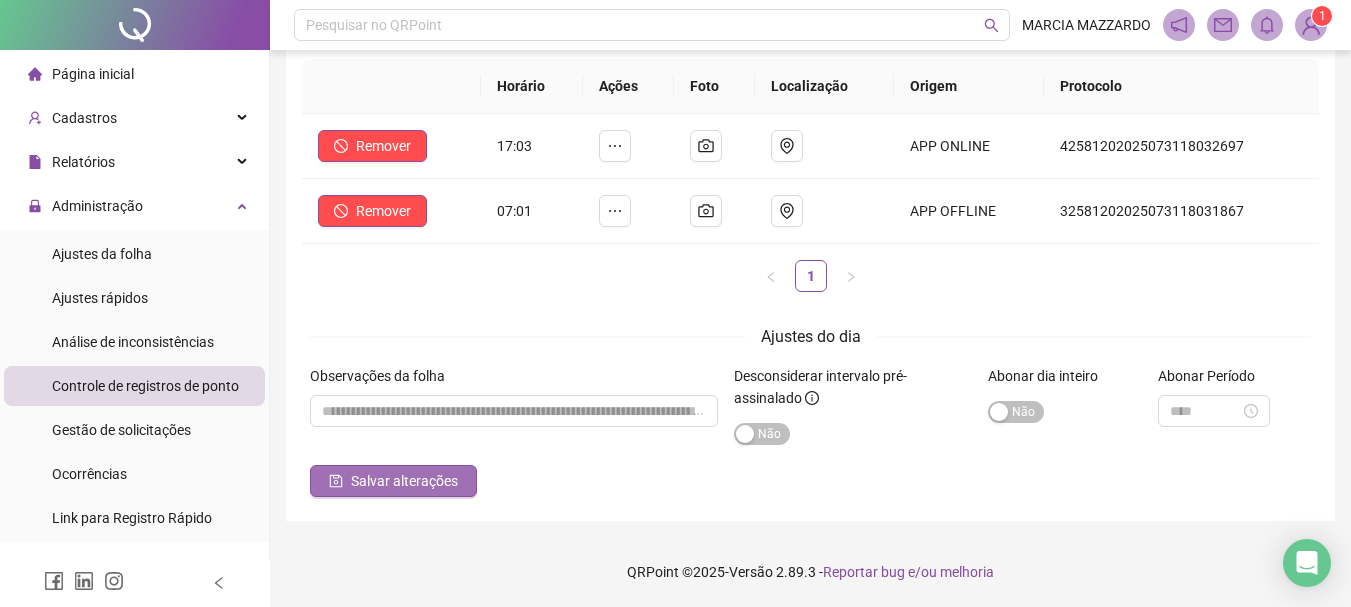 click on "Salvar alterações" at bounding box center (404, 481) 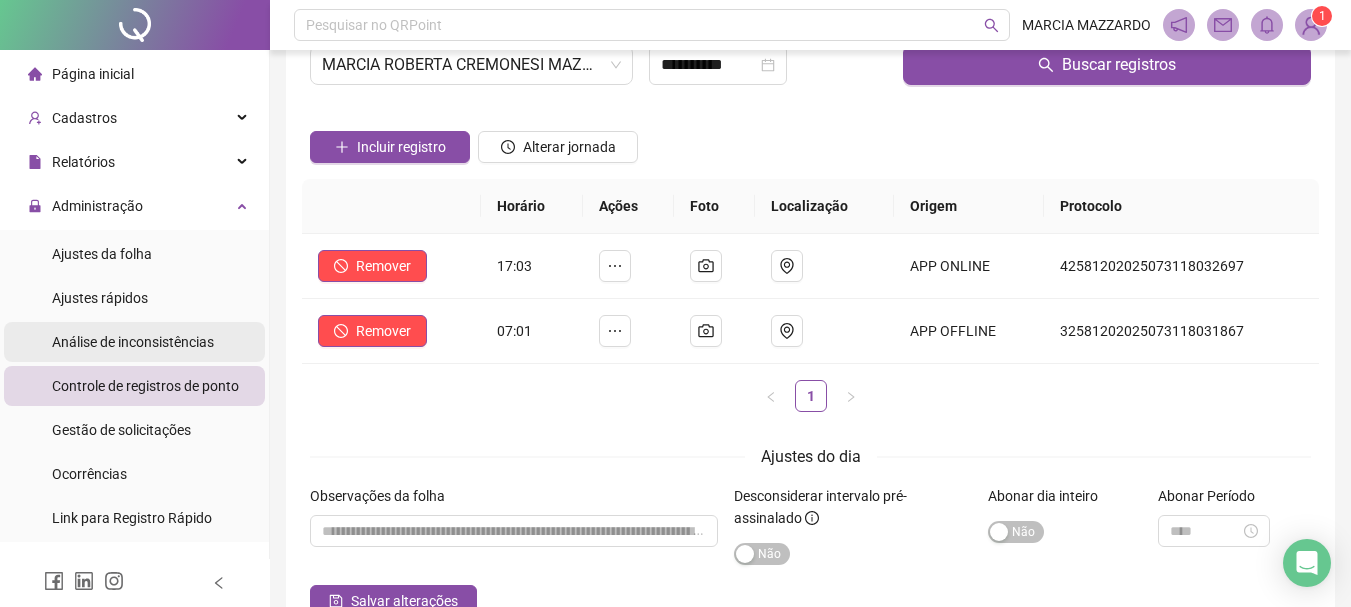 scroll, scrollTop: 0, scrollLeft: 0, axis: both 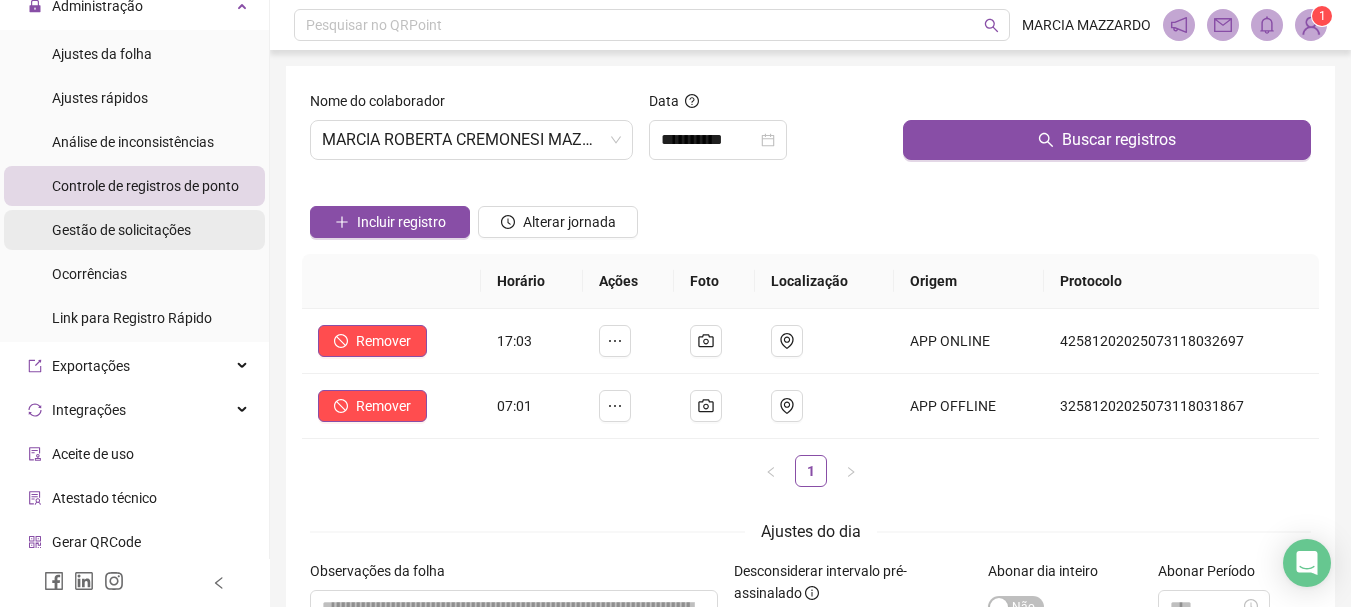 click on "Gestão de solicitações" at bounding box center (121, 230) 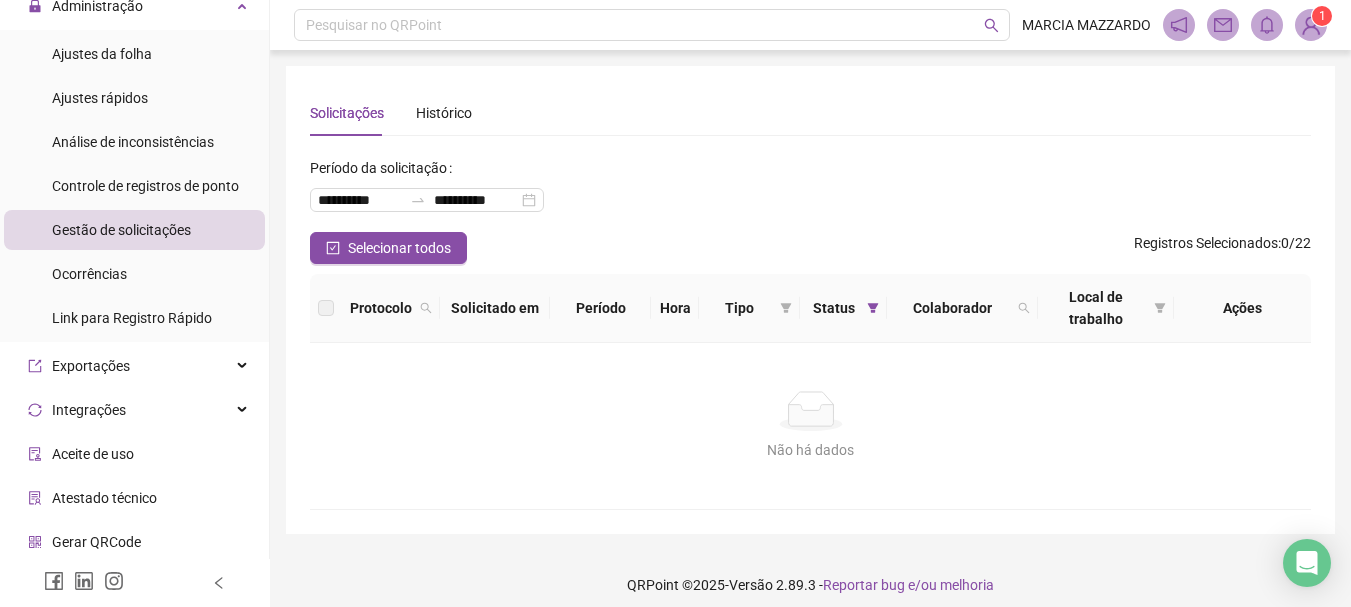 scroll, scrollTop: 0, scrollLeft: 0, axis: both 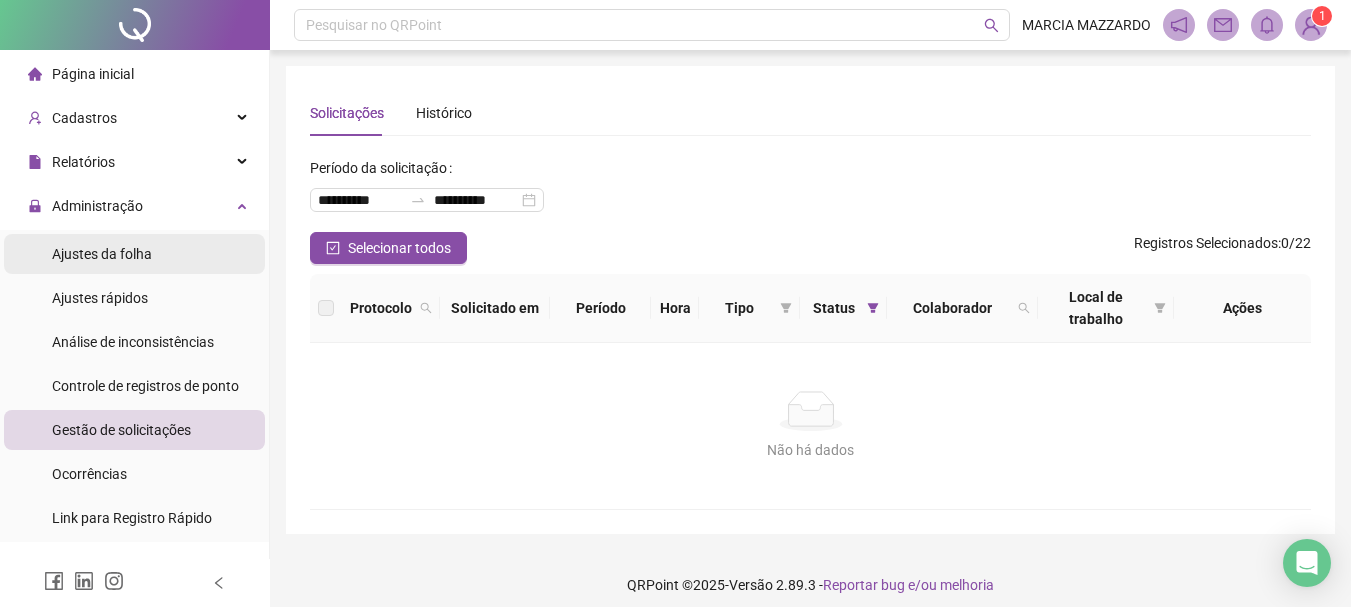 click on "Ajustes da folha" at bounding box center (102, 254) 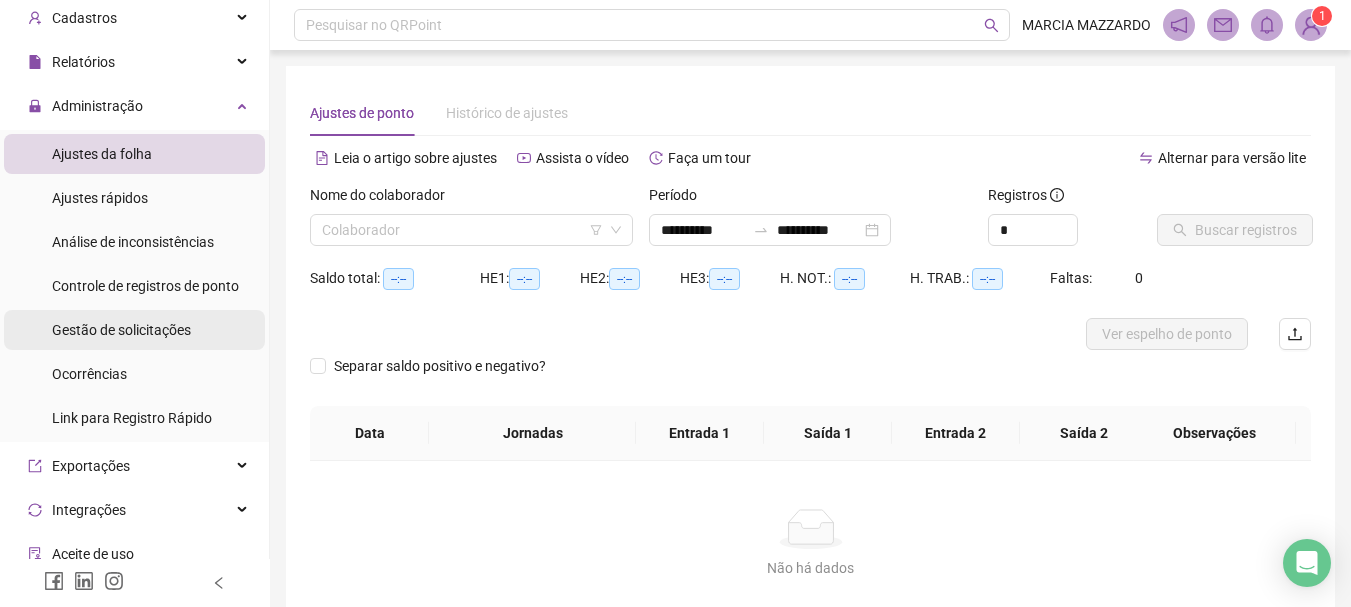 scroll, scrollTop: 0, scrollLeft: 0, axis: both 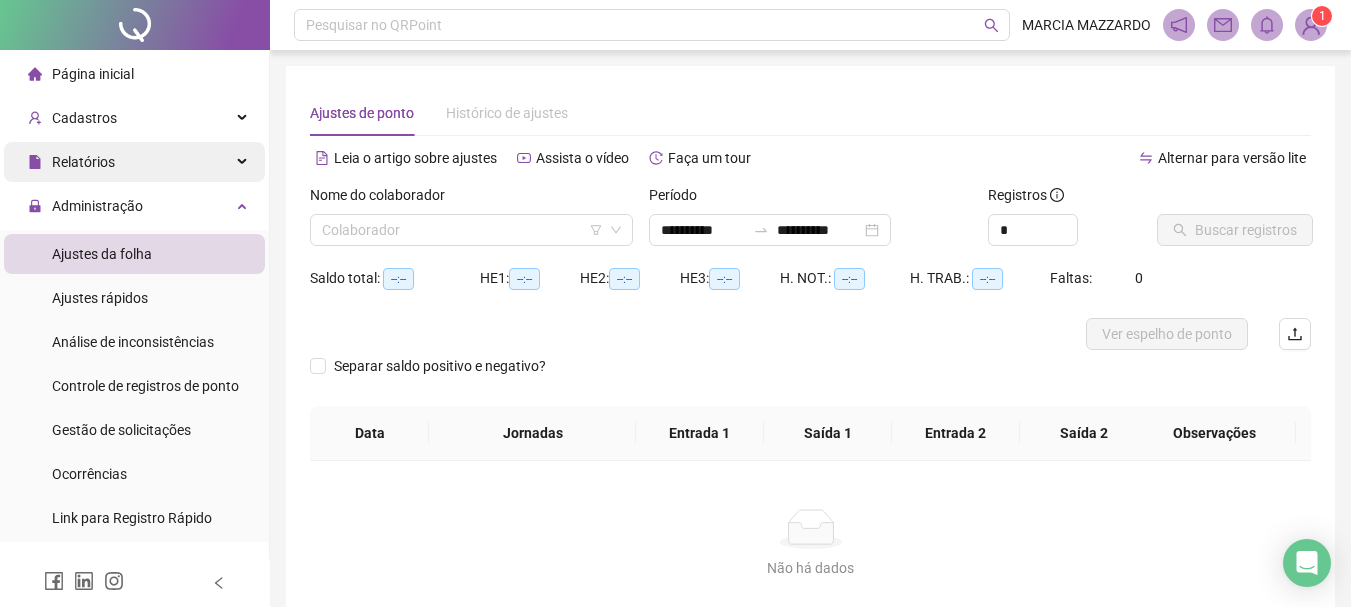 click on "Relatórios" at bounding box center [134, 162] 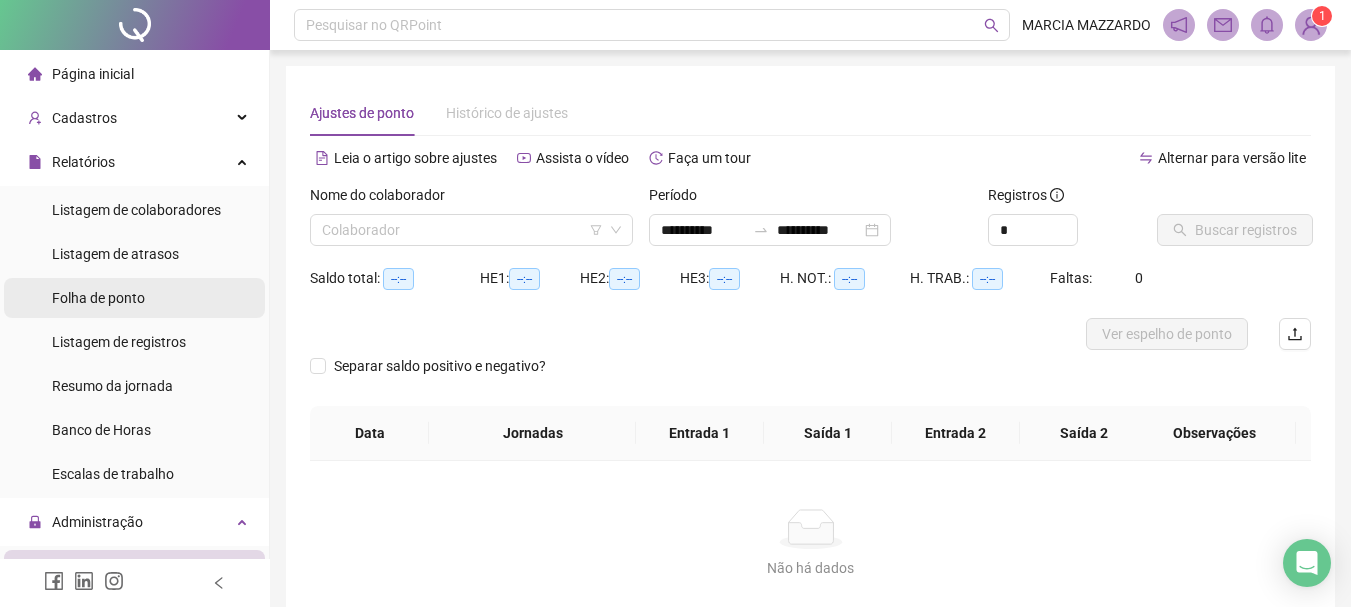 click on "Folha de ponto" at bounding box center [98, 298] 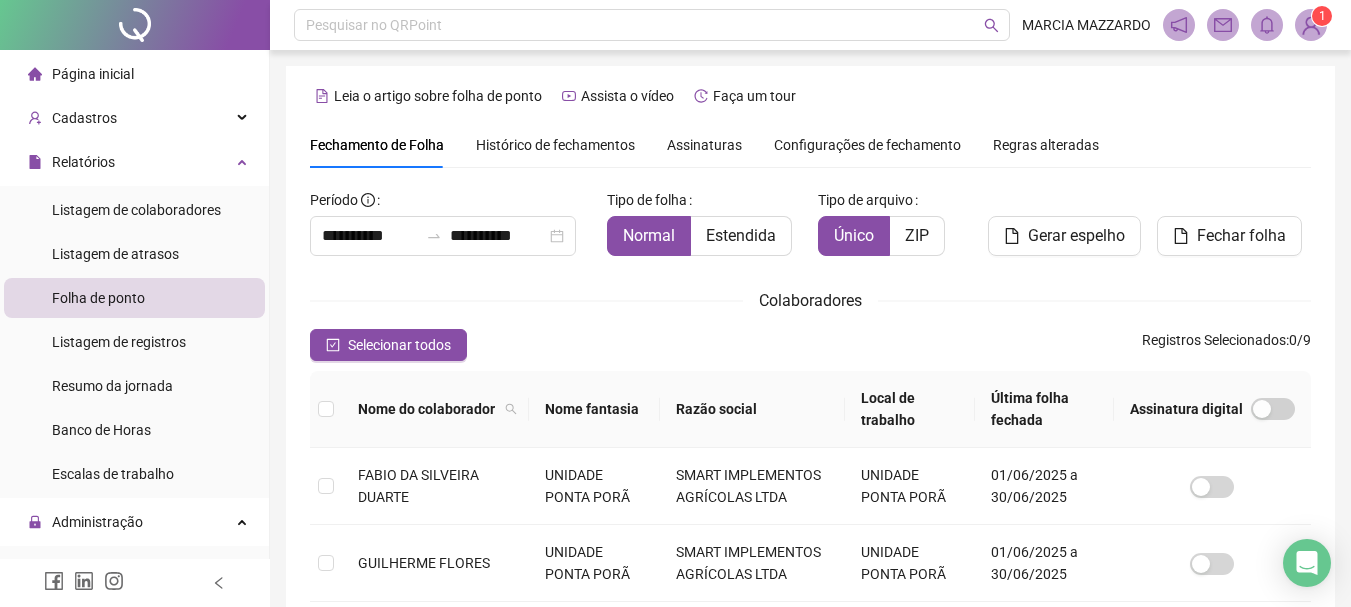 scroll, scrollTop: 106, scrollLeft: 0, axis: vertical 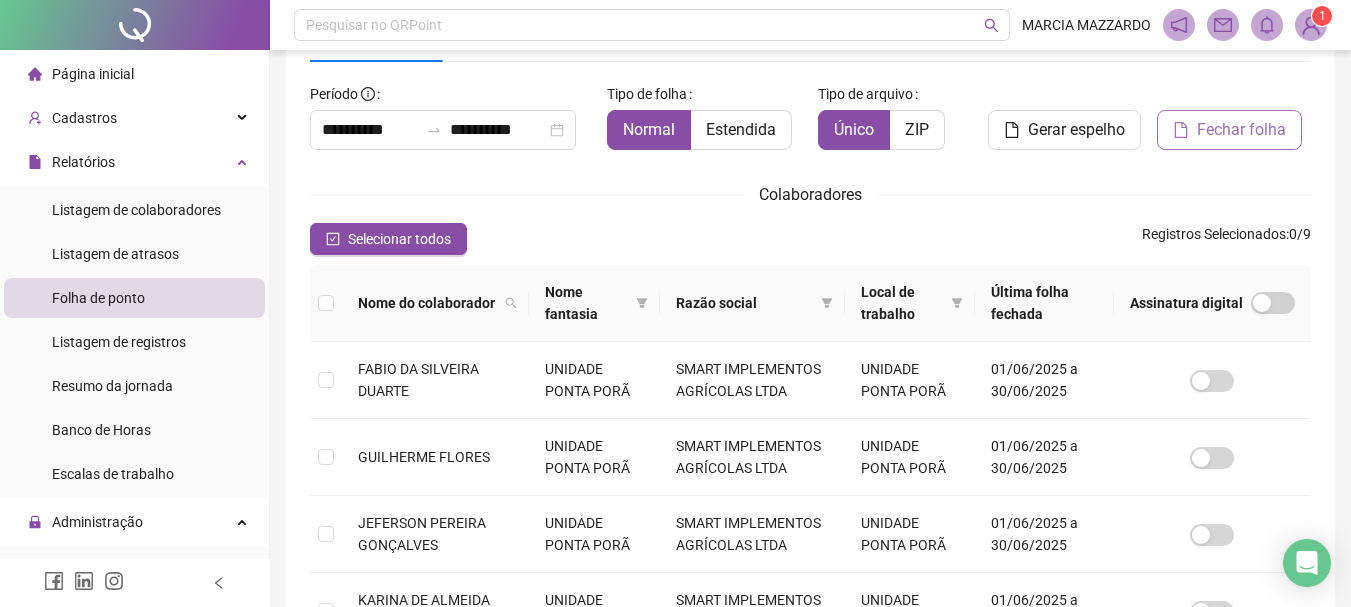 click on "Fechar folha" at bounding box center (1241, 130) 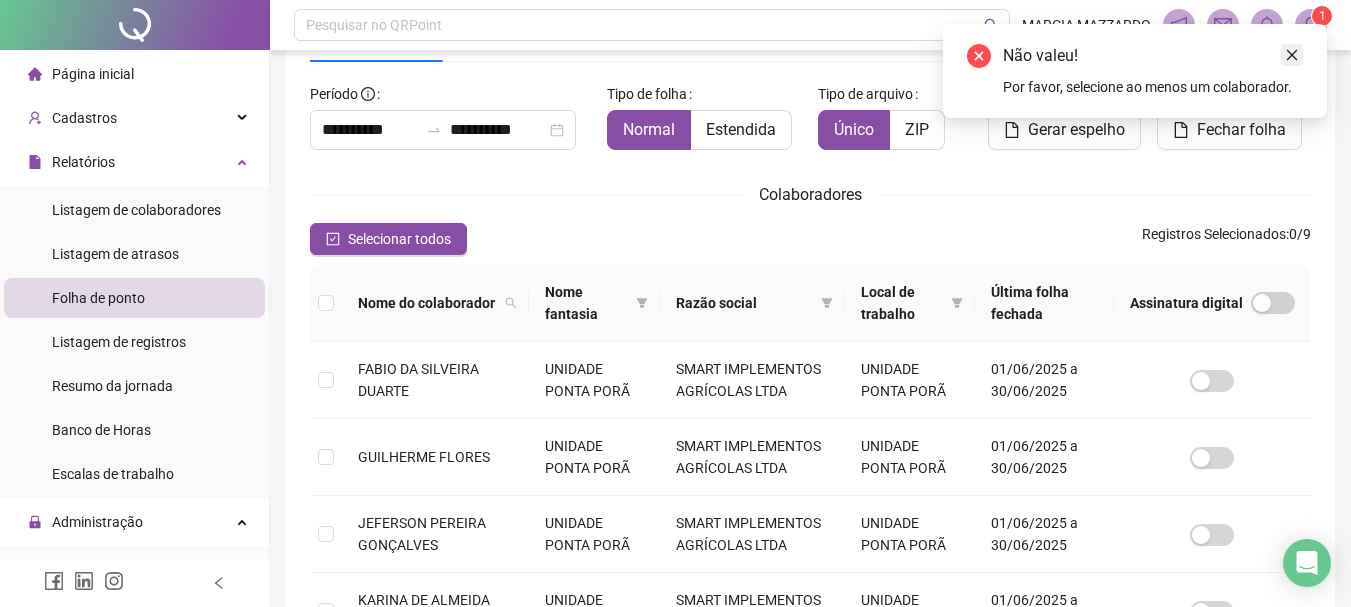 click 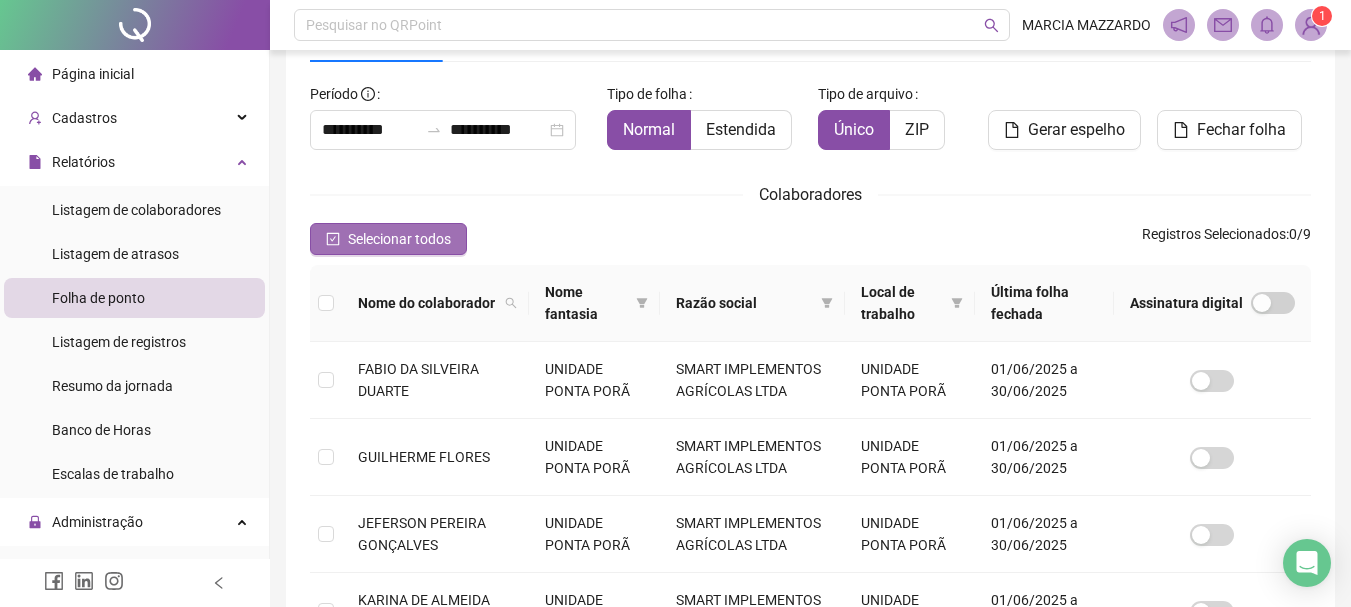 click on "Selecionar todos" at bounding box center (399, 239) 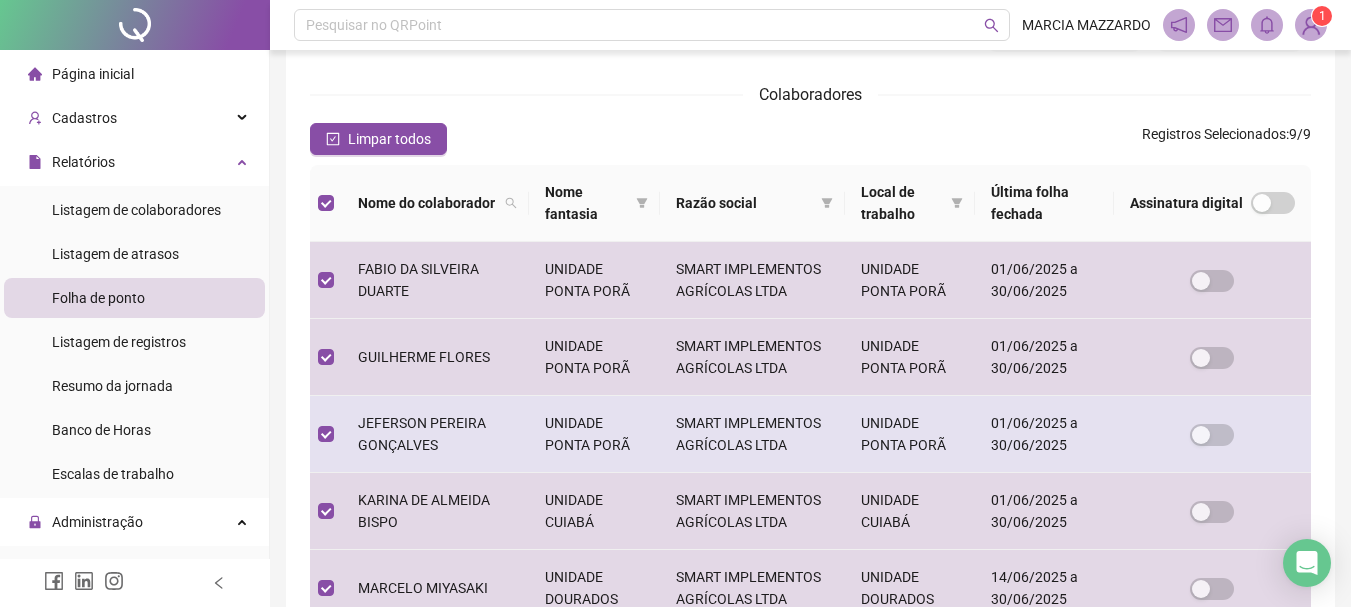 scroll, scrollTop: 0, scrollLeft: 0, axis: both 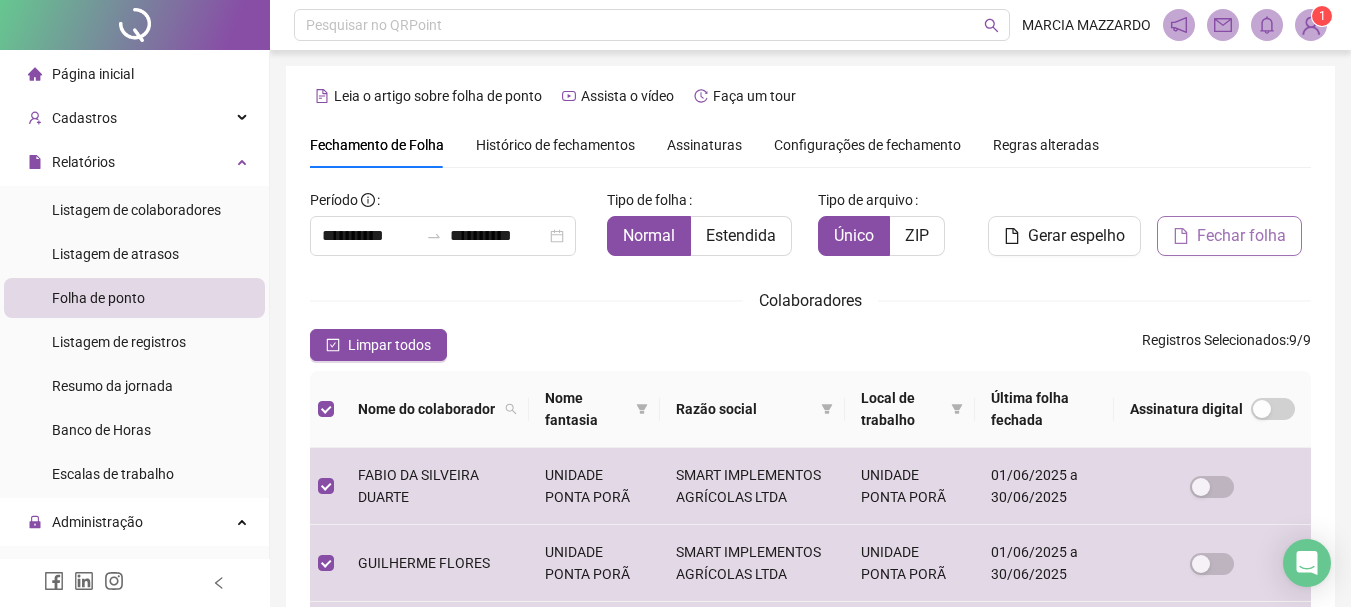 click on "Fechar folha" at bounding box center (1241, 236) 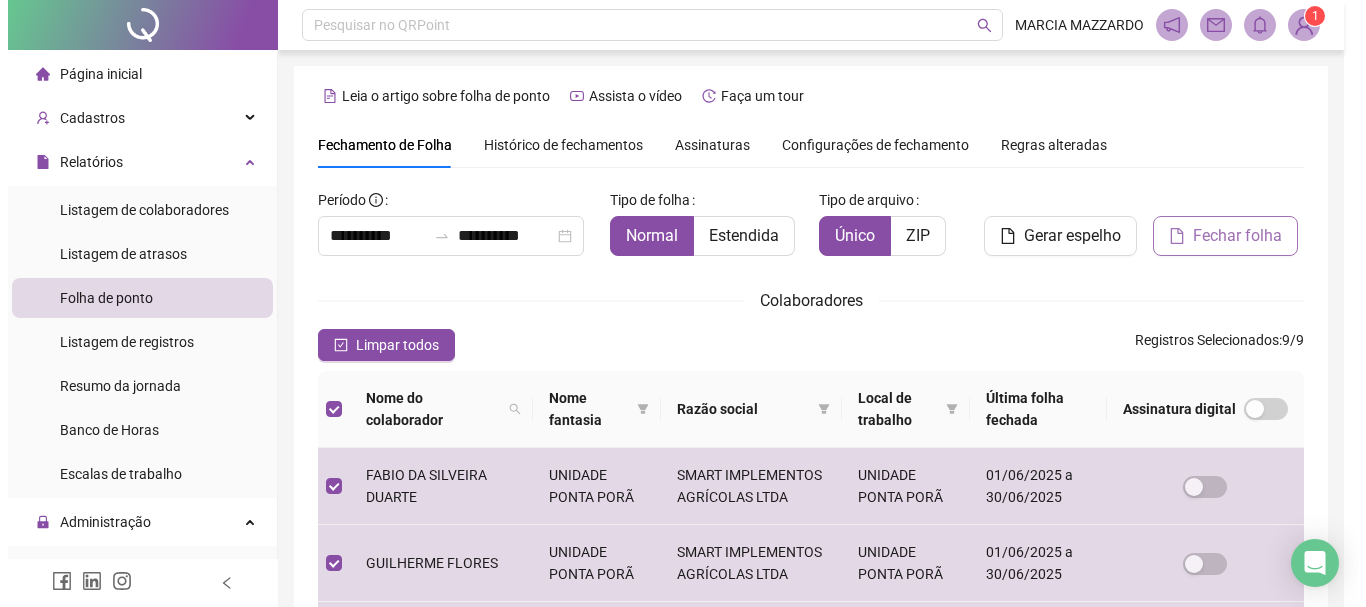 scroll, scrollTop: 106, scrollLeft: 0, axis: vertical 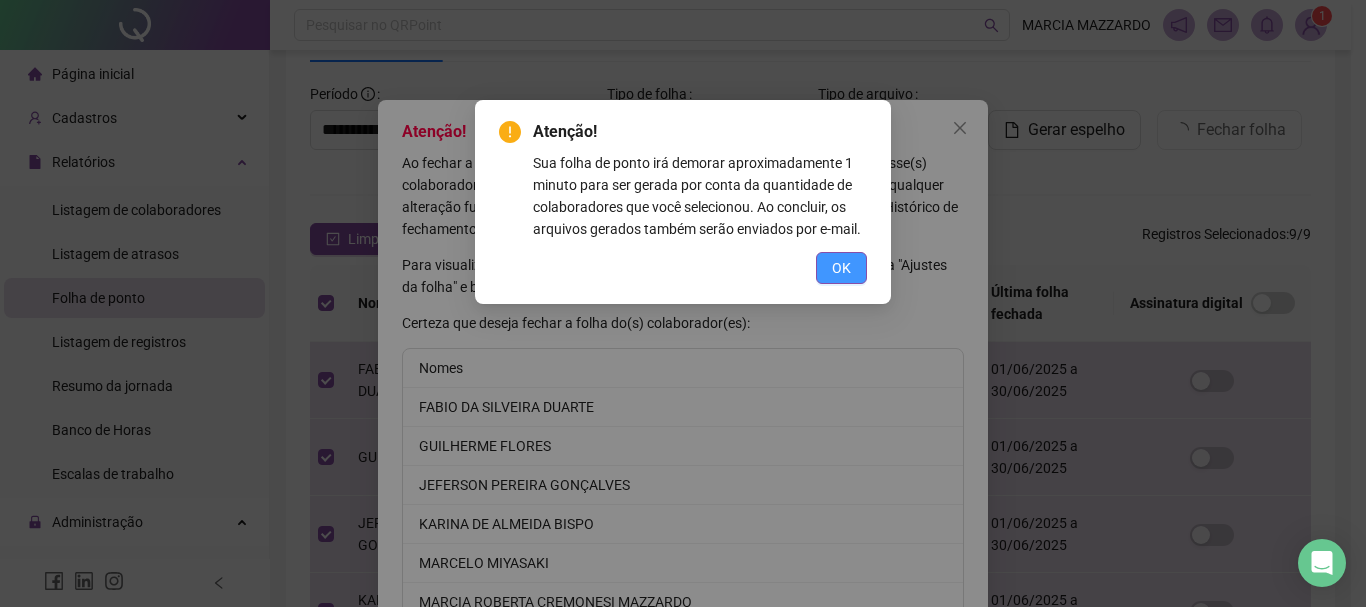 click on "OK" at bounding box center (841, 268) 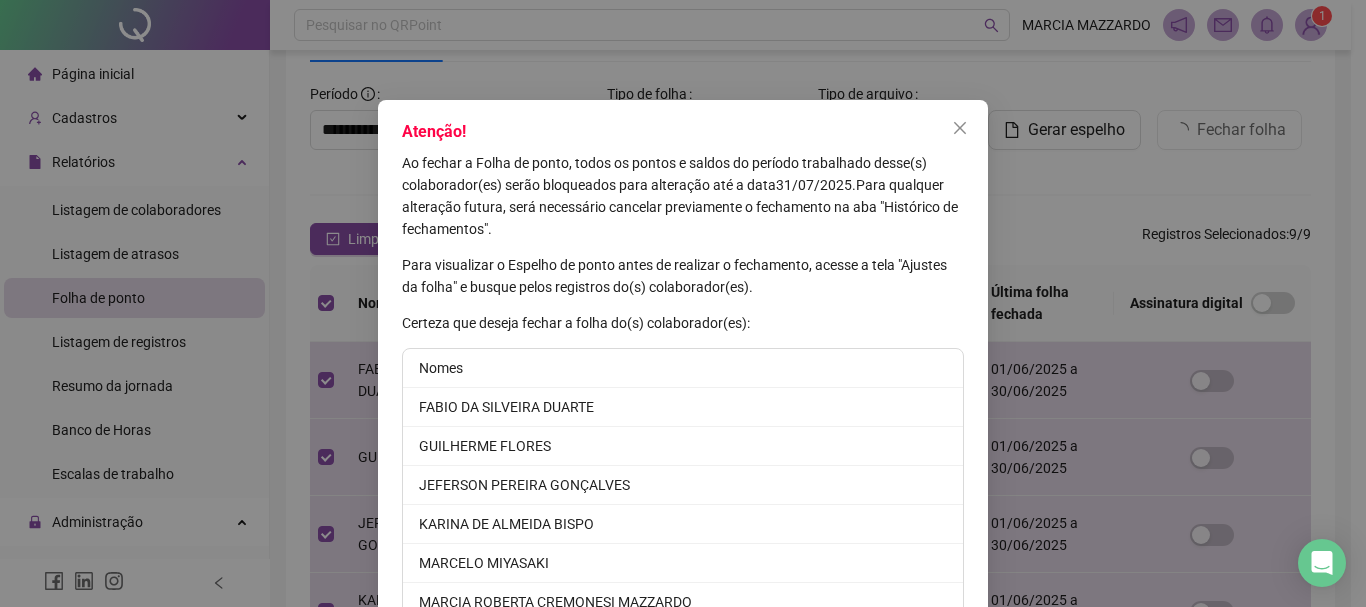 scroll, scrollTop: 220, scrollLeft: 0, axis: vertical 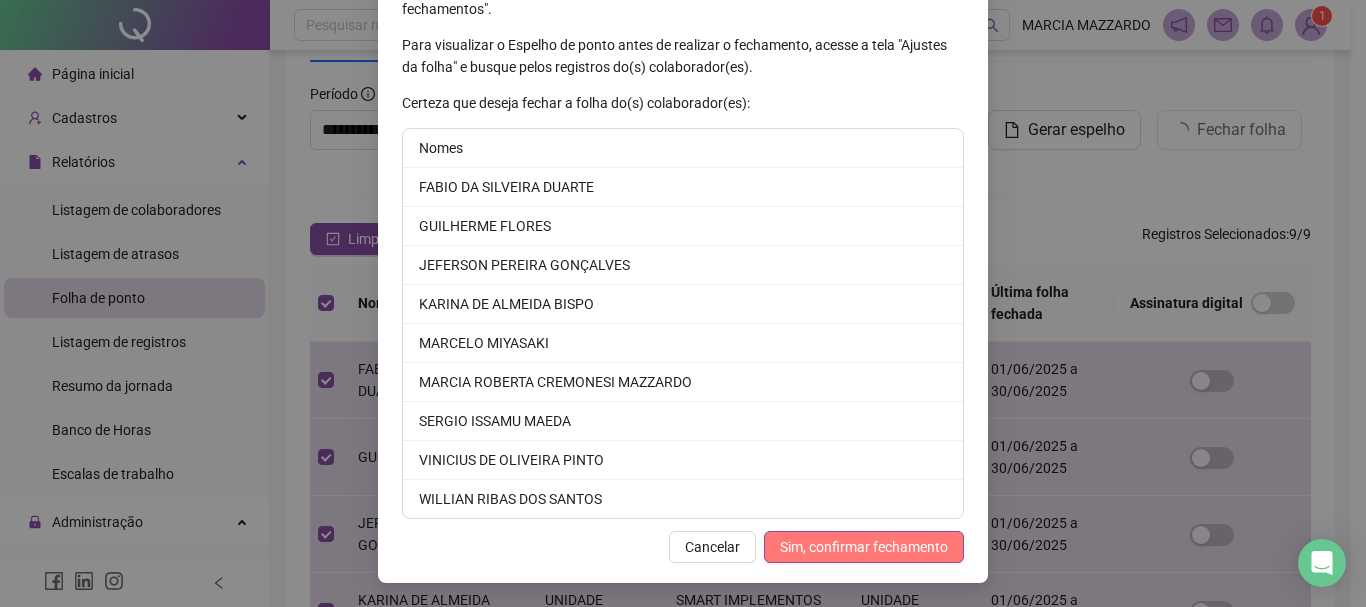 click on "Sim, confirmar fechamento" at bounding box center [864, 547] 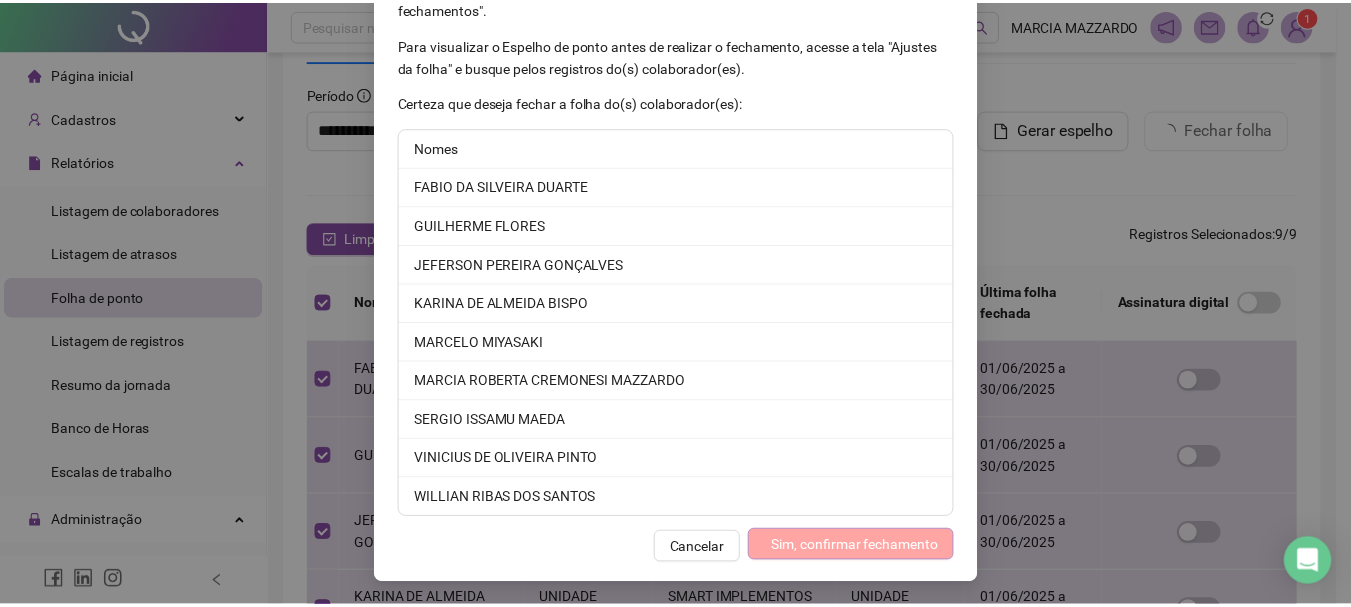 scroll, scrollTop: 122, scrollLeft: 0, axis: vertical 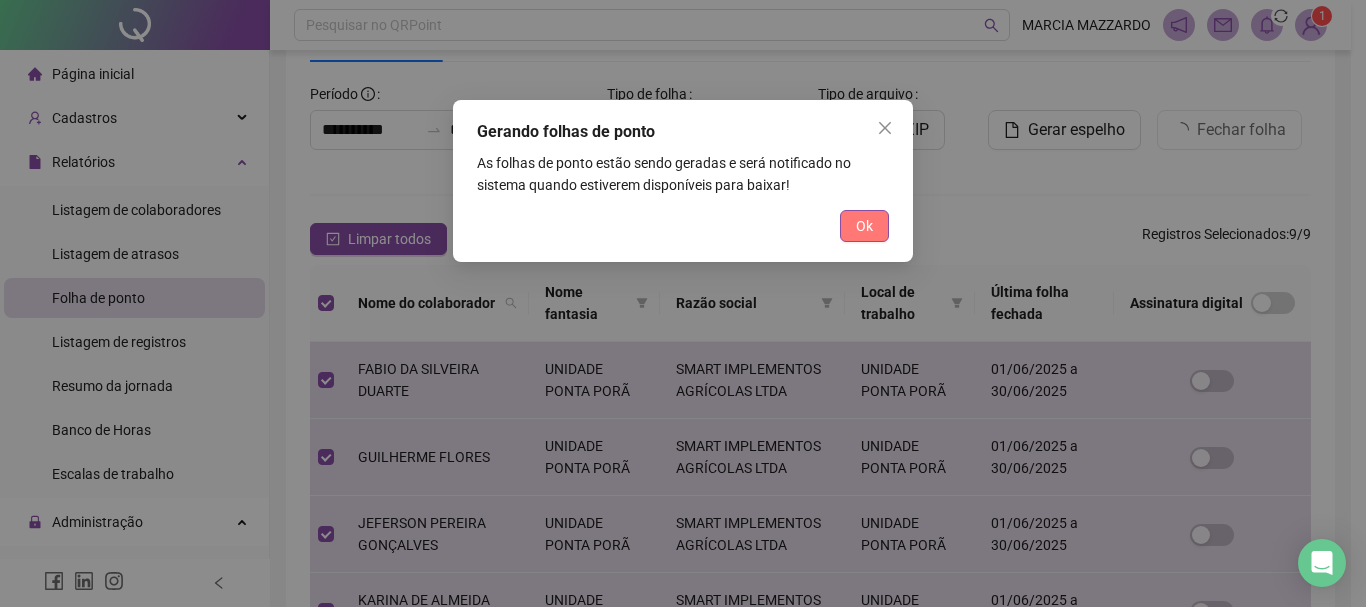 click on "Ok" at bounding box center [864, 226] 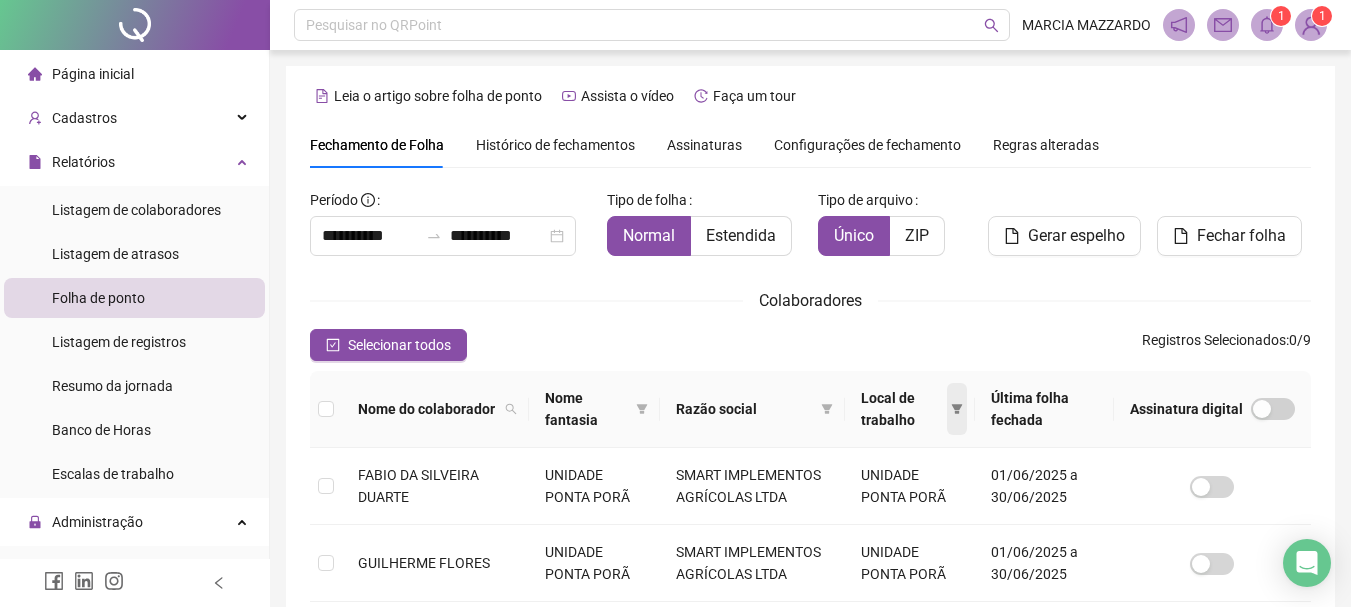 scroll, scrollTop: 106, scrollLeft: 0, axis: vertical 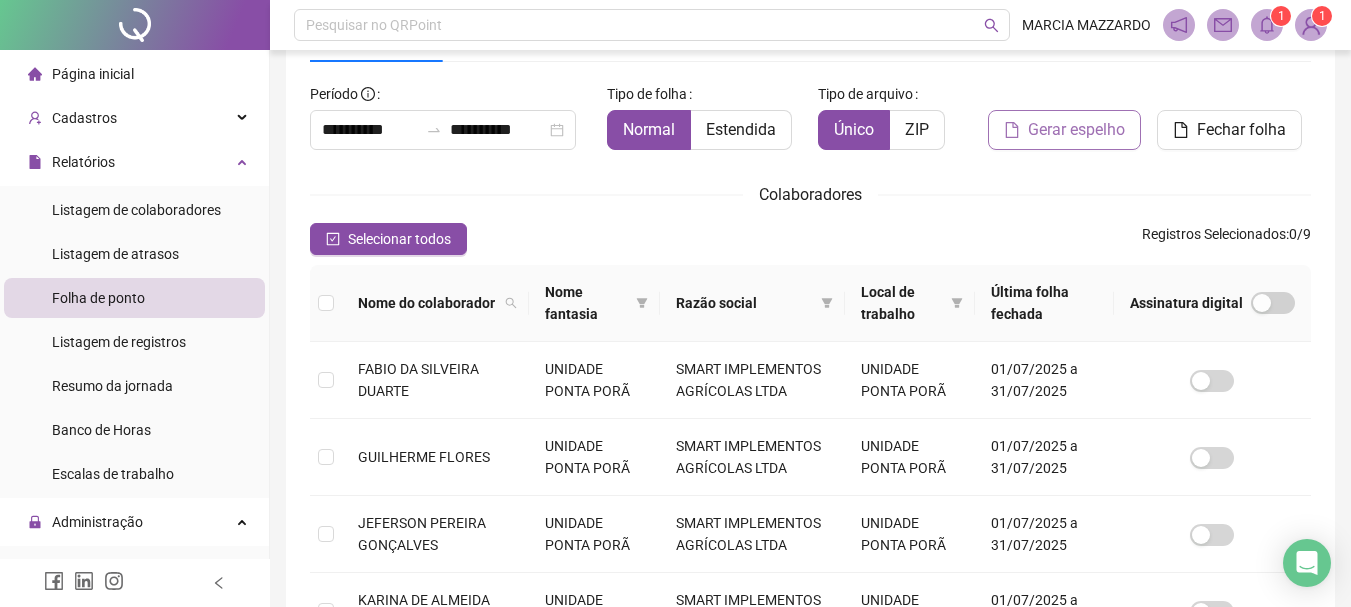 click on "Gerar espelho" at bounding box center [1076, 130] 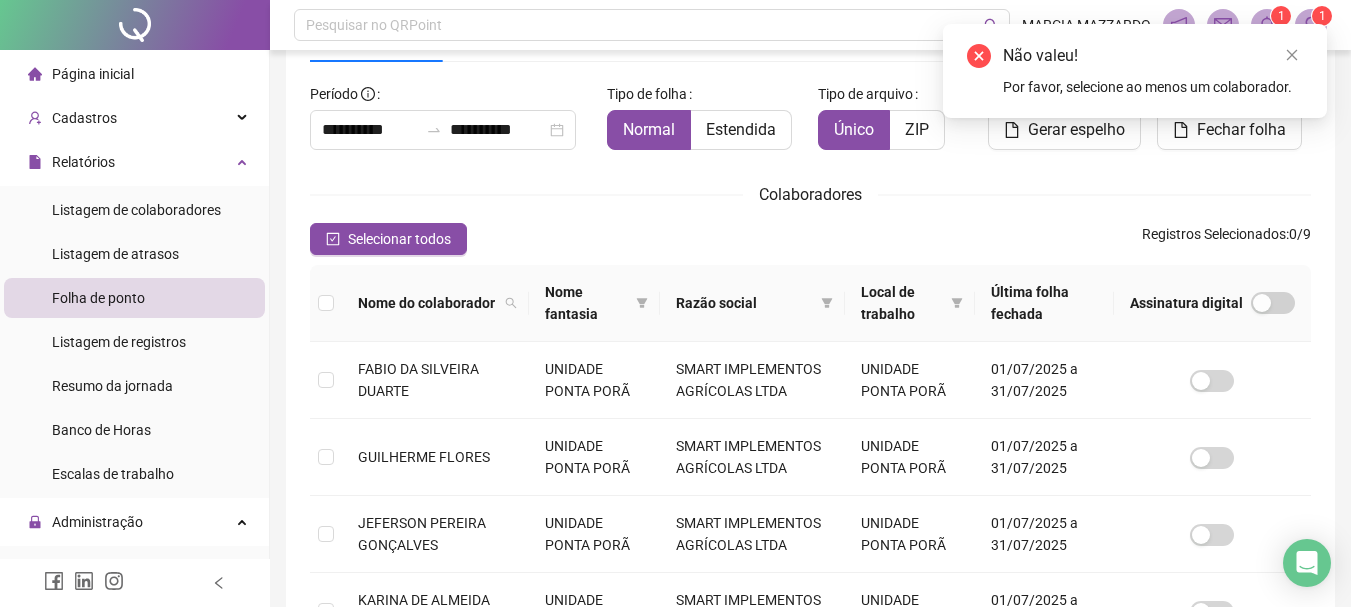 click on "Colaboradores" at bounding box center [810, 194] 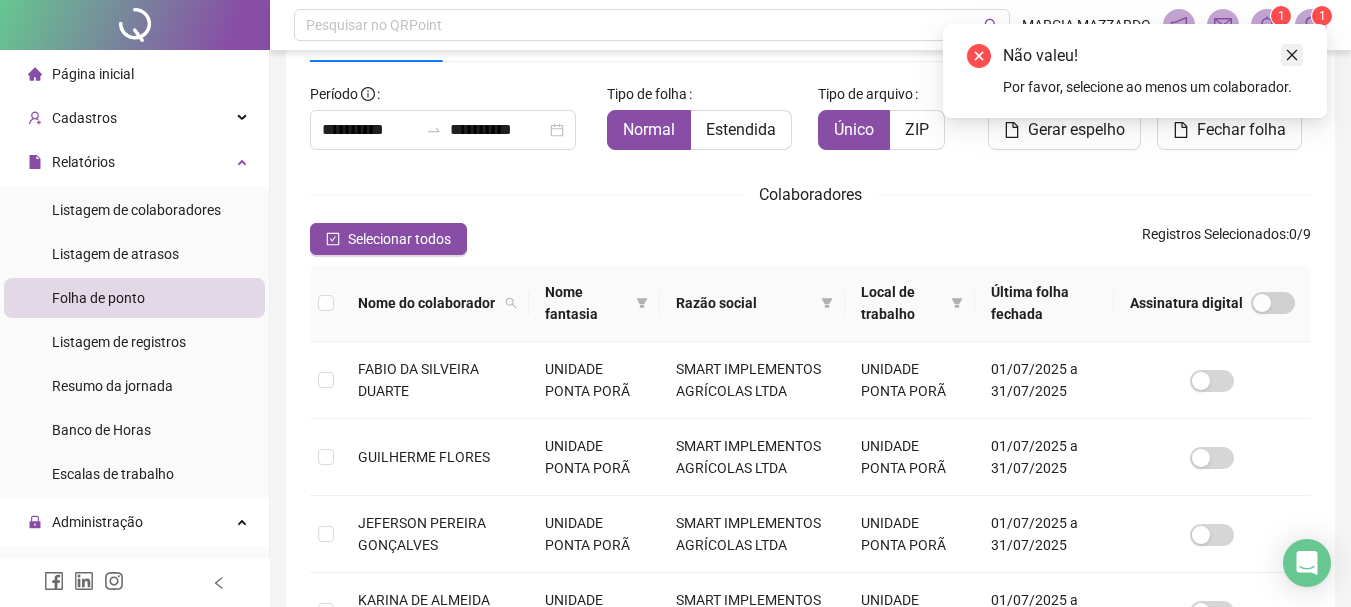 click 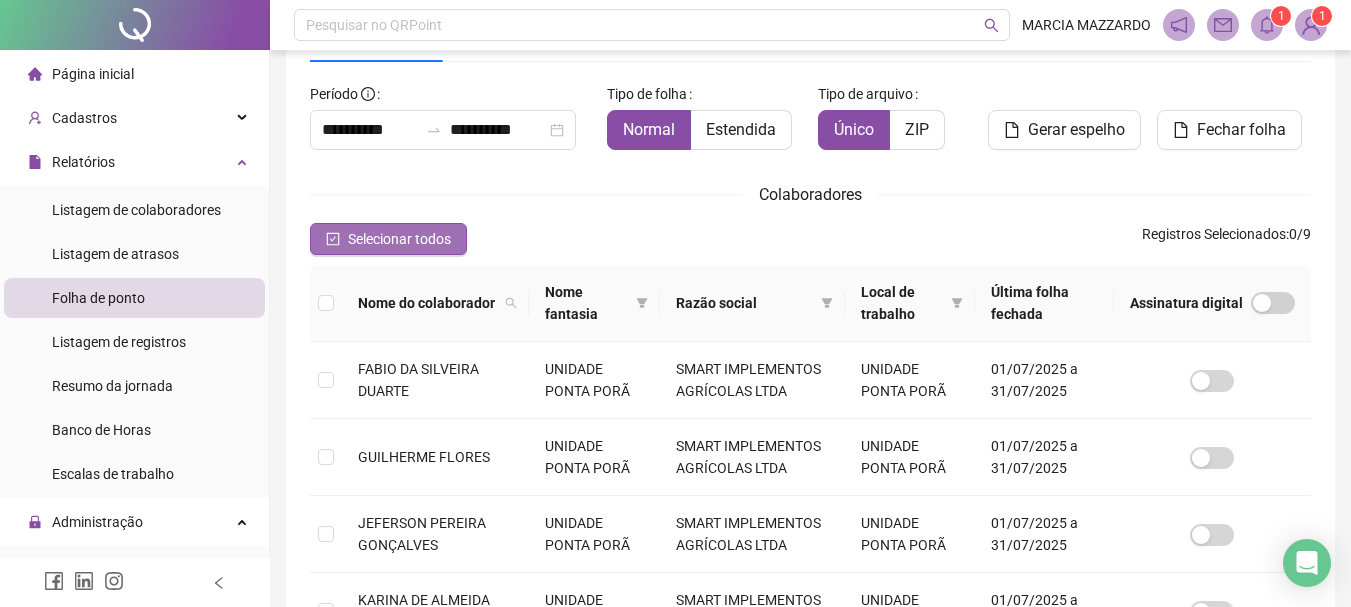 click on "Selecionar todos" at bounding box center (388, 239) 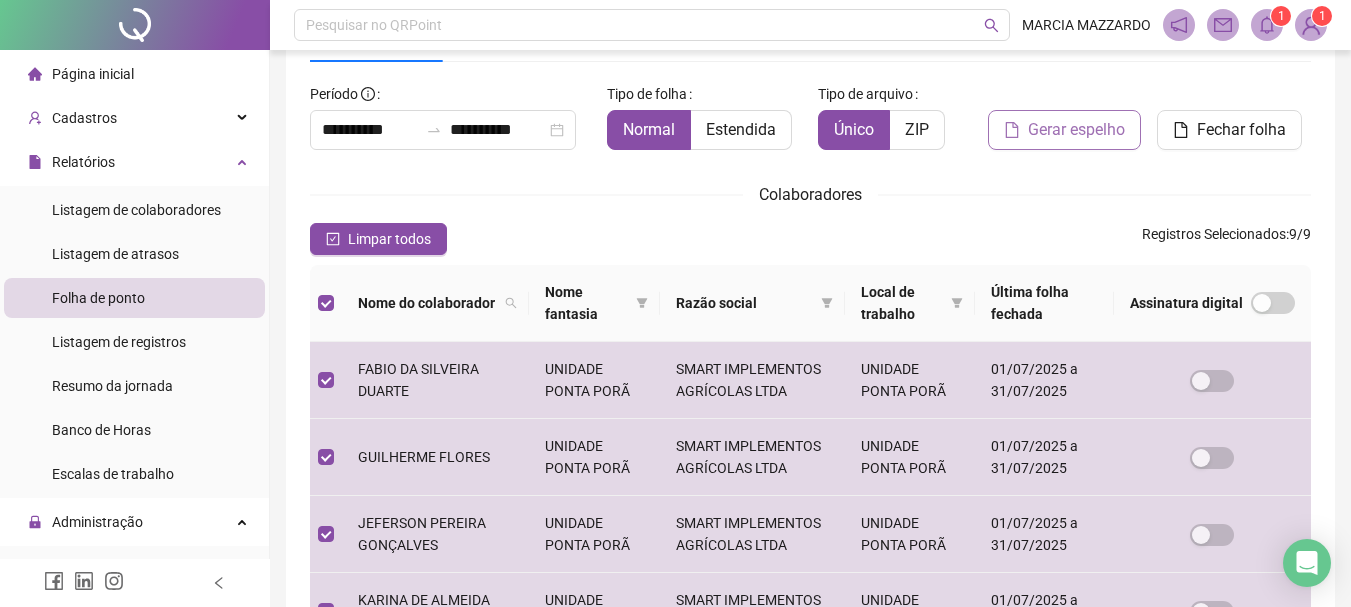 click on "Gerar espelho" at bounding box center (1076, 130) 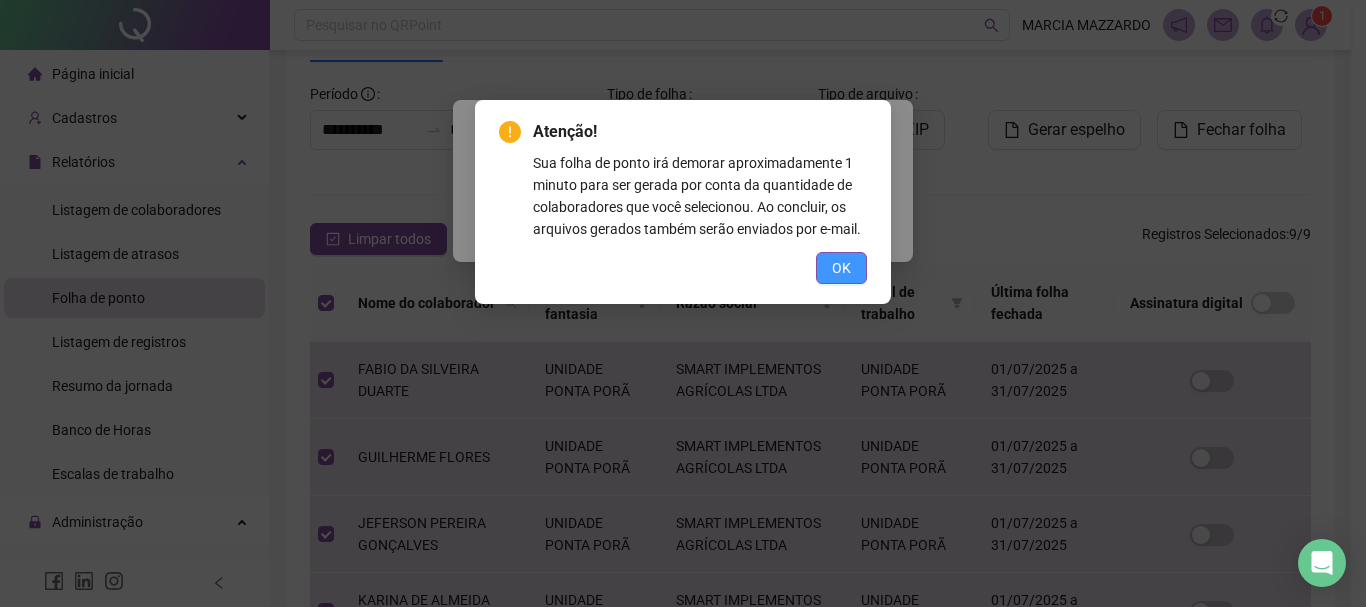 click on "OK" at bounding box center (841, 268) 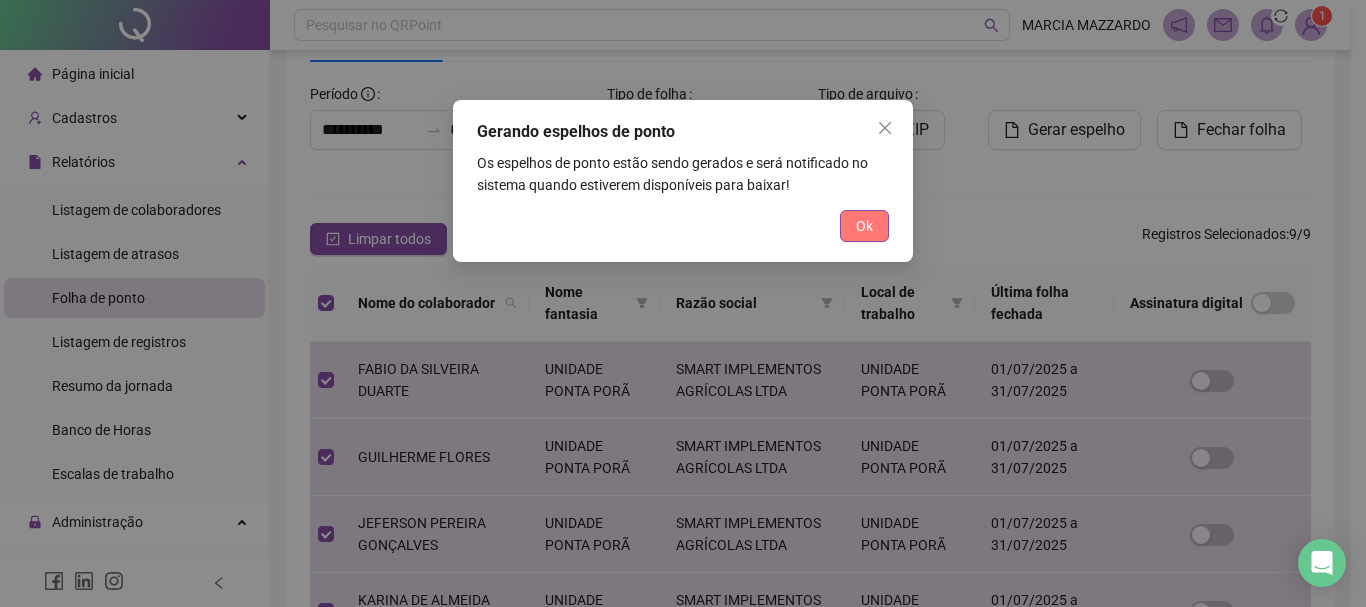 click on "Ok" at bounding box center [864, 226] 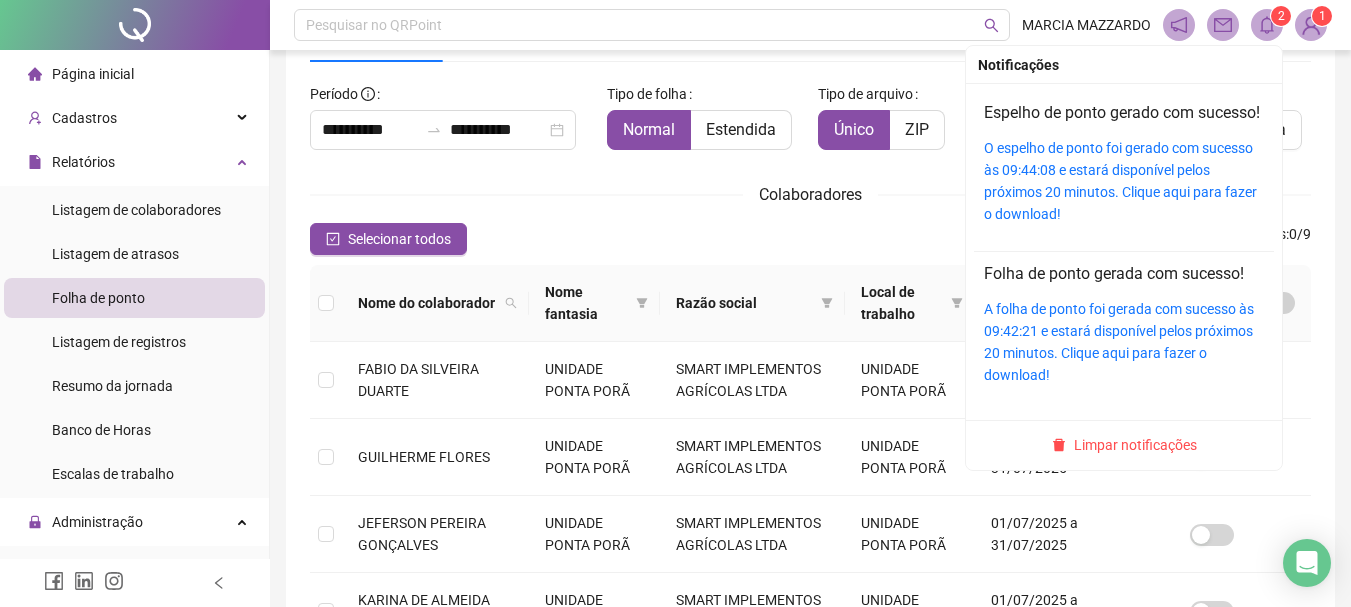click 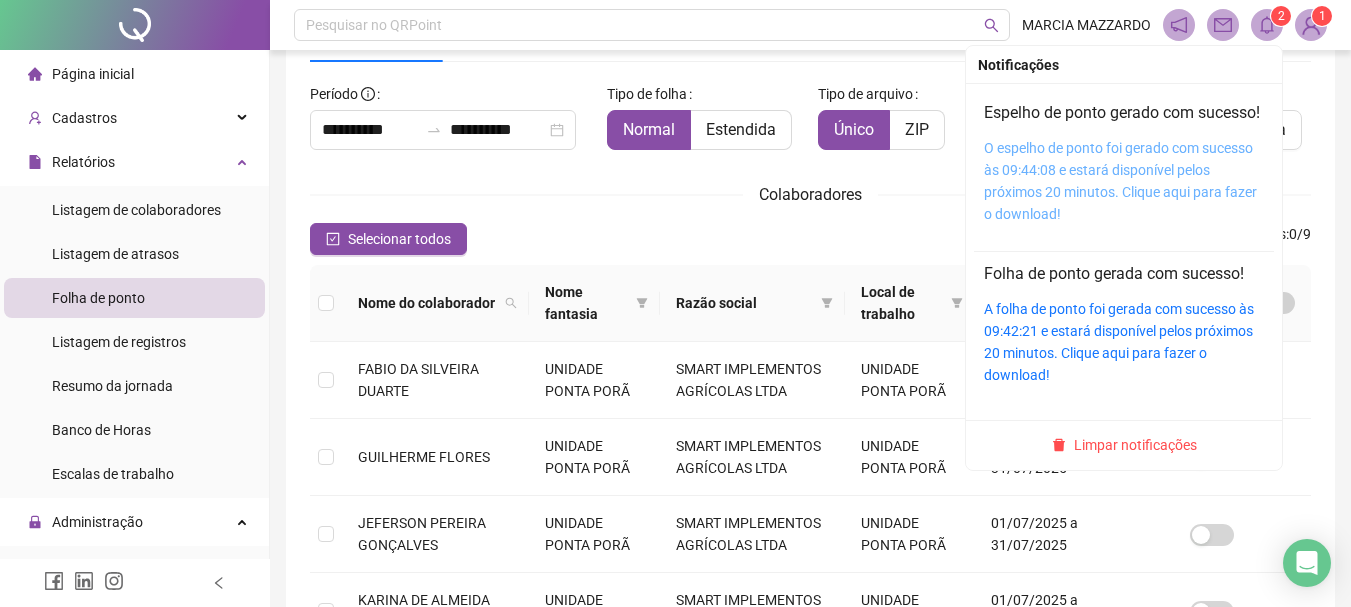 click on "O espelho de ponto foi gerado com sucesso às 09:44:08 e estará disponível pelos próximos 20 minutos.
Clique aqui para fazer o download!" at bounding box center (1120, 181) 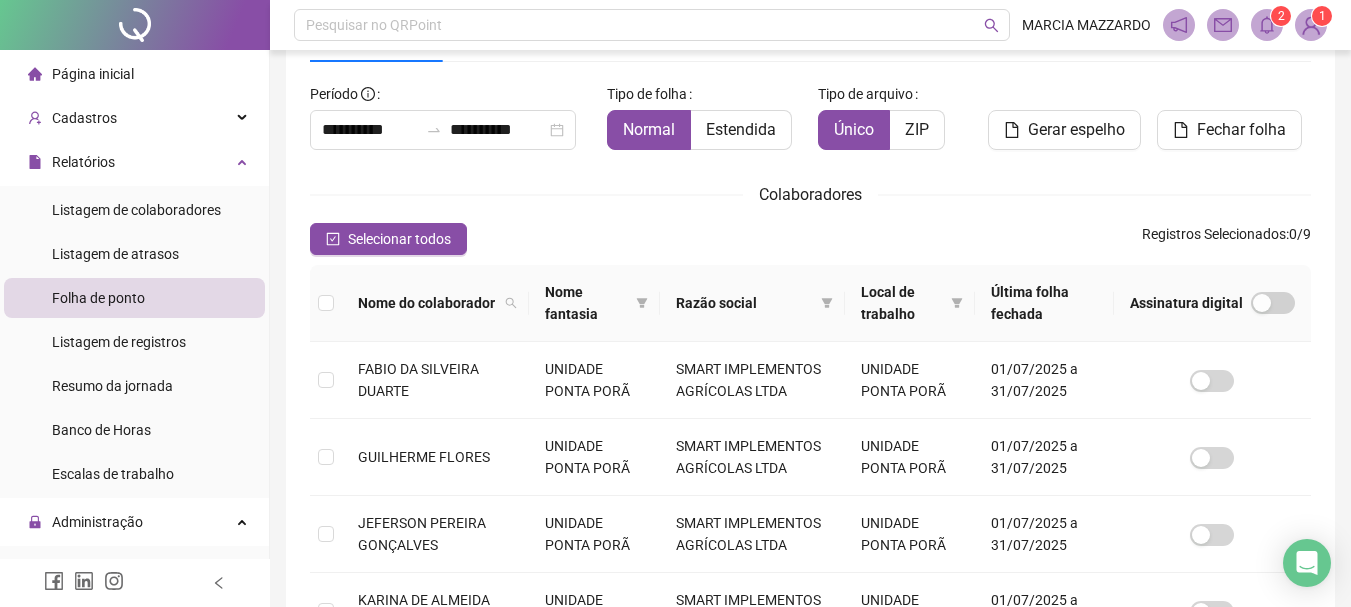 click at bounding box center (1311, 25) 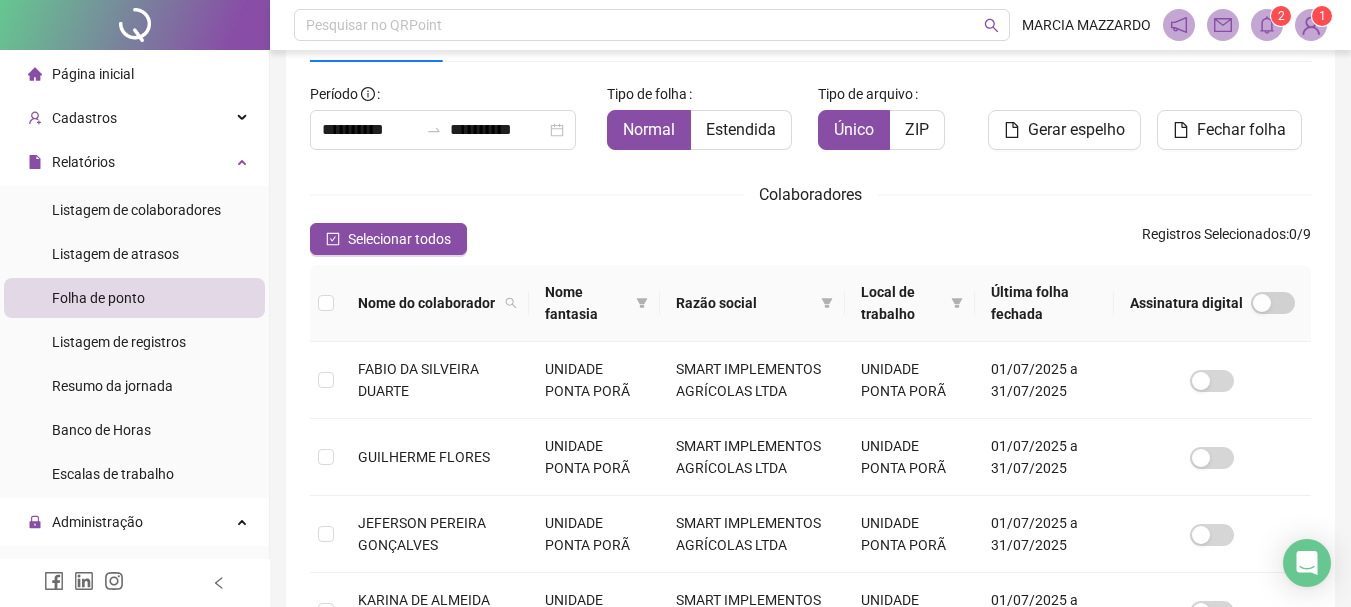 click on "**********" at bounding box center [810, 557] 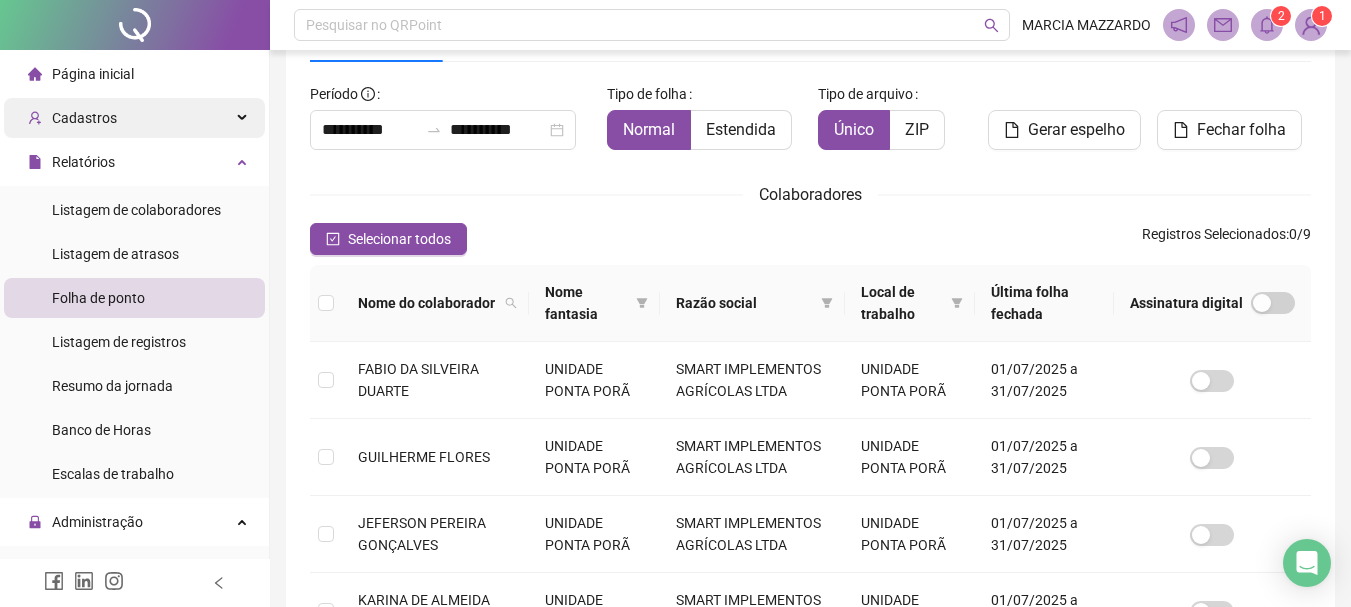 click on "Cadastros" at bounding box center [134, 118] 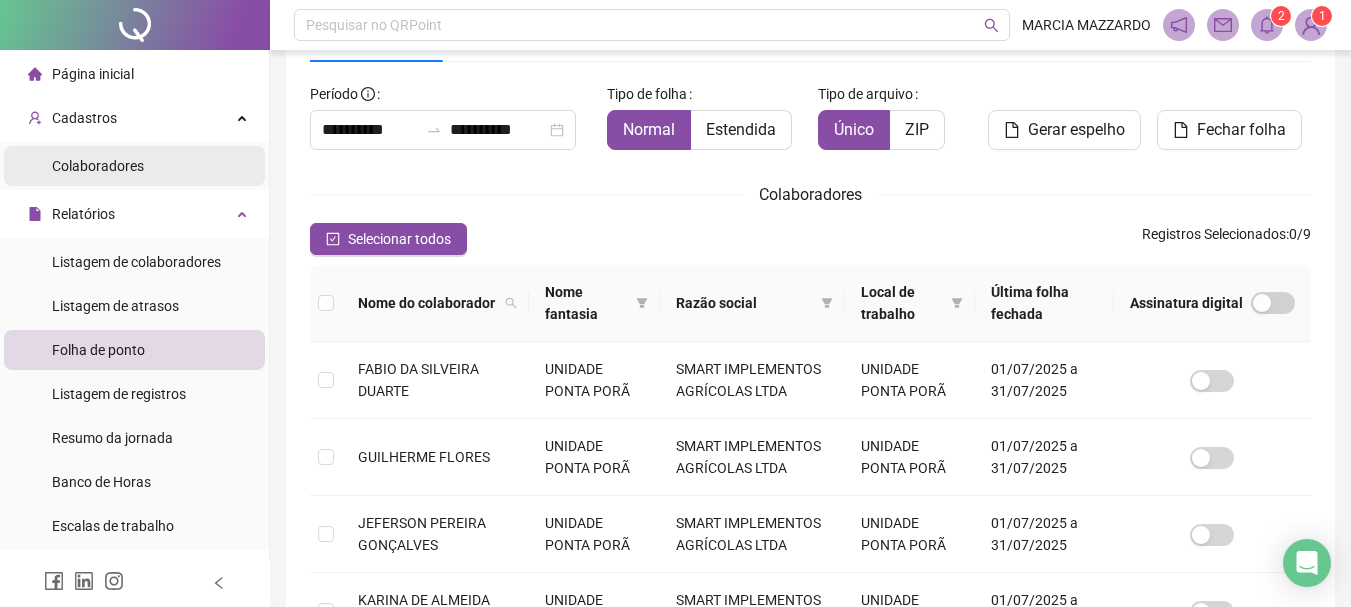 click on "Colaboradores" at bounding box center [98, 166] 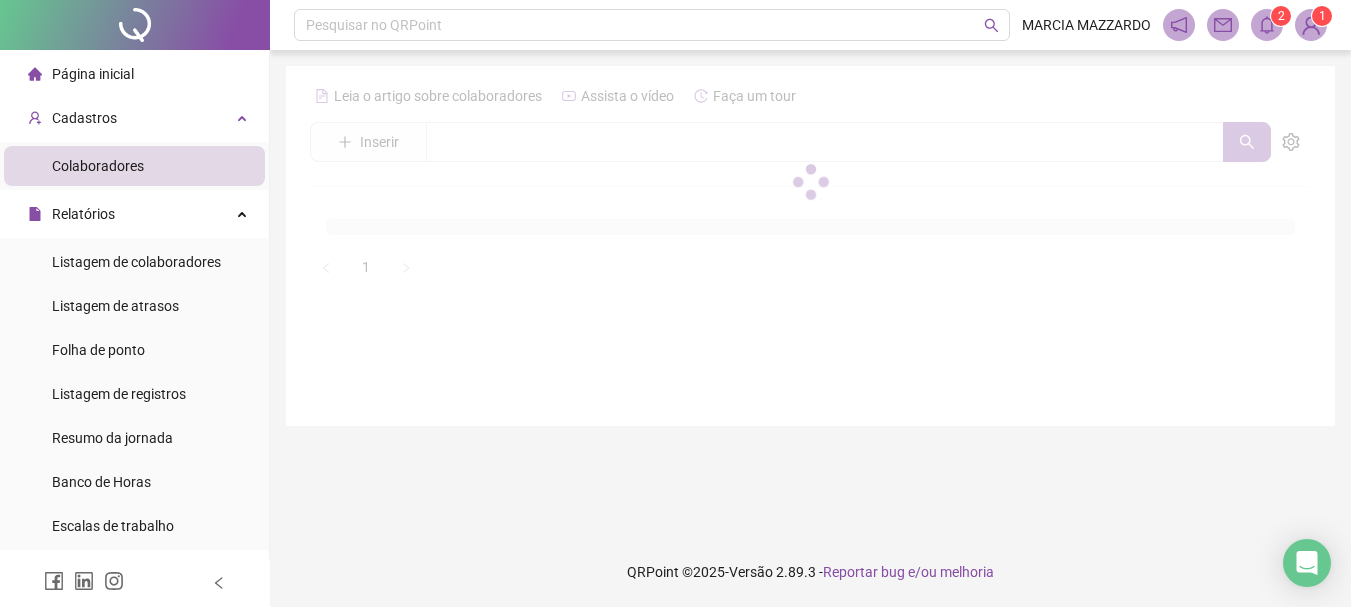 scroll, scrollTop: 0, scrollLeft: 0, axis: both 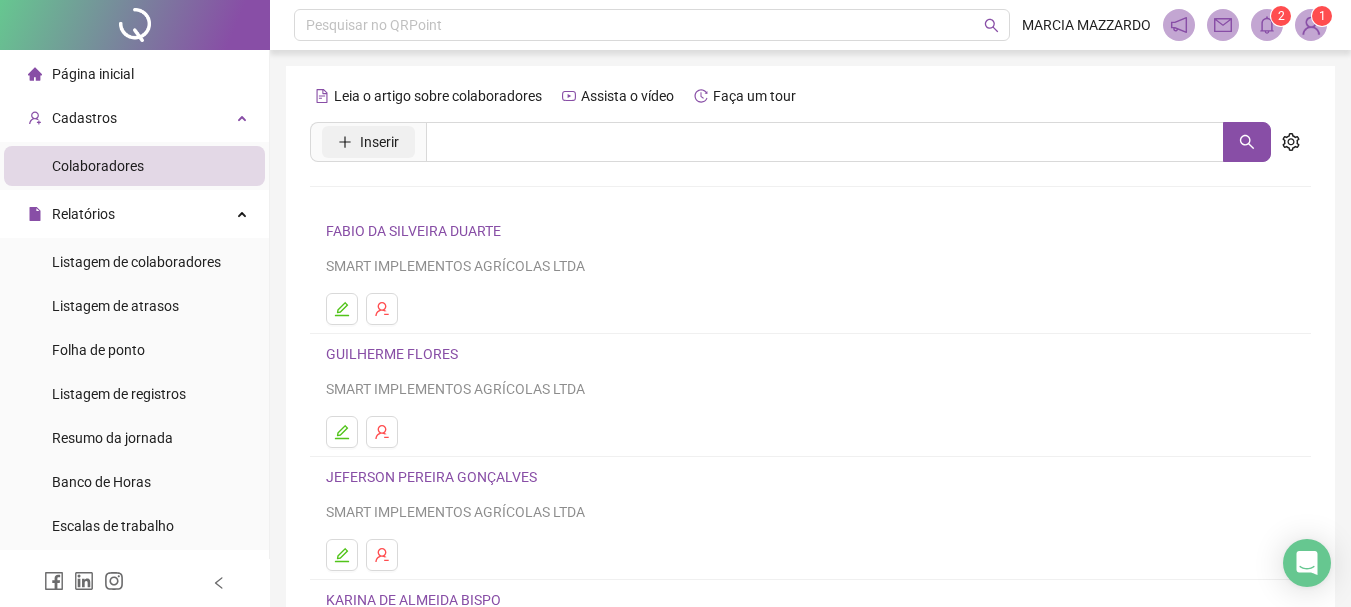 click on "Inserir" at bounding box center (368, 142) 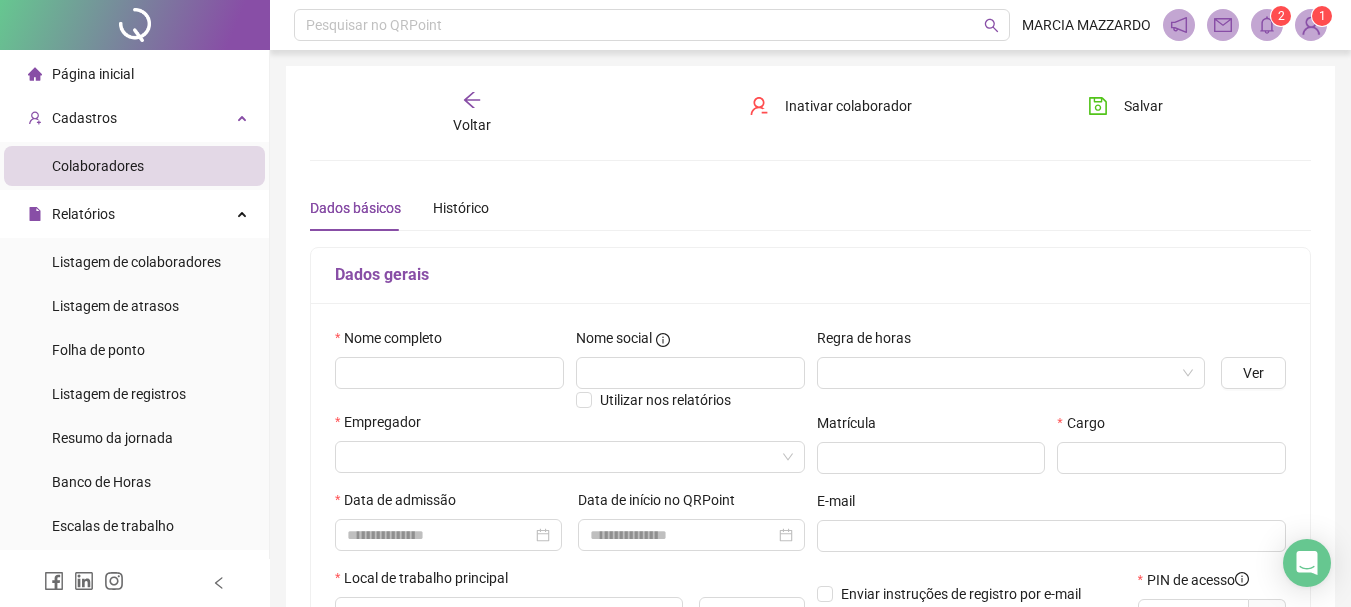 type on "*****" 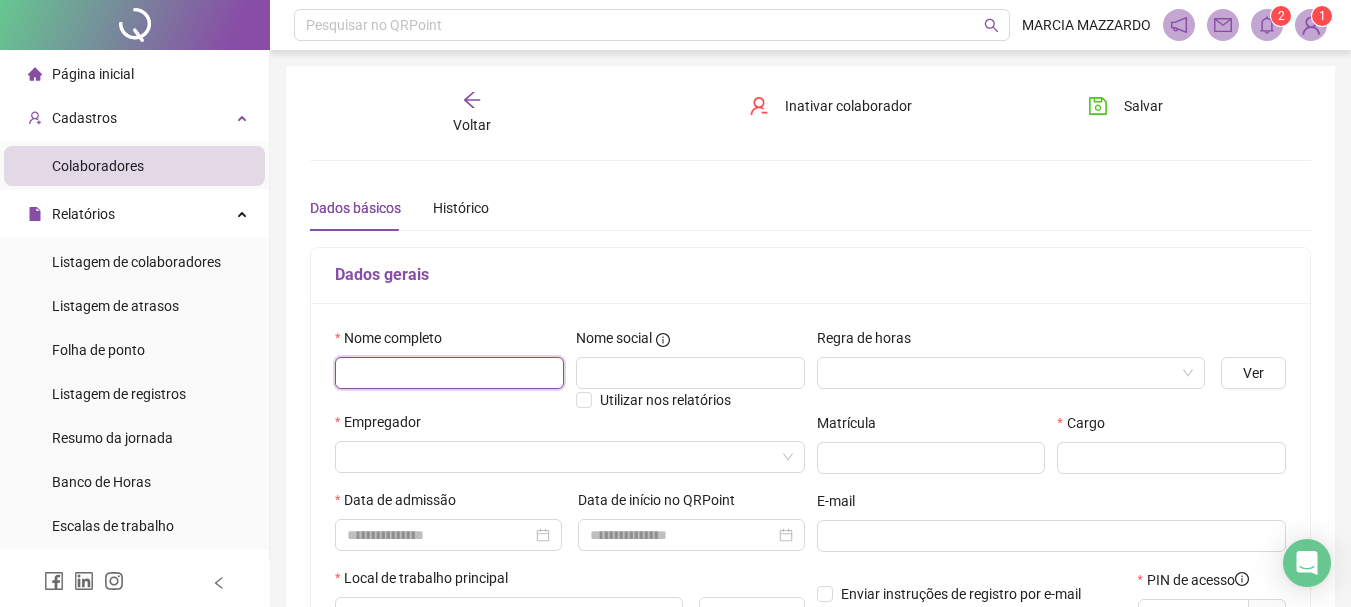 click at bounding box center [449, 373] 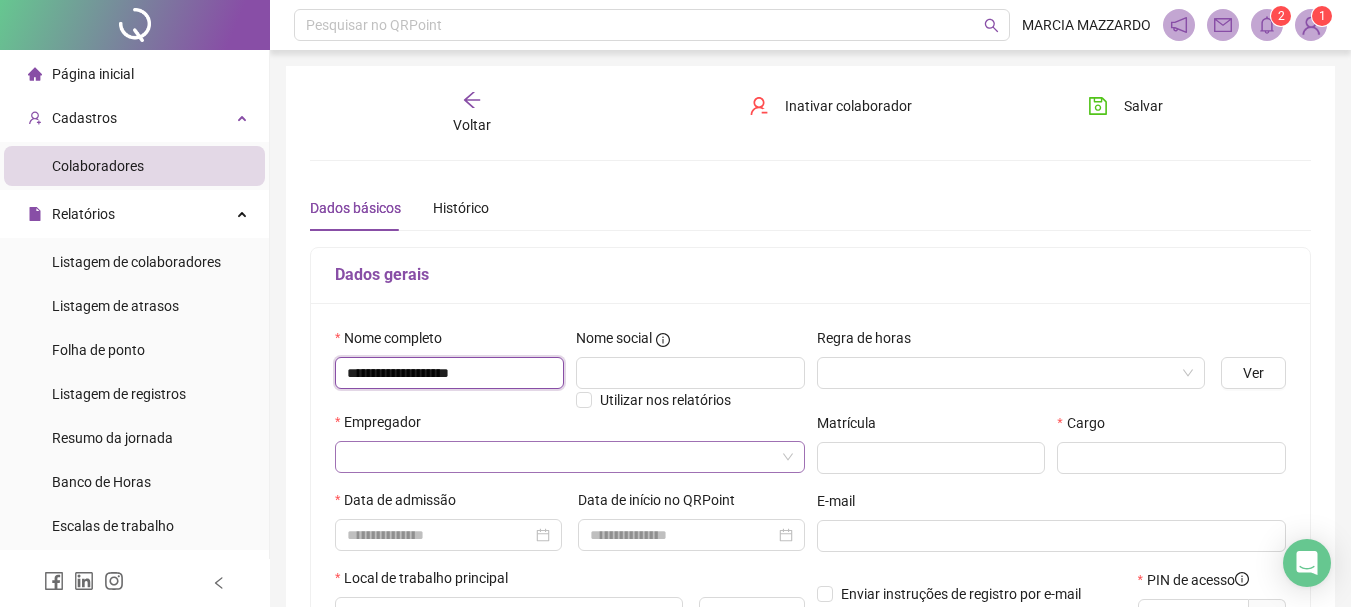 type on "**********" 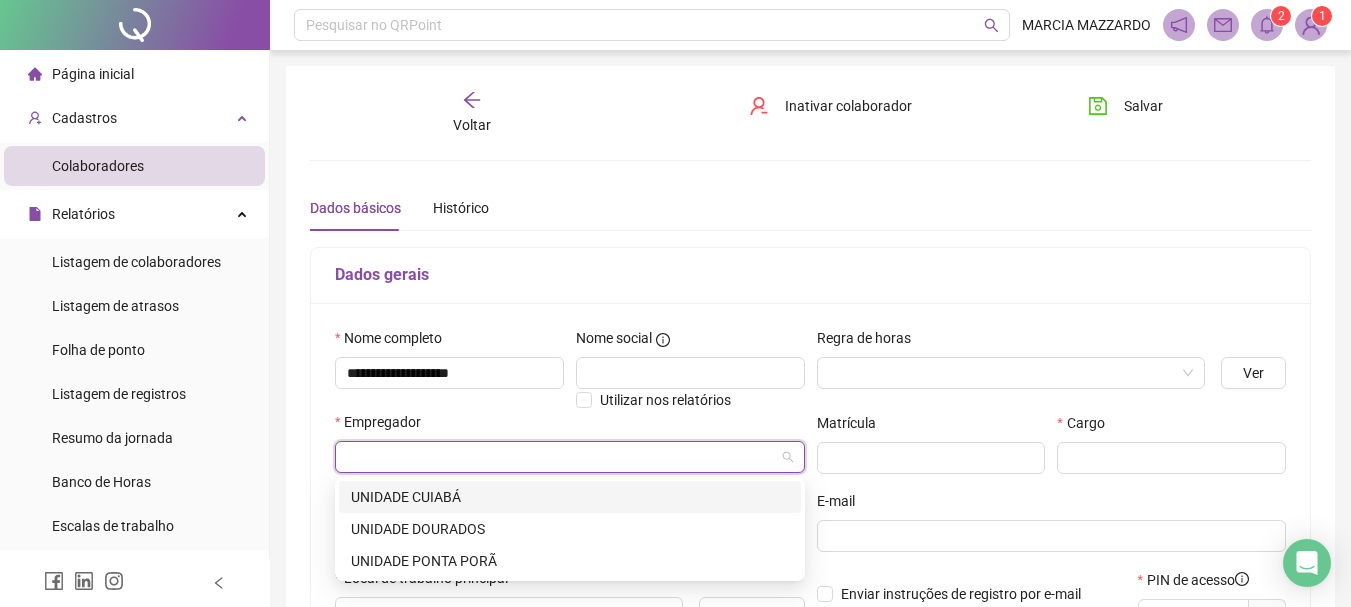 click at bounding box center [561, 457] 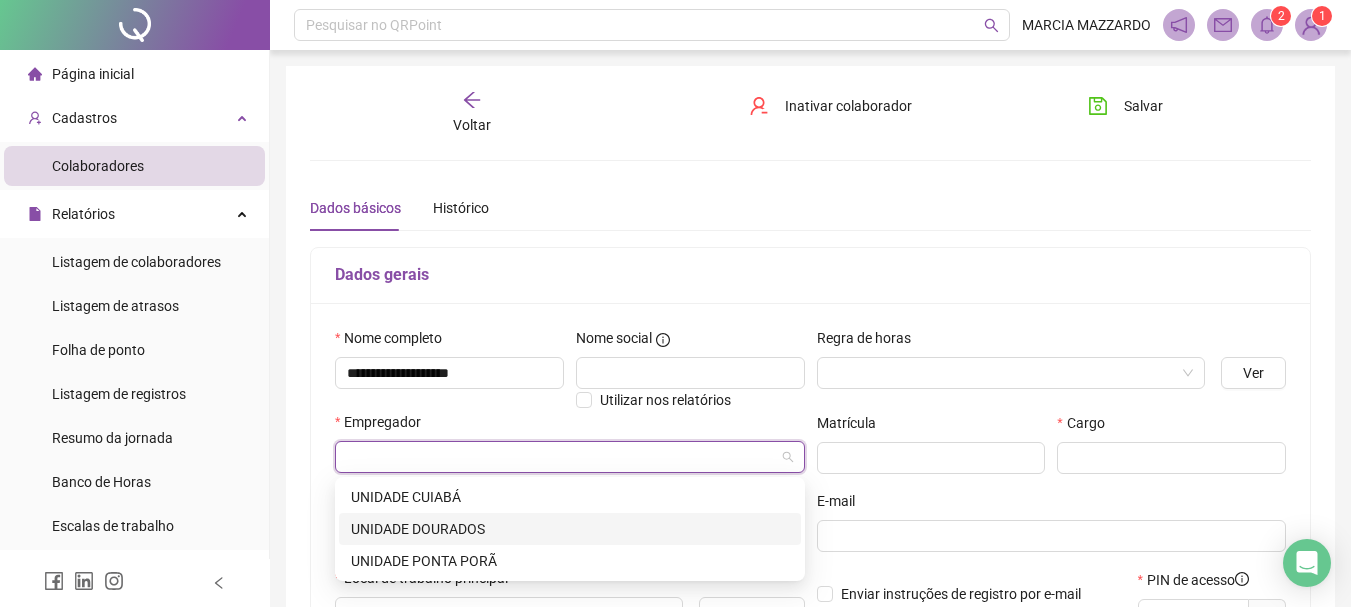 click on "UNIDADE DOURADOS" at bounding box center (570, 529) 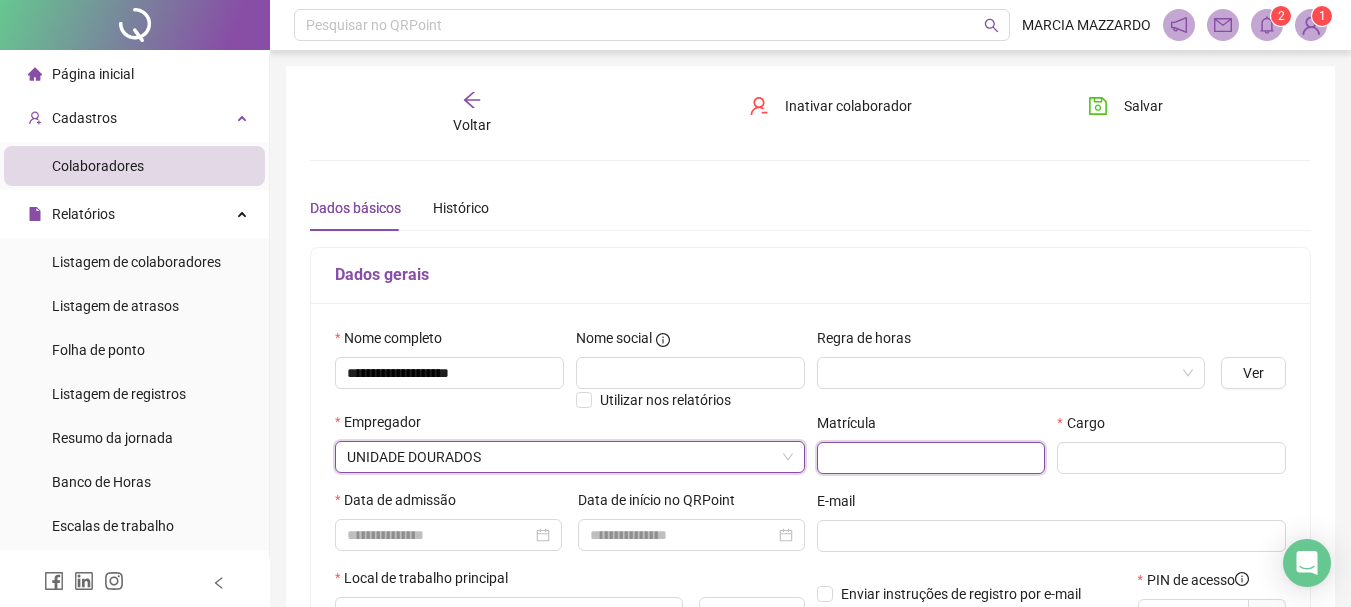 click at bounding box center (931, 458) 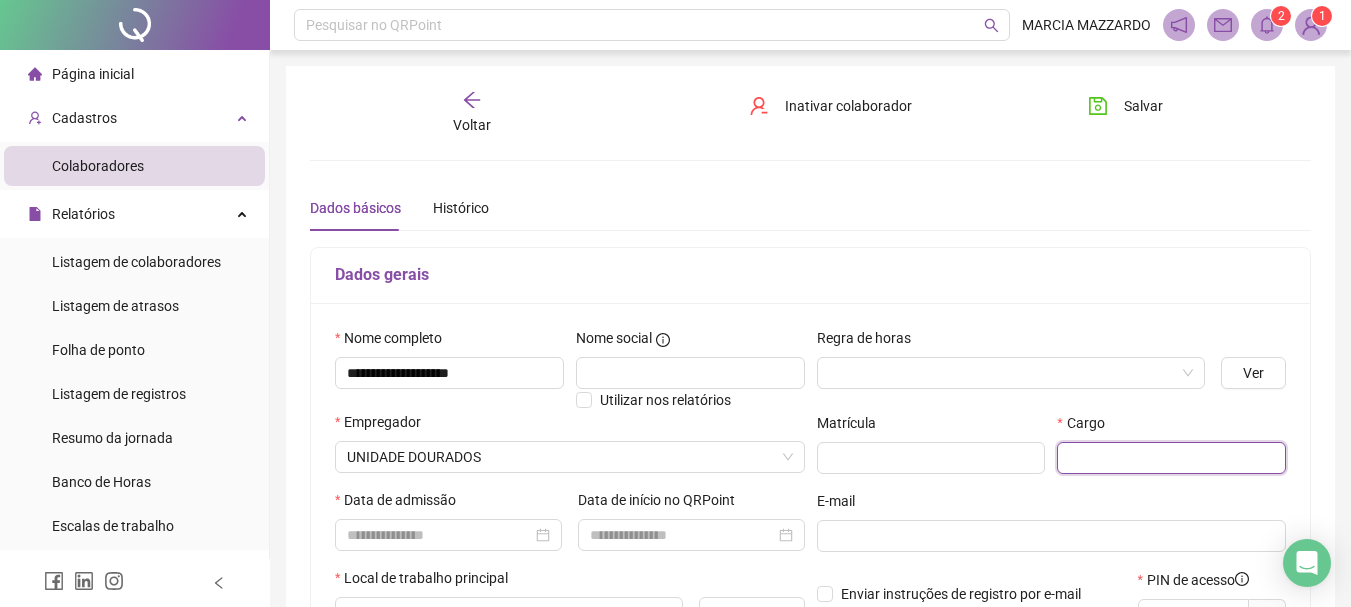 click at bounding box center (1171, 458) 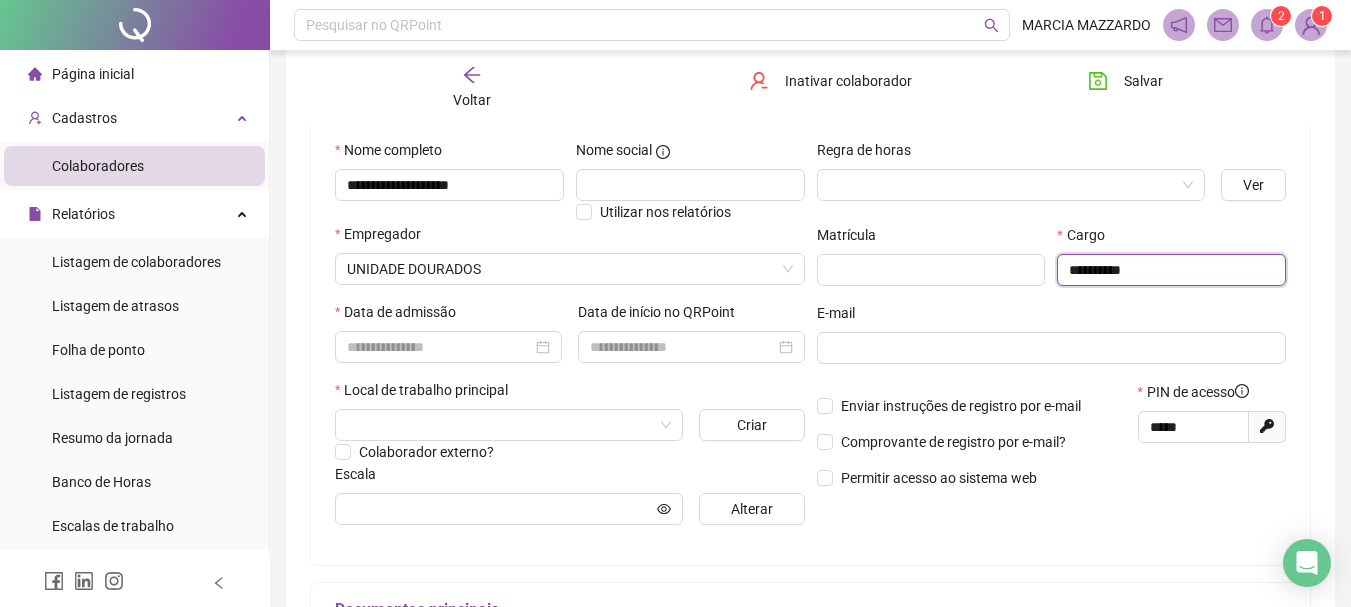 scroll, scrollTop: 200, scrollLeft: 0, axis: vertical 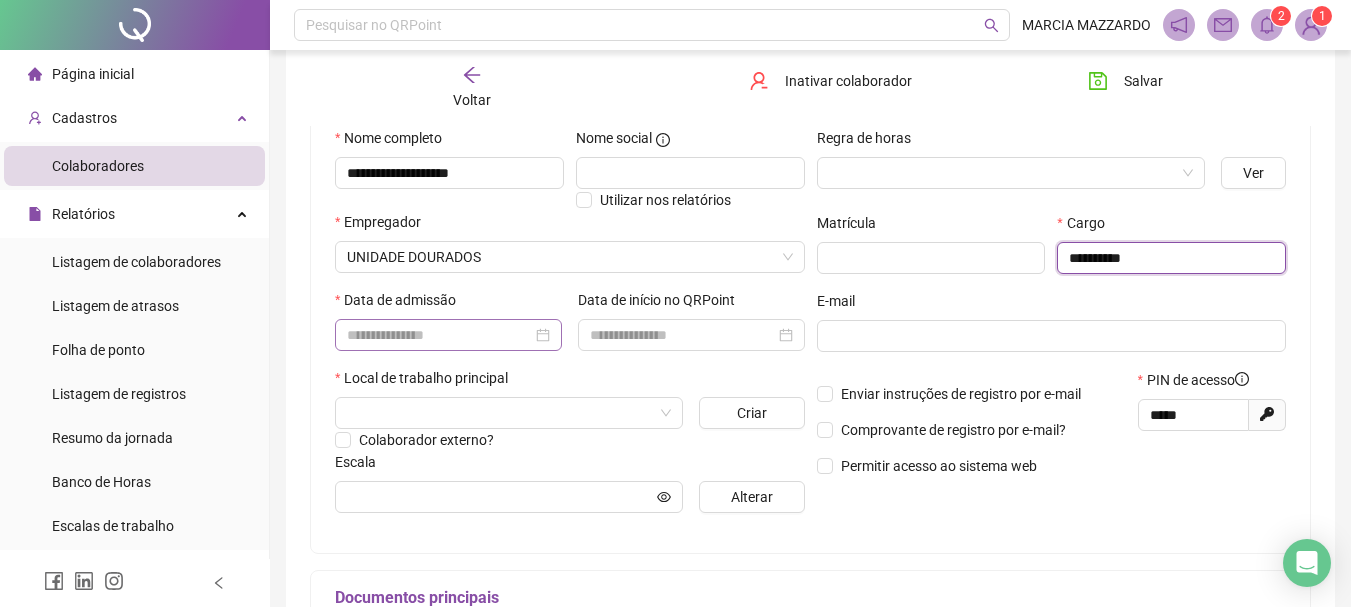 type on "**********" 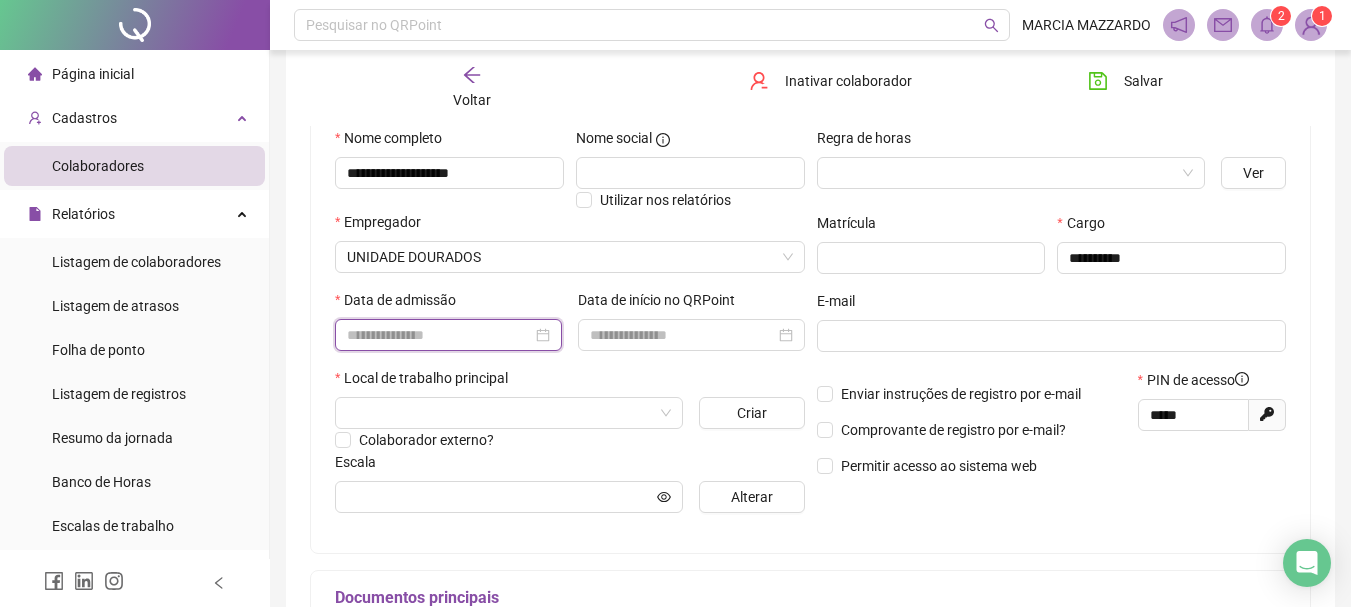 click at bounding box center (439, 335) 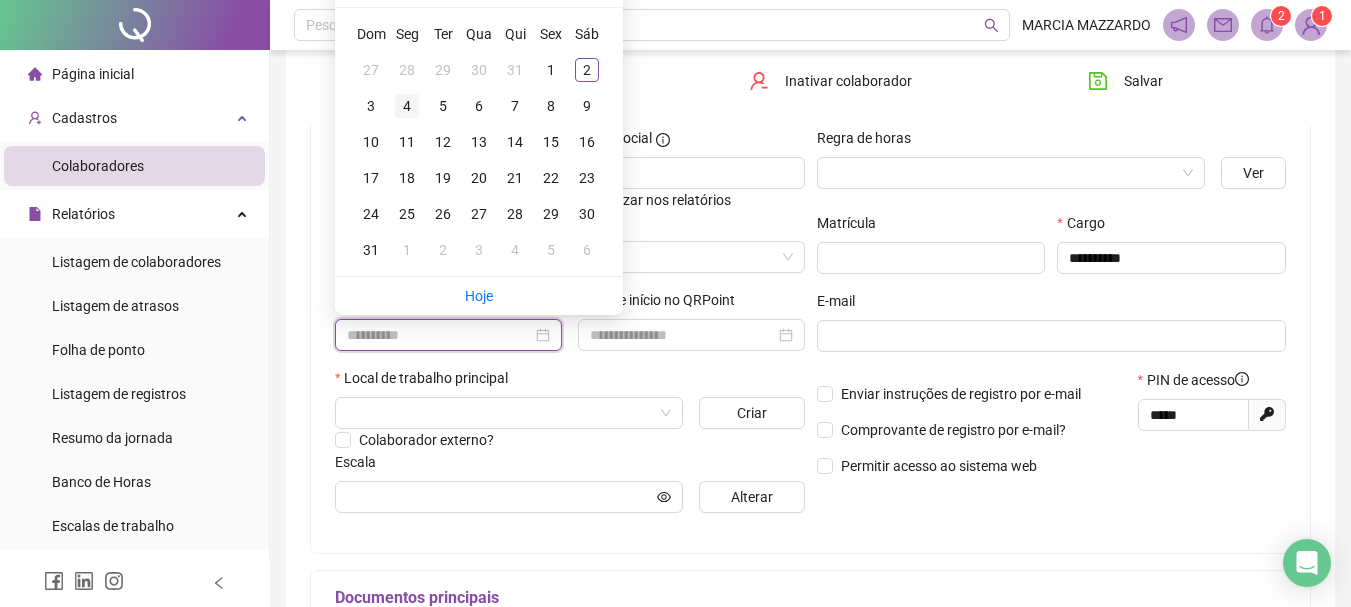 type on "**********" 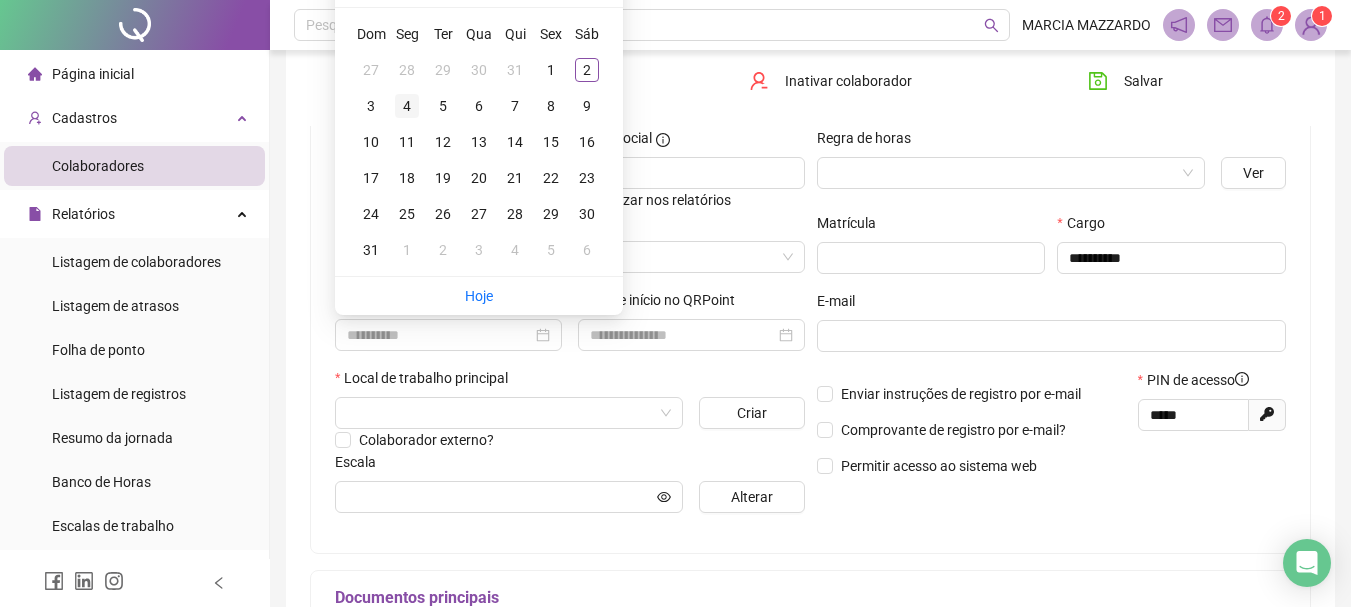 click on "4" at bounding box center [407, 106] 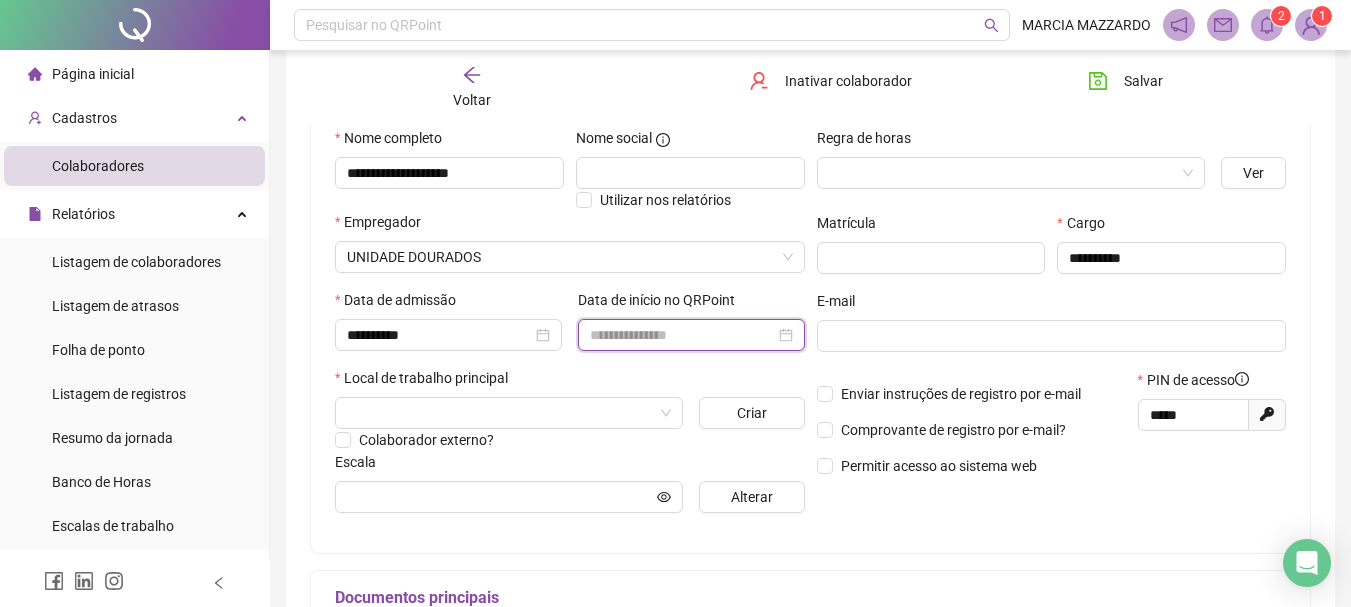 click at bounding box center [682, 335] 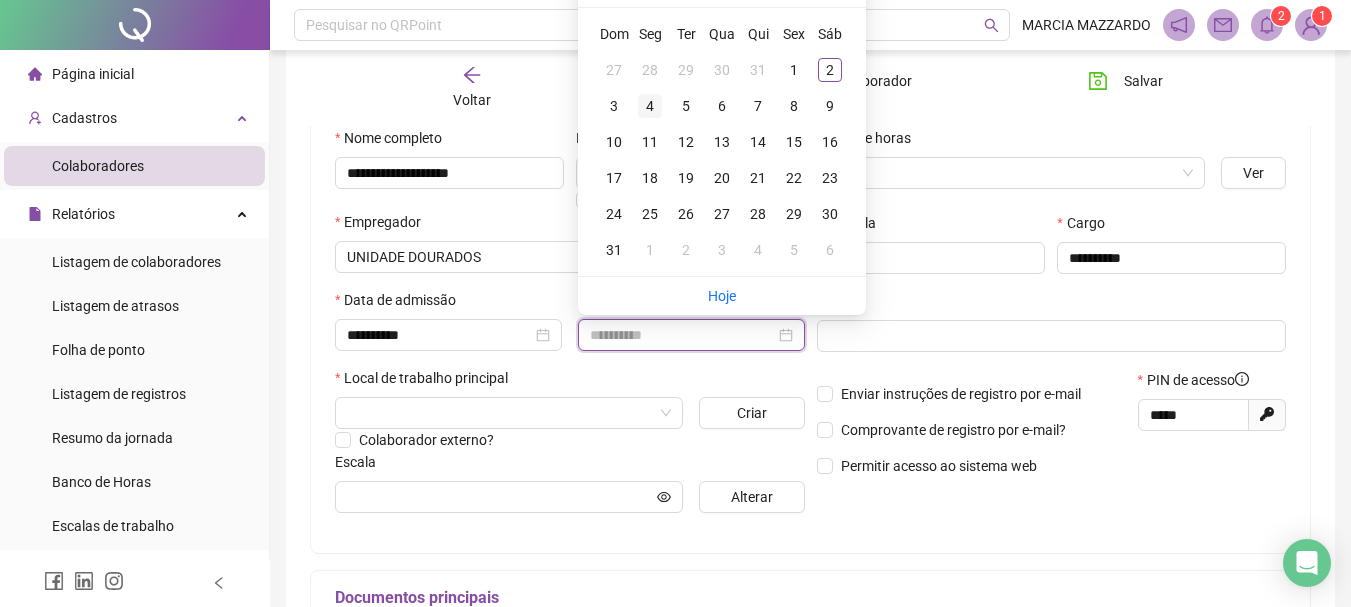 type on "**********" 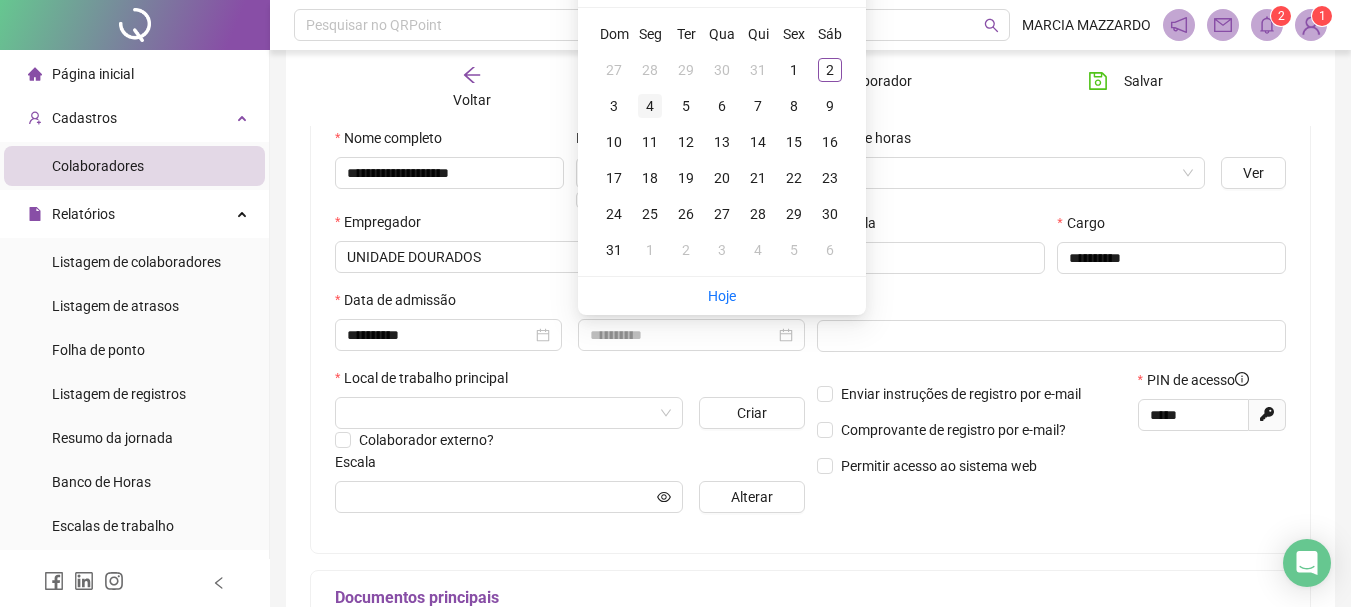 click on "4" at bounding box center [650, 106] 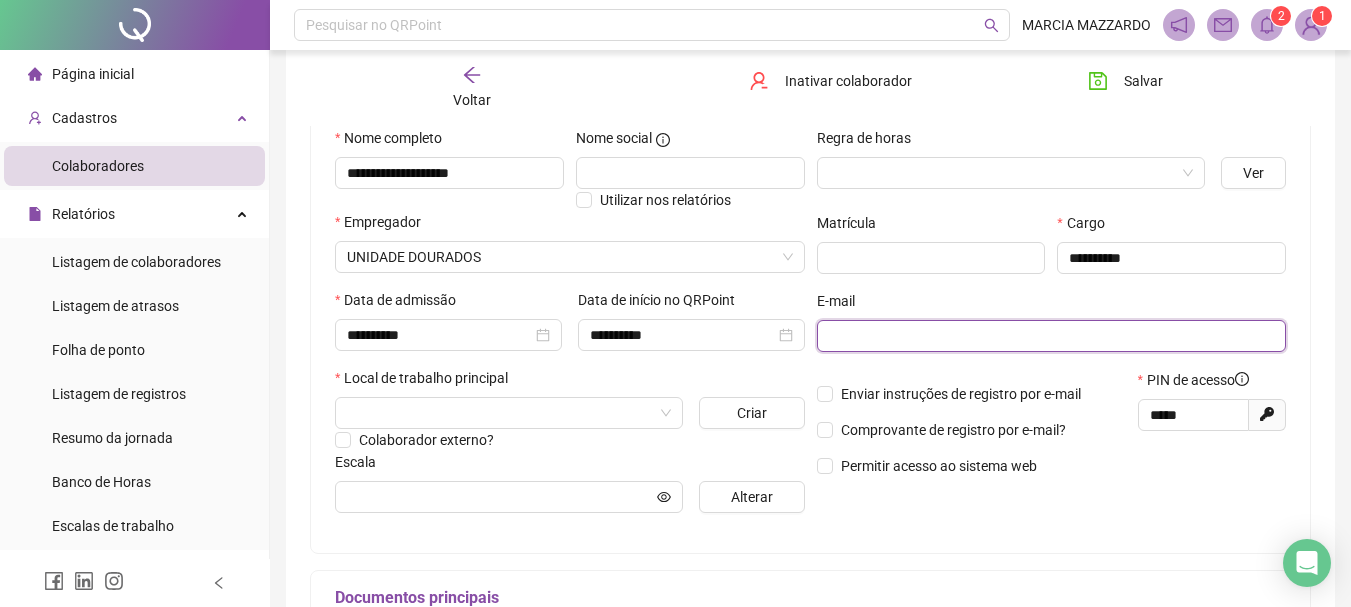 click at bounding box center (1050, 336) 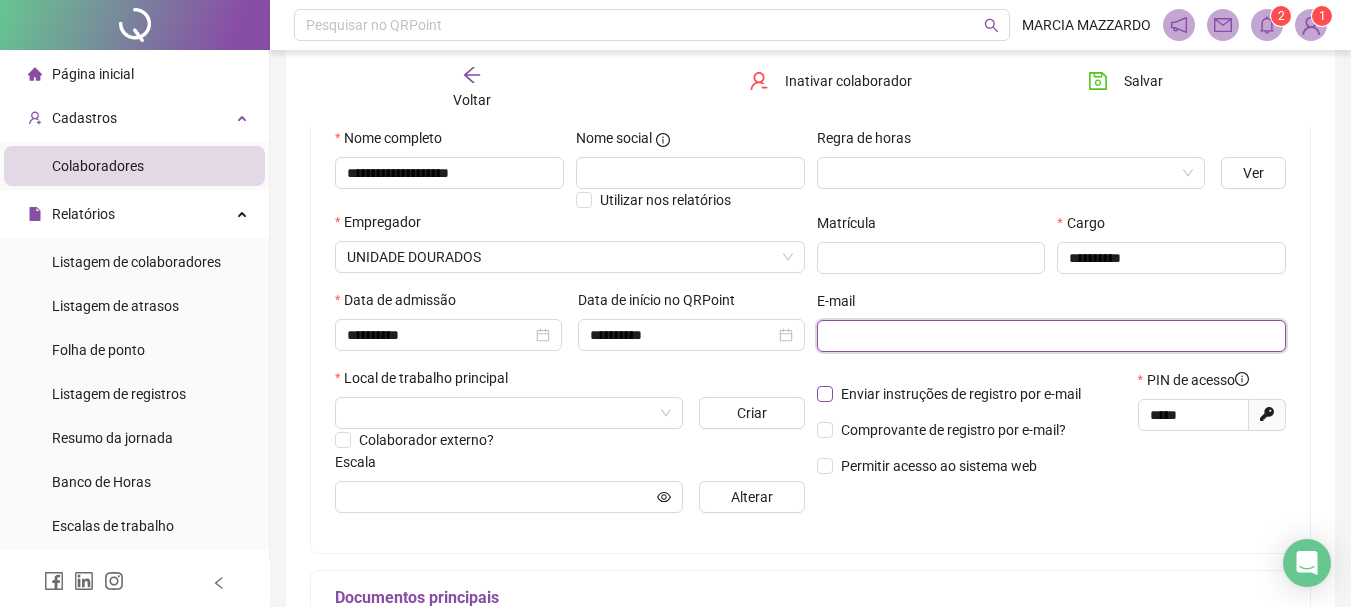 type on "**********" 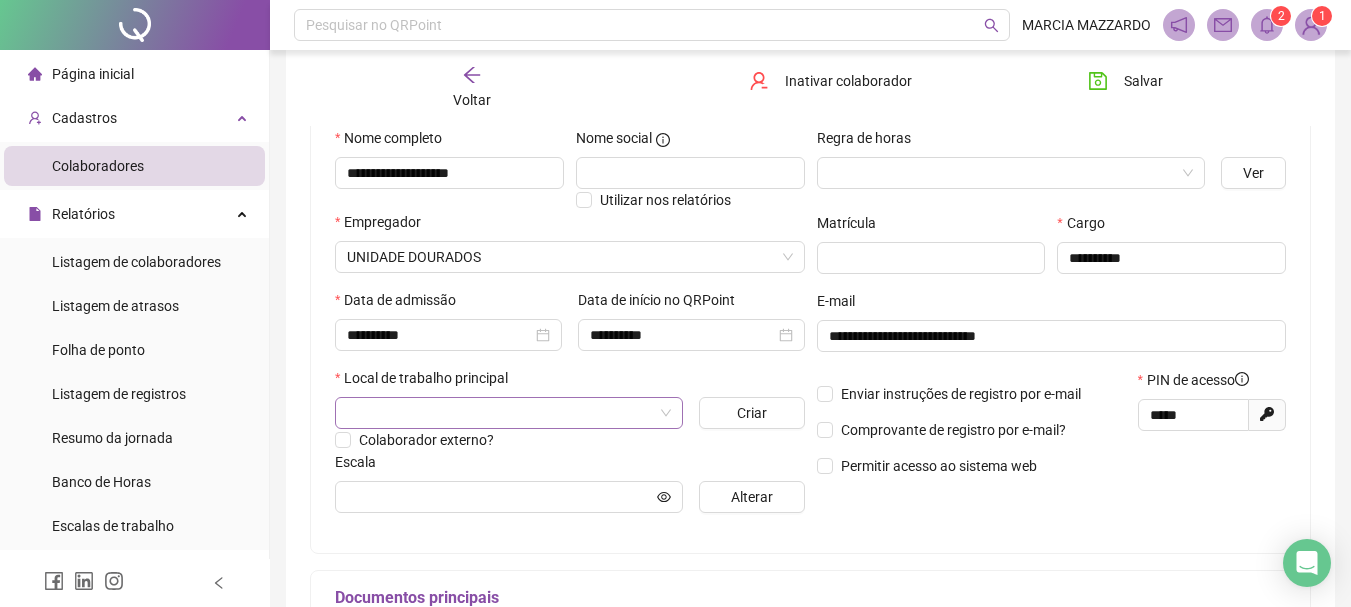 click at bounding box center (500, 413) 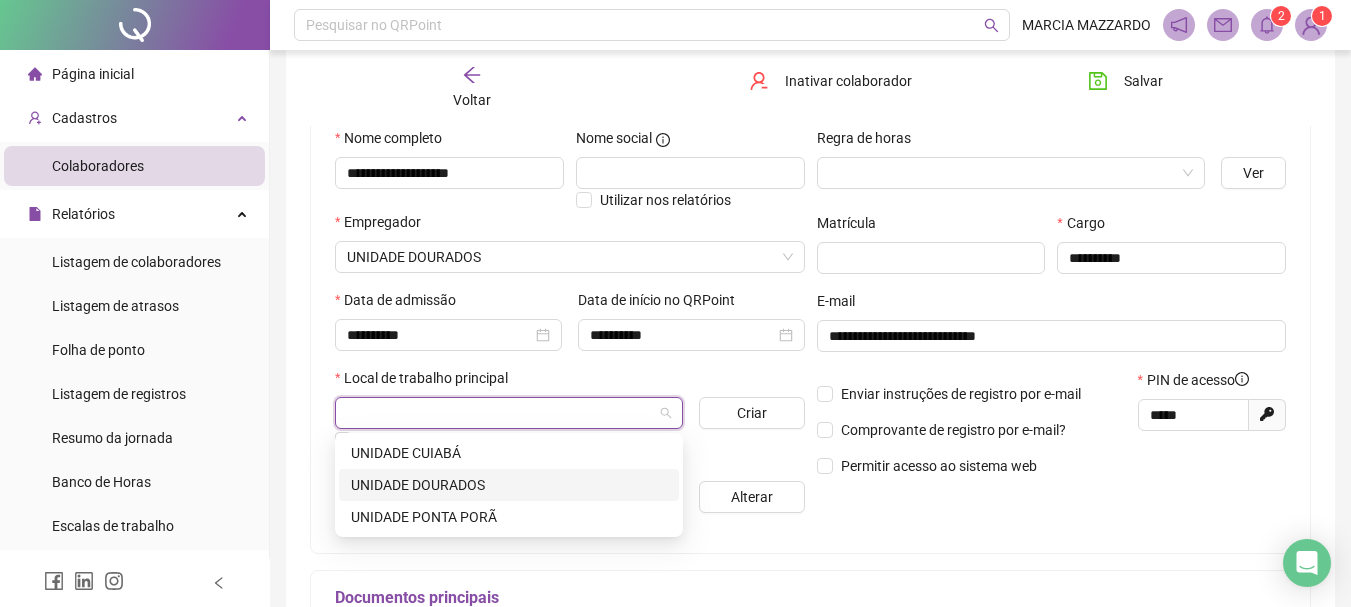 click on "UNIDADE DOURADOS" at bounding box center [509, 485] 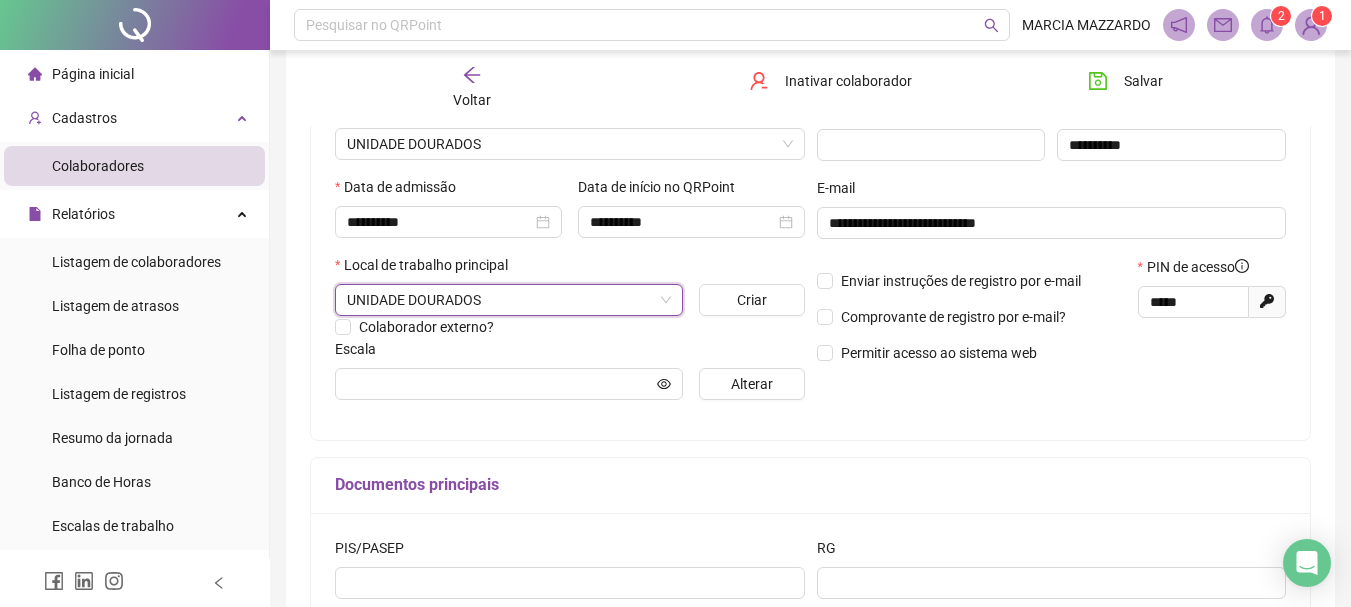 scroll, scrollTop: 400, scrollLeft: 0, axis: vertical 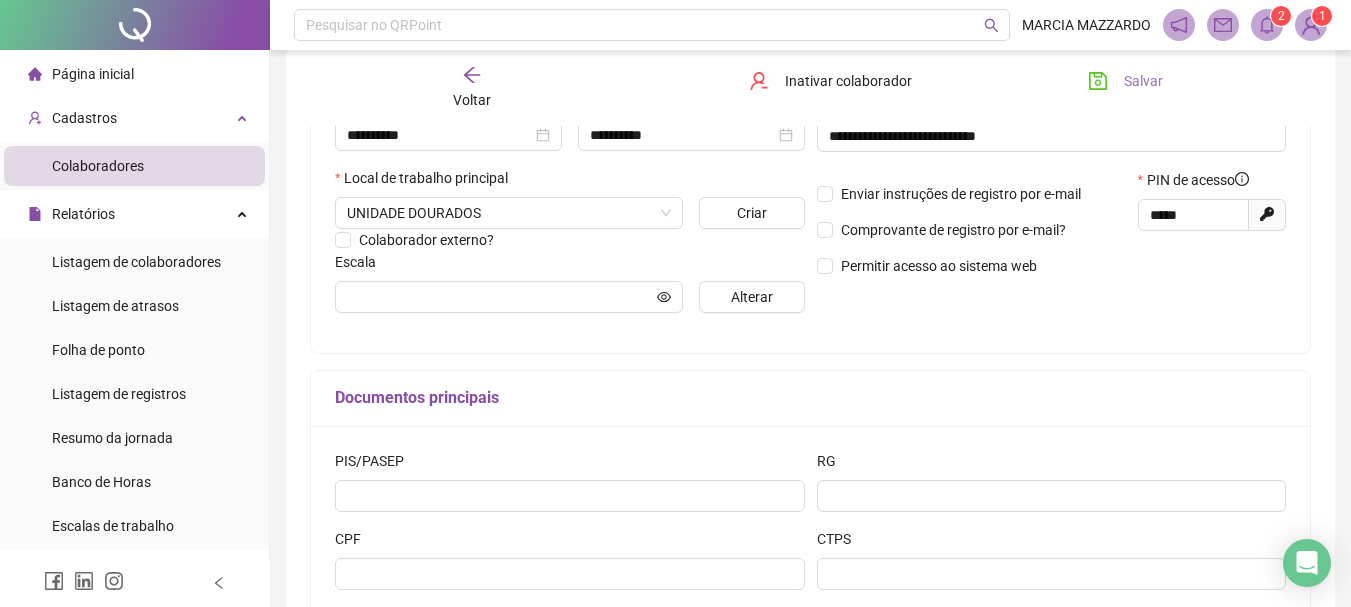 click on "Salvar" at bounding box center (1143, 81) 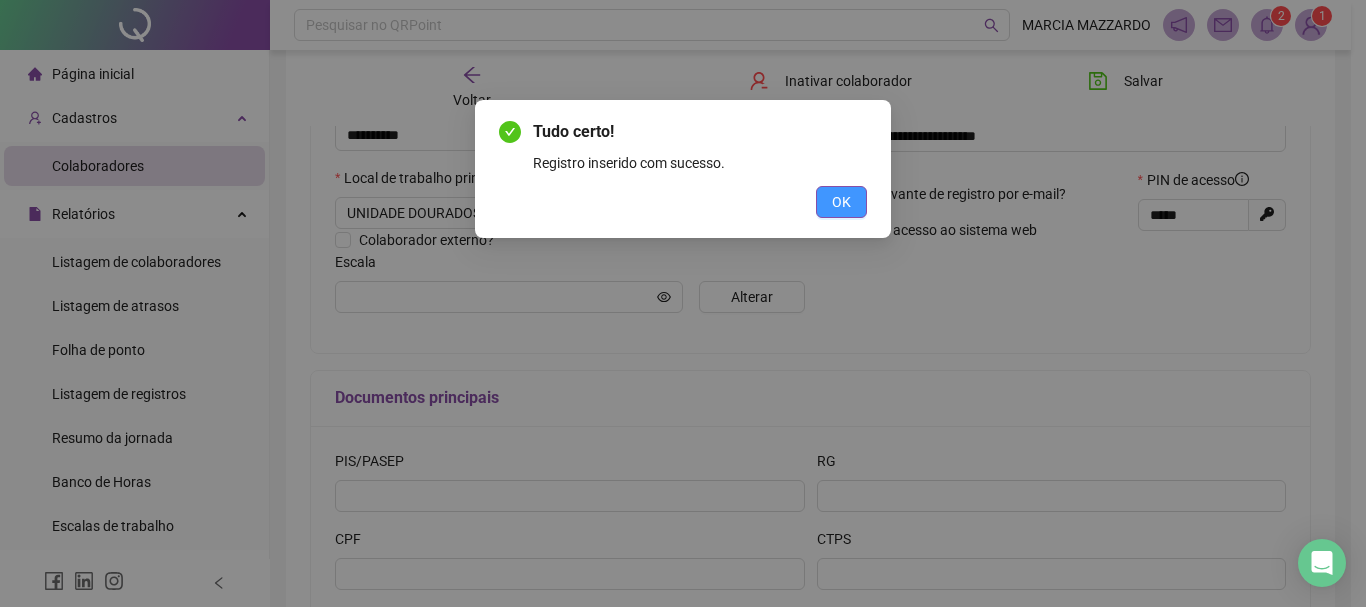 click on "OK" at bounding box center (841, 202) 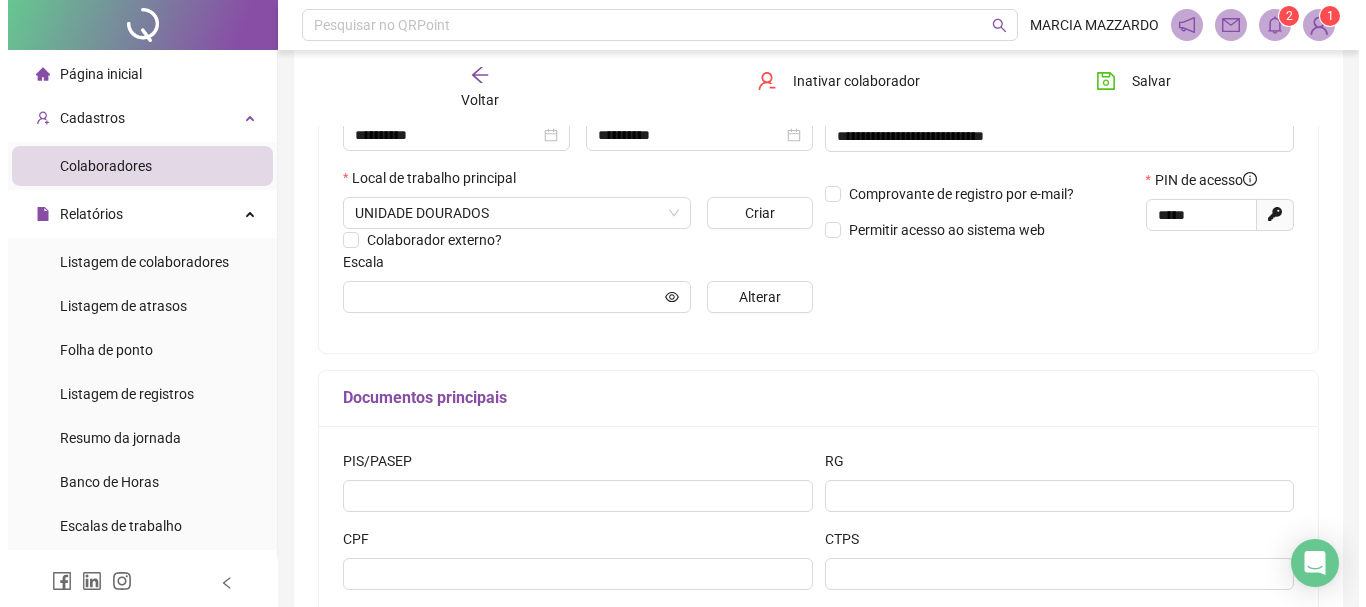 scroll, scrollTop: 200, scrollLeft: 0, axis: vertical 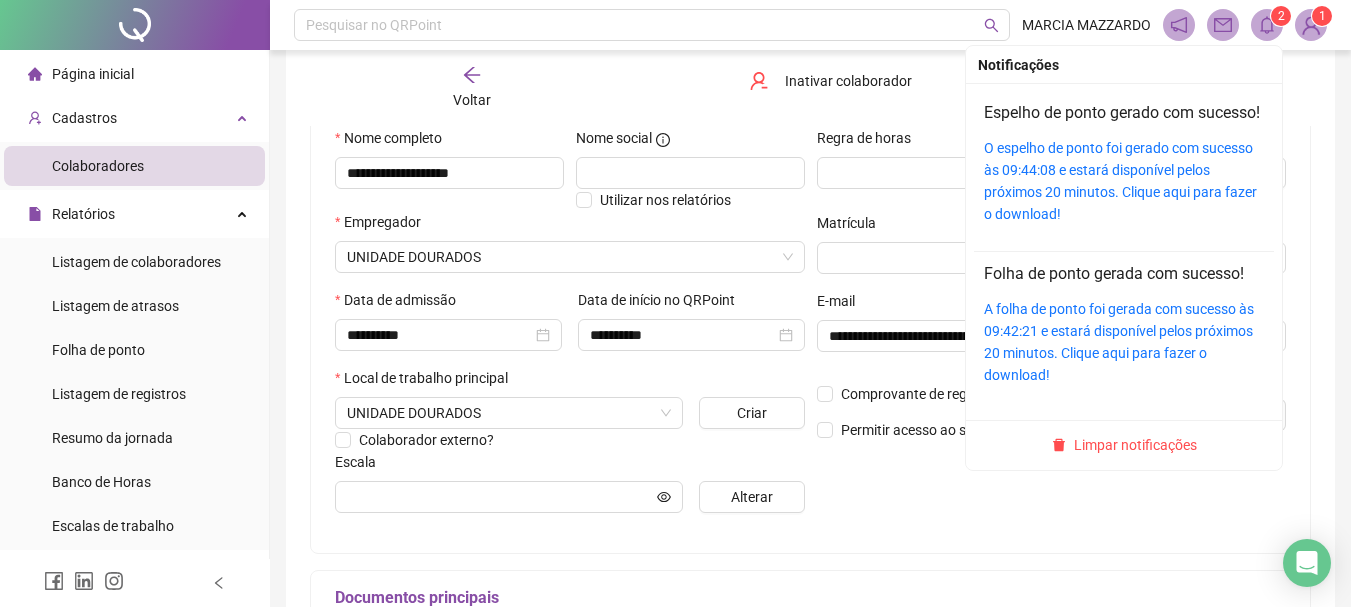 click 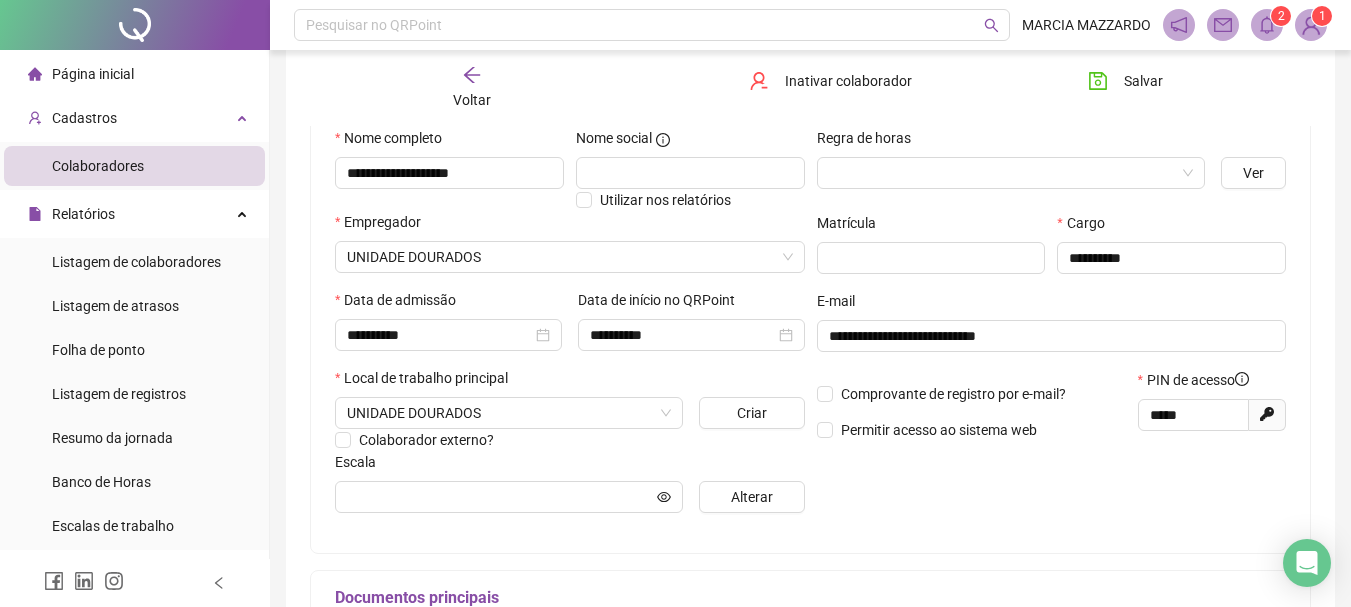 click on "**********" at bounding box center [810, 328] 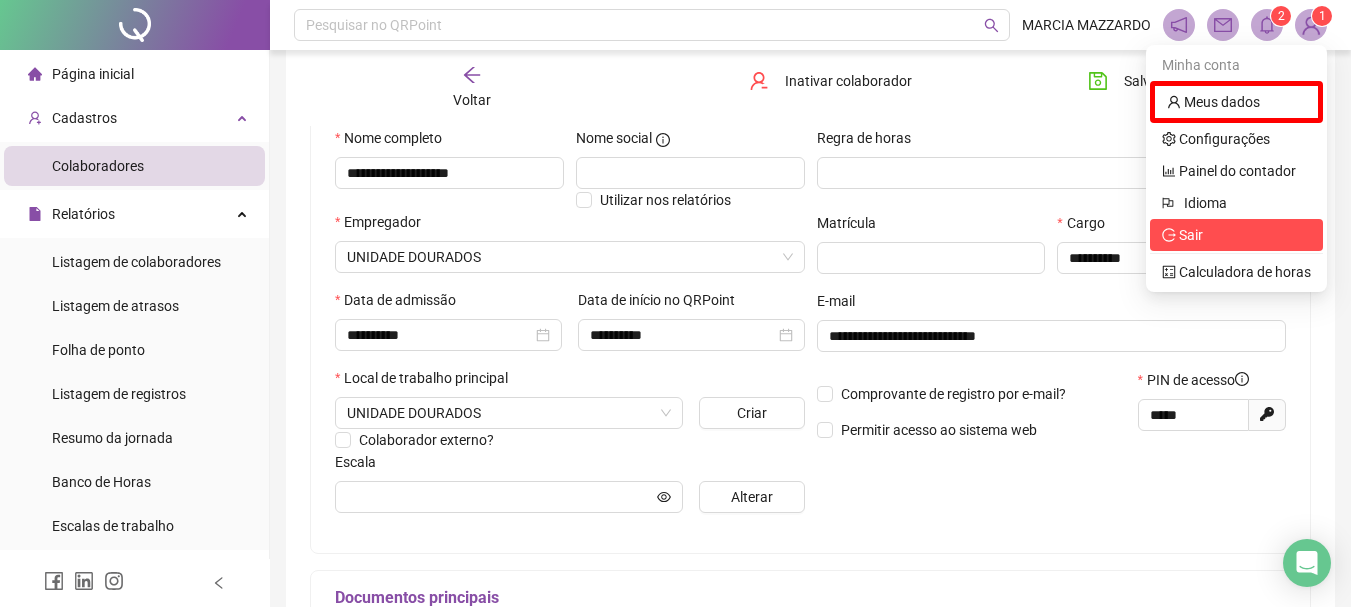 click on "Sair" at bounding box center [1236, 235] 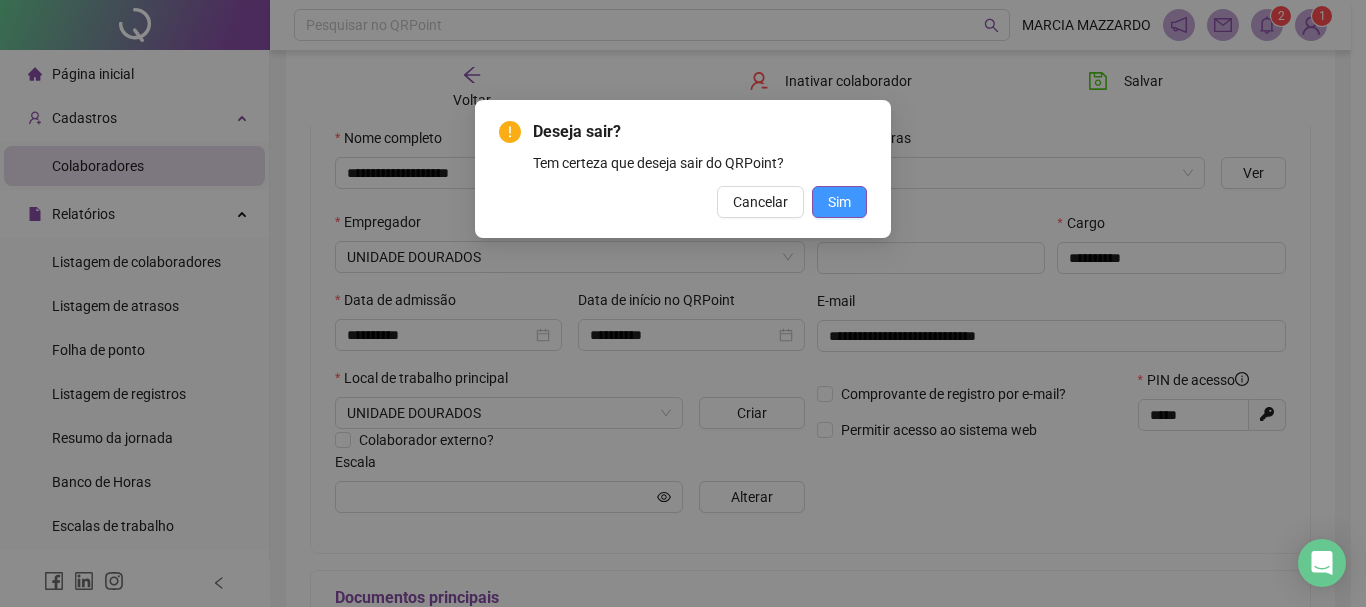 click on "Sim" at bounding box center (839, 202) 